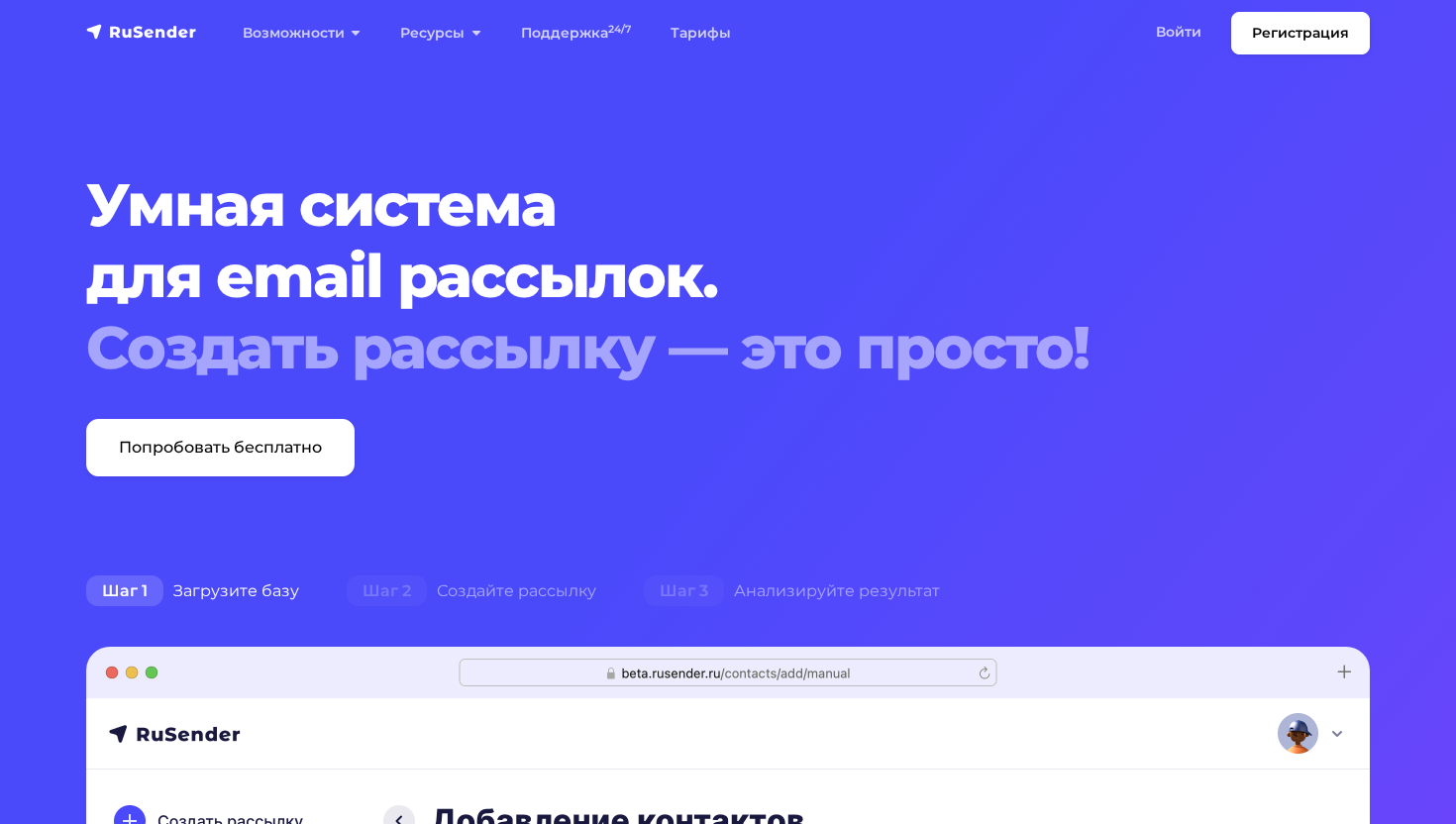 scroll, scrollTop: 0, scrollLeft: 0, axis: both 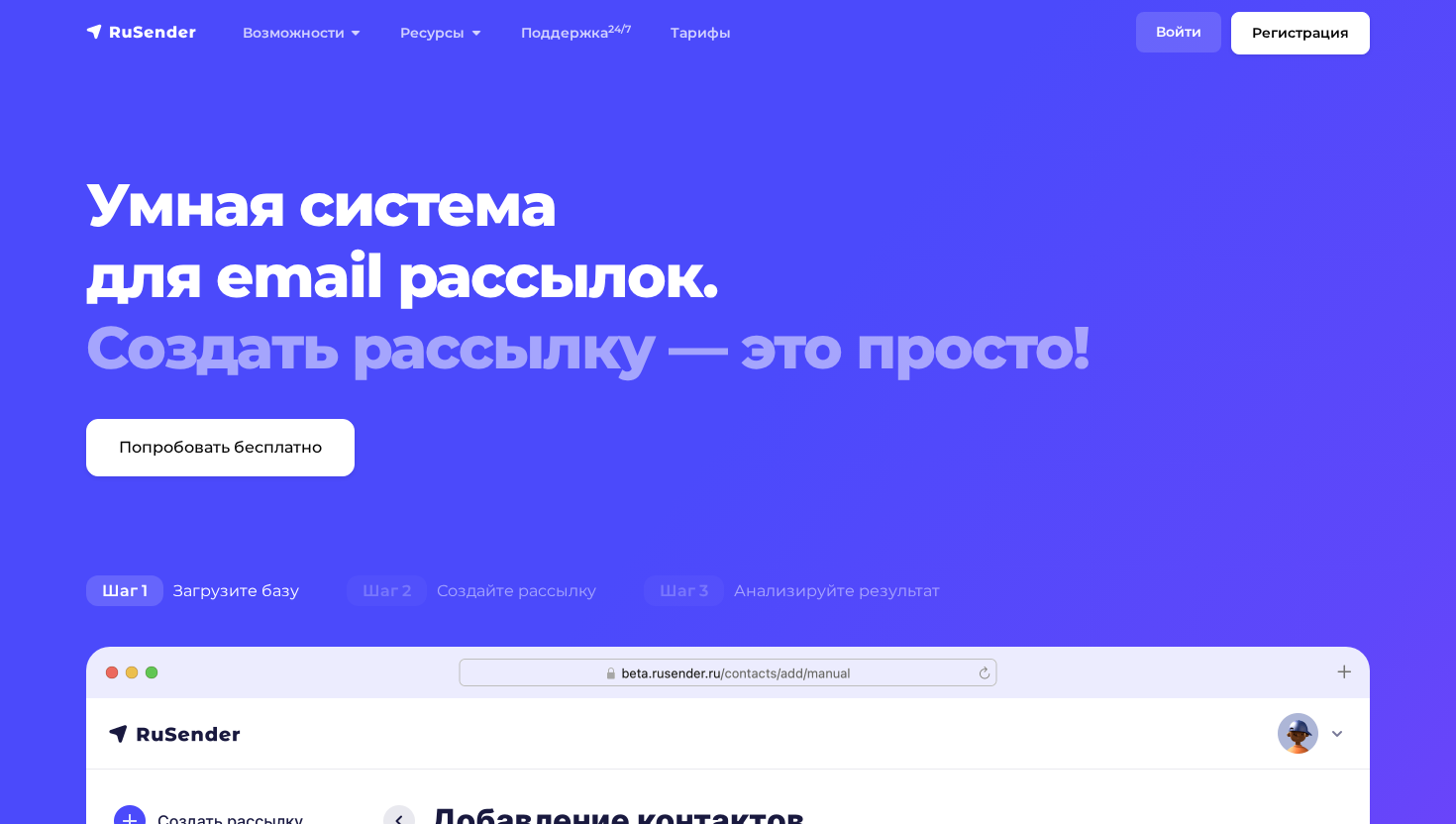 click on "Войти" at bounding box center [1179, 32] 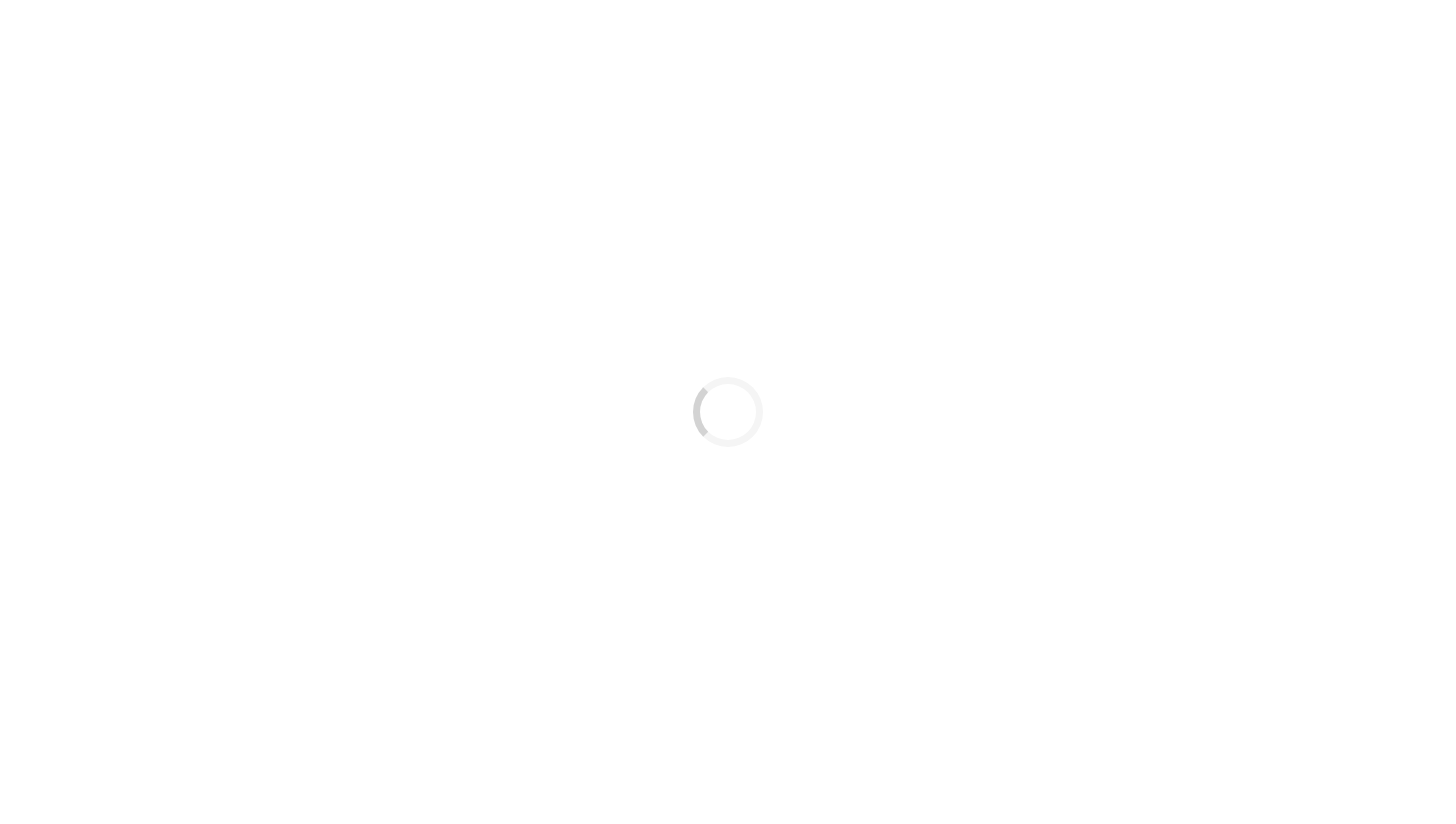 scroll, scrollTop: 0, scrollLeft: 0, axis: both 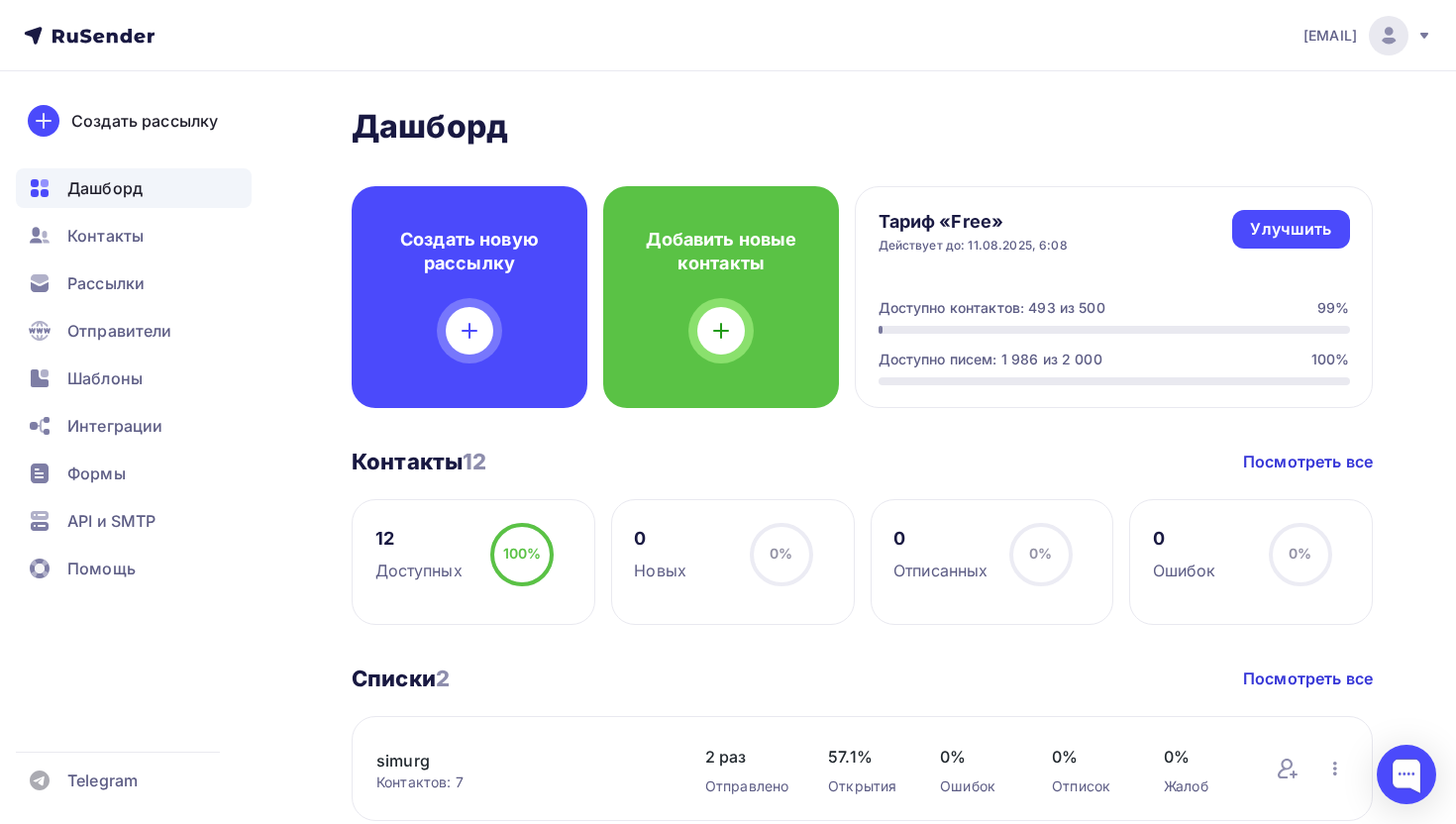 click on "12" at bounding box center [419, 539] 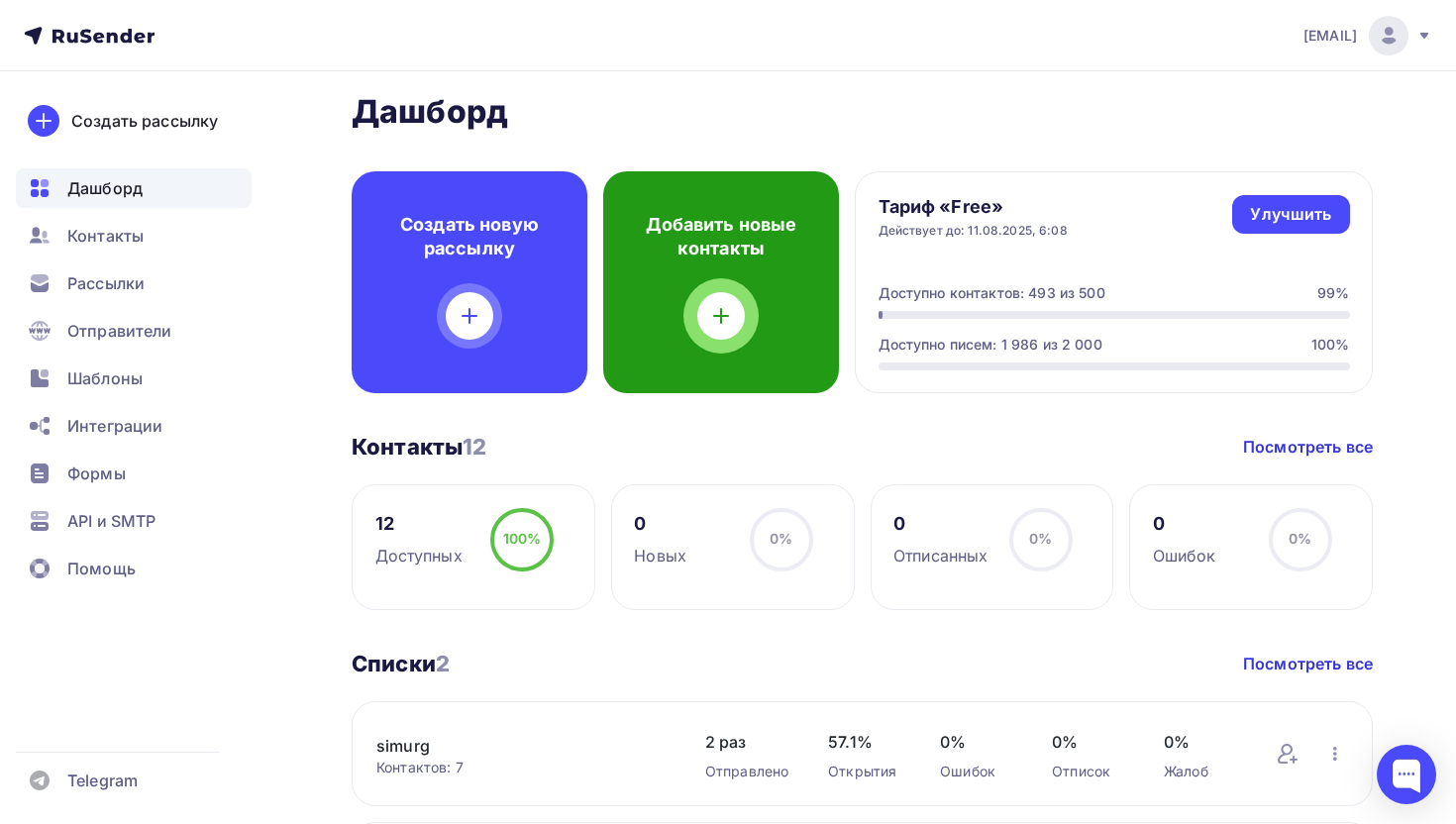 scroll, scrollTop: 0, scrollLeft: 0, axis: both 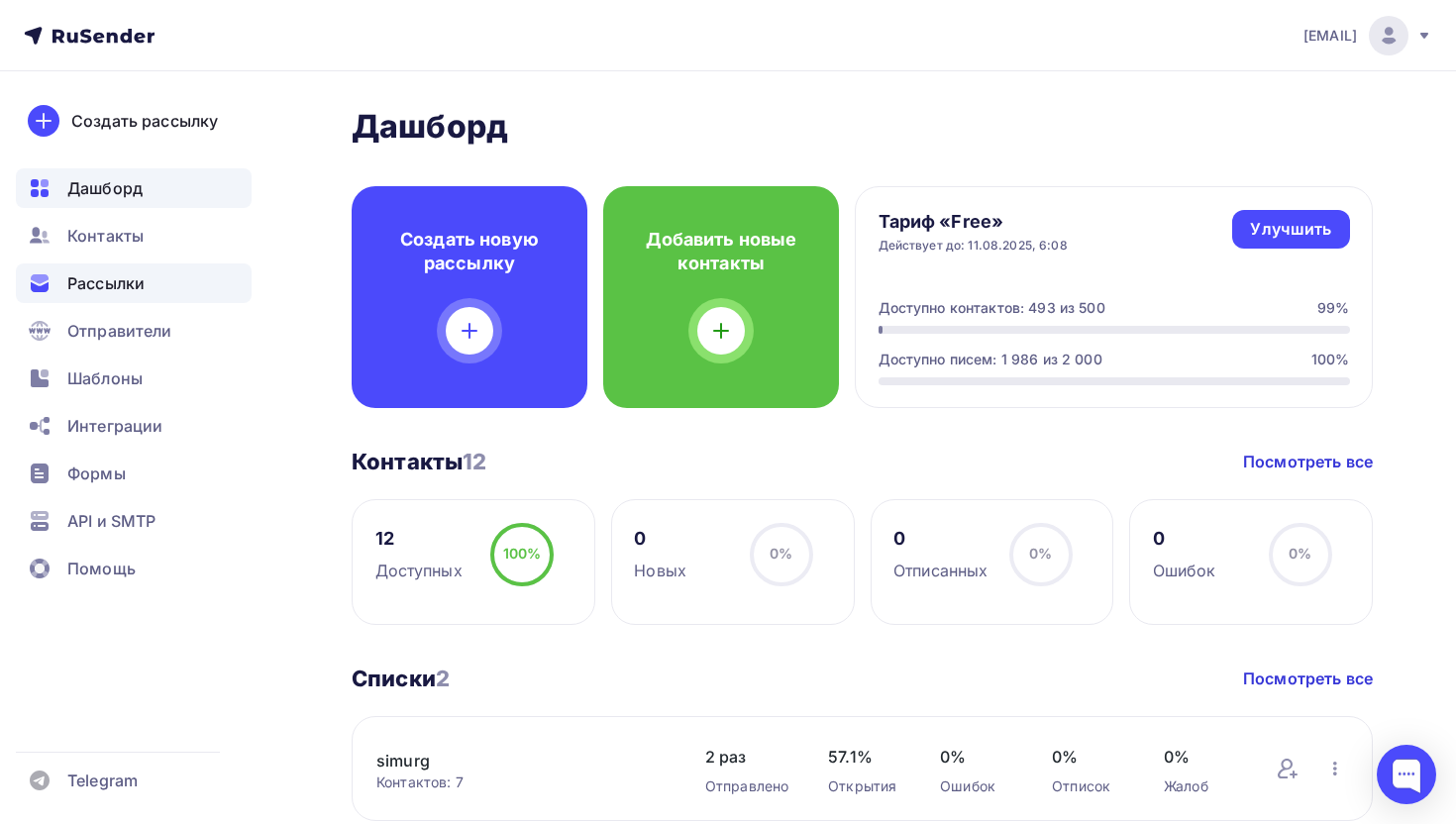 click on "Рассылки" at bounding box center [134, 283] 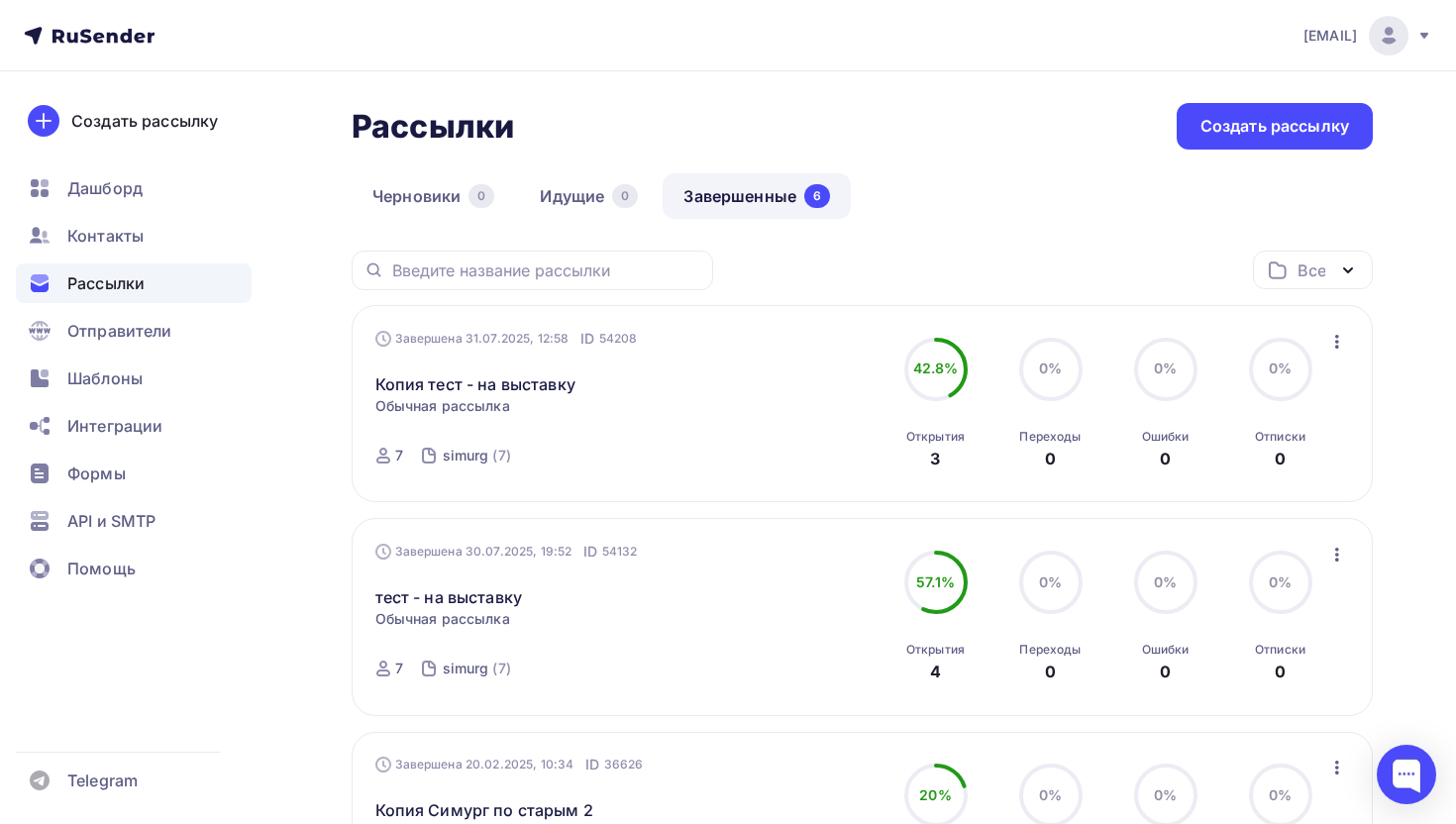 click 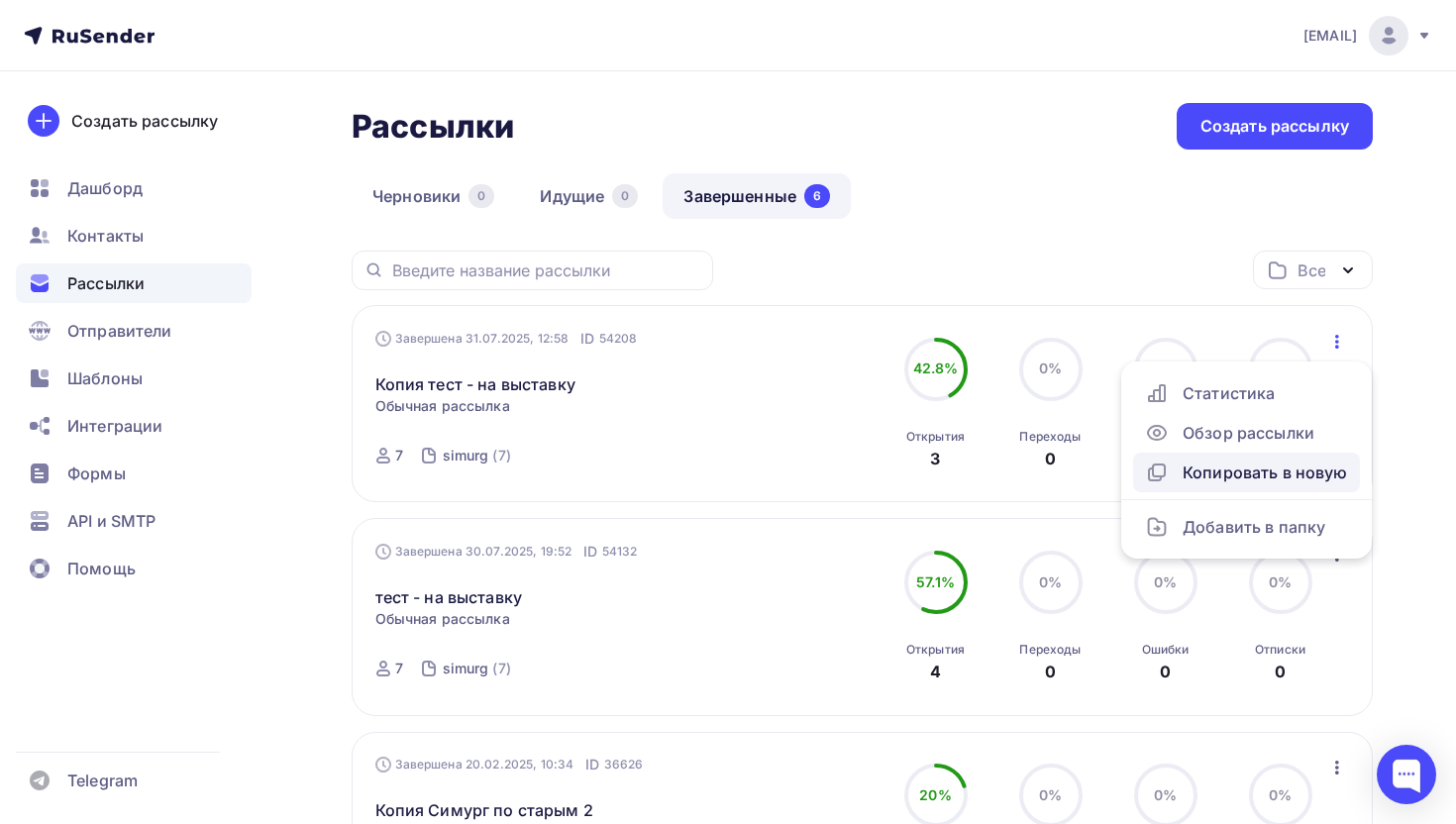 click on "Копировать в новую" at bounding box center [1246, 472] 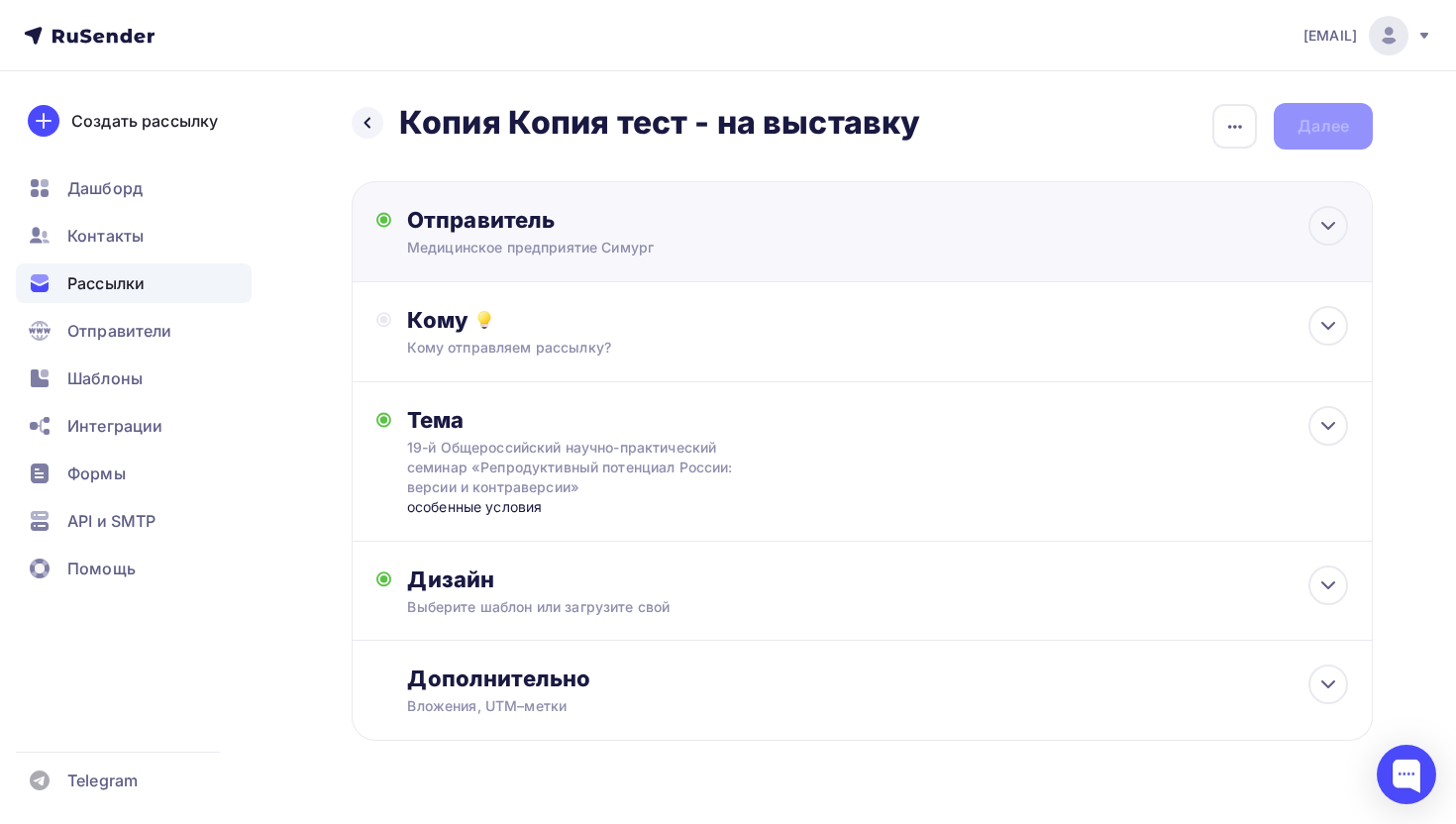 click on "Отправитель" at bounding box center [621, 220] 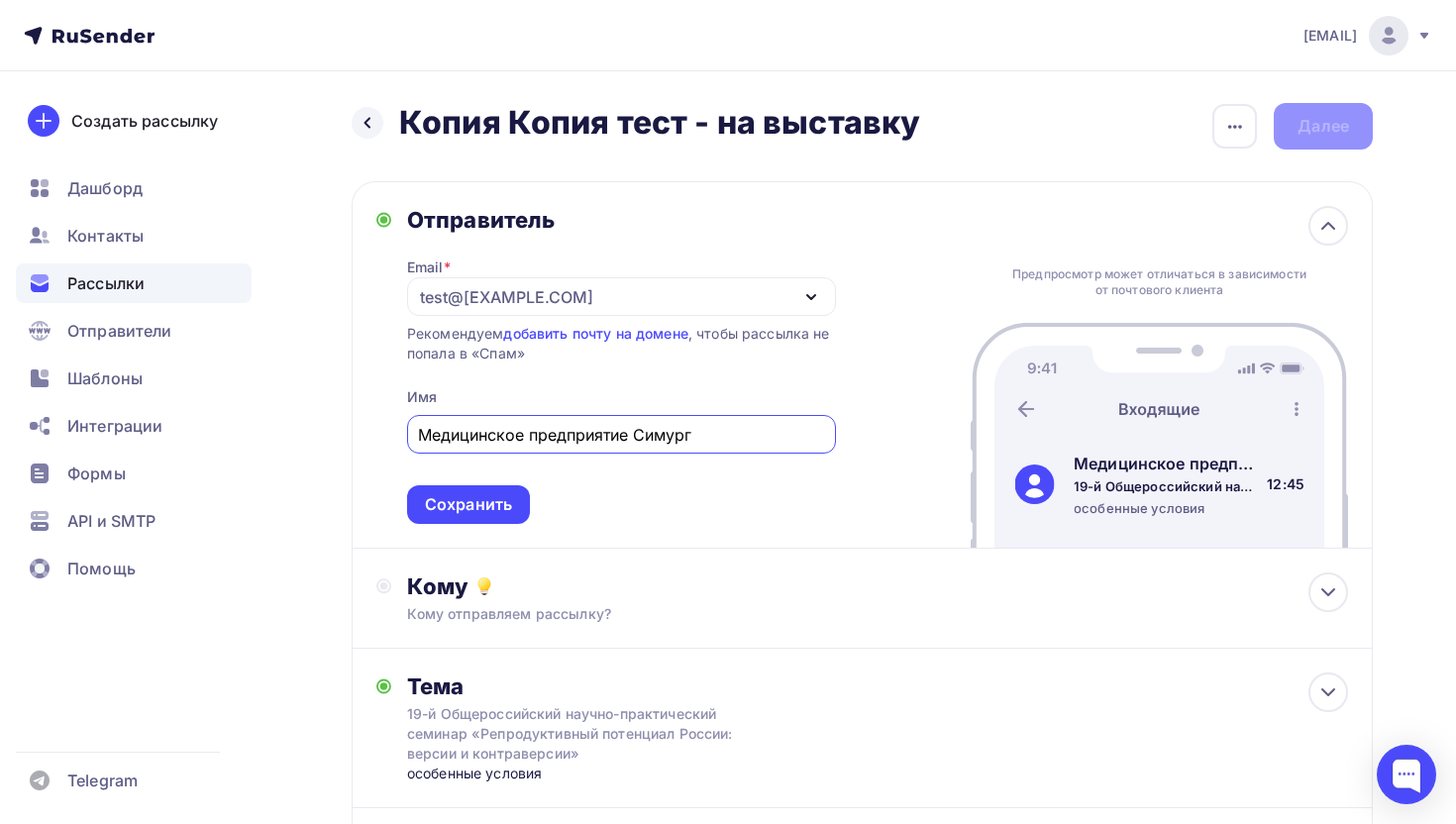 scroll, scrollTop: 0, scrollLeft: 0, axis: both 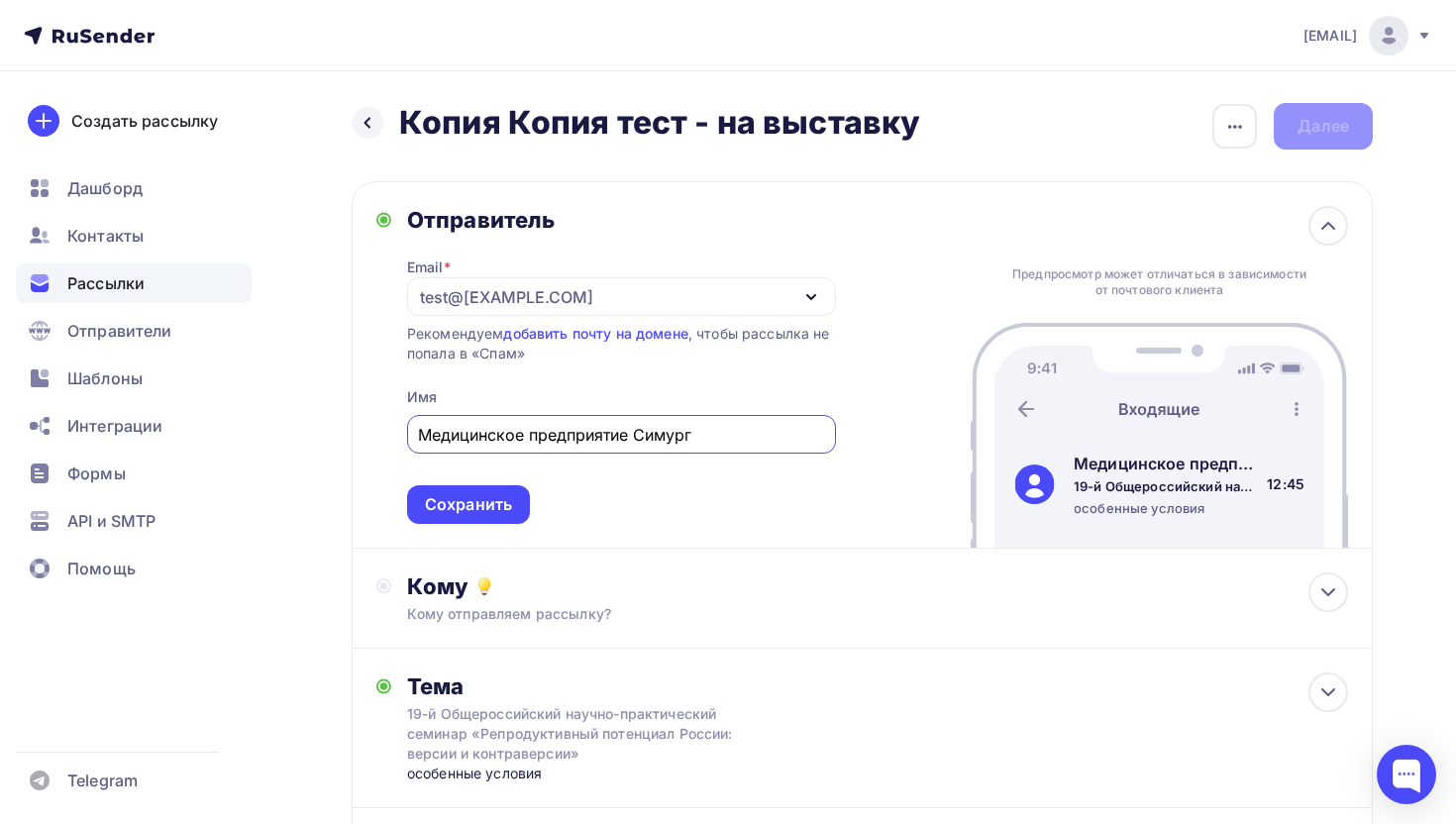 click on "test@simurg-spb.ru" at bounding box center [506, 297] 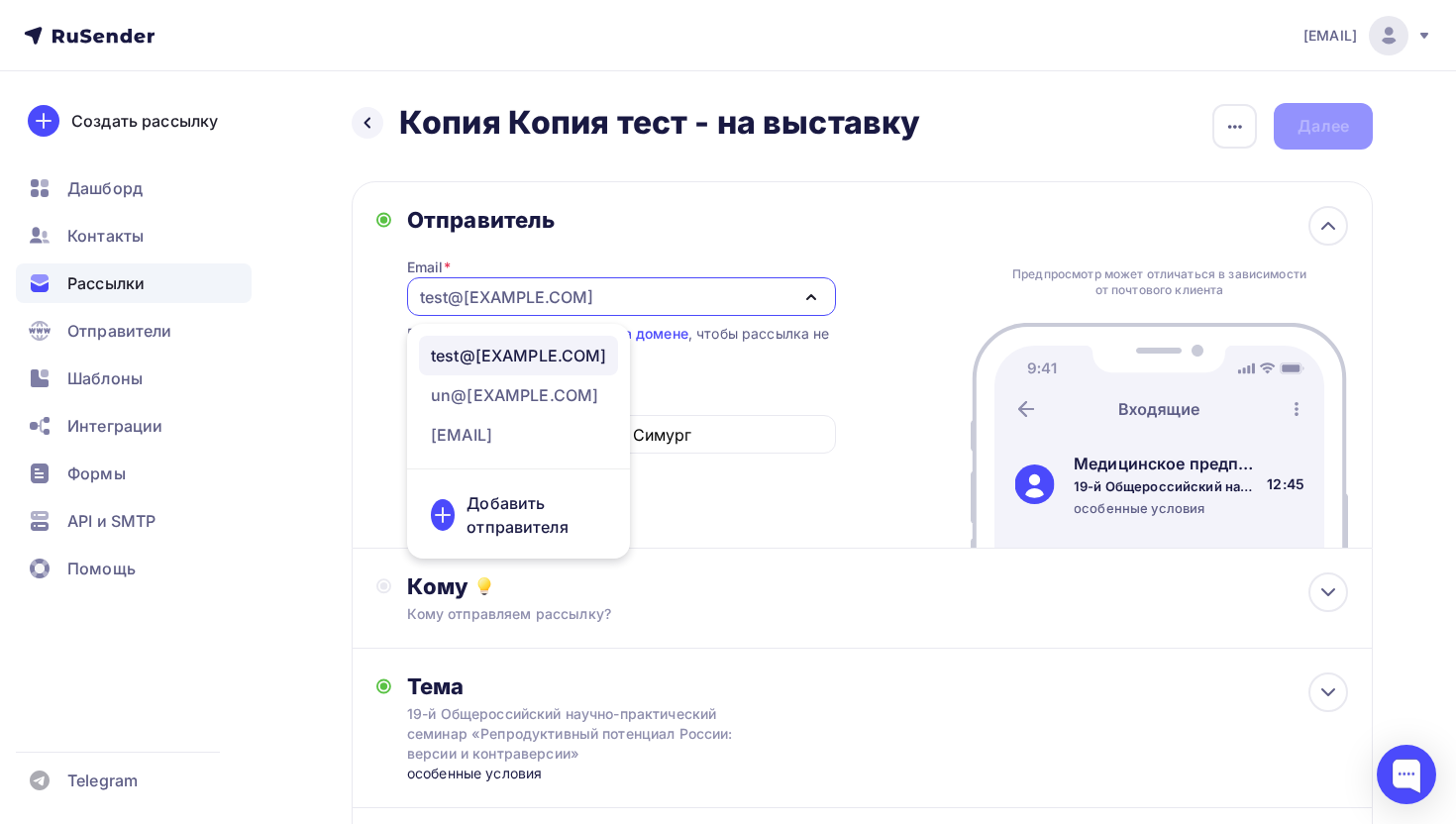 click on "Отправитель" at bounding box center [621, 220] 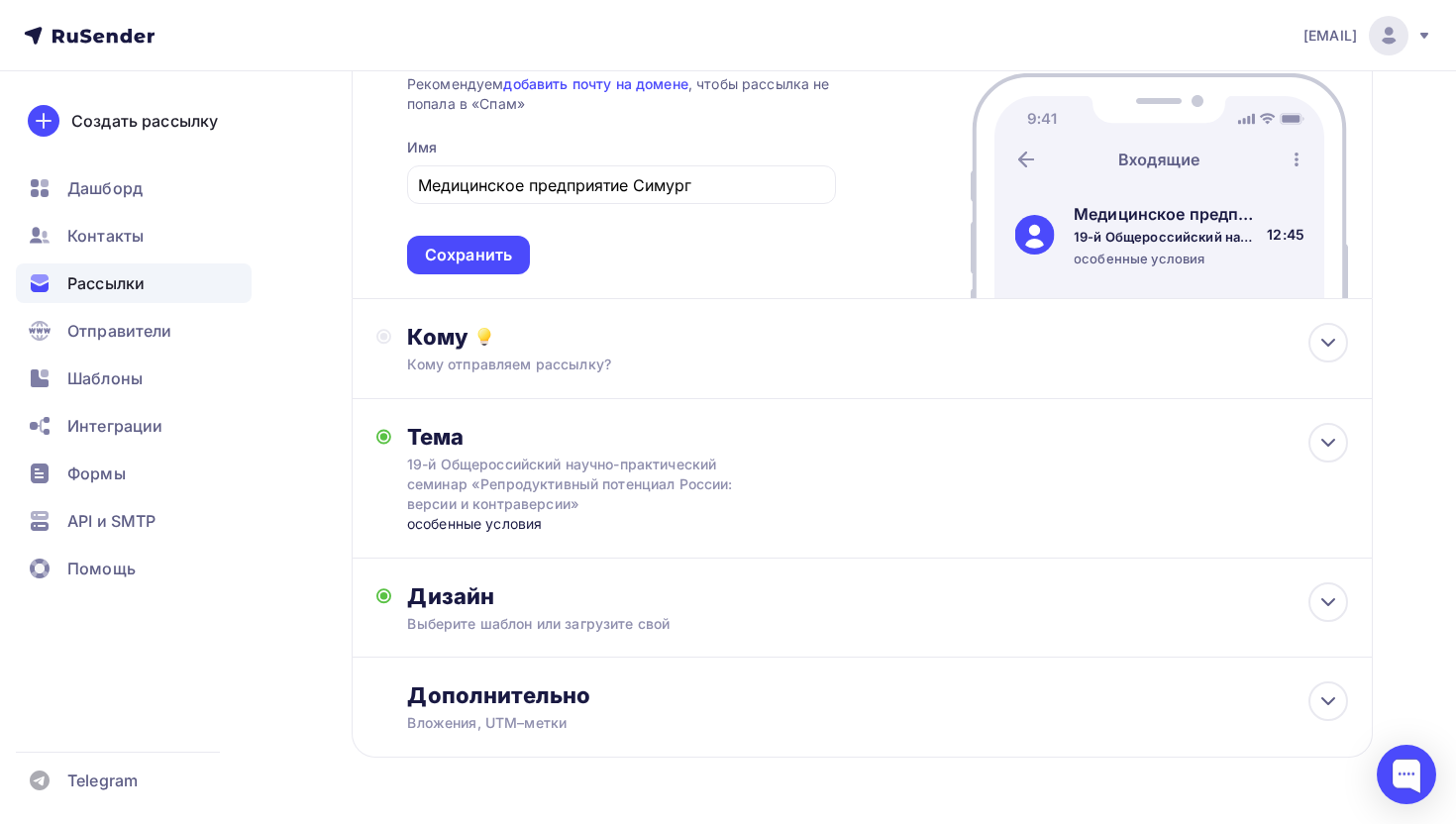 scroll, scrollTop: 316, scrollLeft: 0, axis: vertical 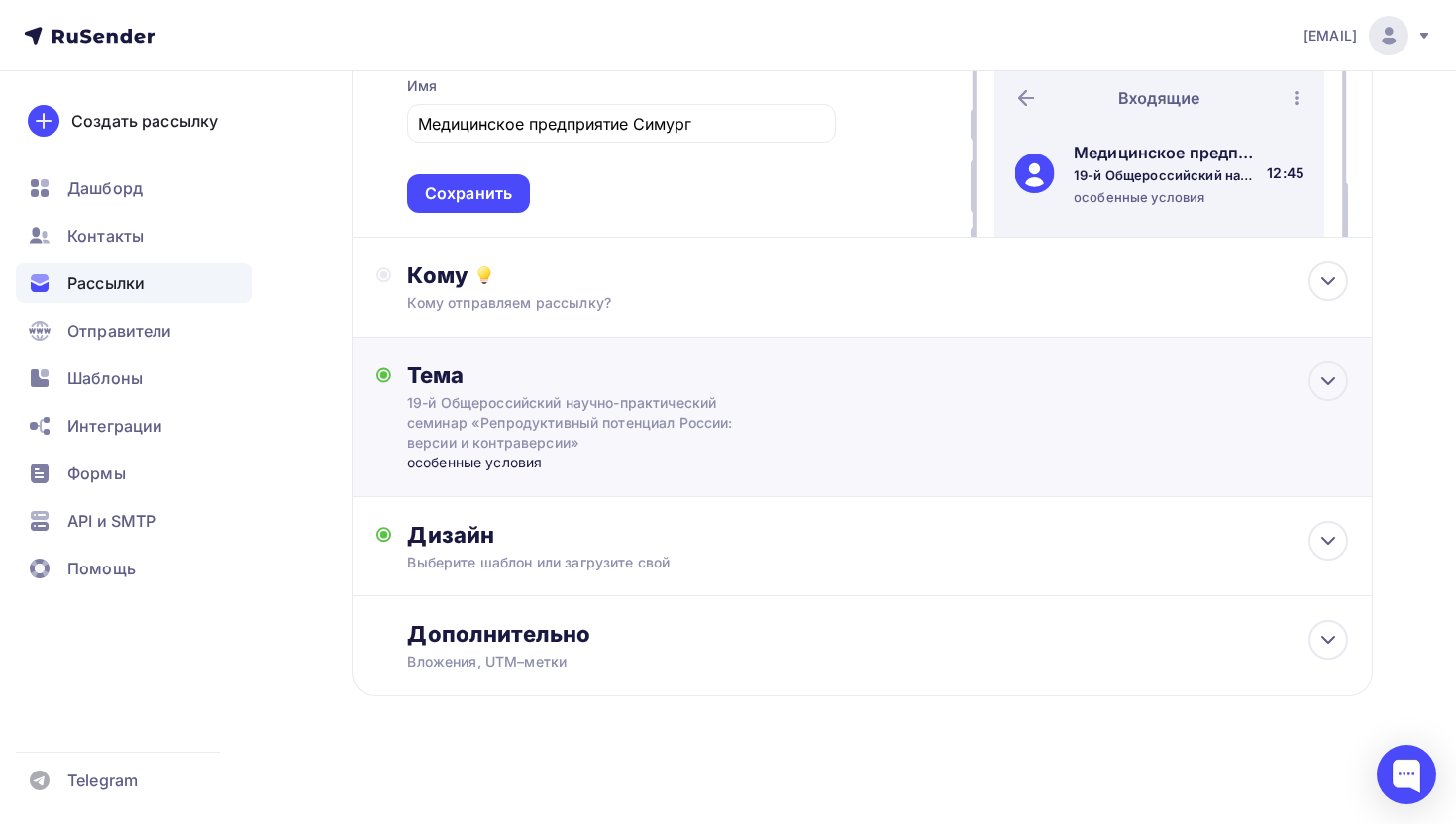 click on "особенные условия" at bounding box center [602, 463] 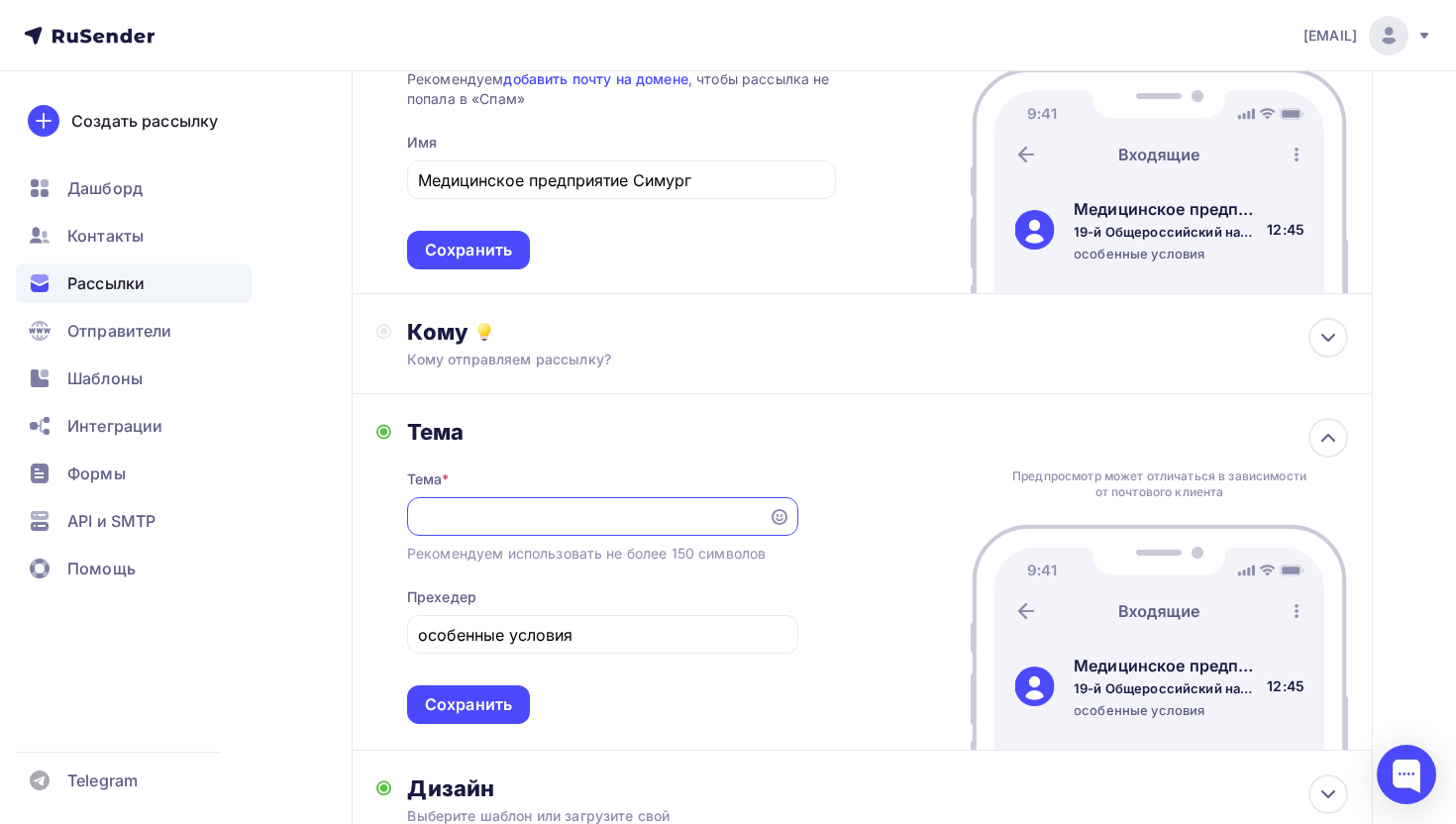 scroll, scrollTop: 0, scrollLeft: 0, axis: both 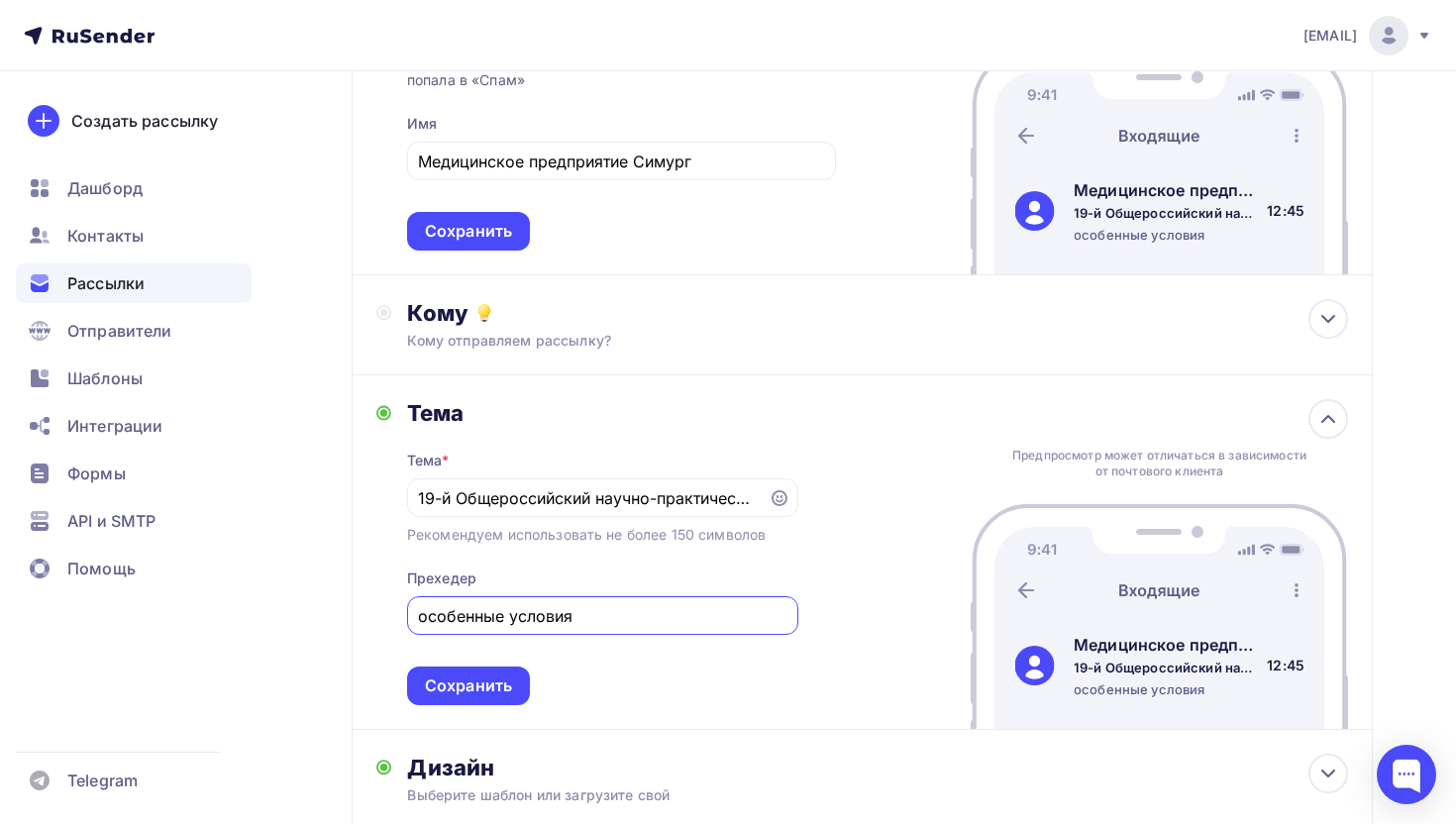 drag, startPoint x: 593, startPoint y: 620, endPoint x: 371, endPoint y: 616, distance: 222.036 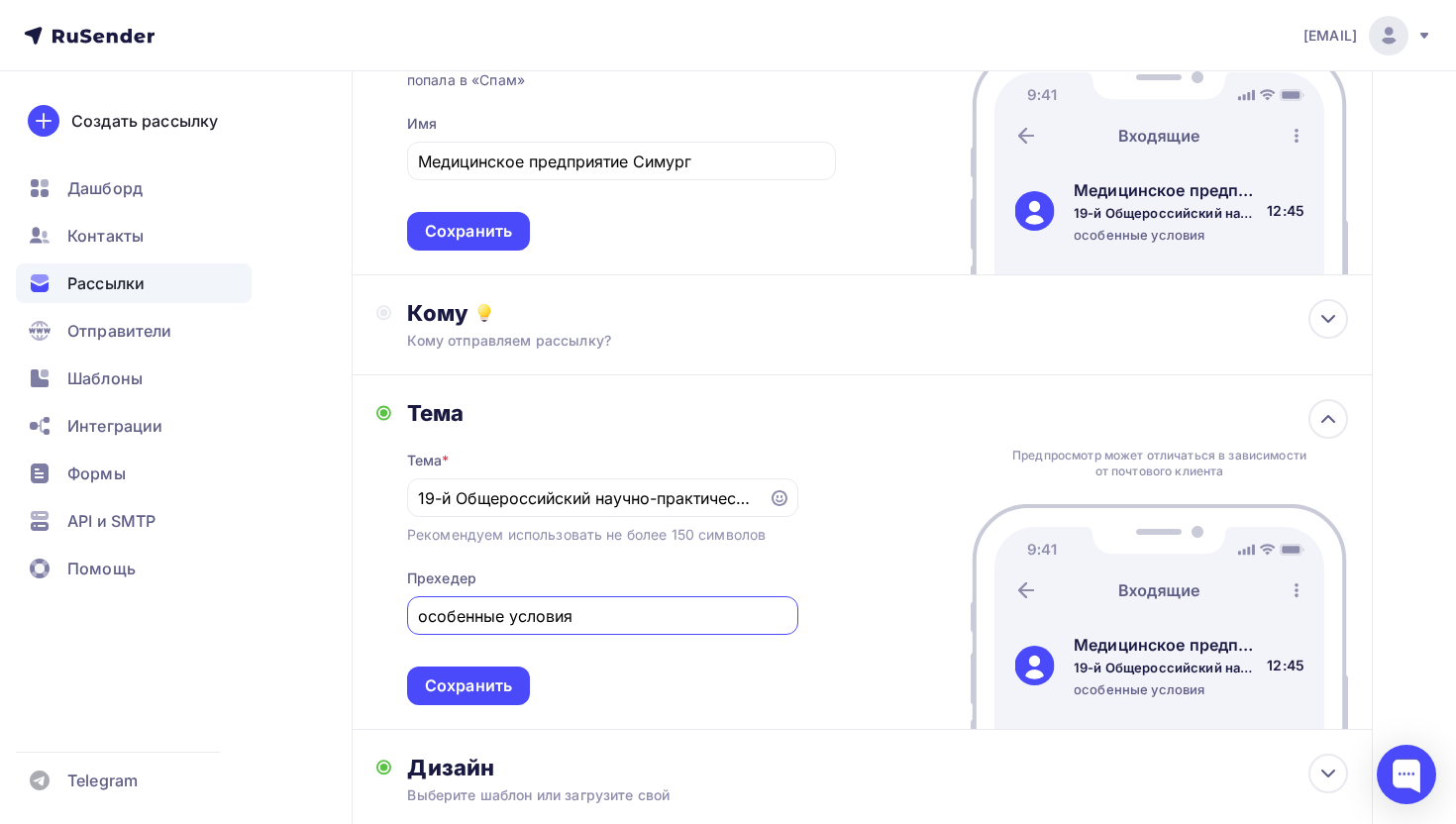 click on "Тема
Тема  *     19-й Общероссийский научно-практический семинар «Репродуктивный потенциал России: версии и контраверсии»
Рекомендуем использовать не более 150 символов
Прехедер     особенные условия           Сохранить
Предпросмотр может отличаться  в зависимости от почтового клиента
Медицинское предприятие Симург
19-й Общероссийский научно-практический семинар «Репродуктивный потенциал России: версии и контраверсии»
12:45" at bounding box center (862, 553) 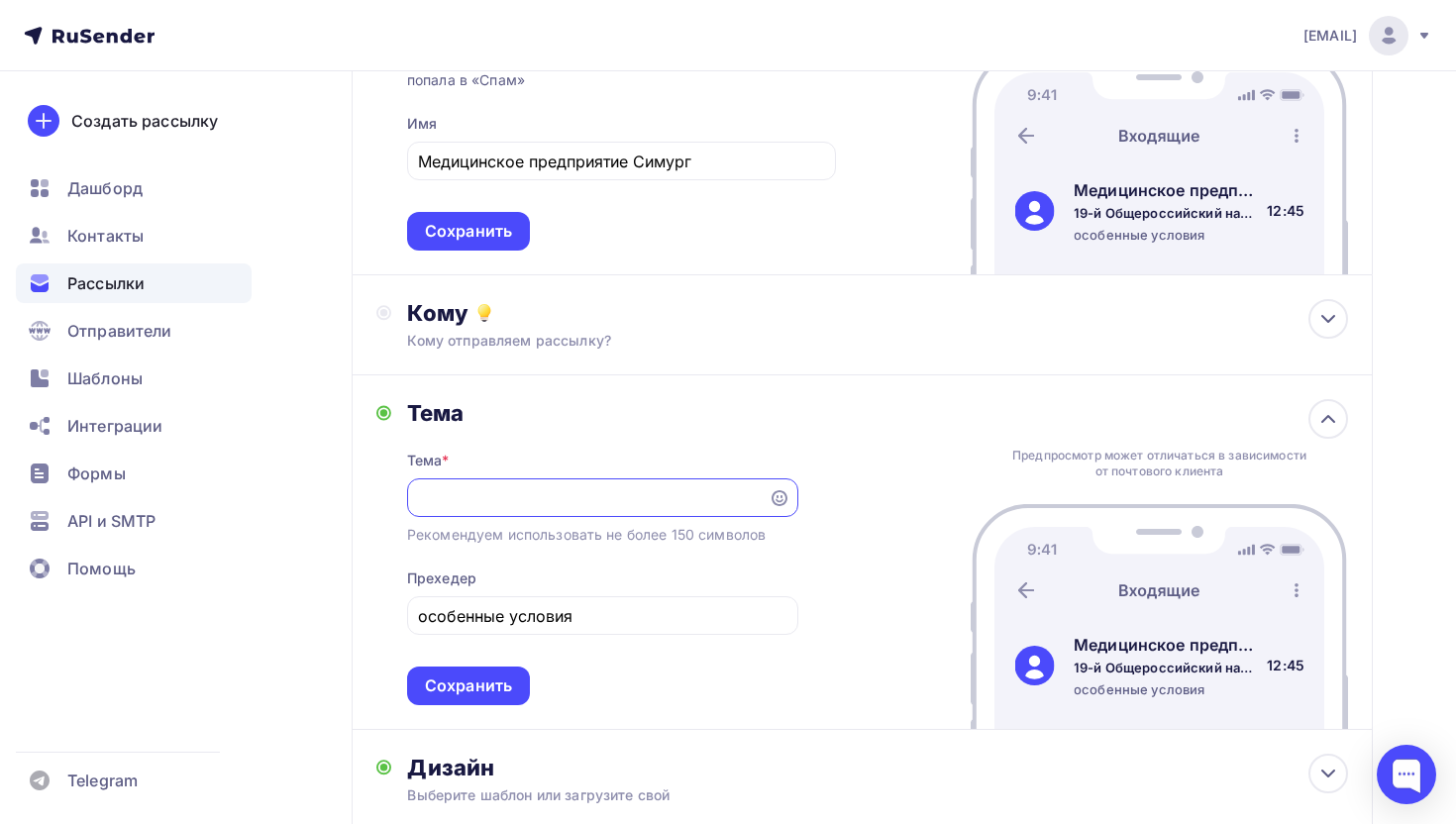scroll, scrollTop: 0, scrollLeft: 575, axis: horizontal 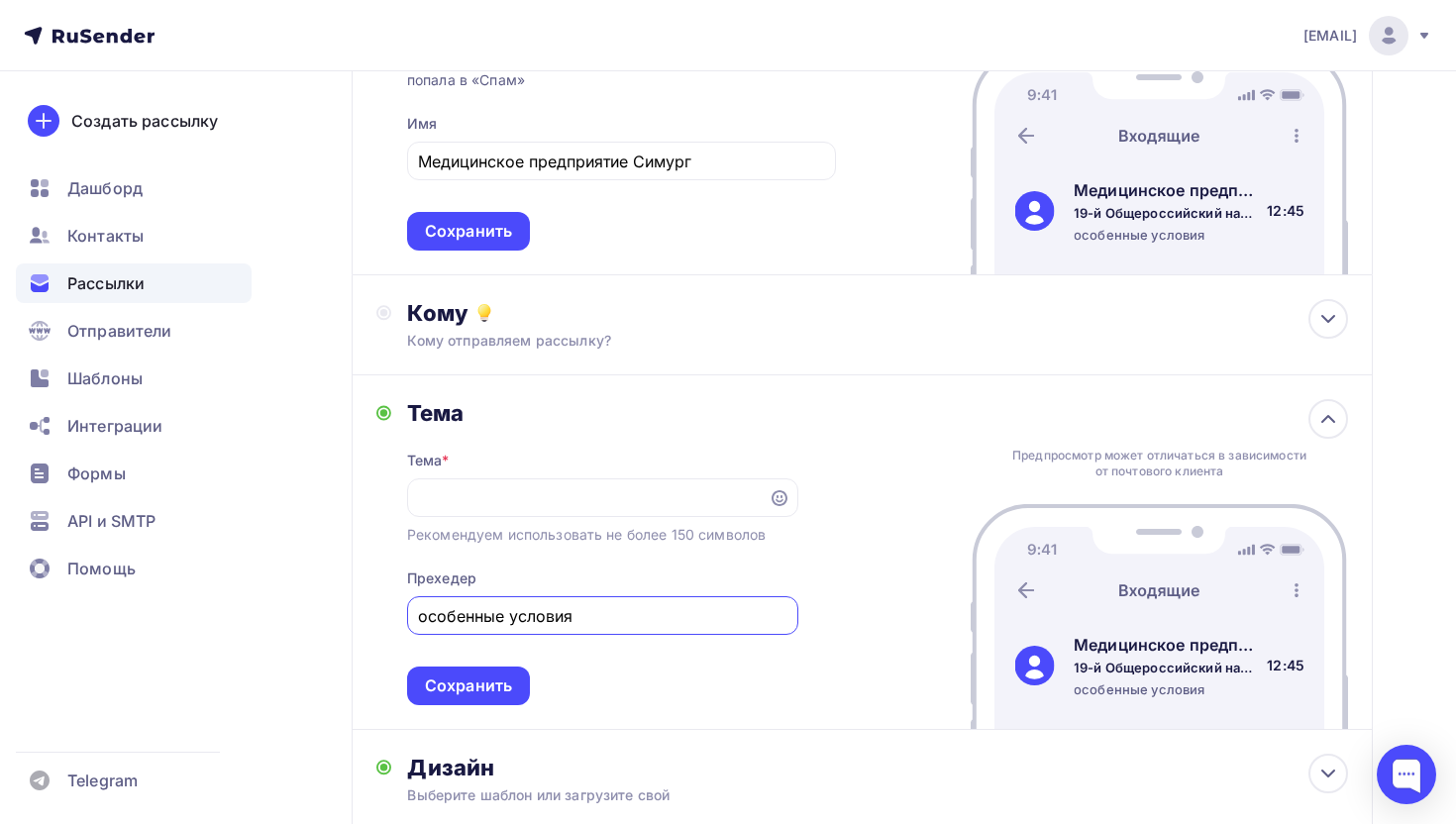 click on "особенные условия" at bounding box center (602, 616) 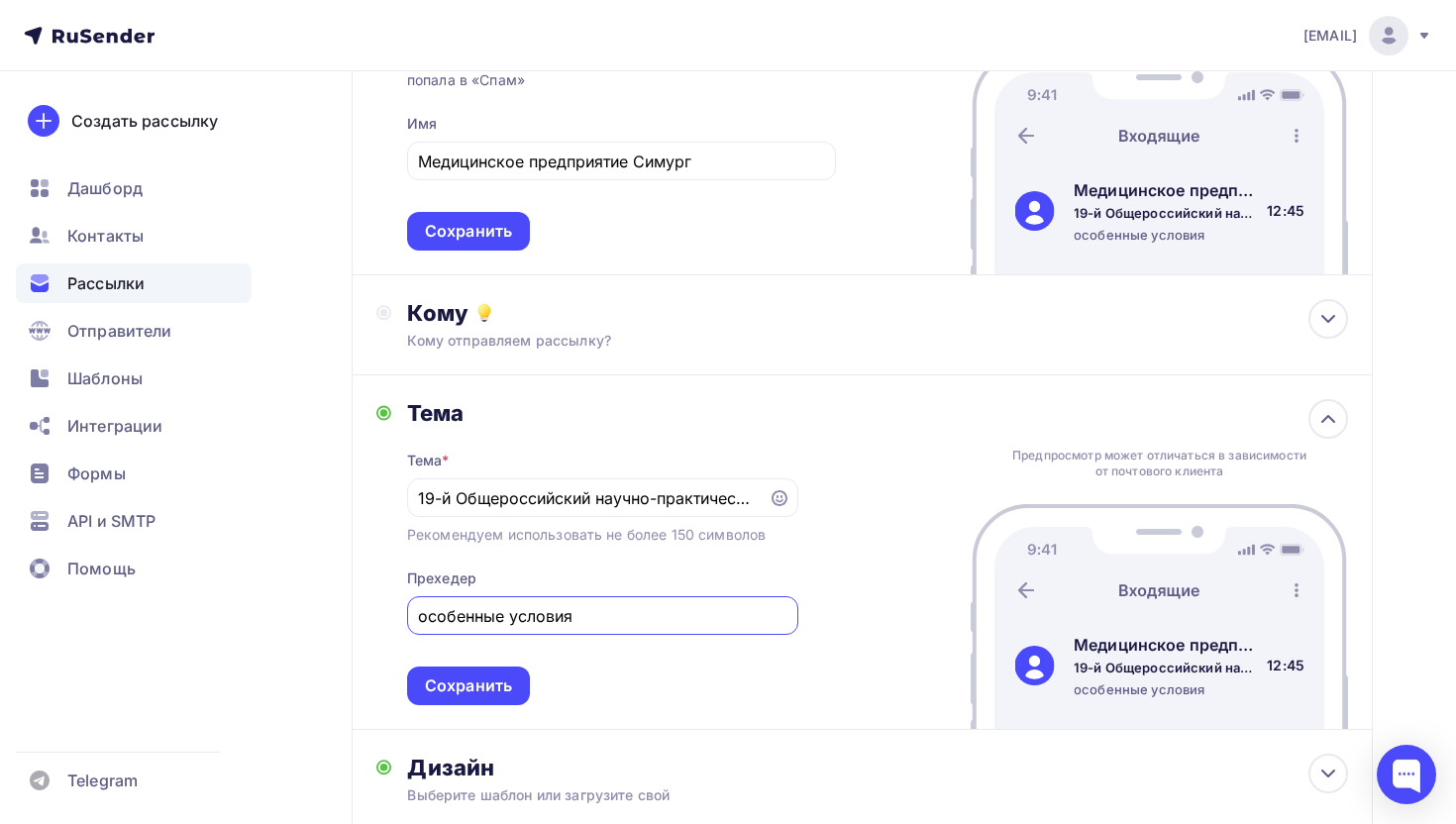 click on "особенные условия" at bounding box center [602, 616] 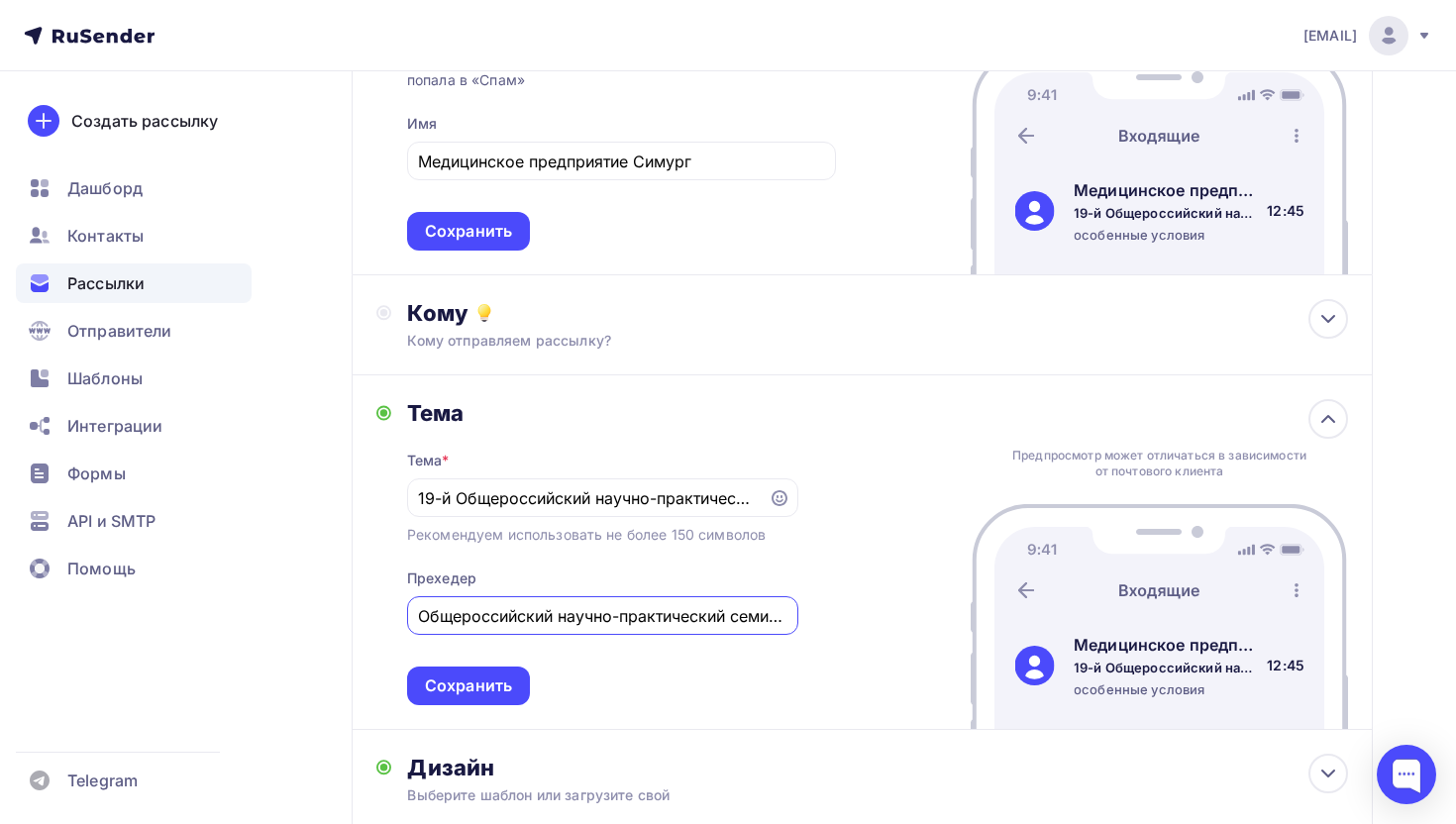 scroll, scrollTop: 0, scrollLeft: 508, axis: horizontal 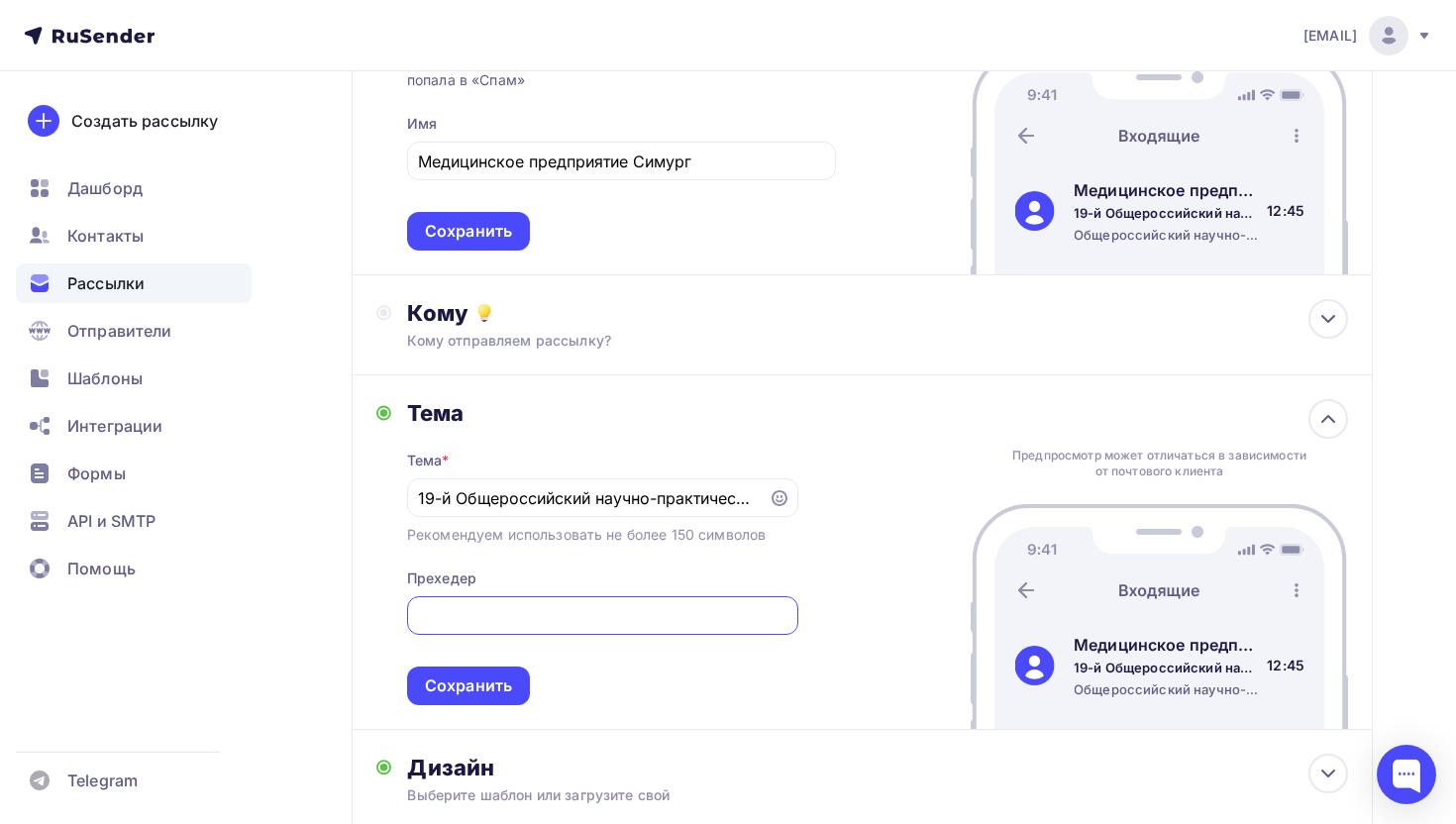 drag, startPoint x: 591, startPoint y: 619, endPoint x: 892, endPoint y: 624, distance: 301.0415 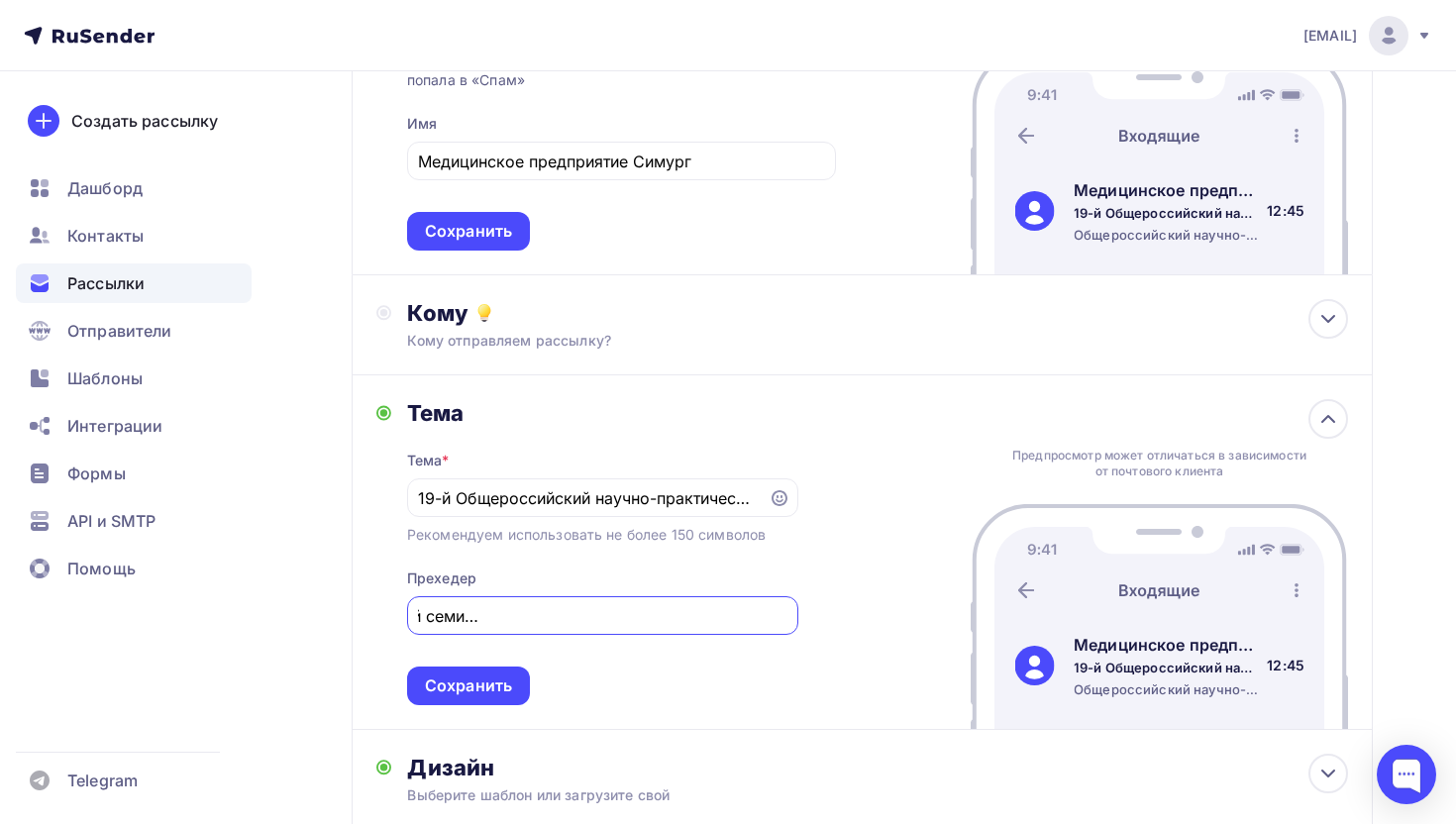 scroll, scrollTop: 0, scrollLeft: 312, axis: horizontal 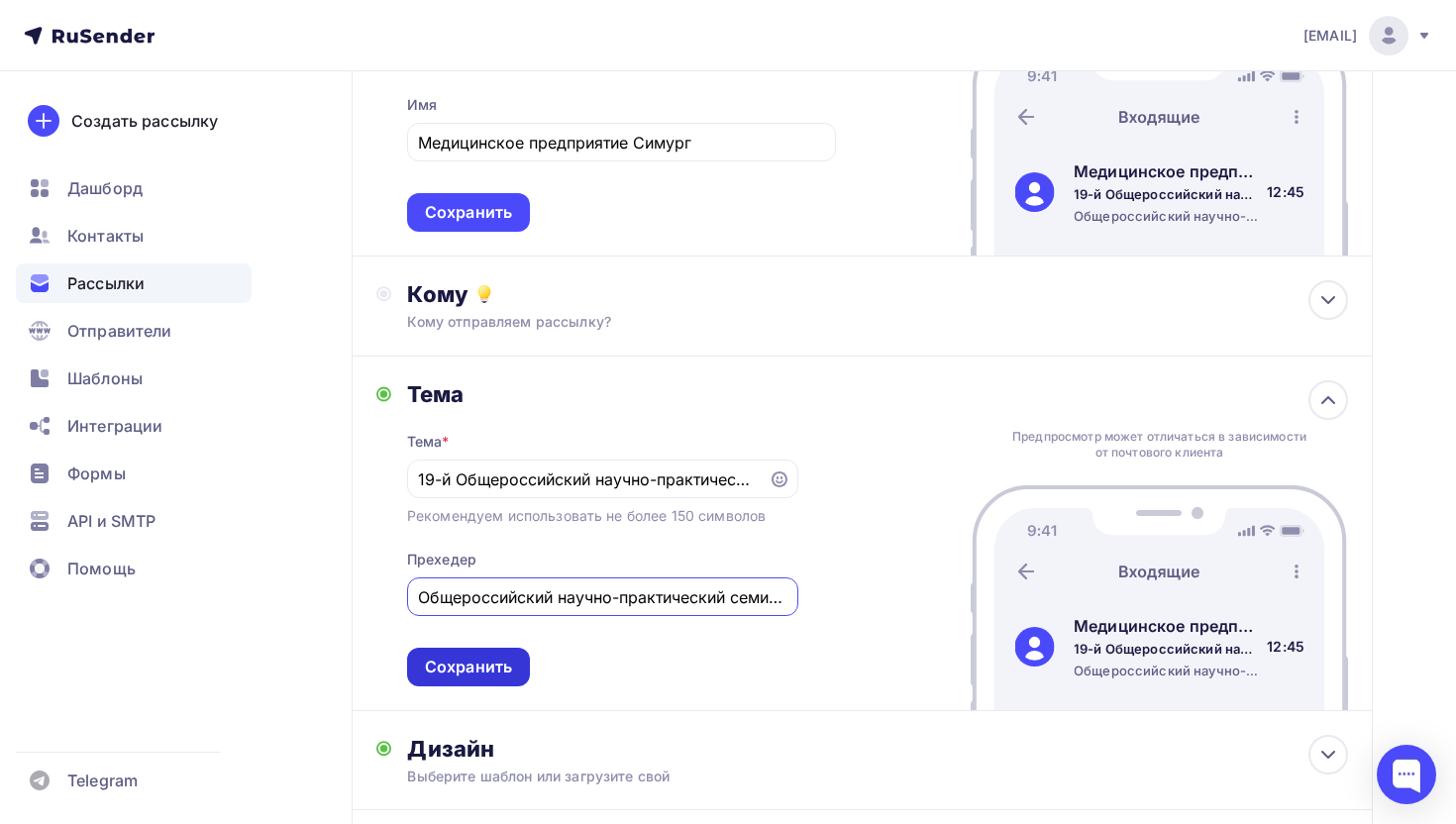 type on "Общероссийский научно-практический семинар" 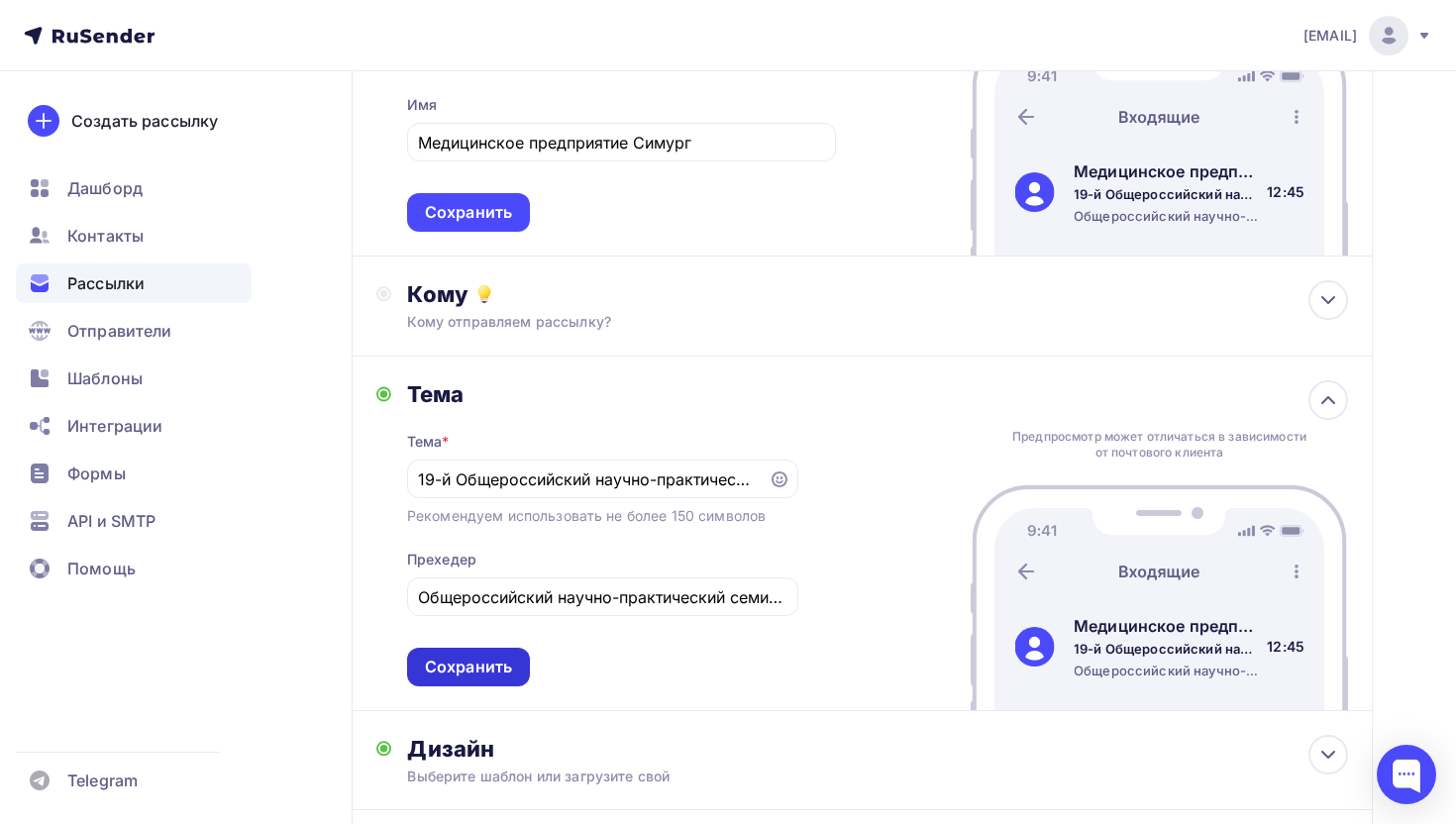 click on "Сохранить" at bounding box center (468, 667) 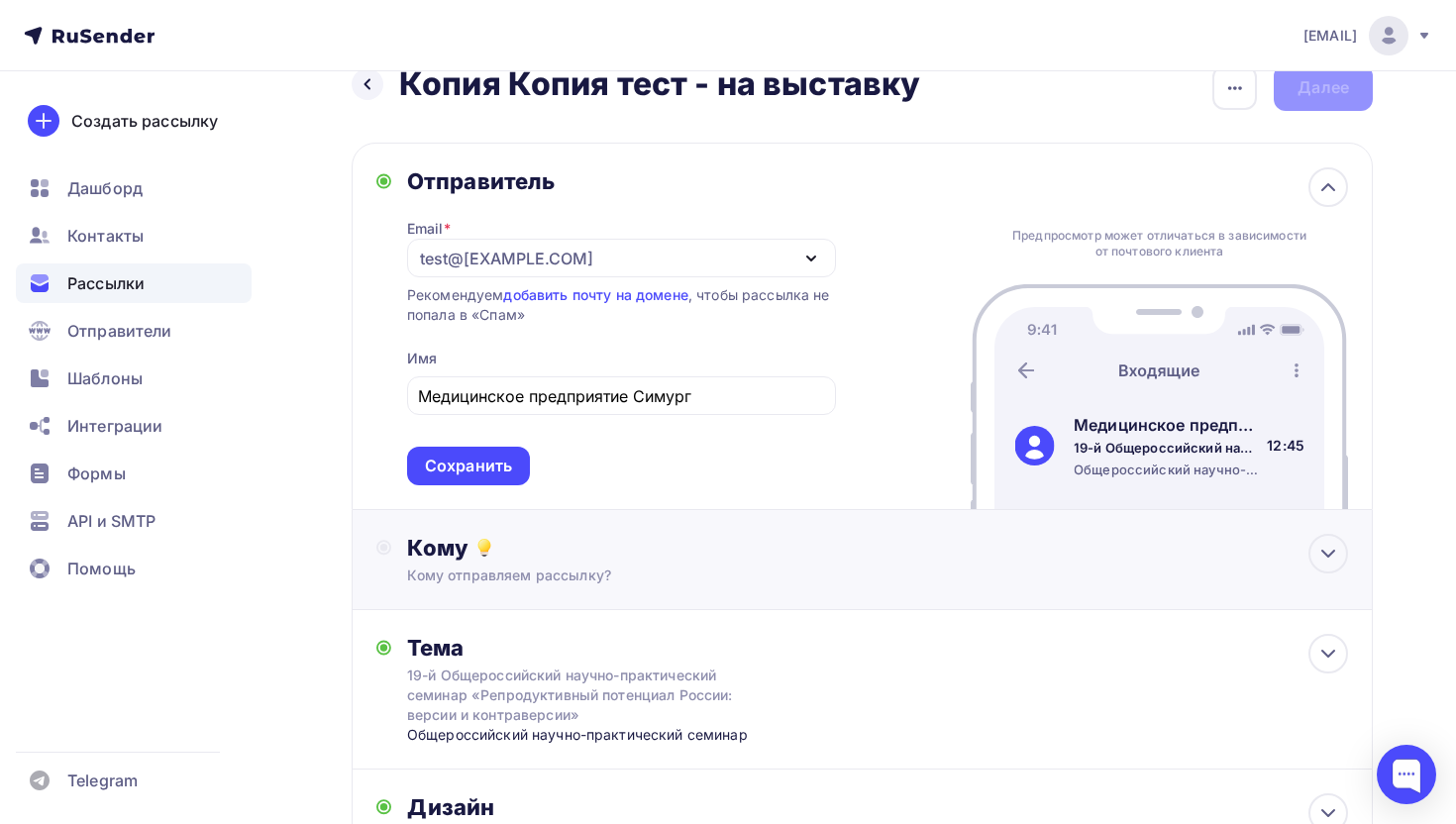 scroll, scrollTop: 0, scrollLeft: 0, axis: both 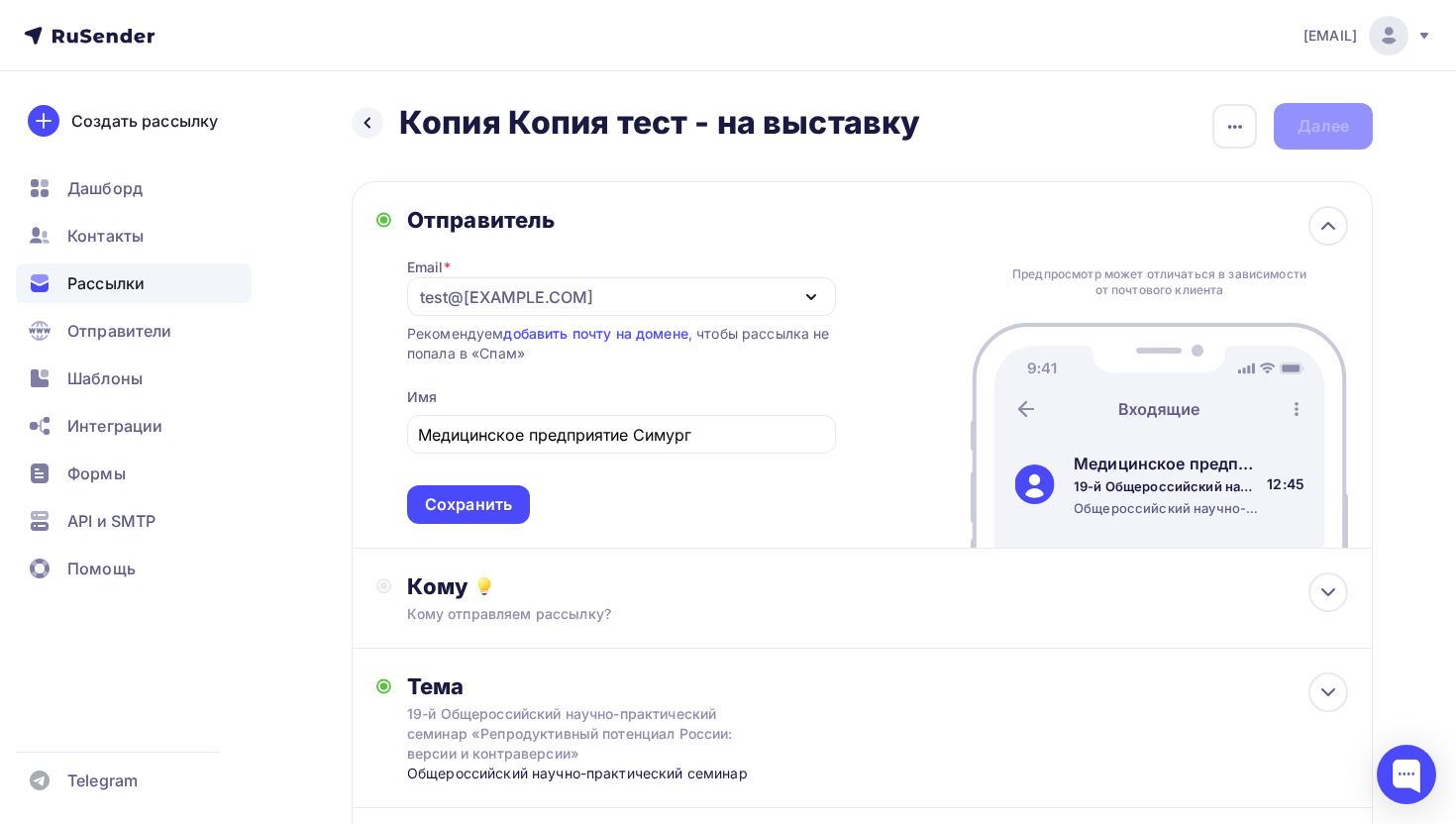 click on "test@simurg-spb.ru" at bounding box center [506, 297] 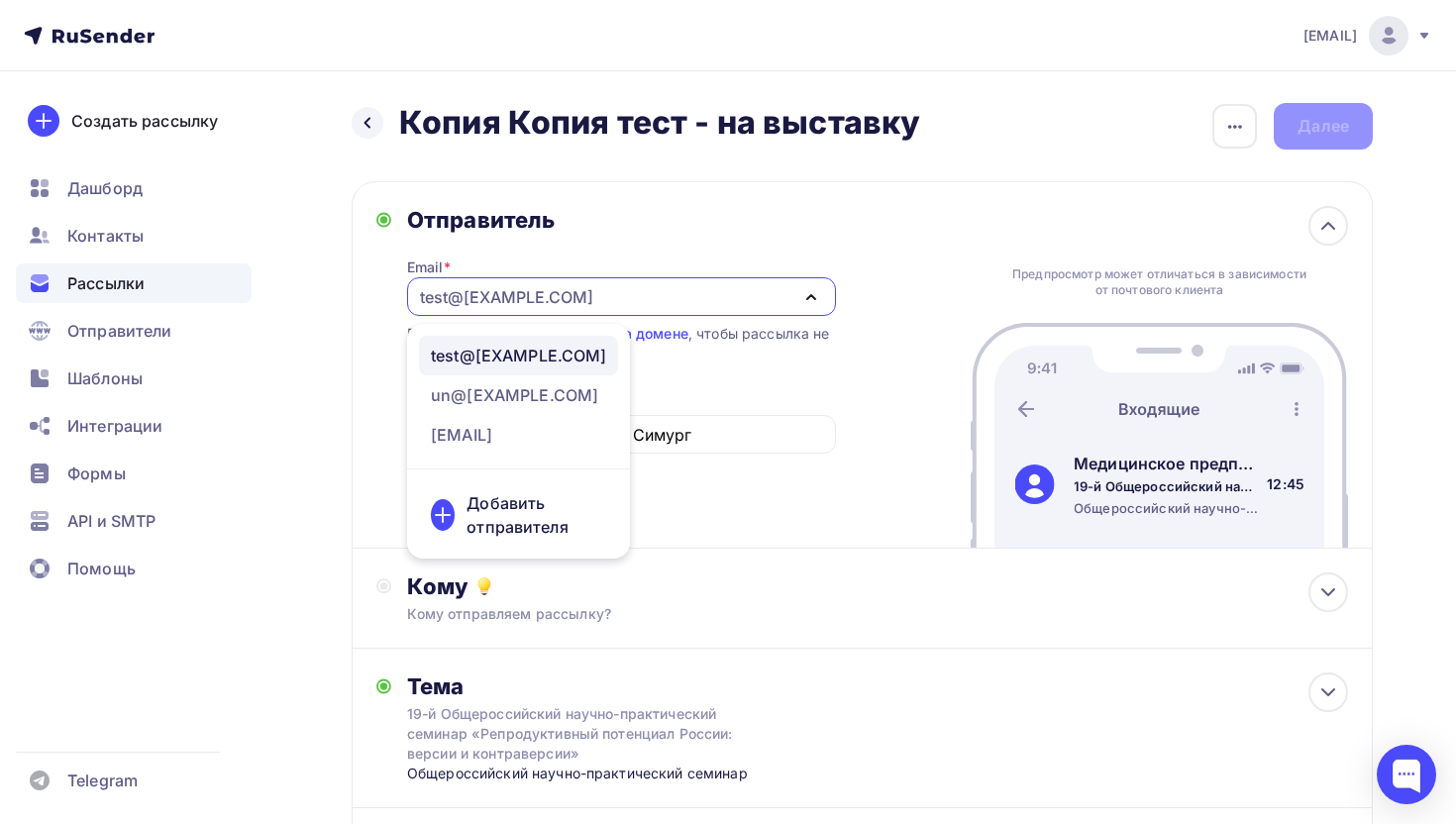 click on "Добавить отправителя" at bounding box center (536, 515) 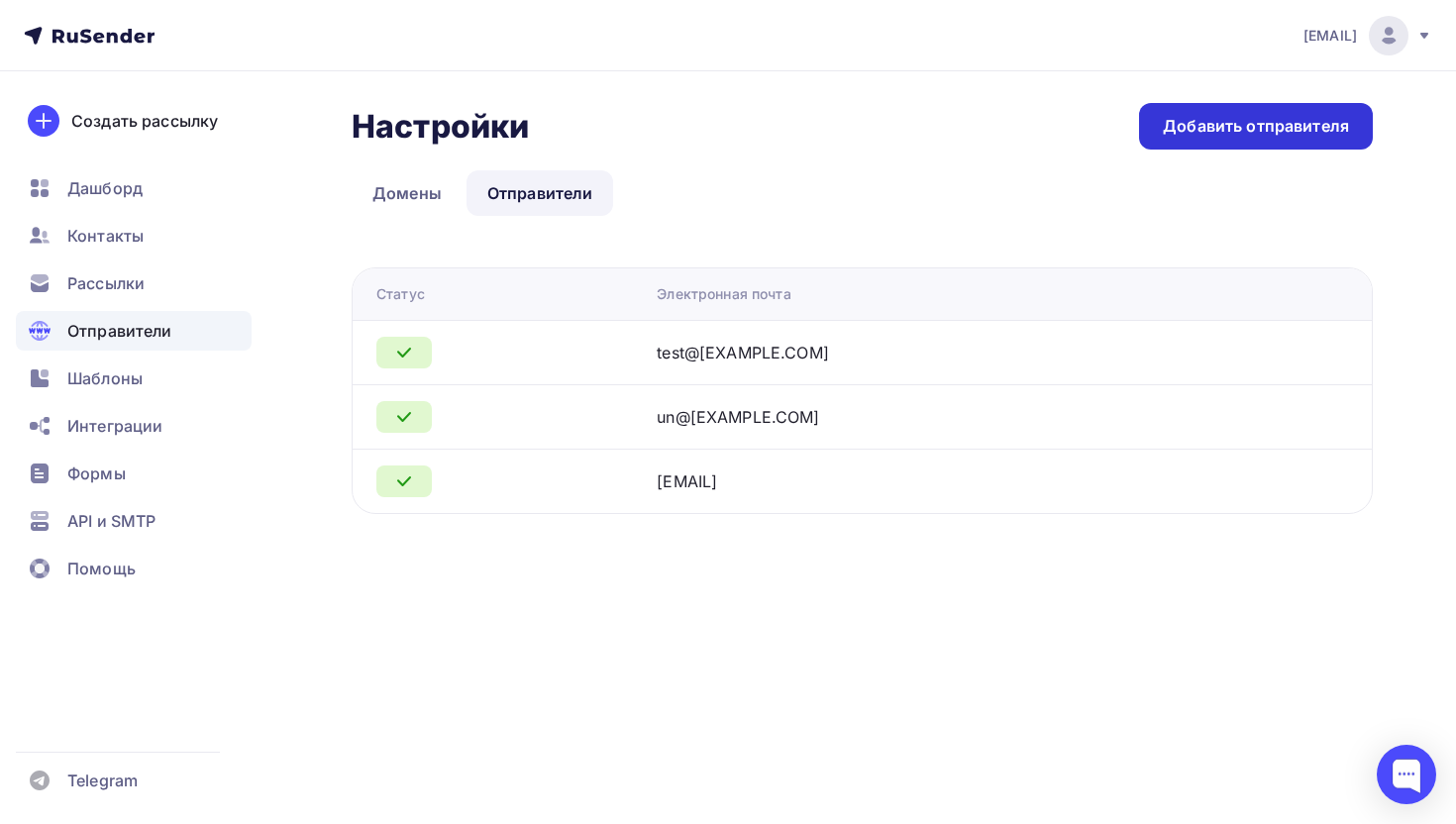 click on "Добавить отправителя" at bounding box center (1256, 126) 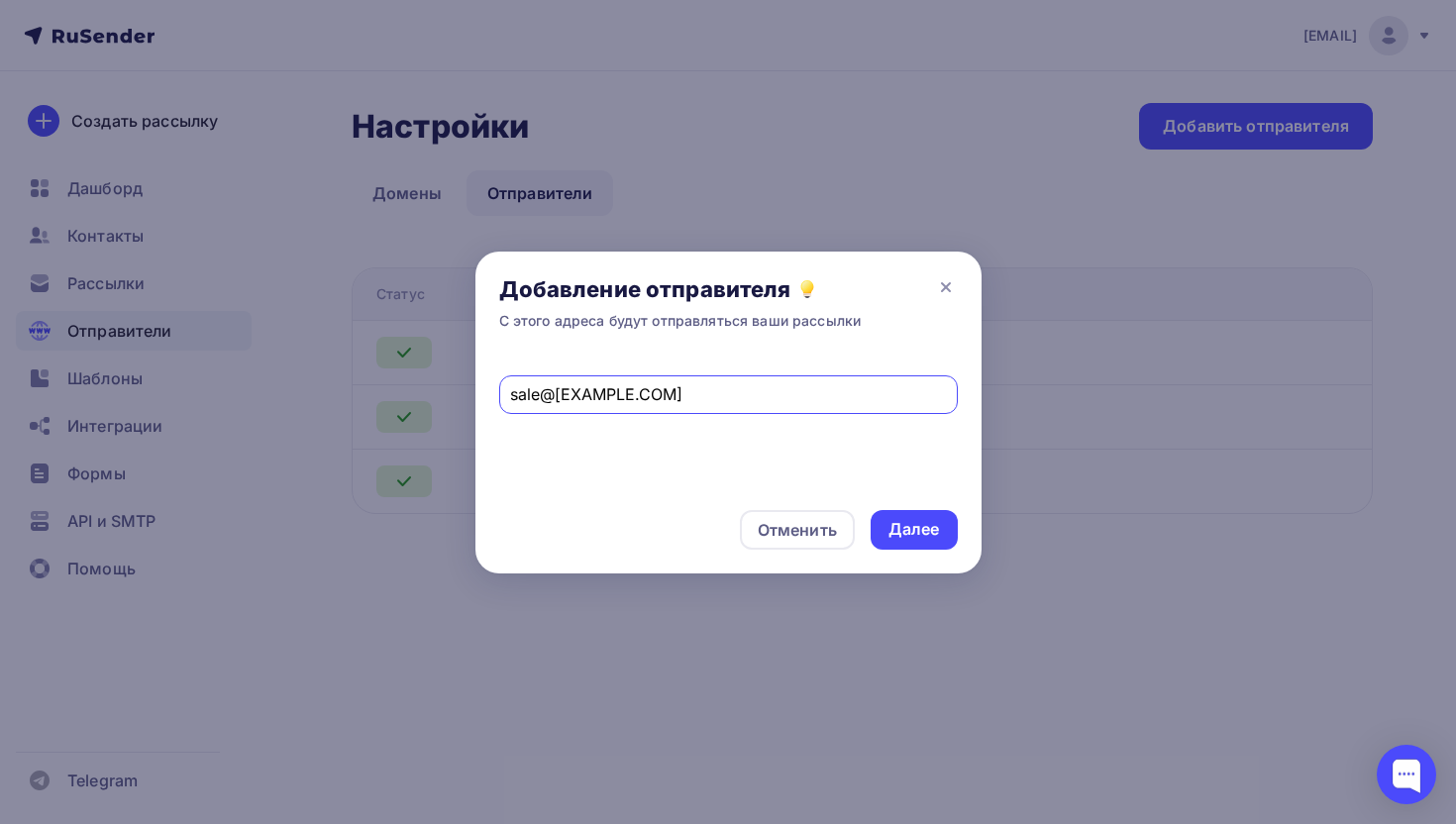 click on "sale@simurg-spb.ru" at bounding box center (728, 394) 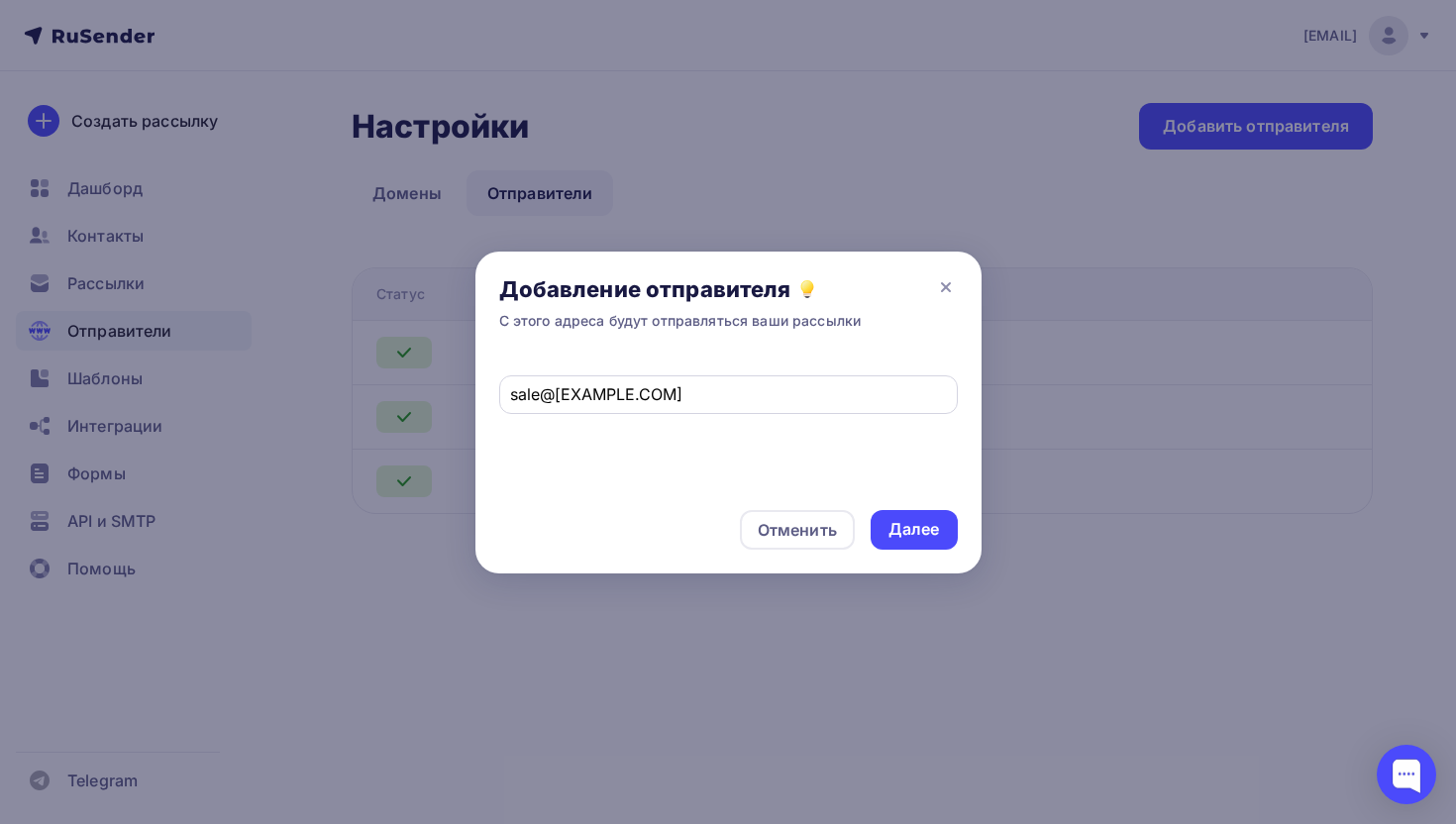 click on "sale@simurg-spb.ru" at bounding box center [728, 394] 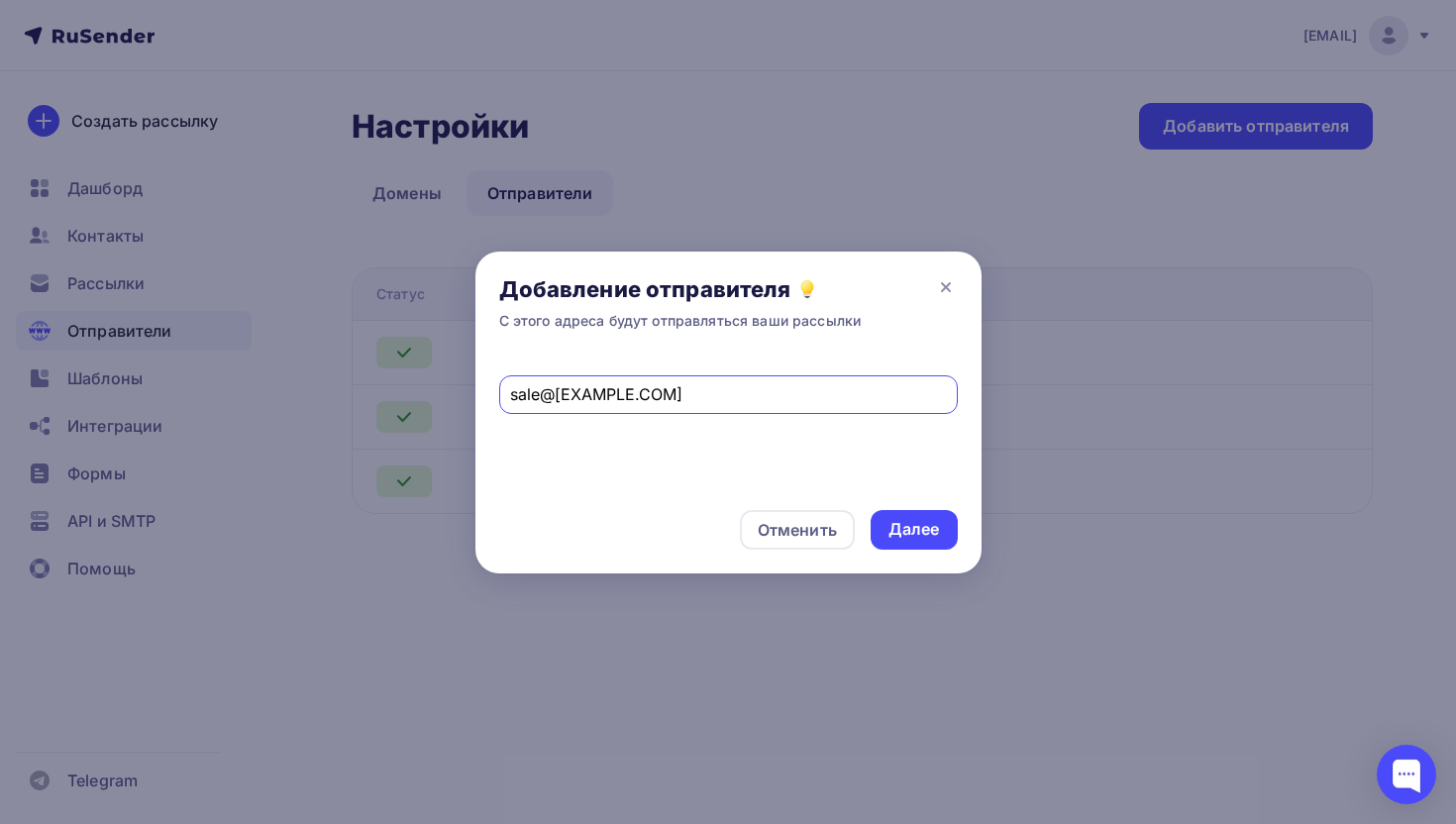 click on "sale@simurg-spb.ru" at bounding box center (728, 394) 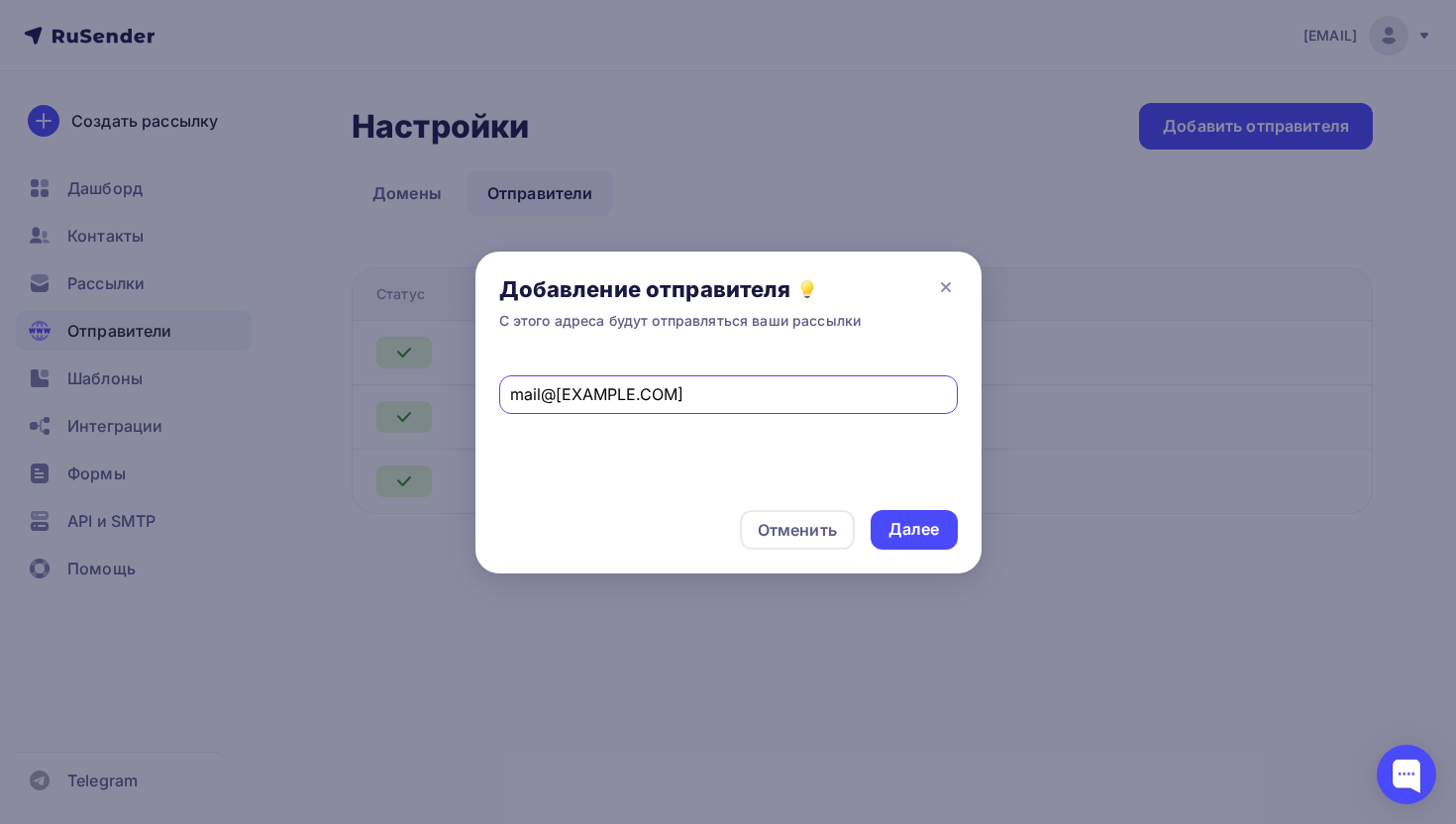 type on "mail@simurg-spb.ru" 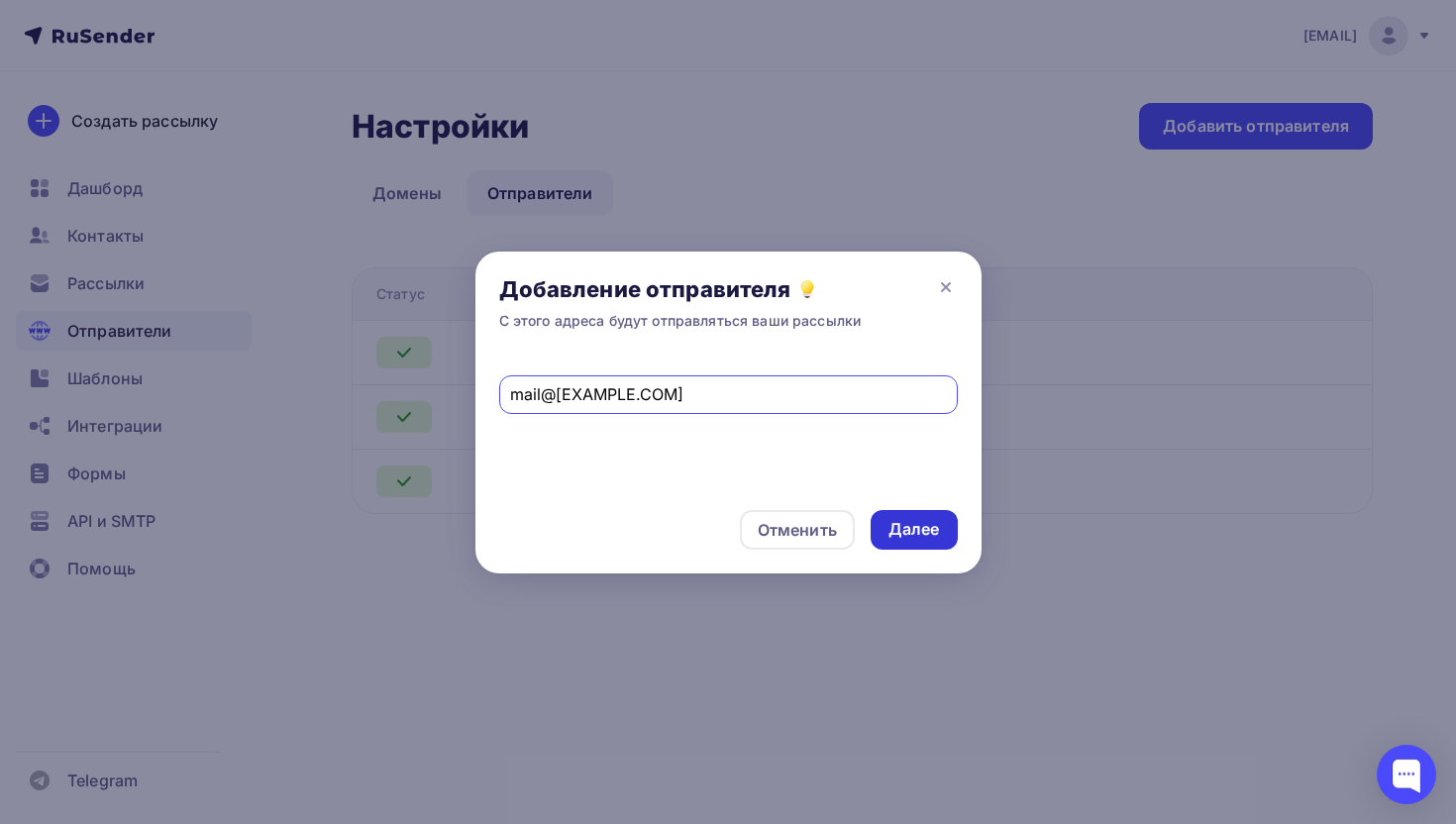 click on "Далее" at bounding box center [914, 529] 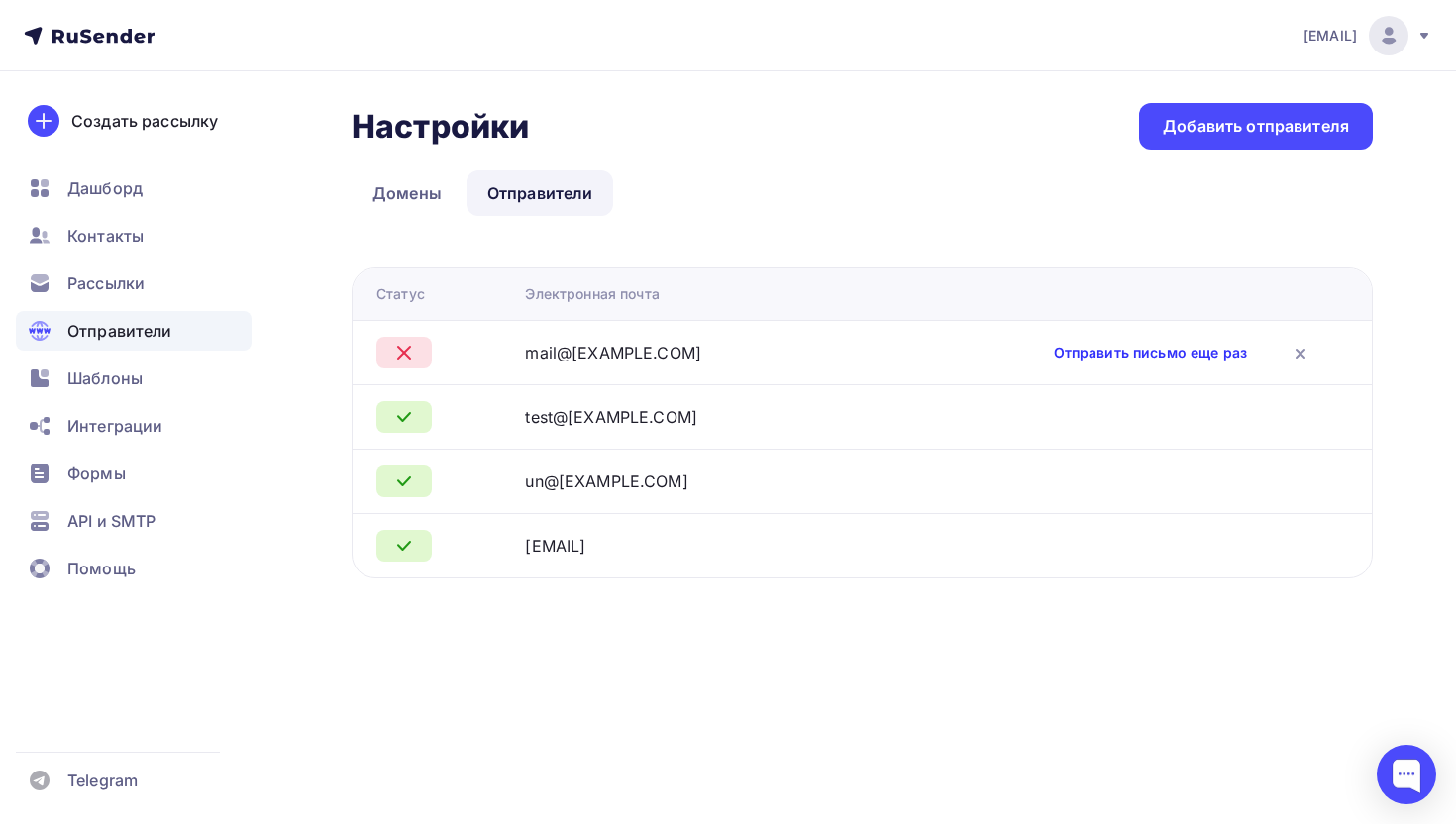 click on "Отправить письмо еще раз" at bounding box center (1150, 353) 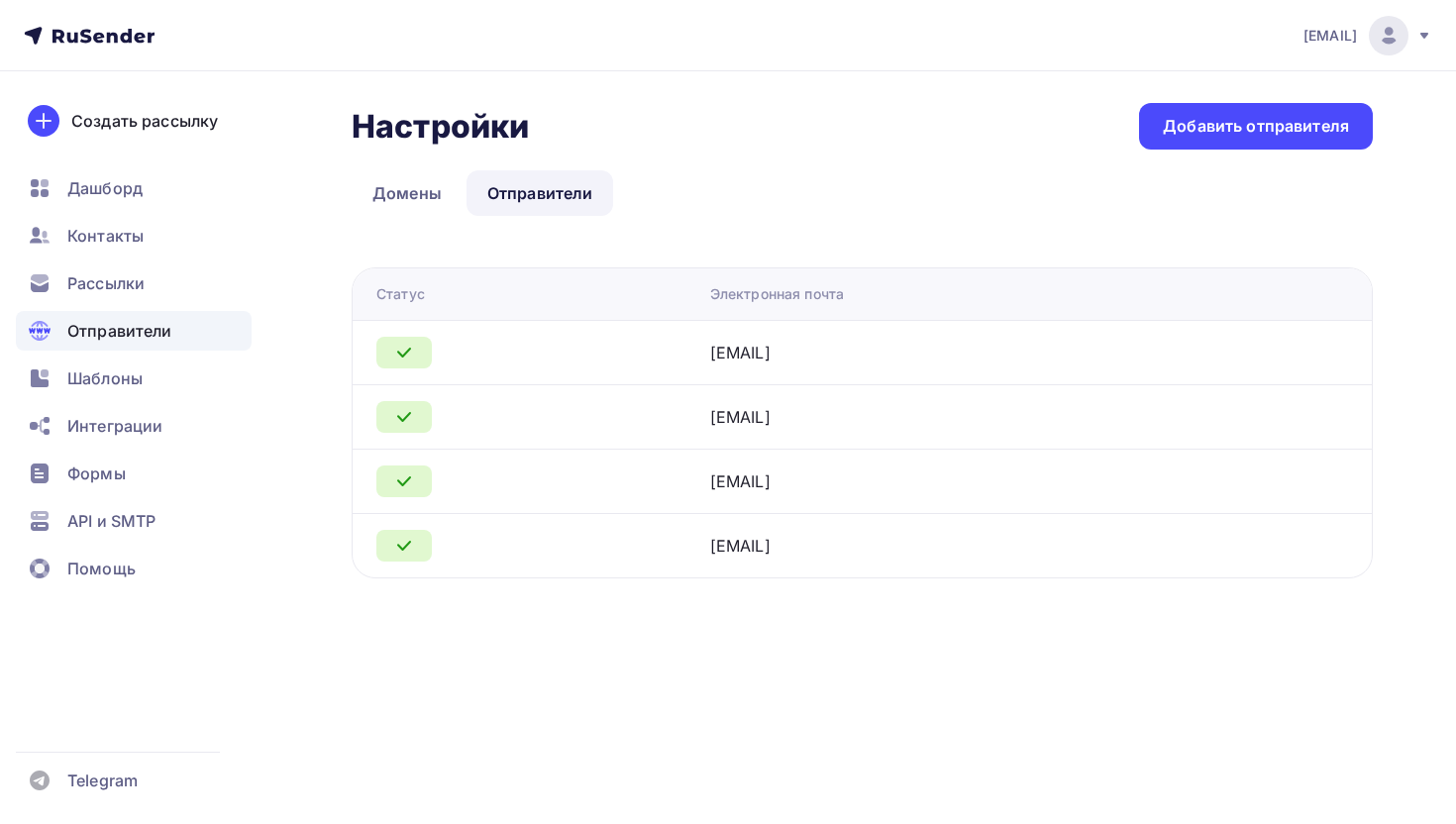 scroll, scrollTop: 0, scrollLeft: 0, axis: both 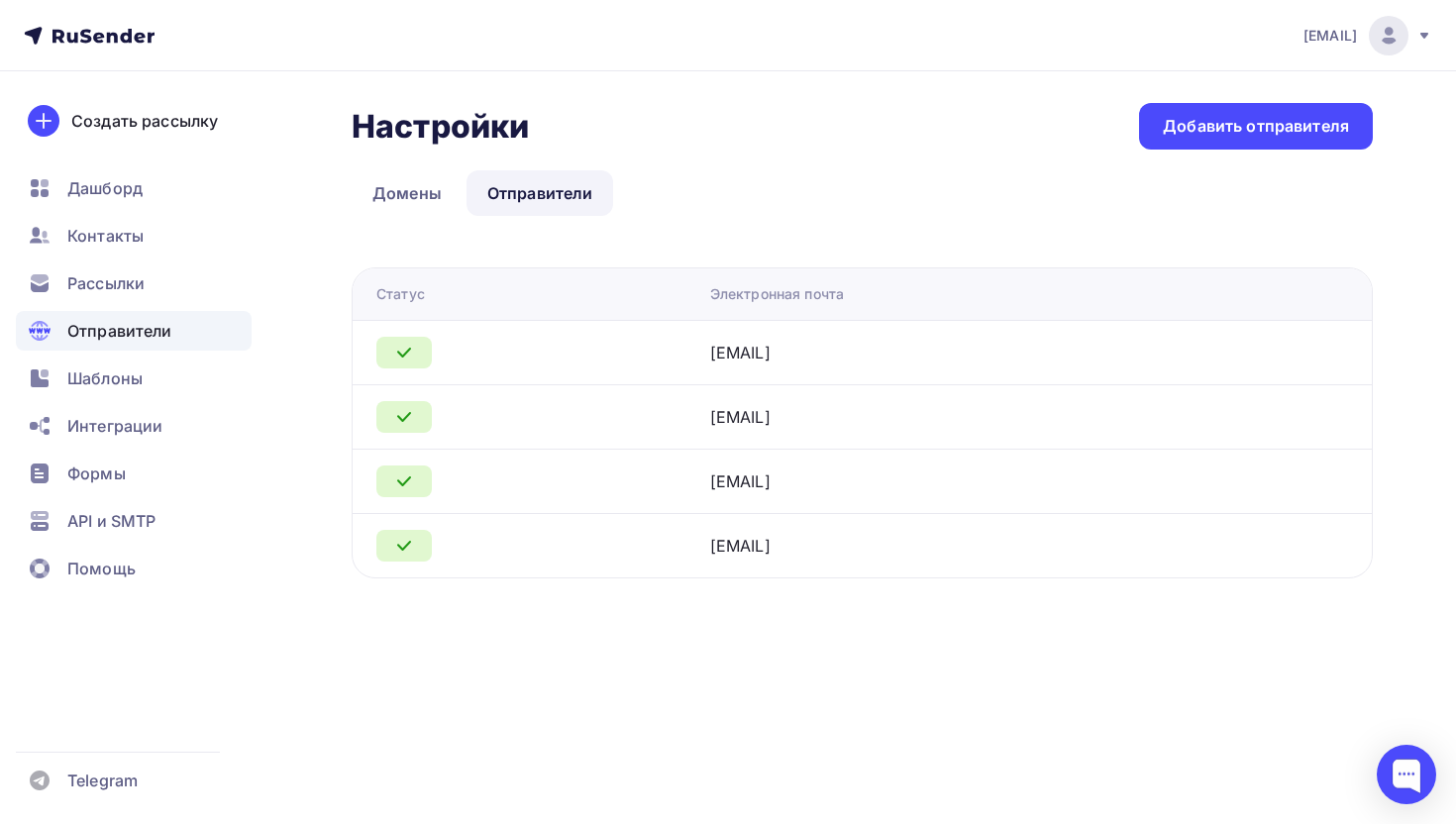 click at bounding box center (404, 353) 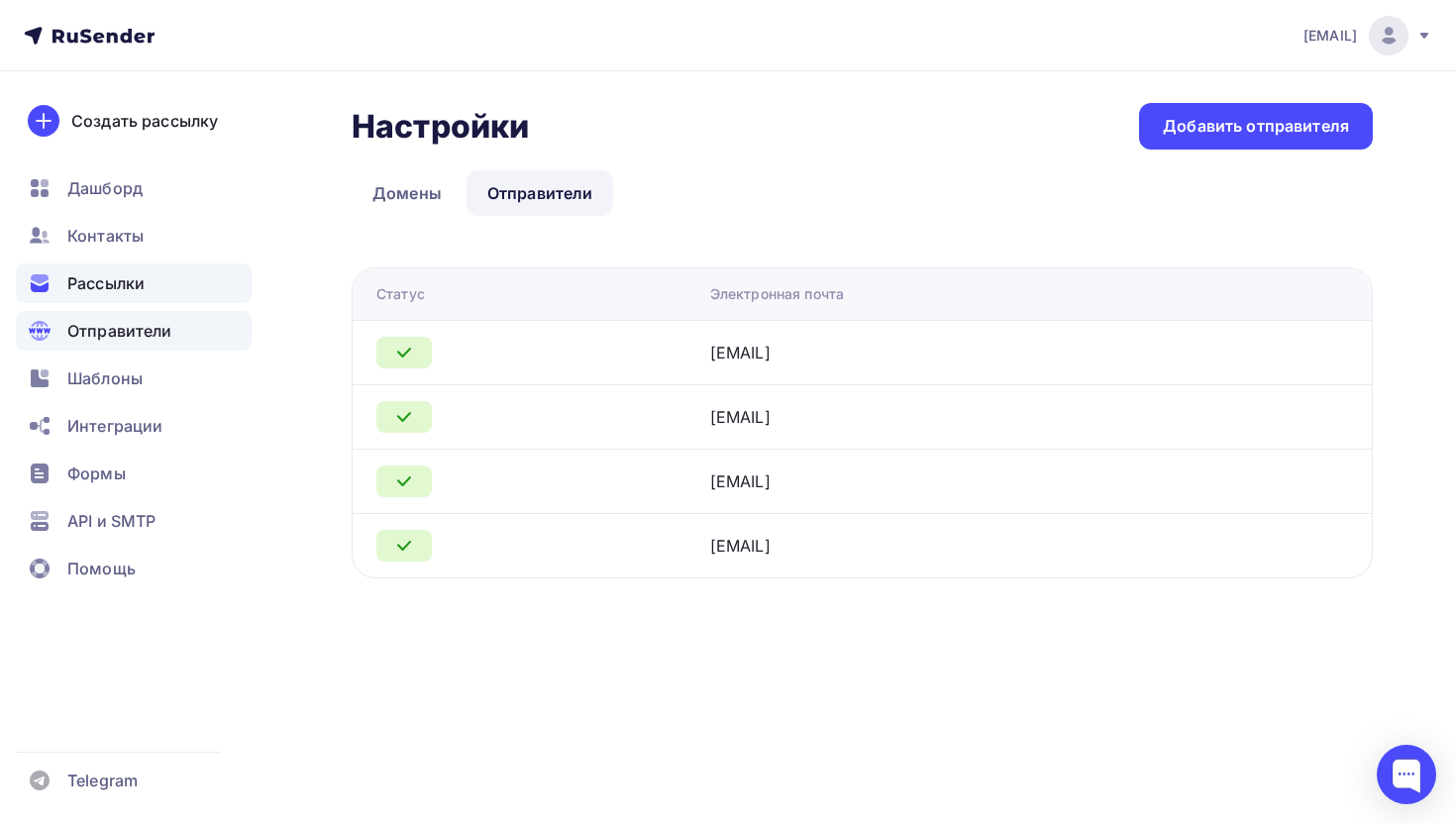 click on "Рассылки" at bounding box center (106, 283) 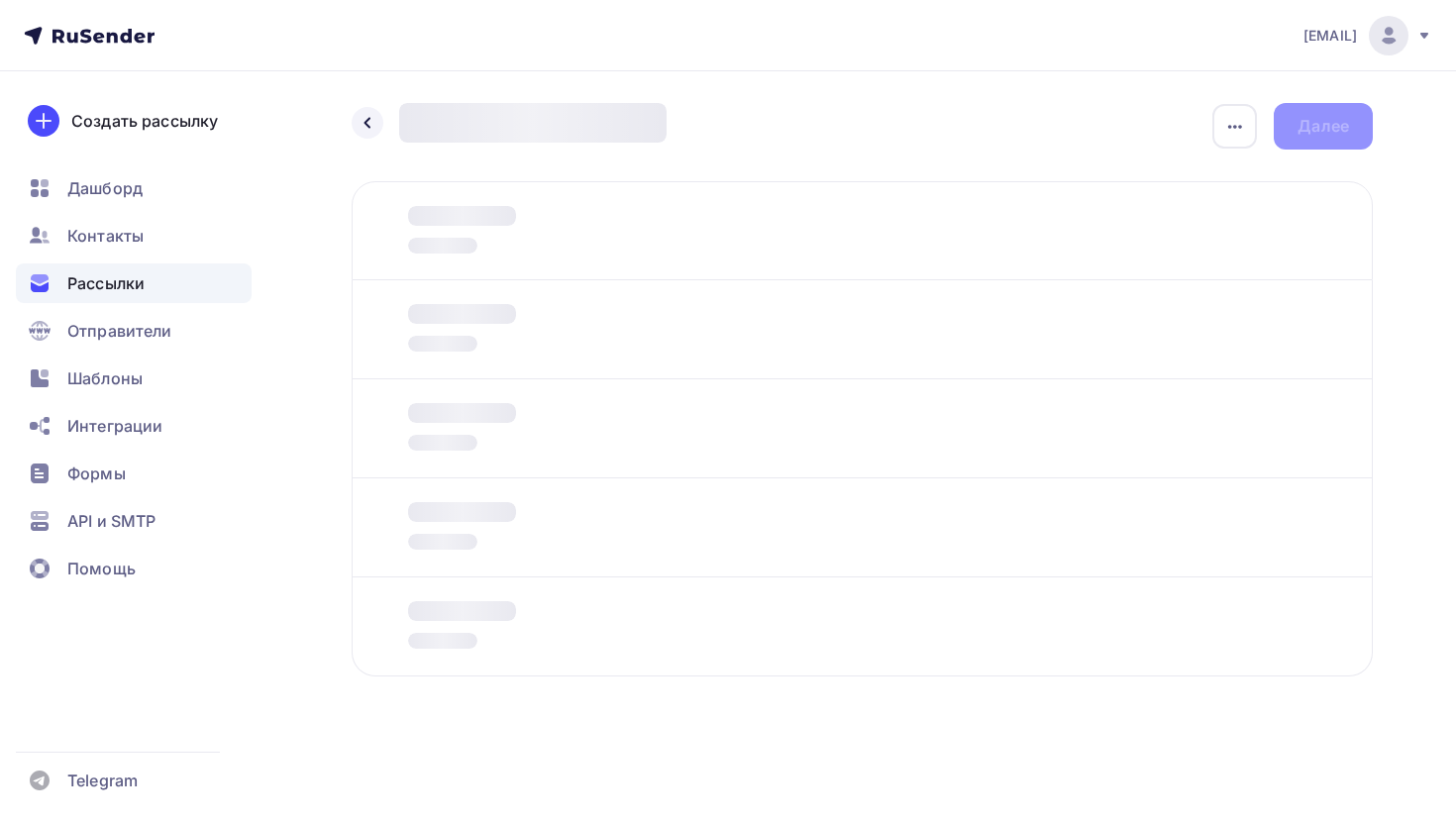 scroll, scrollTop: 0, scrollLeft: 0, axis: both 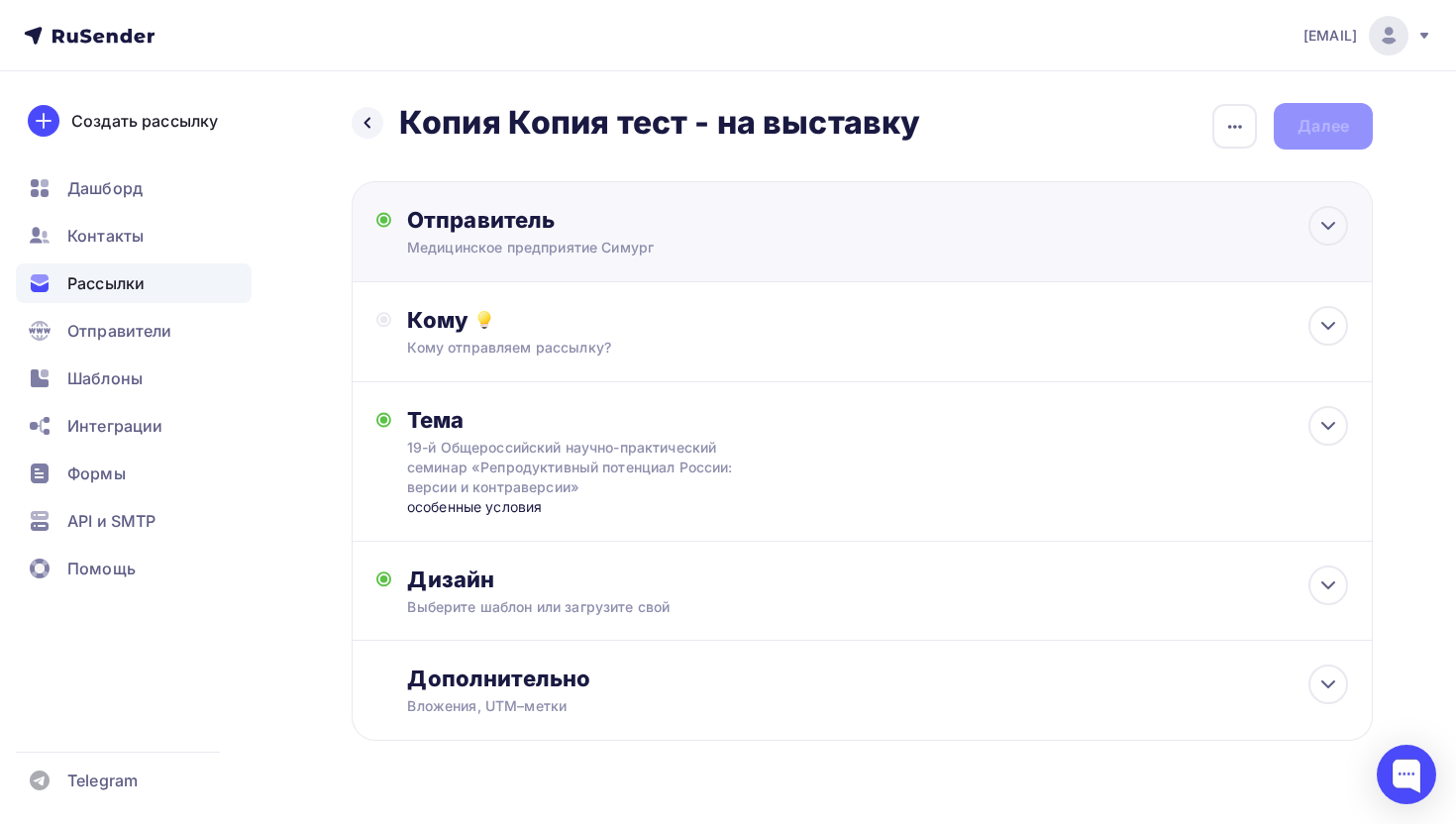 click on "Медицинское предприятие Симург" at bounding box center [600, 248] 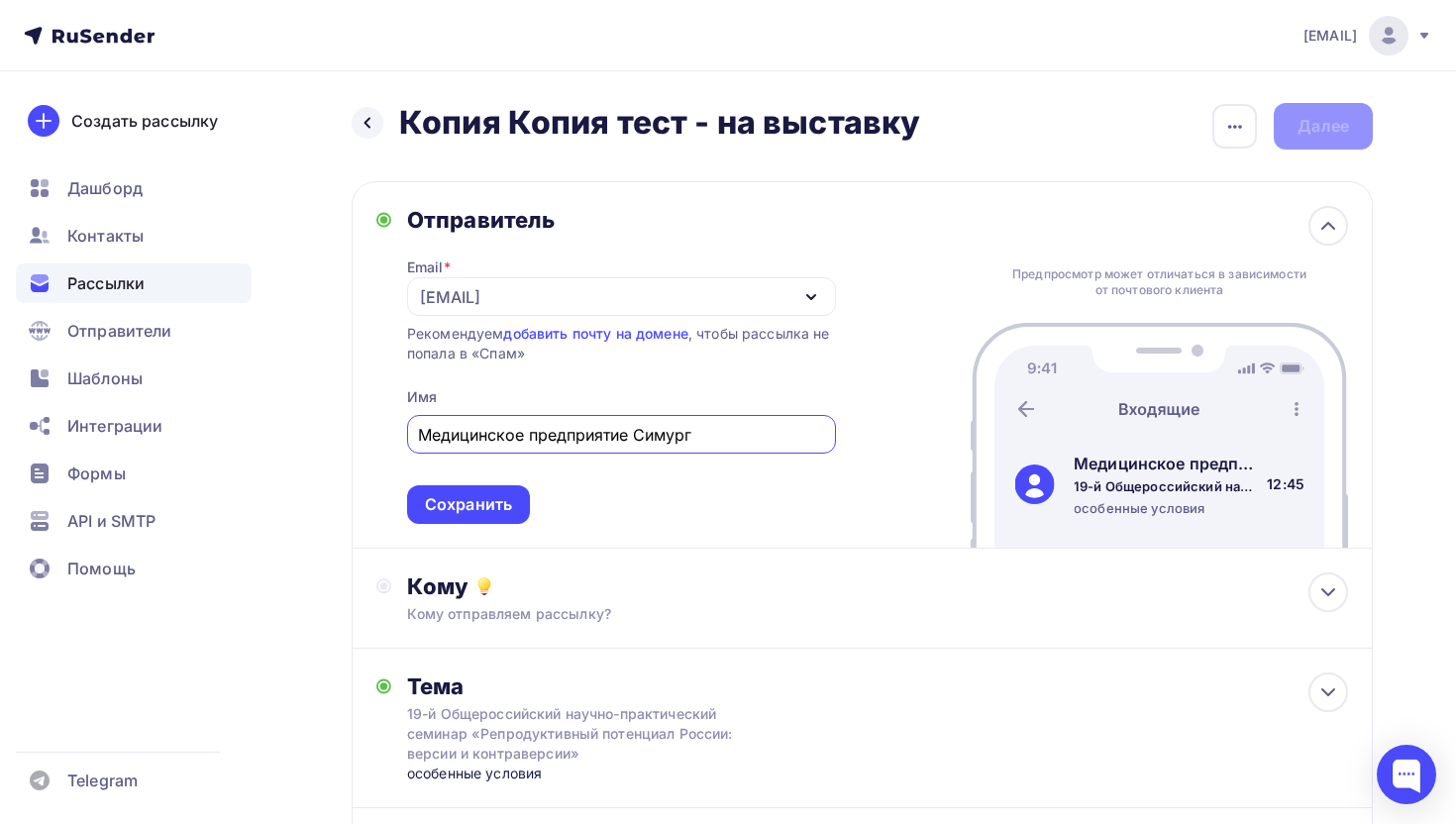 scroll, scrollTop: 0, scrollLeft: 0, axis: both 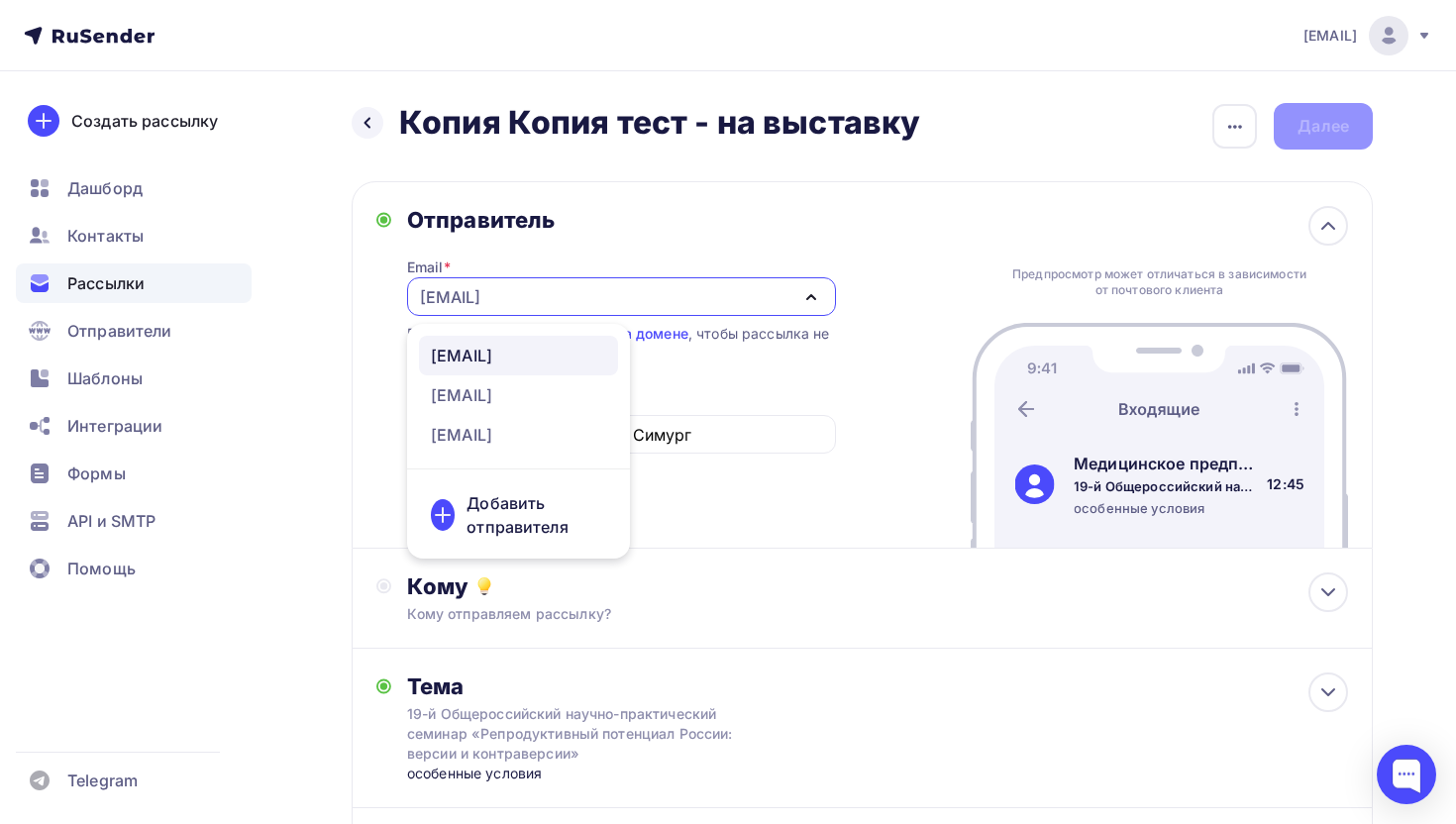 click on "Email  *
test@simurg-spb.ru
test@simurg-spb.ru           un@ankor.top           yinebelyuk@gmail.com               Добавить отправителя
Рекомендуем  добавить почту на домене , чтобы рассылка не попала в «Спам»
Имя     Медицинское предприятие Симург             Сохранить" at bounding box center (621, 378) 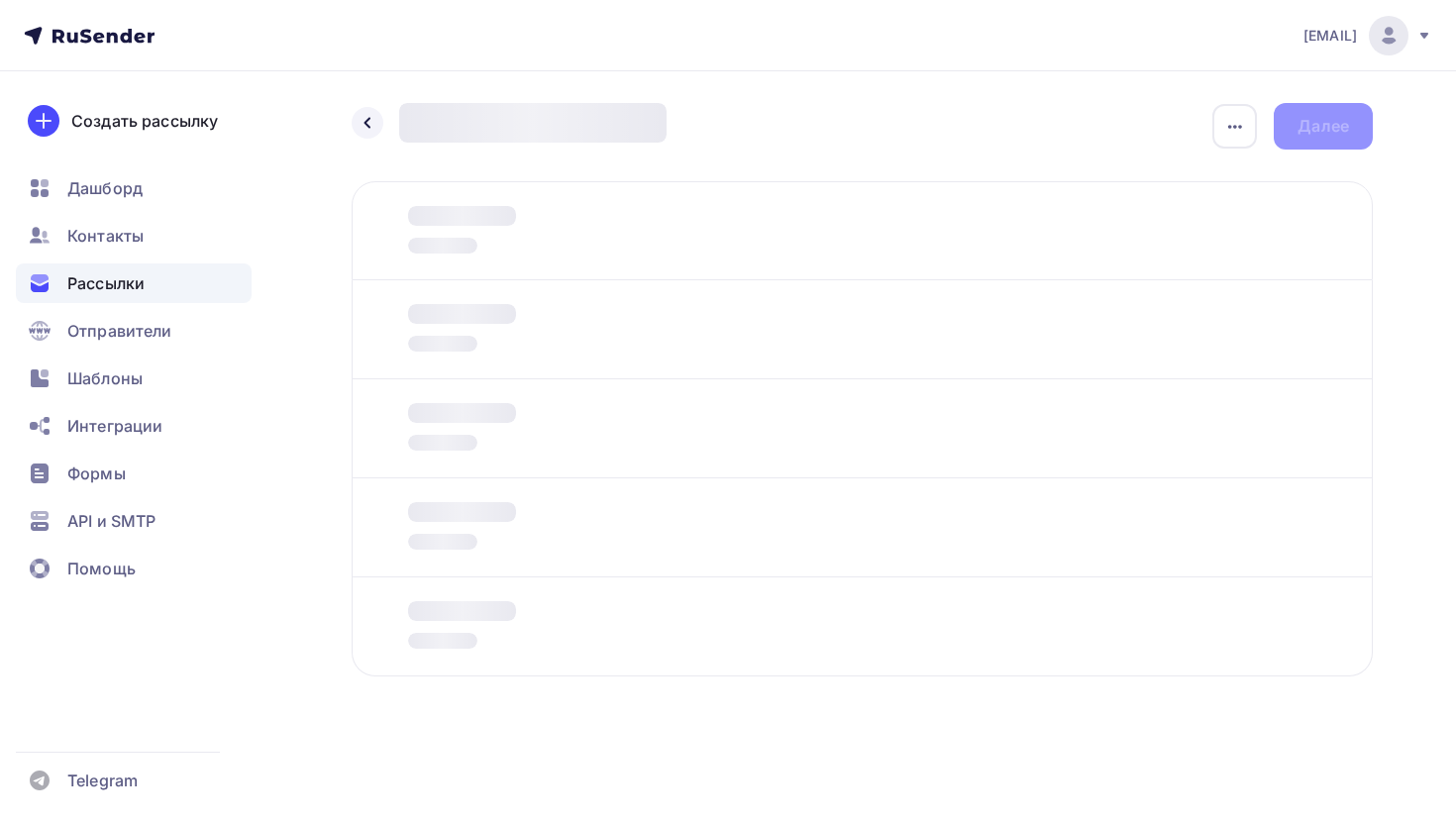 scroll, scrollTop: 0, scrollLeft: 0, axis: both 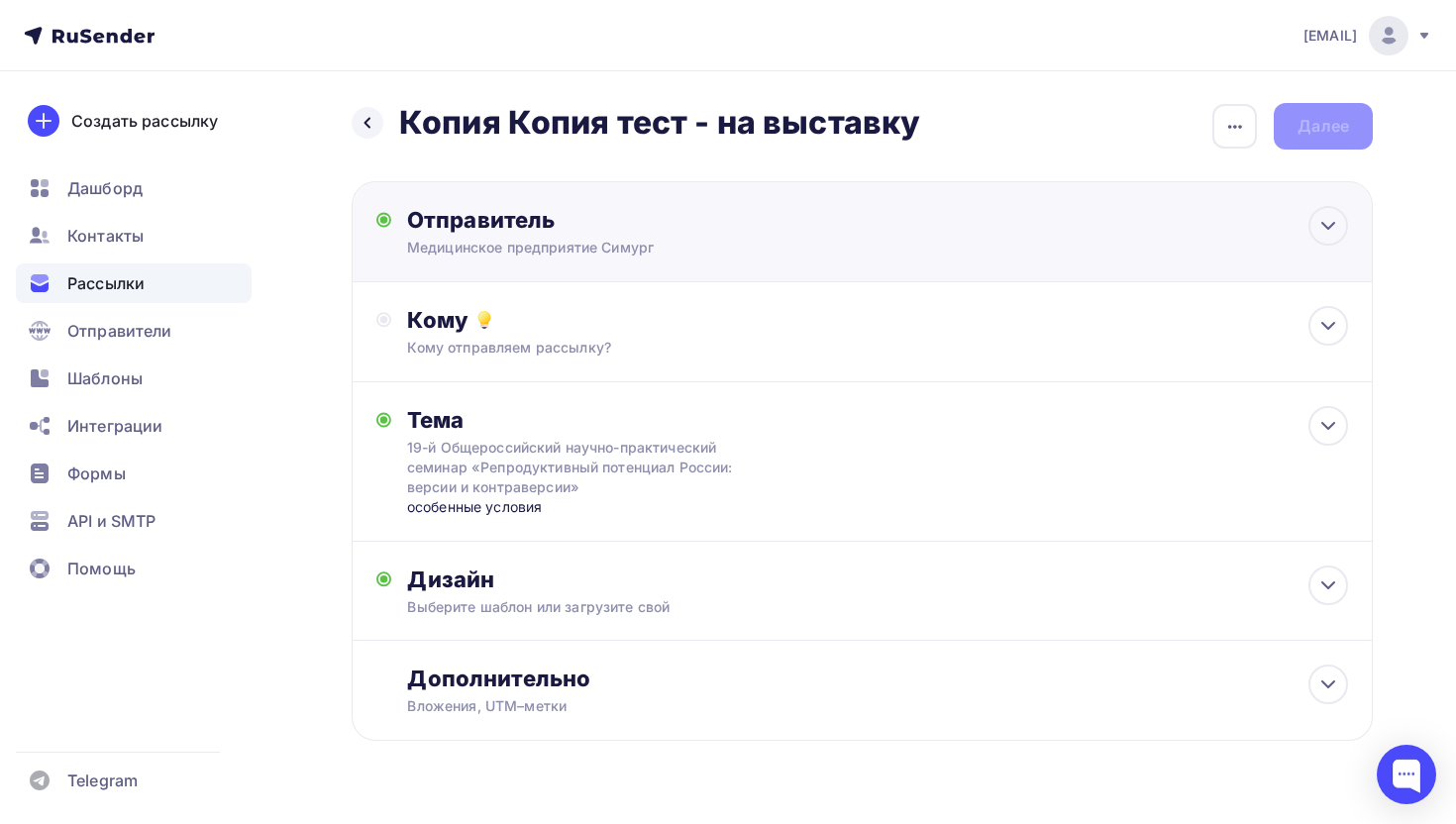 click on "Отправитель
Медицинское предприятие Симург
Email  *
yinebelyuk@gmail.com
mail@simurg-spb.ru           test@simurg-spb.ru           un@ankor.top           yinebelyuk@gmail.com               Добавить отправителя
Рекомендуем  добавить почту на домене , чтобы рассылка не попала в «Спам»
Имя                 Сохранить" at bounding box center (621, 232) 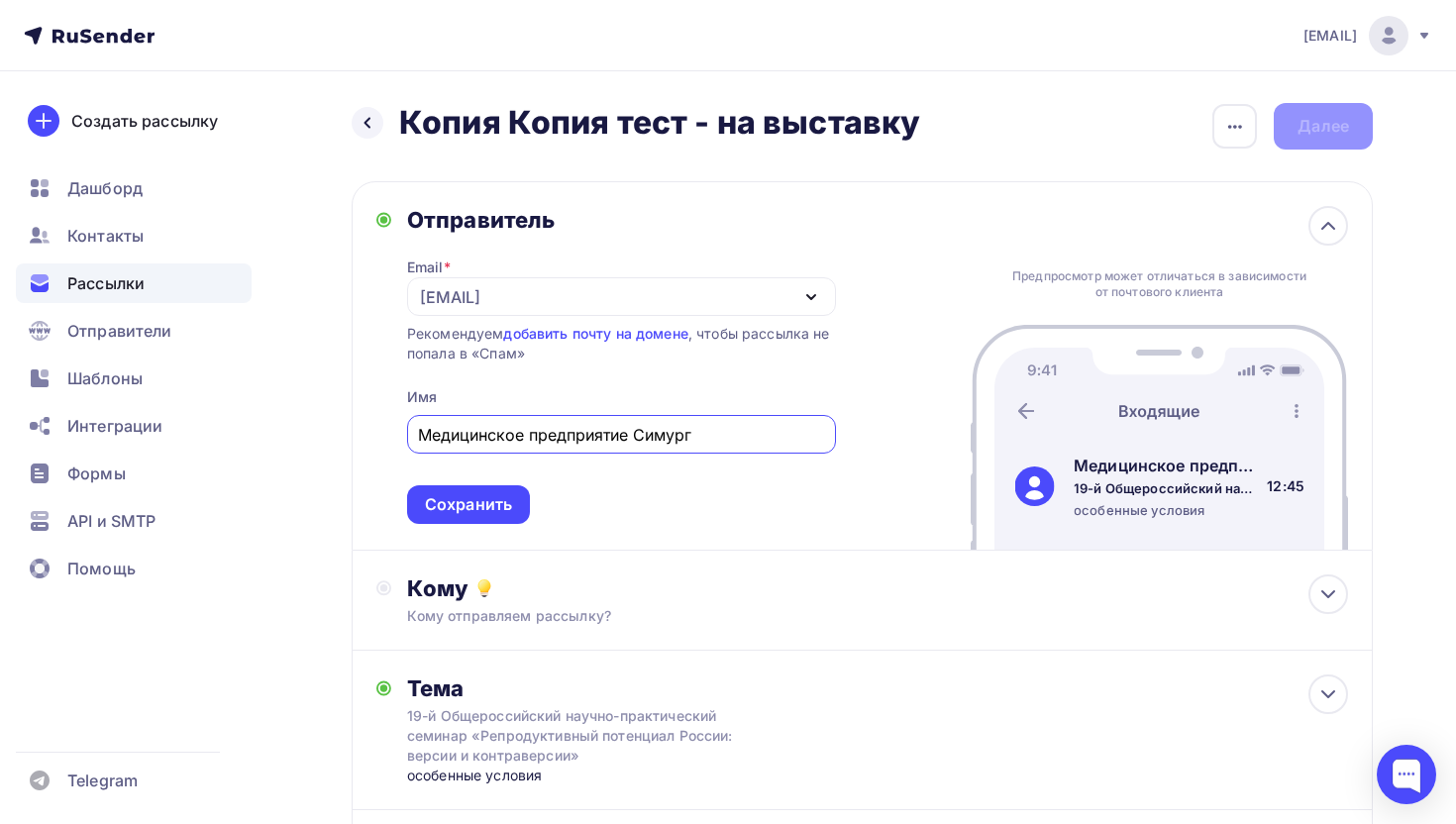 scroll, scrollTop: 0, scrollLeft: 0, axis: both 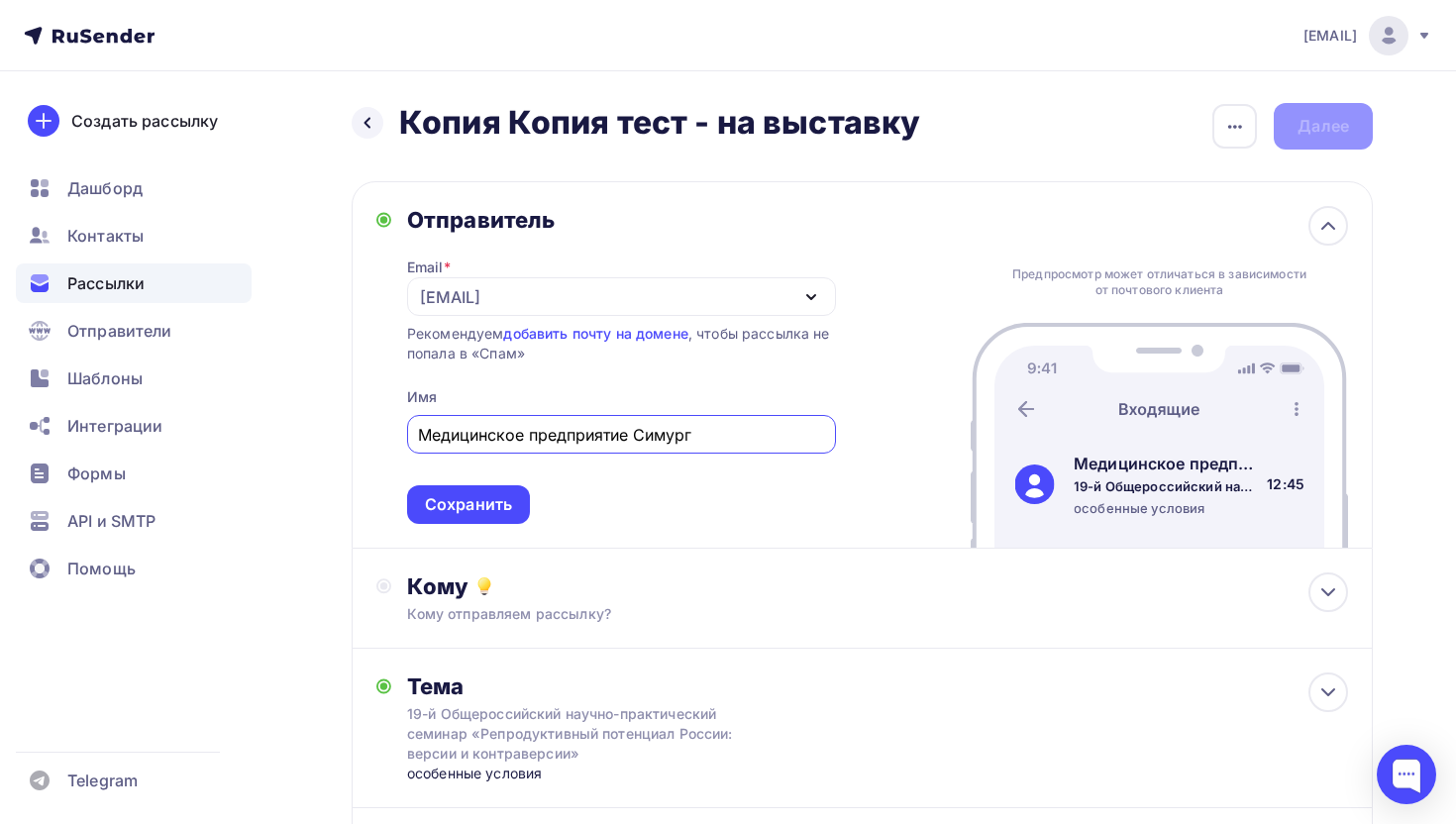 click on "test@simurg-spb.ru" at bounding box center (450, 297) 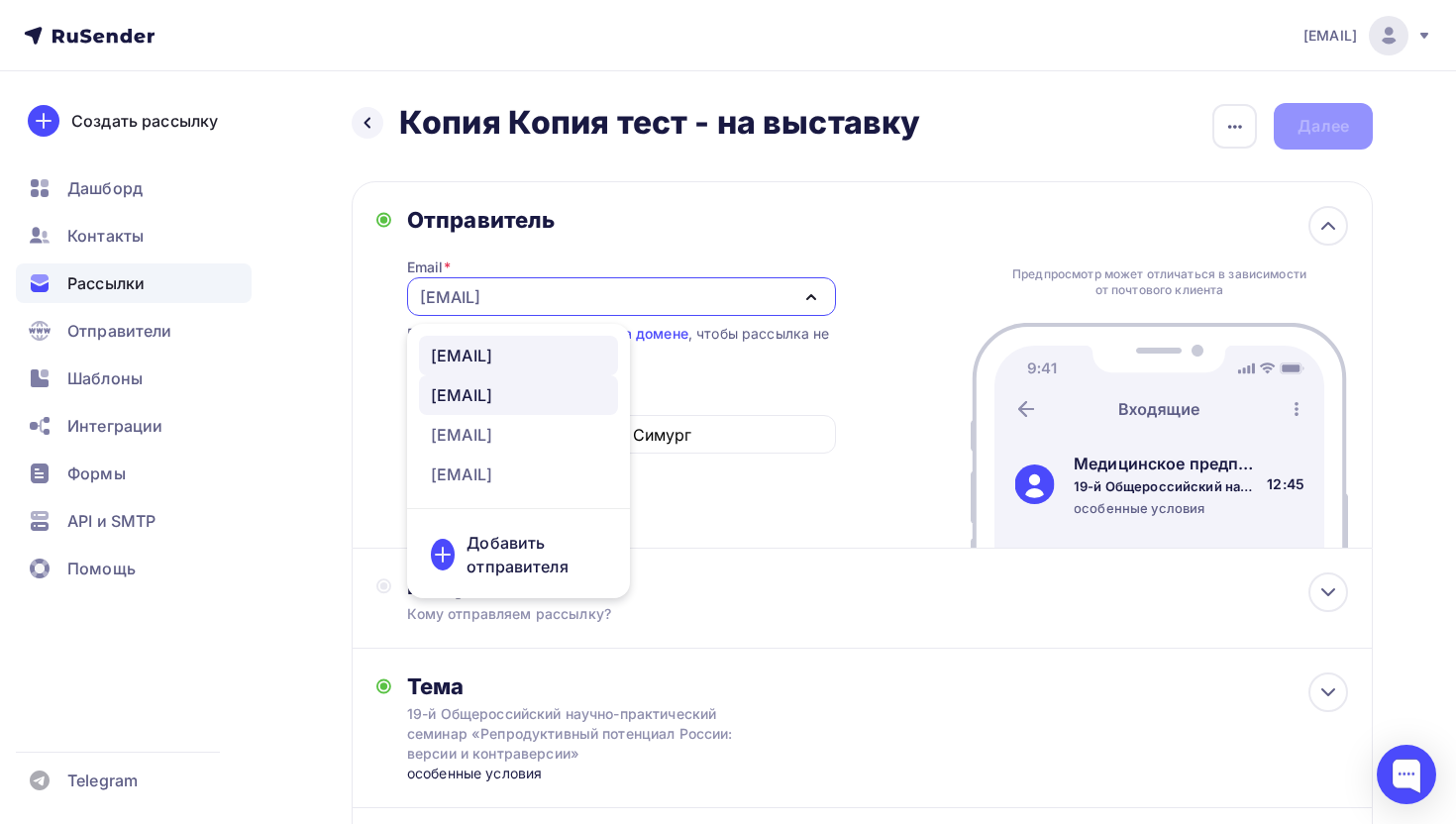 click on "mail@simurg-spb.ru" at bounding box center (462, 356) 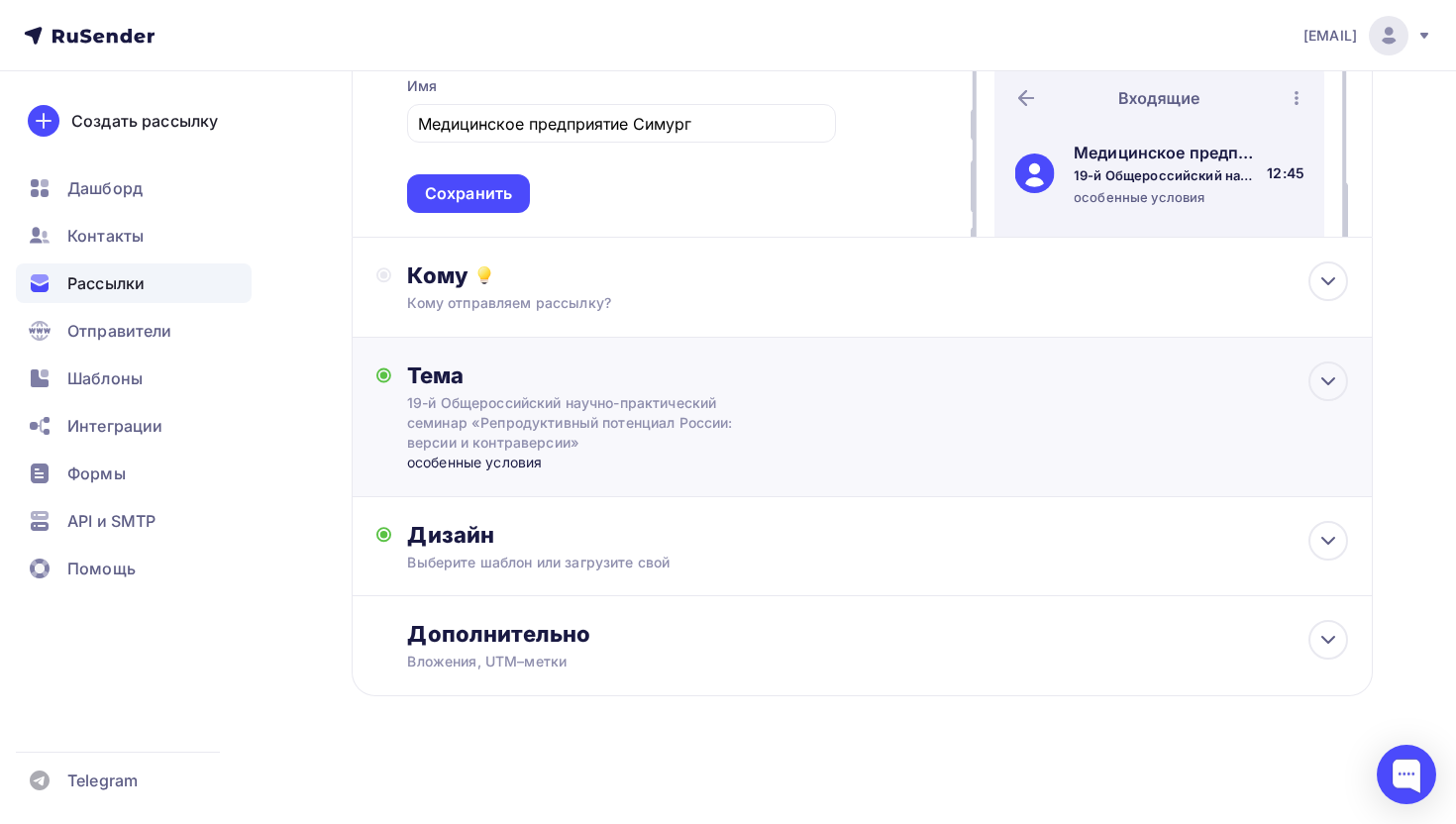 click on "19-й Общероссийский научно-практический семинар «Репродуктивный потенциал России: версии и контраверсии»" at bounding box center [583, 423] 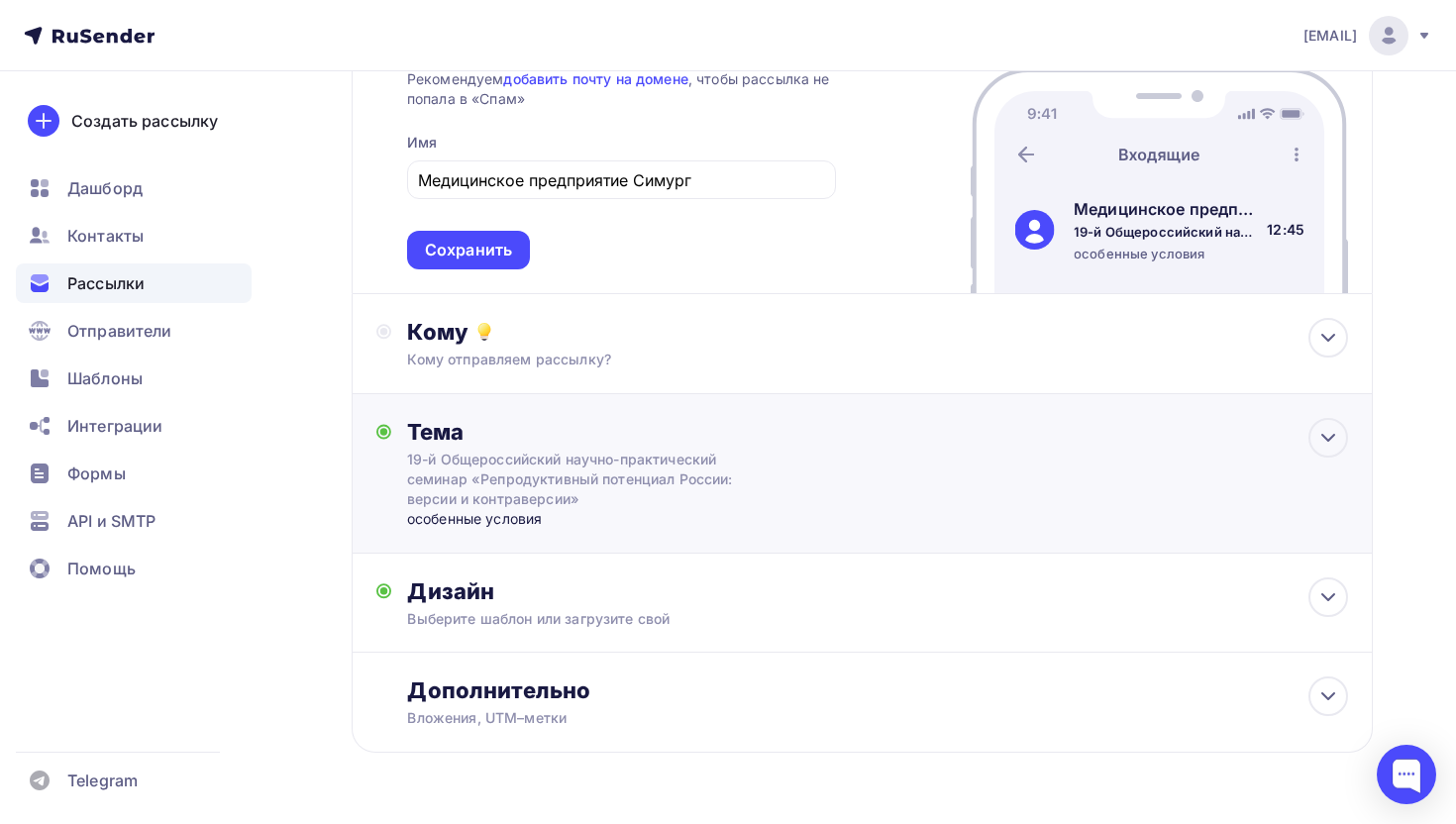 scroll, scrollTop: 71, scrollLeft: 0, axis: vertical 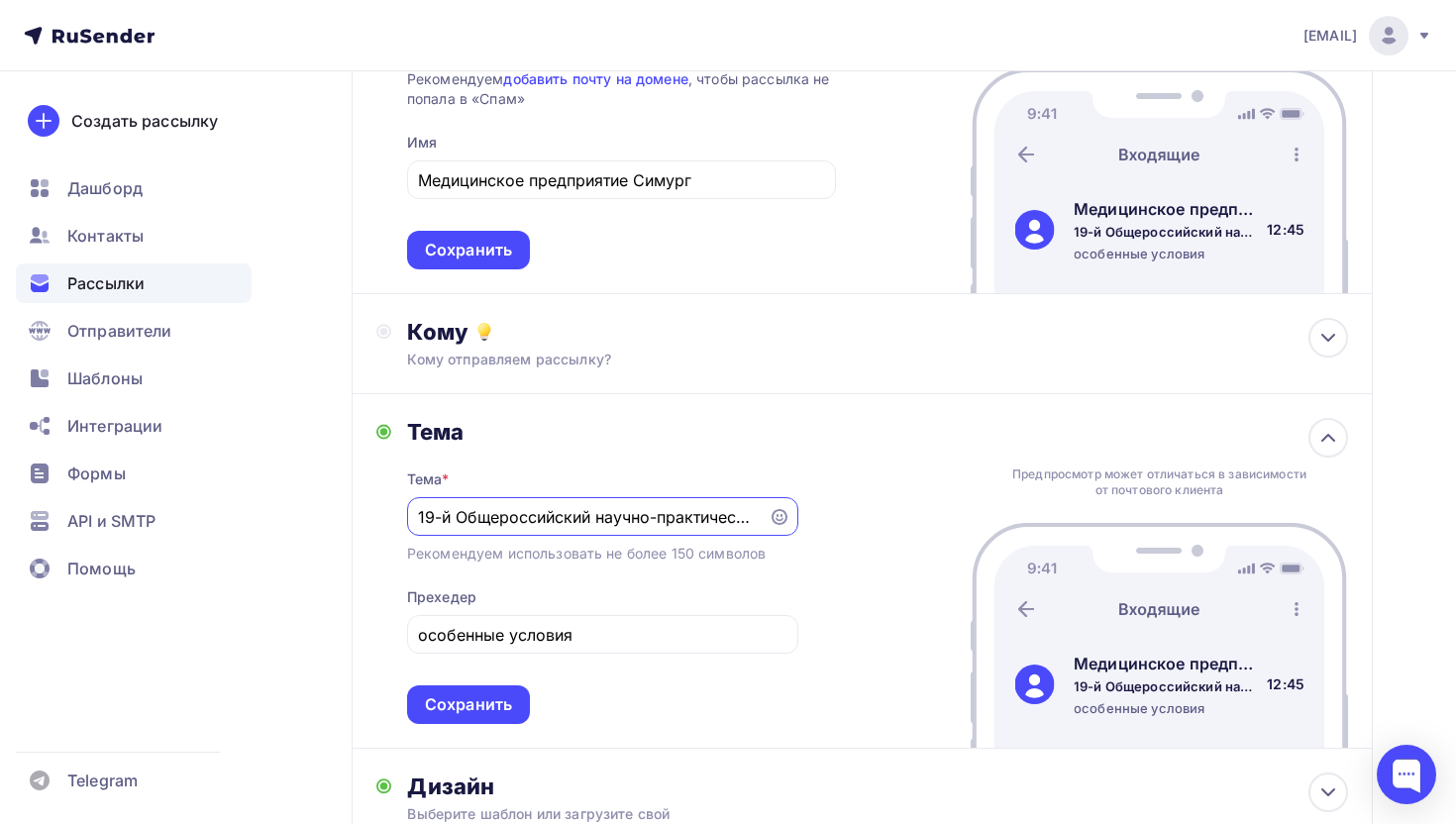 drag, startPoint x: 447, startPoint y: 525, endPoint x: 351, endPoint y: 524, distance: 96.00521 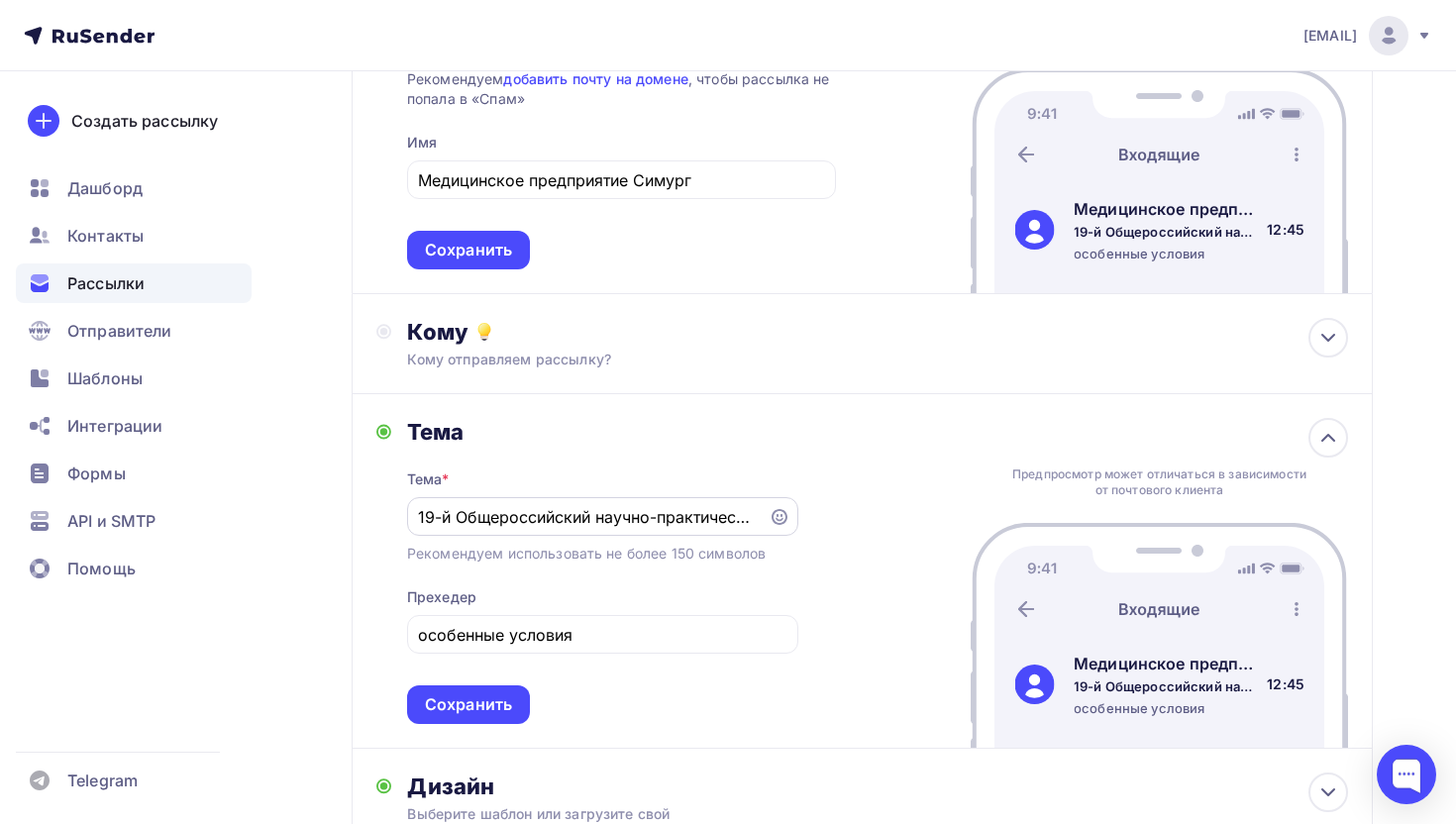 click on "19-й Общероссийский научно-практический семинар «Репродуктивный потенциал России: версии и контраверсии»" at bounding box center (602, 516) 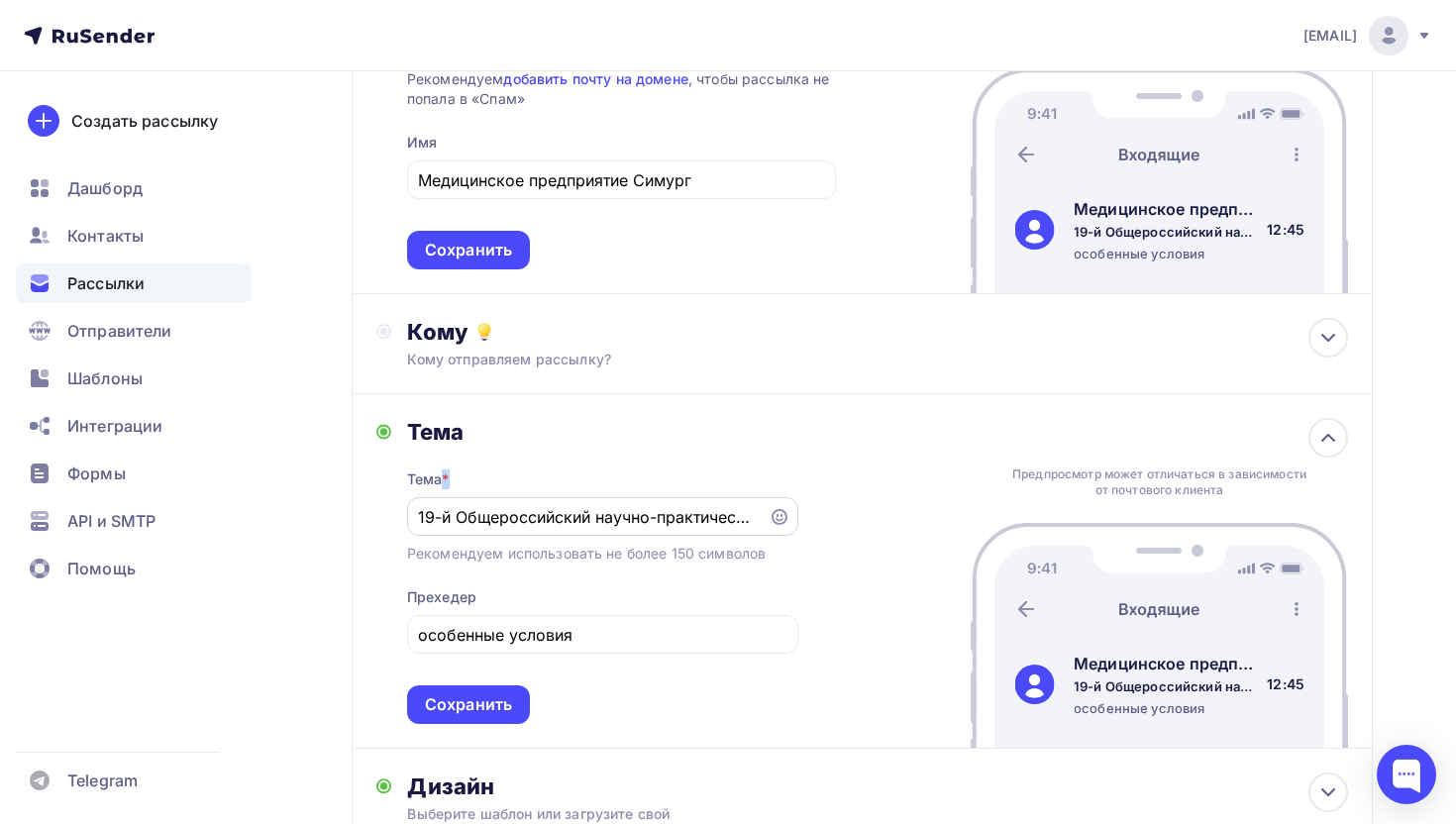 drag, startPoint x: 417, startPoint y: 518, endPoint x: 723, endPoint y: 515, distance: 306.01471 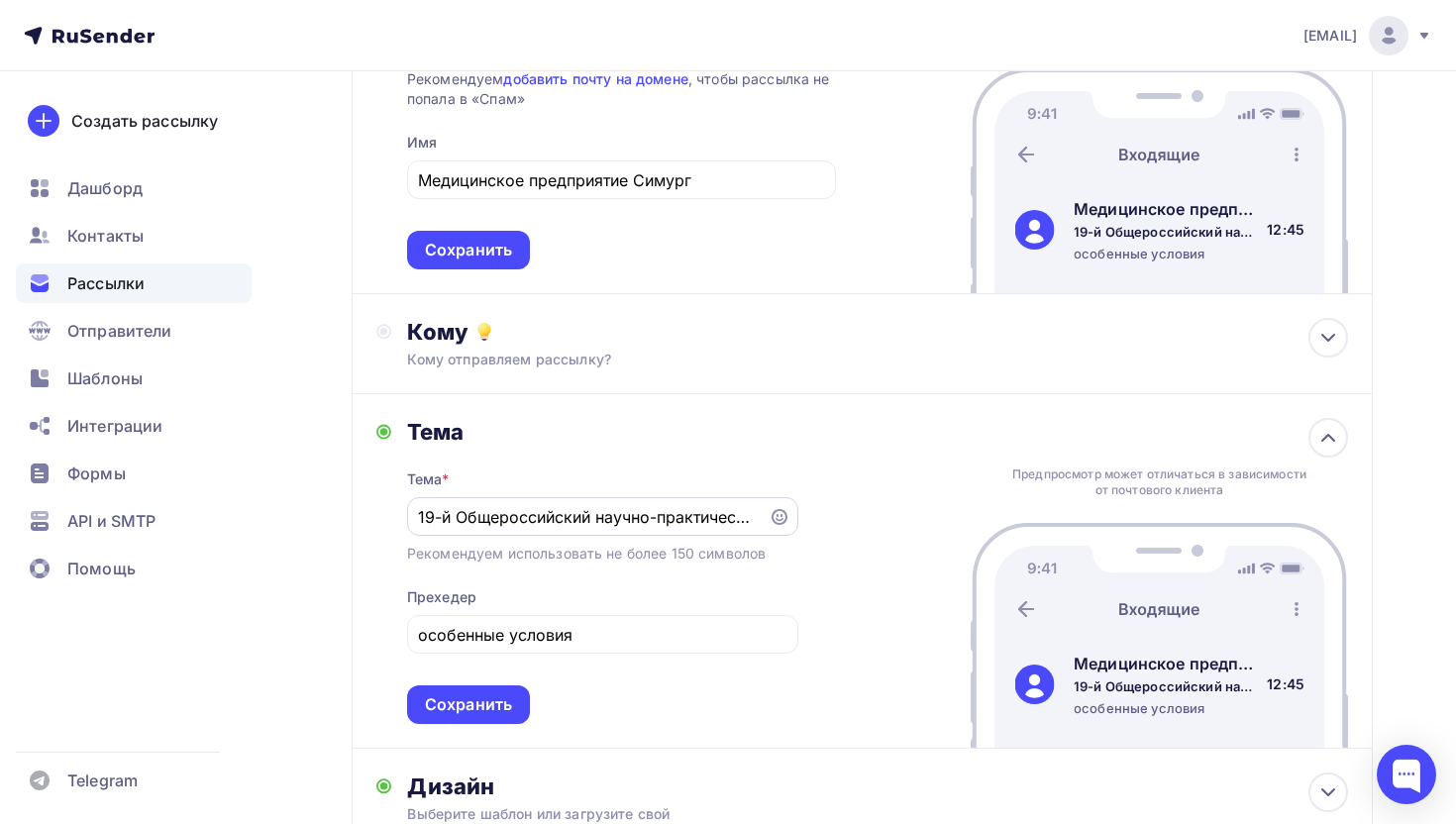 click on "19-й Общероссийский научно-практический семинар «Репродуктивный потенциал России: версии и контраверсии»" at bounding box center (587, 517) 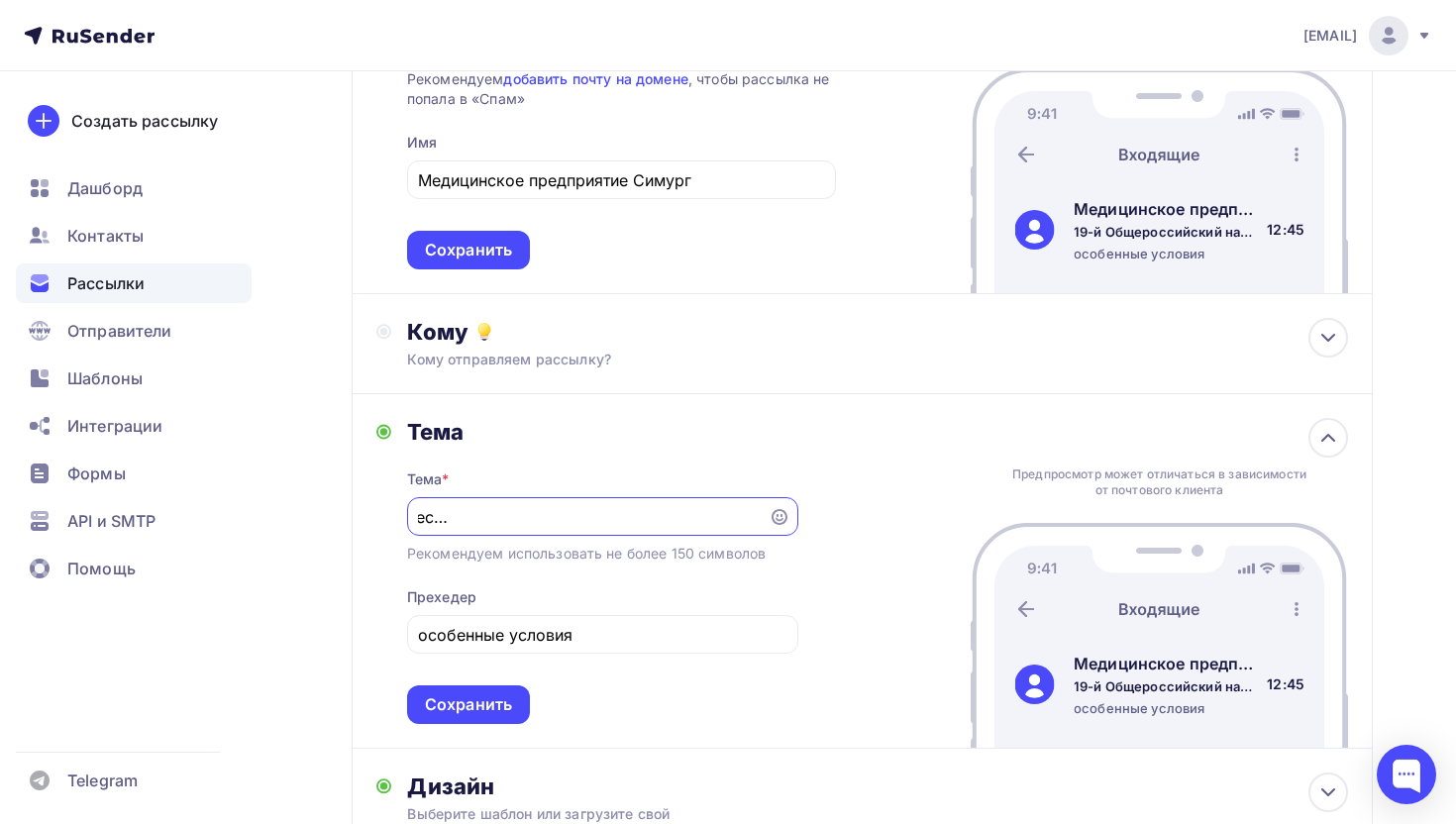scroll, scrollTop: 0, scrollLeft: 323, axis: horizontal 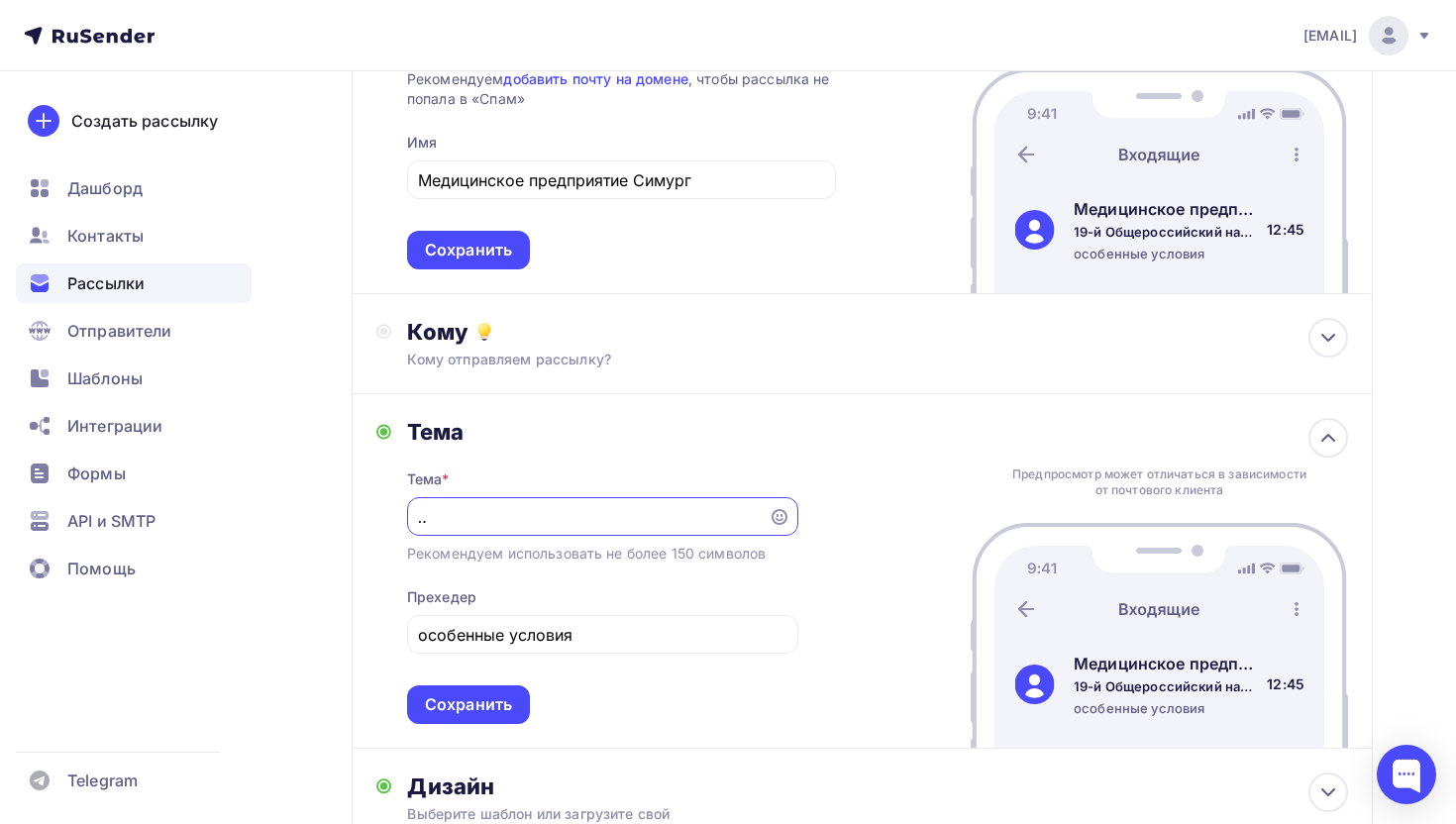 drag, startPoint x: 460, startPoint y: 522, endPoint x: 518, endPoint y: 525, distance: 58.07753 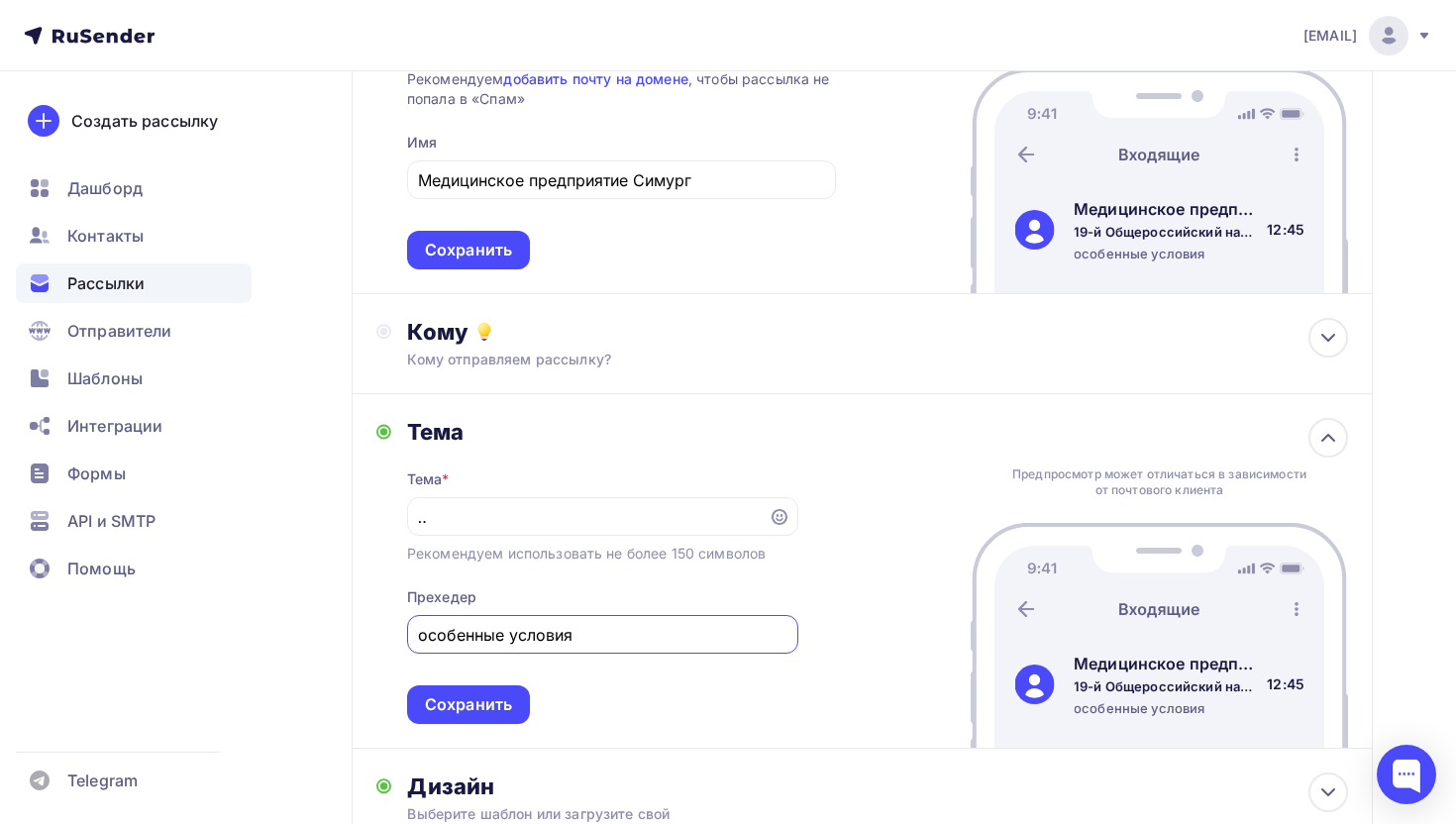 click on "особенные условия" at bounding box center (602, 635) 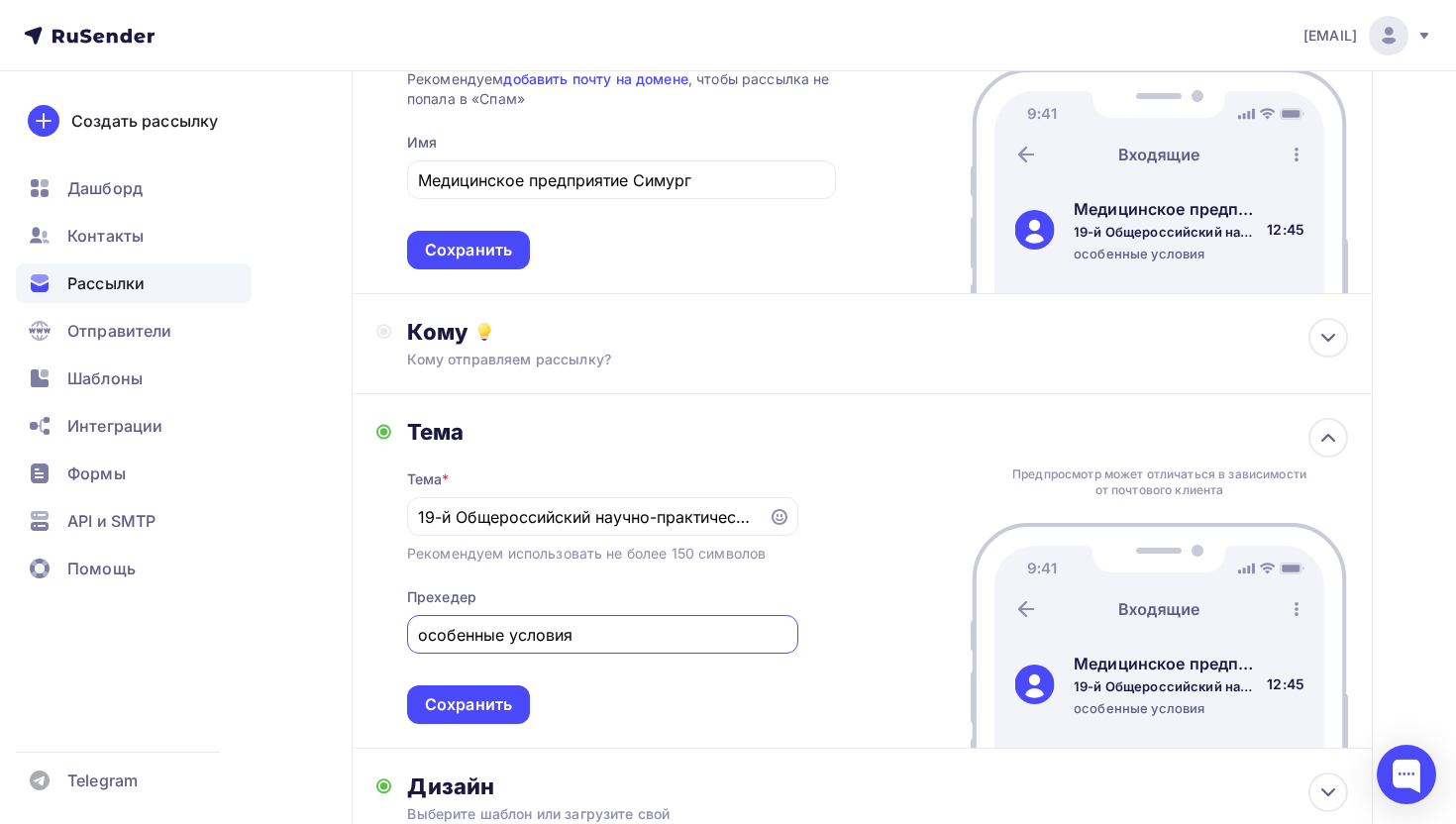 click on "особенные условия" at bounding box center [602, 635] 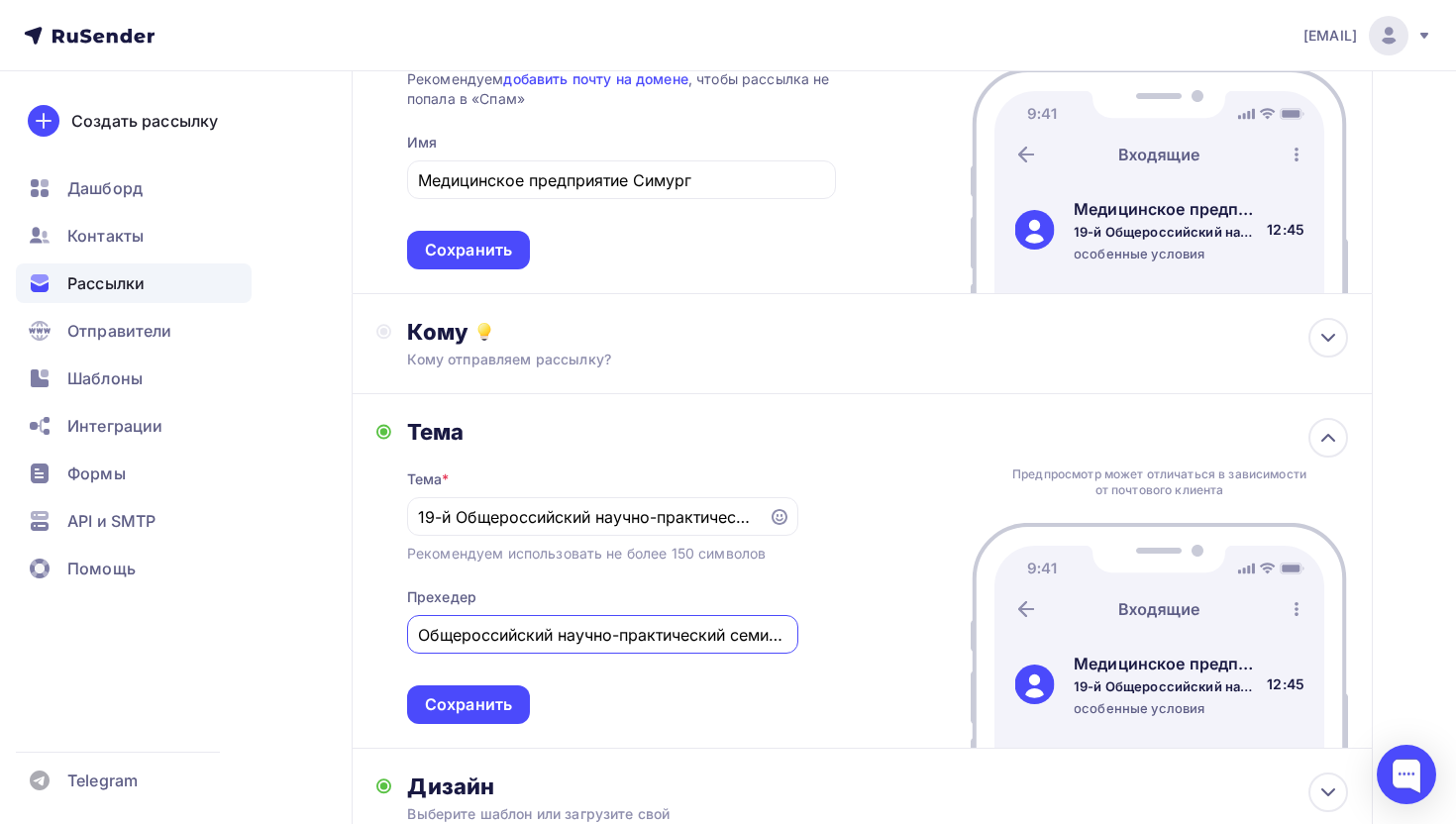 scroll, scrollTop: 0, scrollLeft: 16, axis: horizontal 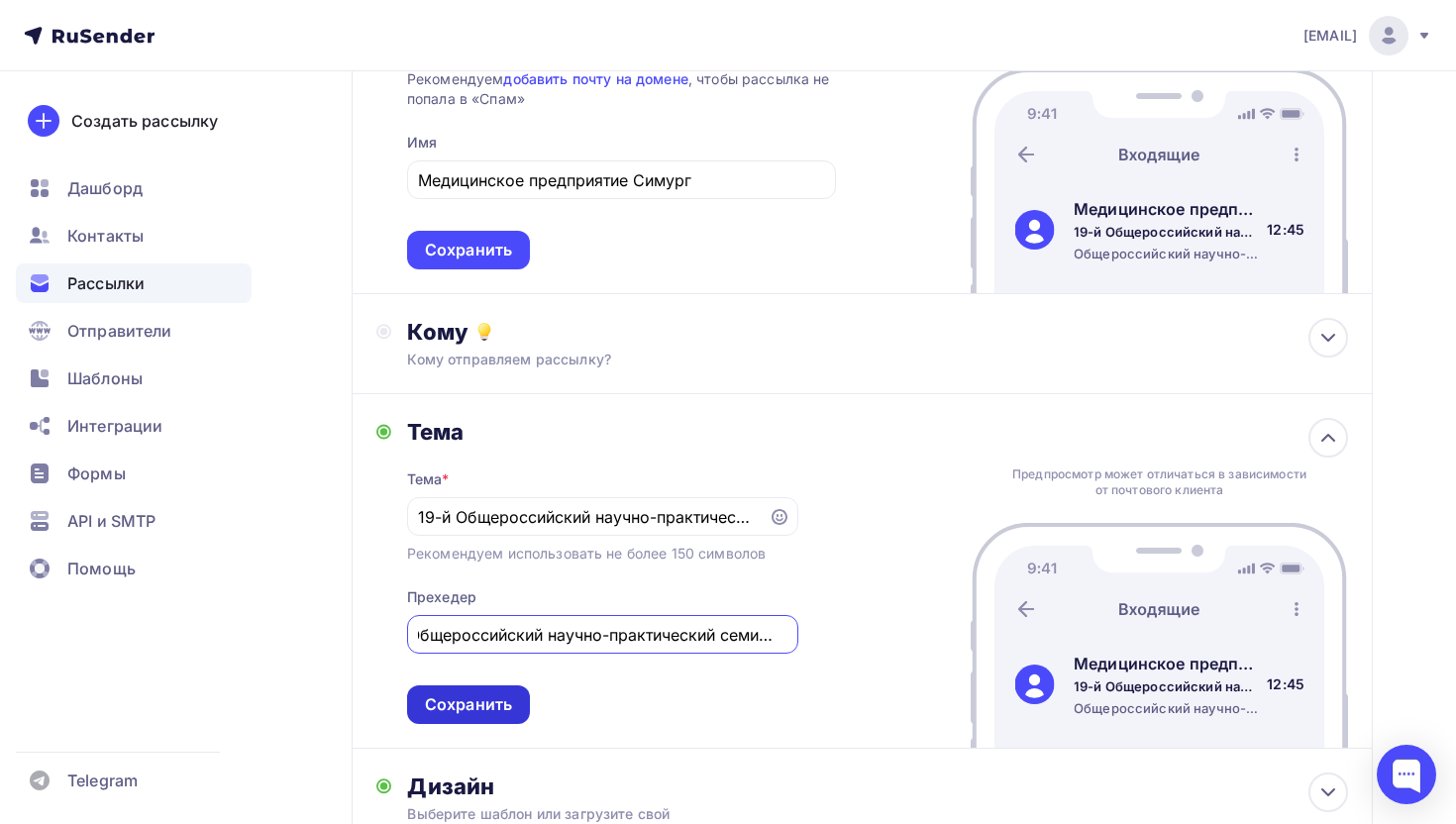 type on "Общероссийский научно-практический семинар" 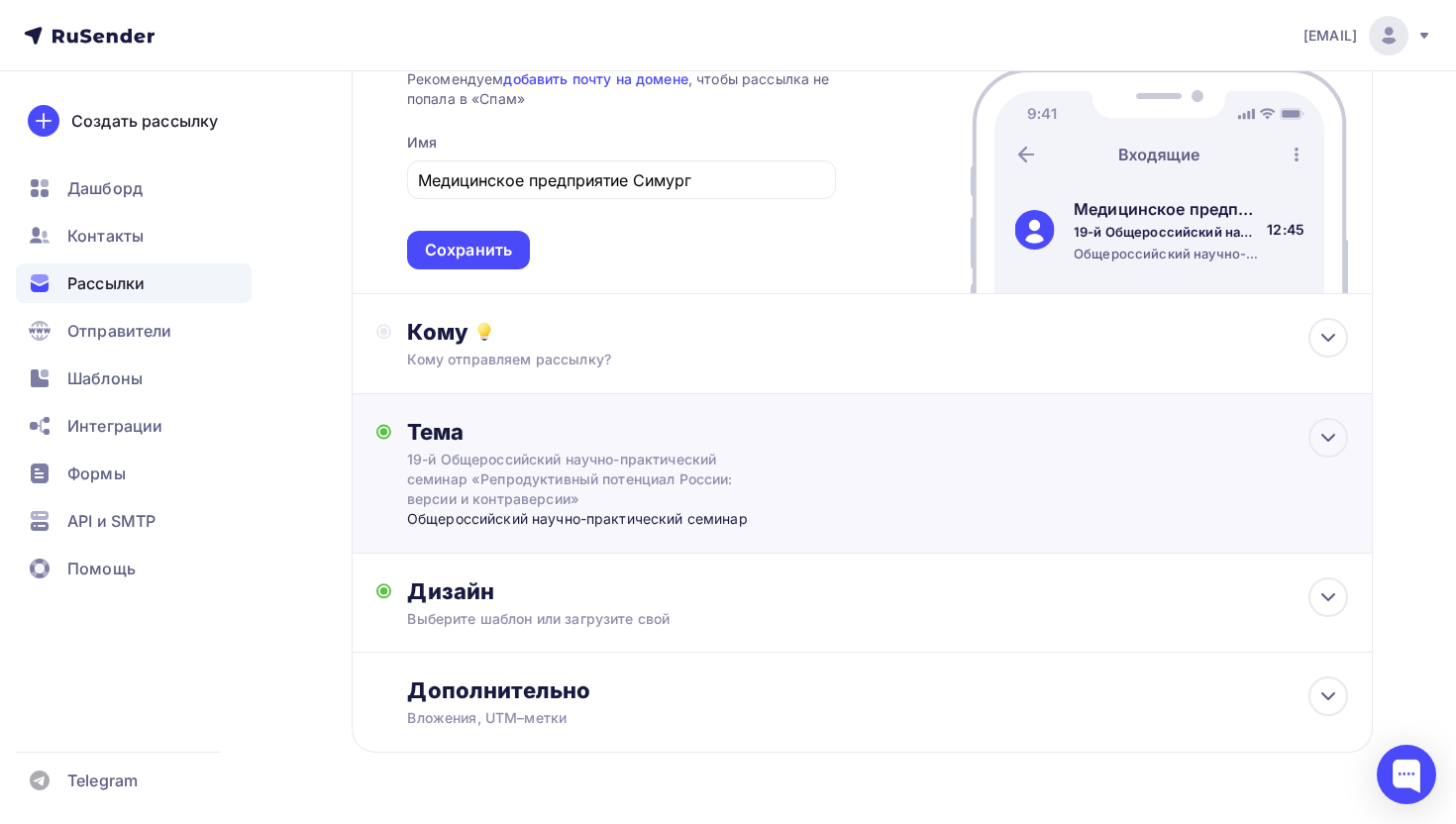 scroll, scrollTop: 0, scrollLeft: 0, axis: both 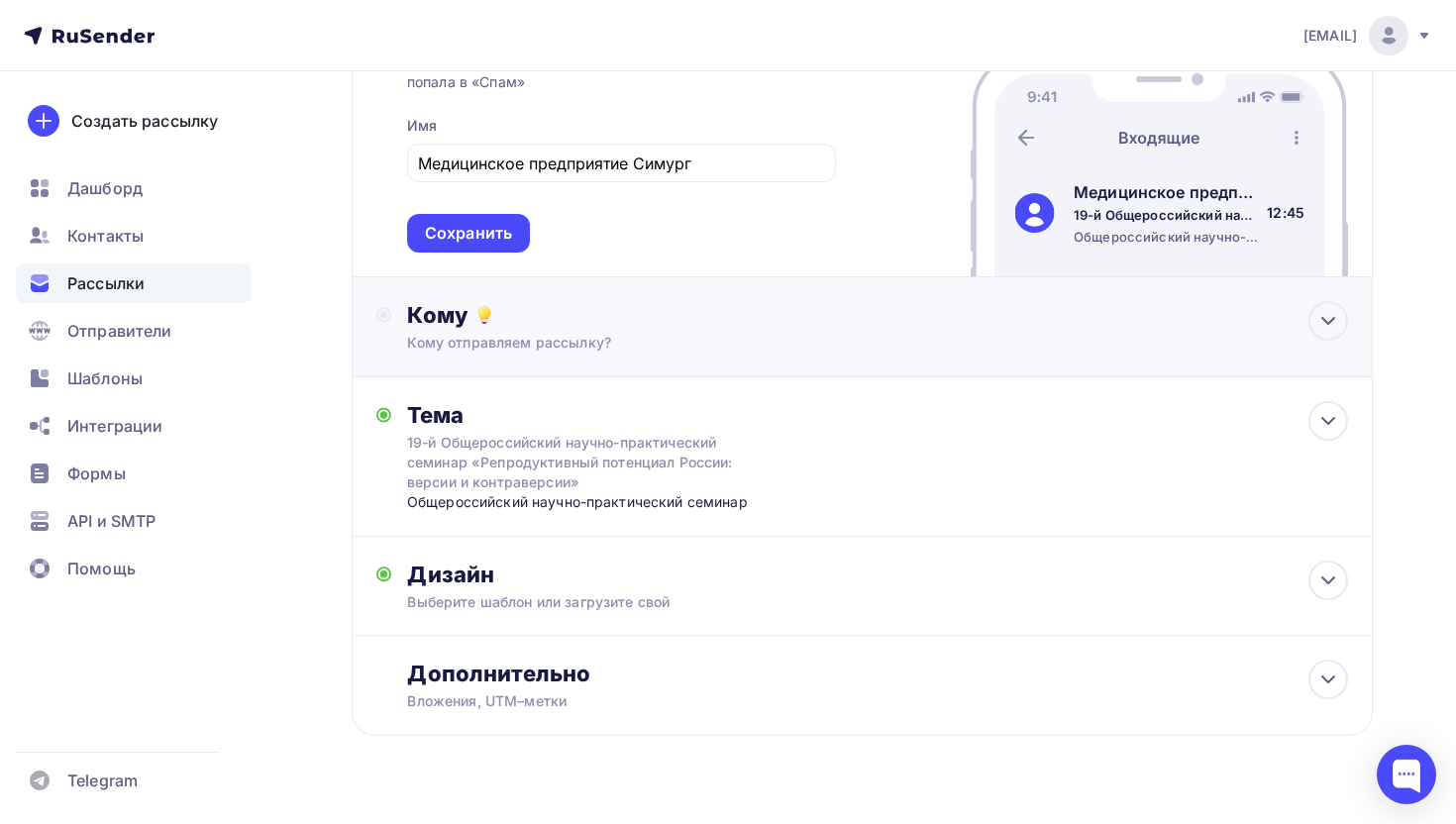 click on "Кому
Кому отправляем рассылку?
Списки получателей
Выберите список
Все списки
id
simurg
(7)
#25285
тестовый
(5)
#18579
Добавить список
Добавить сегментацию
Получателей:
0
Сохранить" at bounding box center [878, 327] 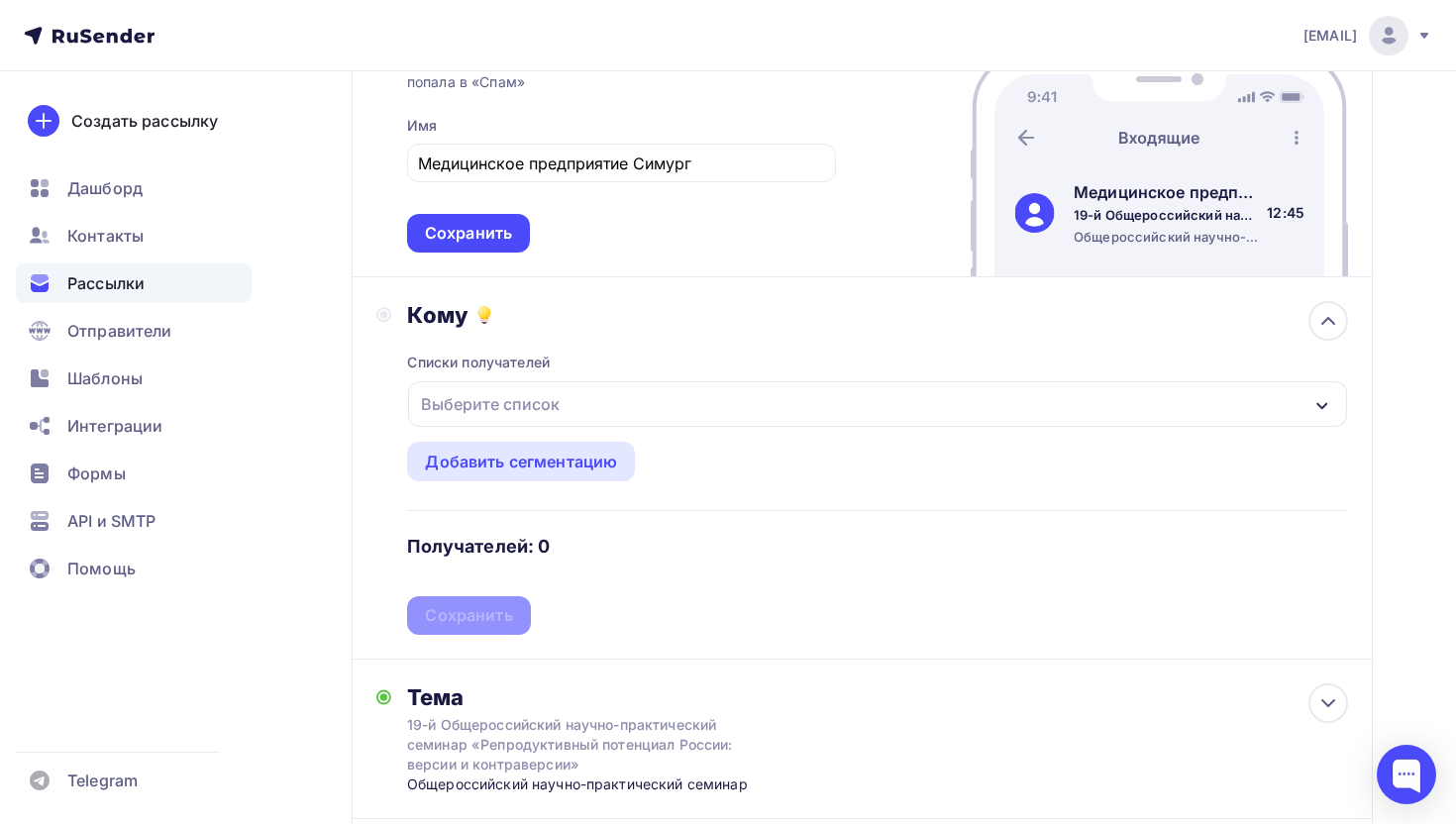 click on "Выберите список" at bounding box center [490, 404] 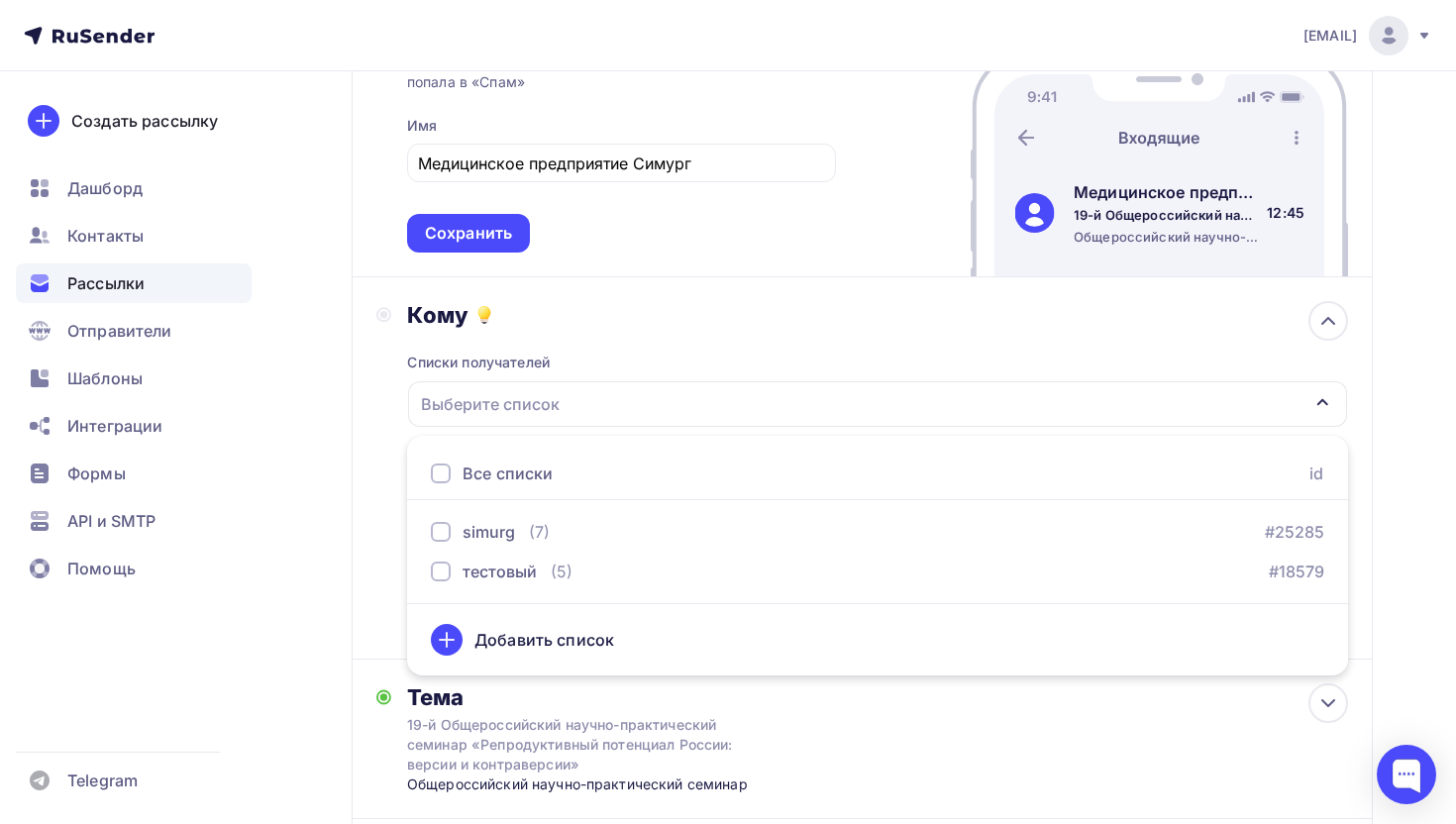 click on "Добавить список" at bounding box center (544, 640) 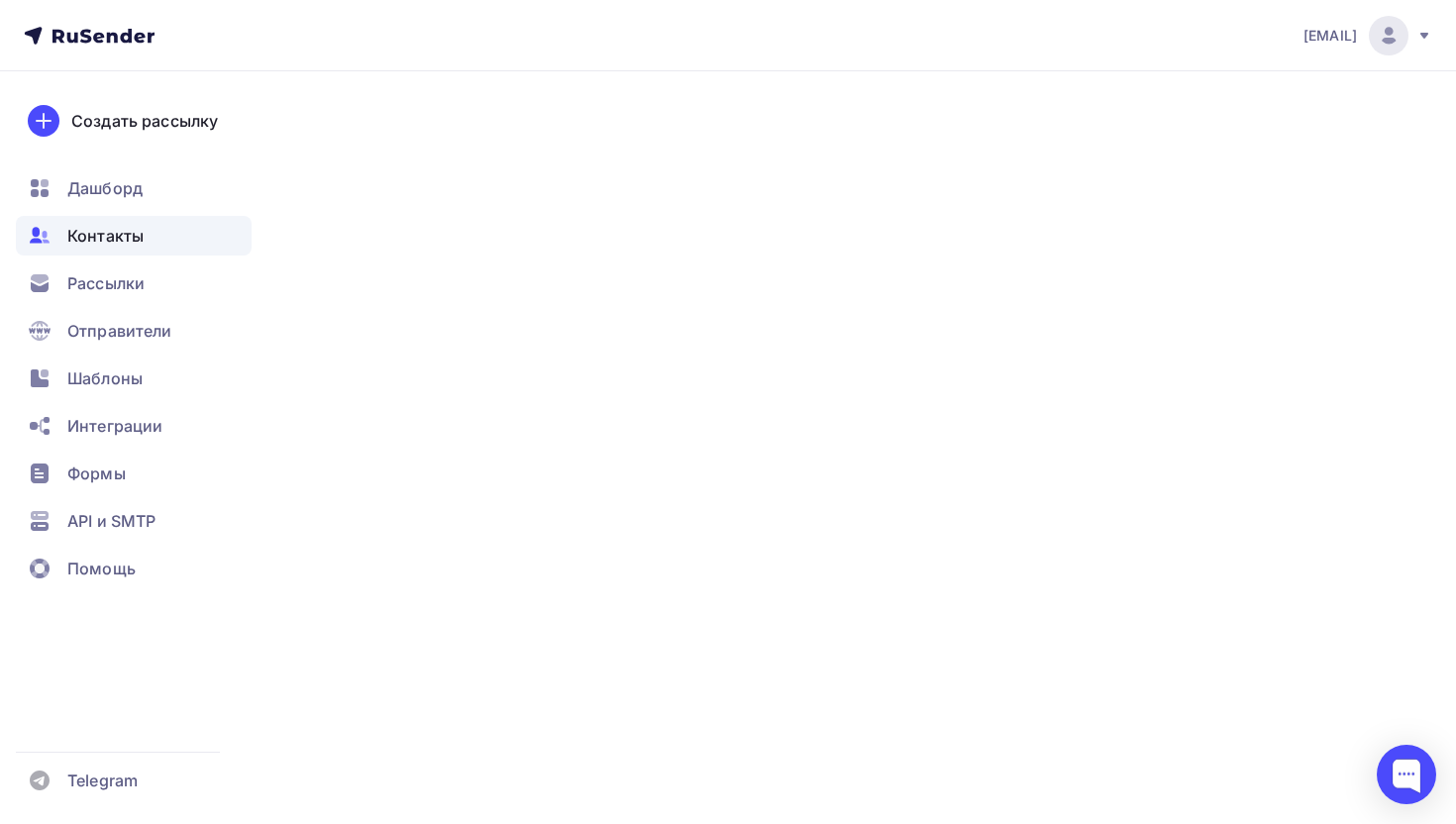 scroll, scrollTop: 0, scrollLeft: 0, axis: both 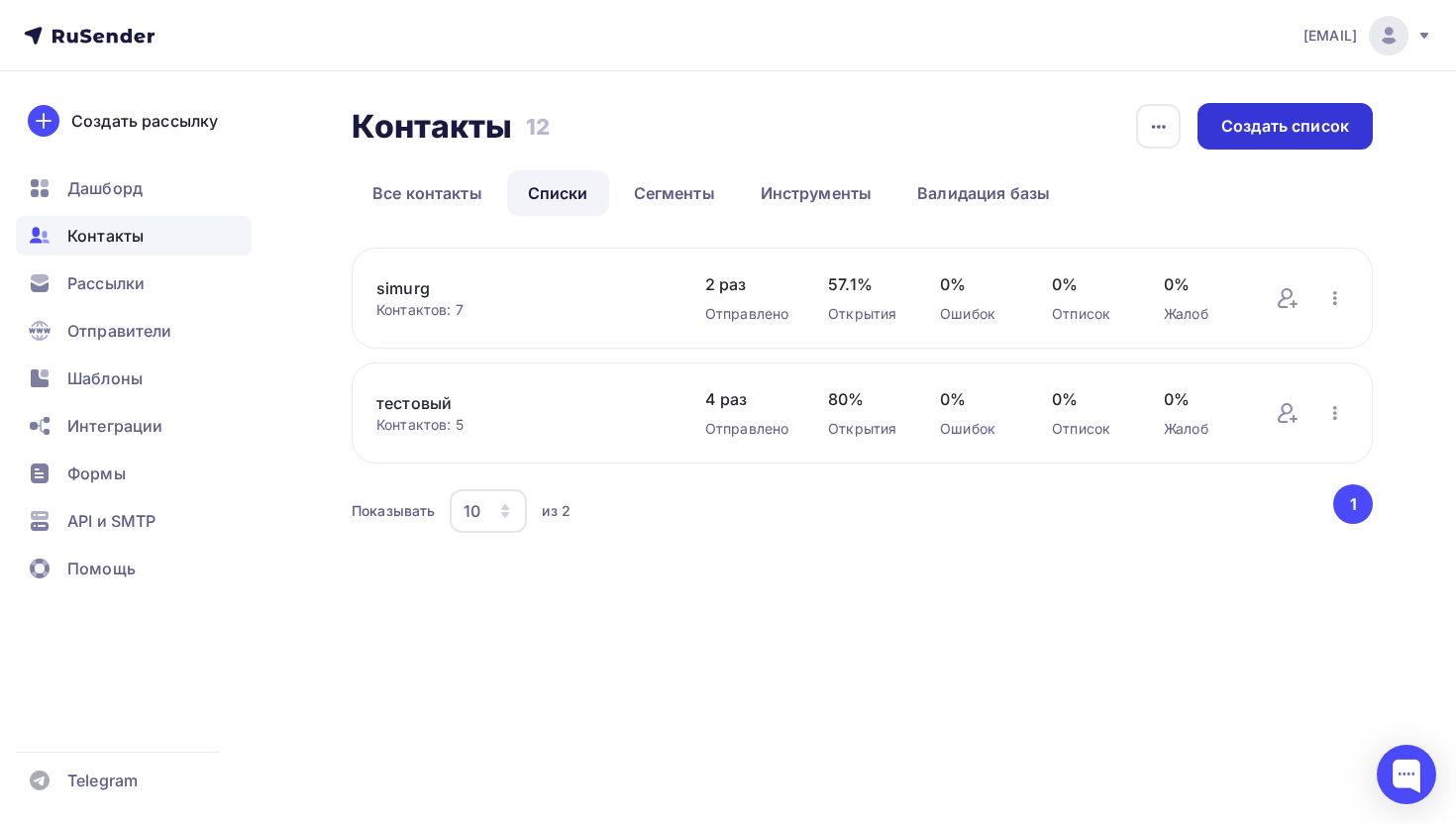 click on "Создать список" at bounding box center (1285, 126) 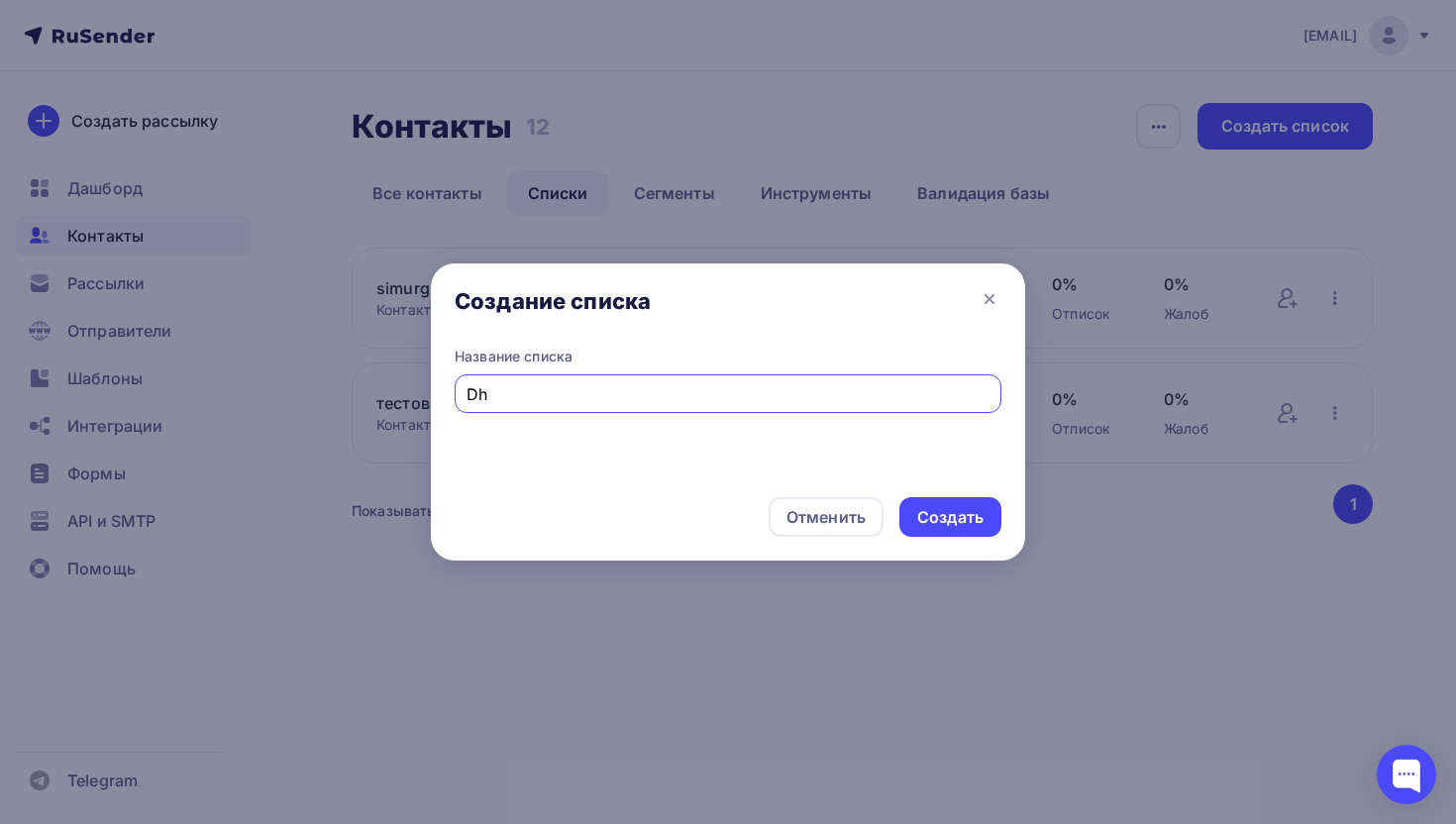 type on "D" 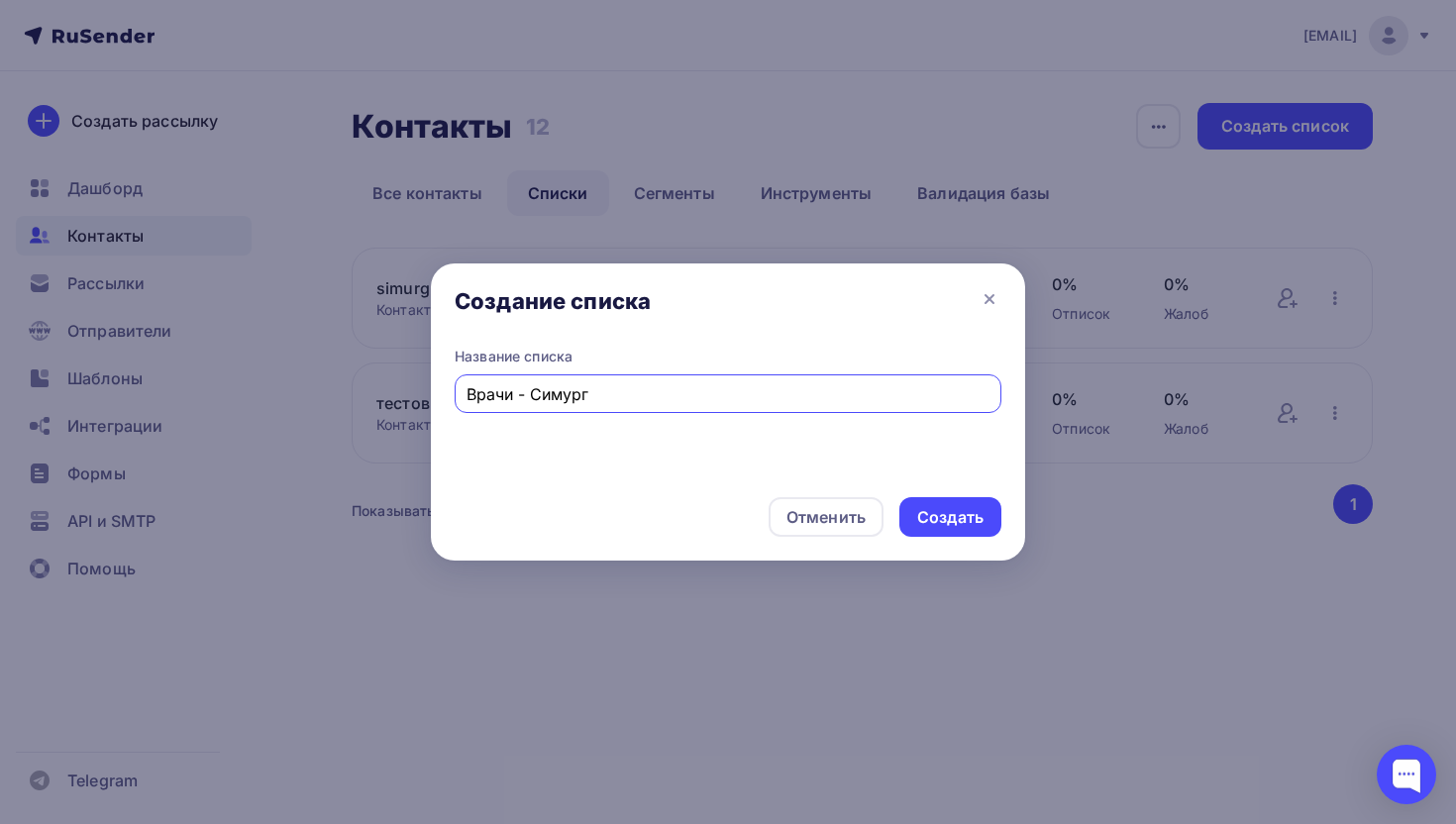type on "Врачи - Симург" 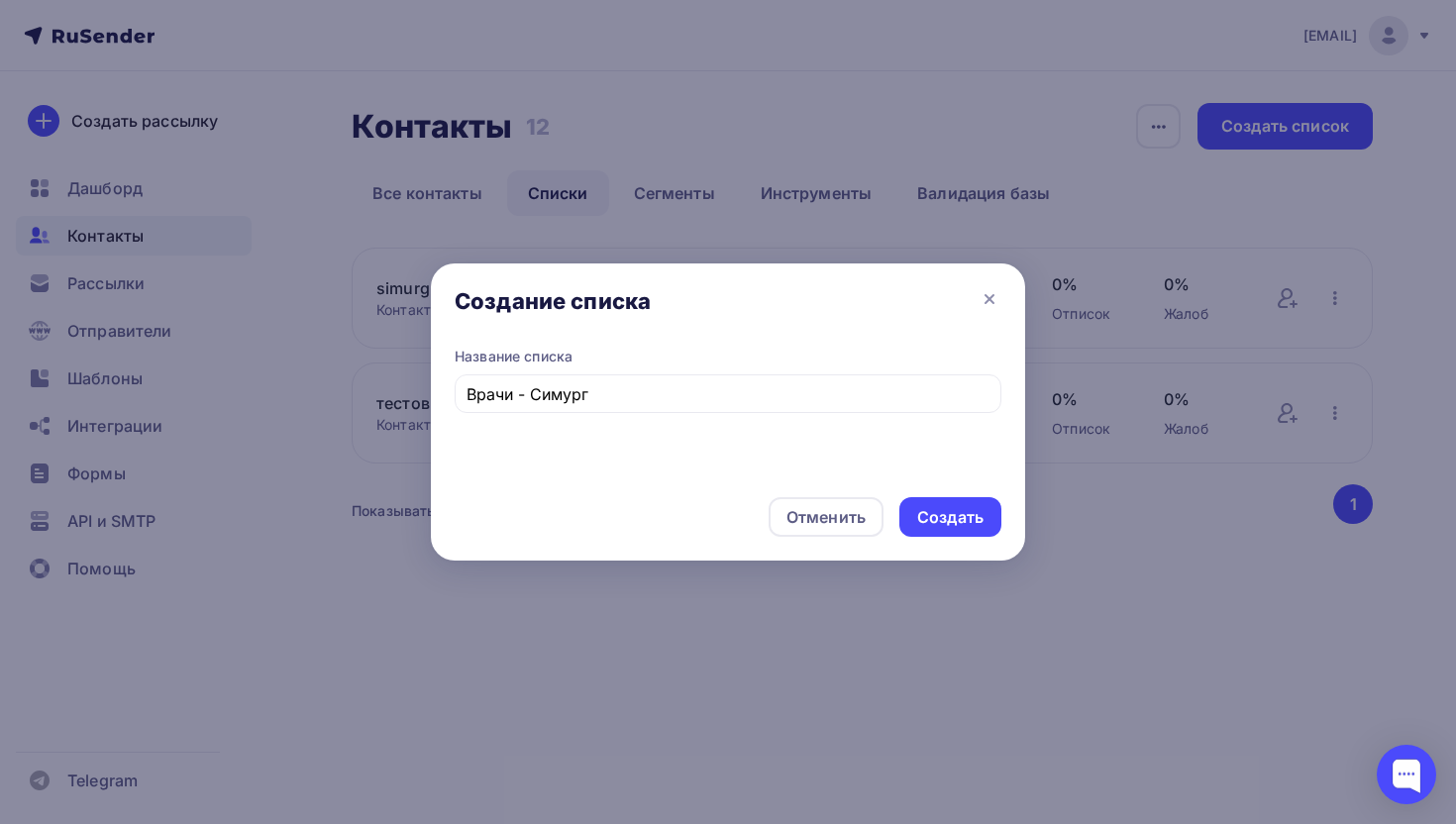 click on "Отменить
Создать" at bounding box center (728, 517) 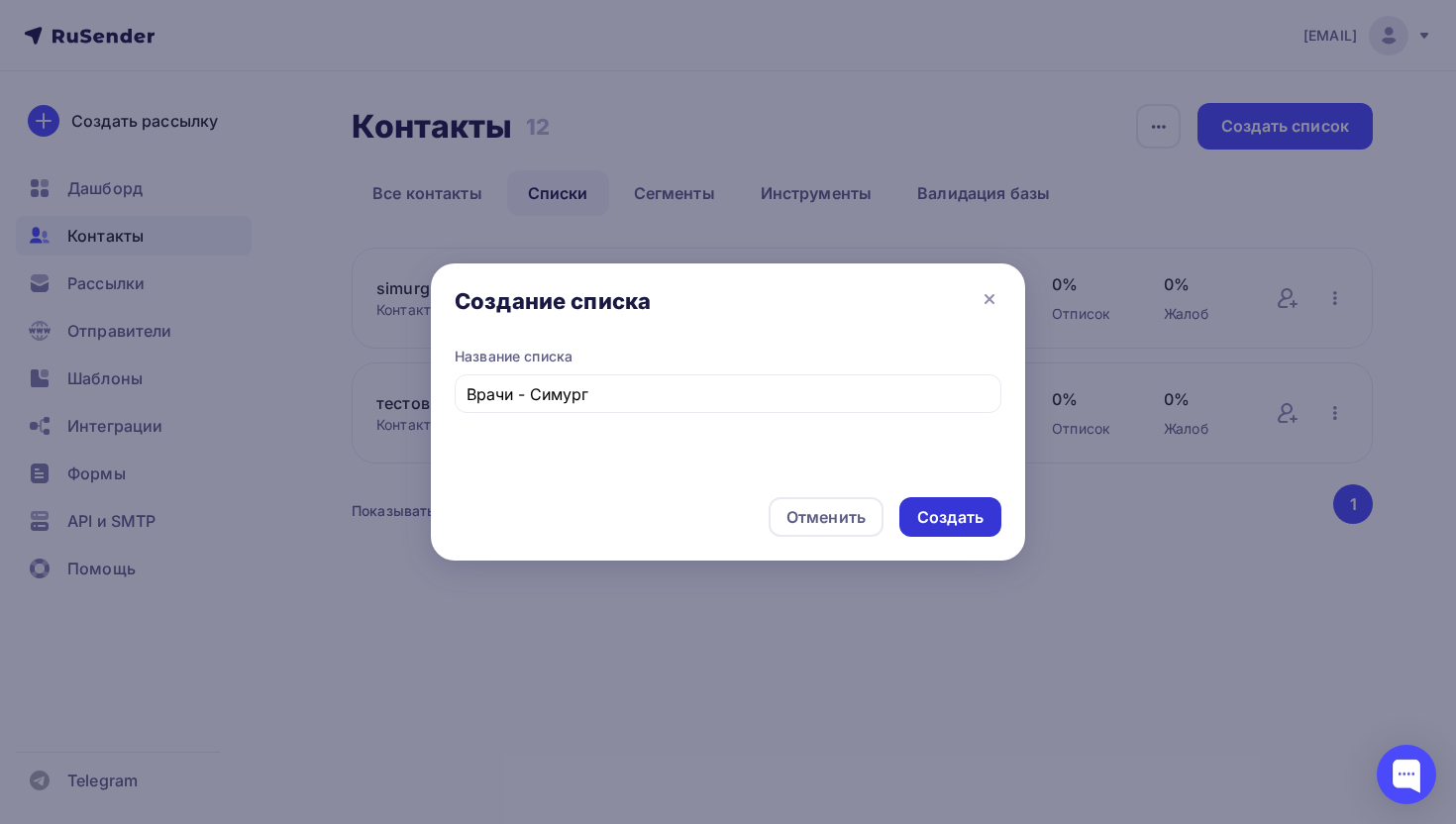 click on "Создать" at bounding box center [950, 517] 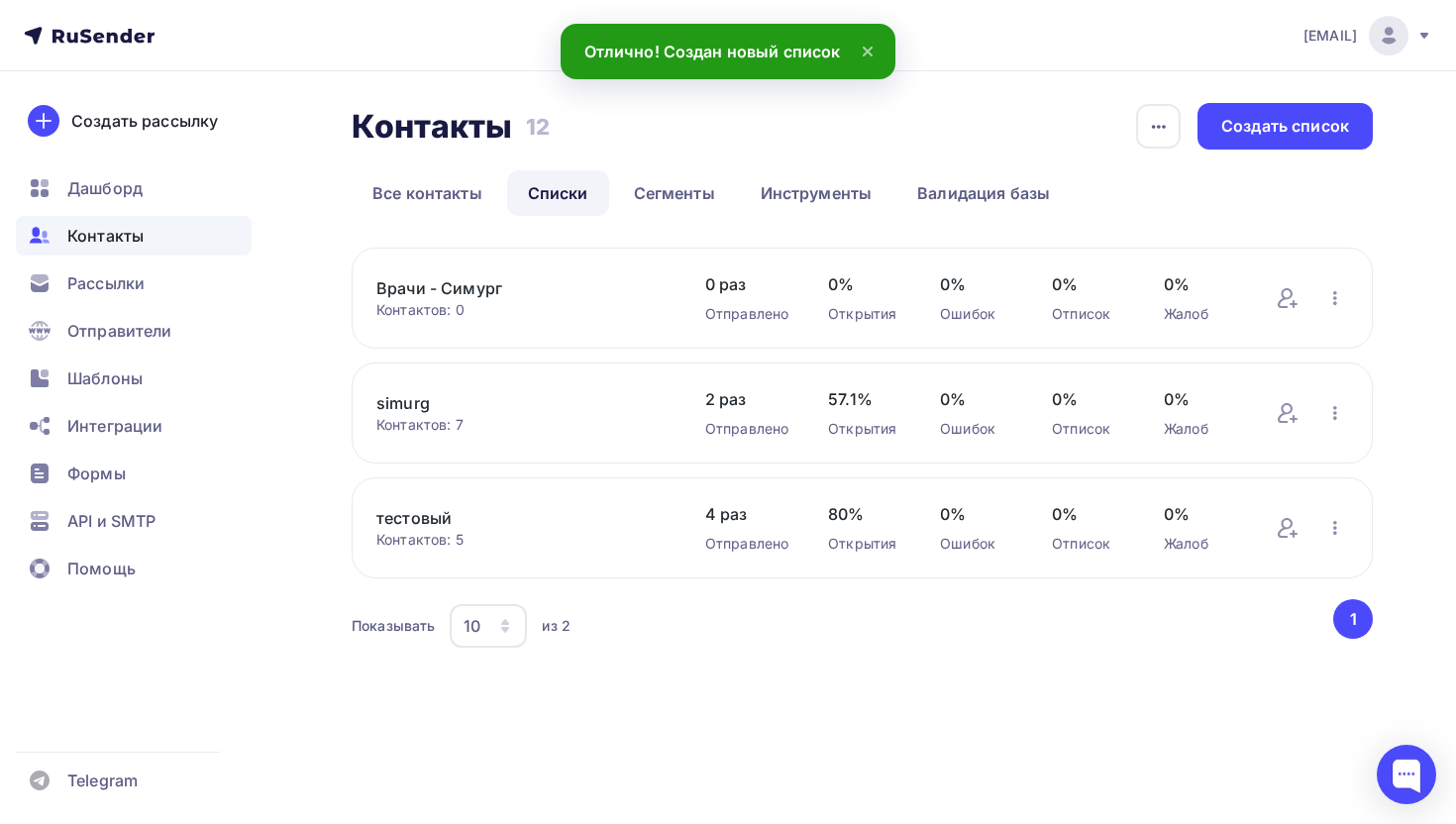 click on "Добавить контакты
Переименовать список
Скачать список
Отписать адреса
Удалить" at bounding box center [1311, 298] 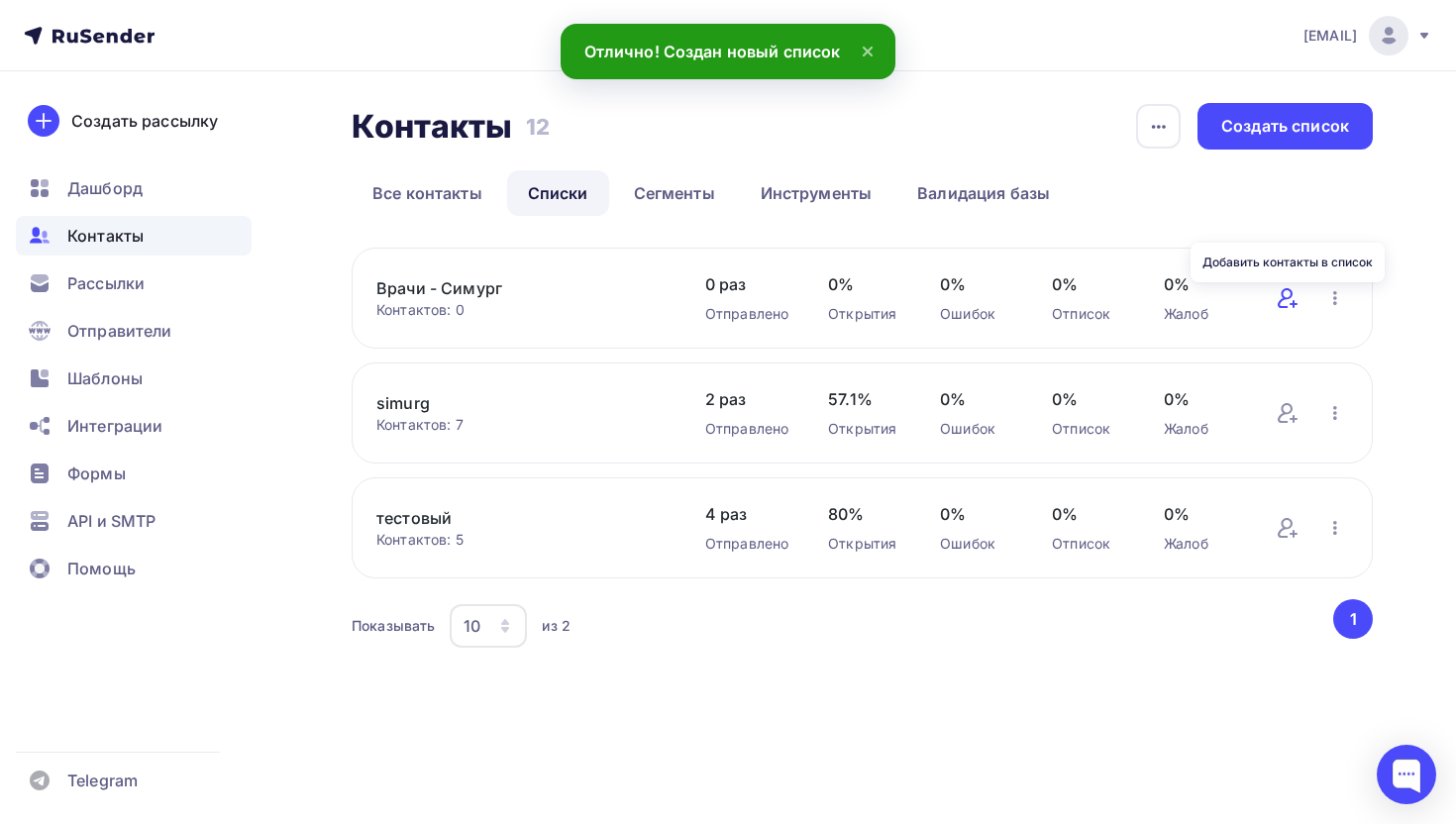 click 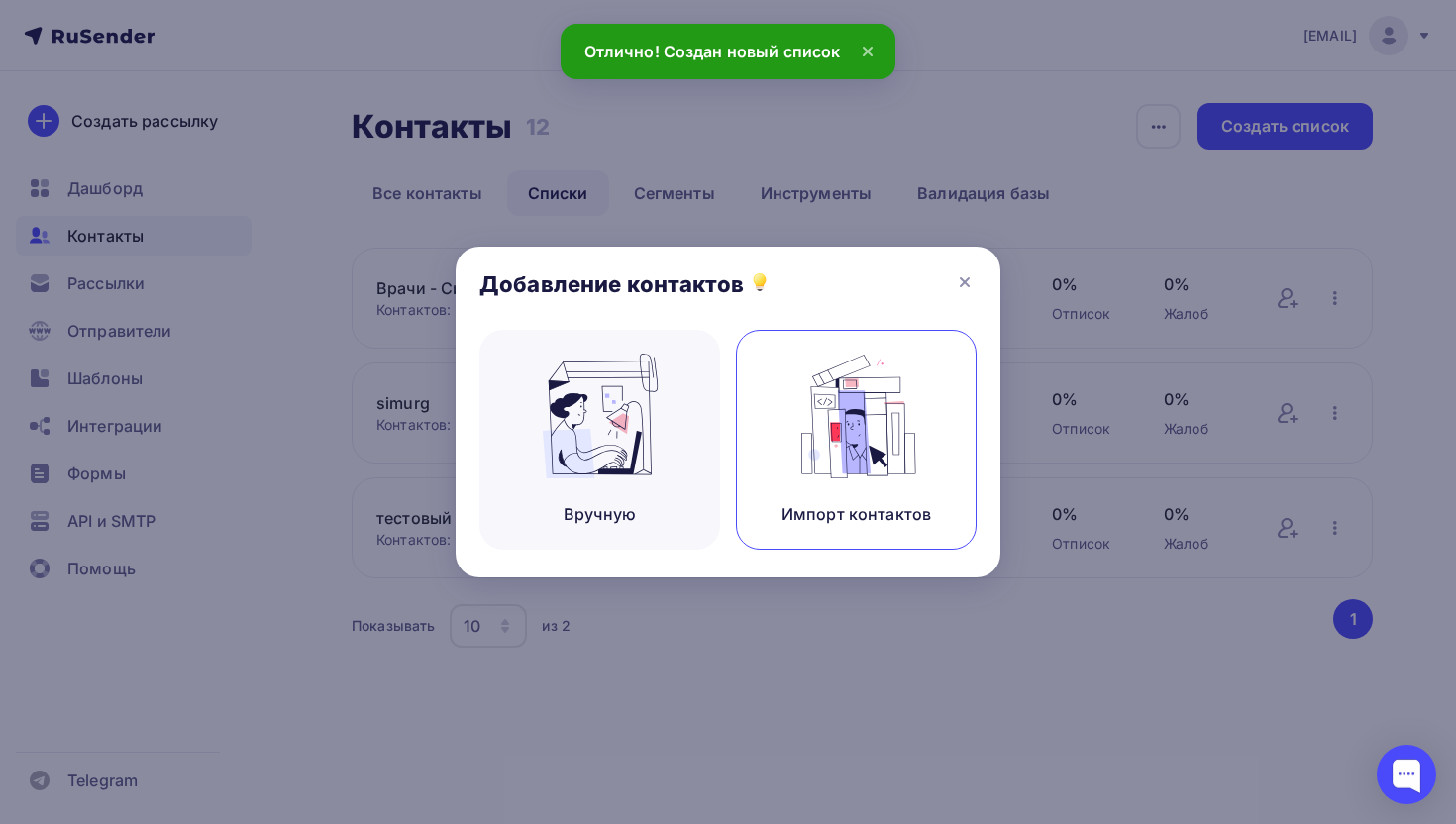 click at bounding box center (857, 416) 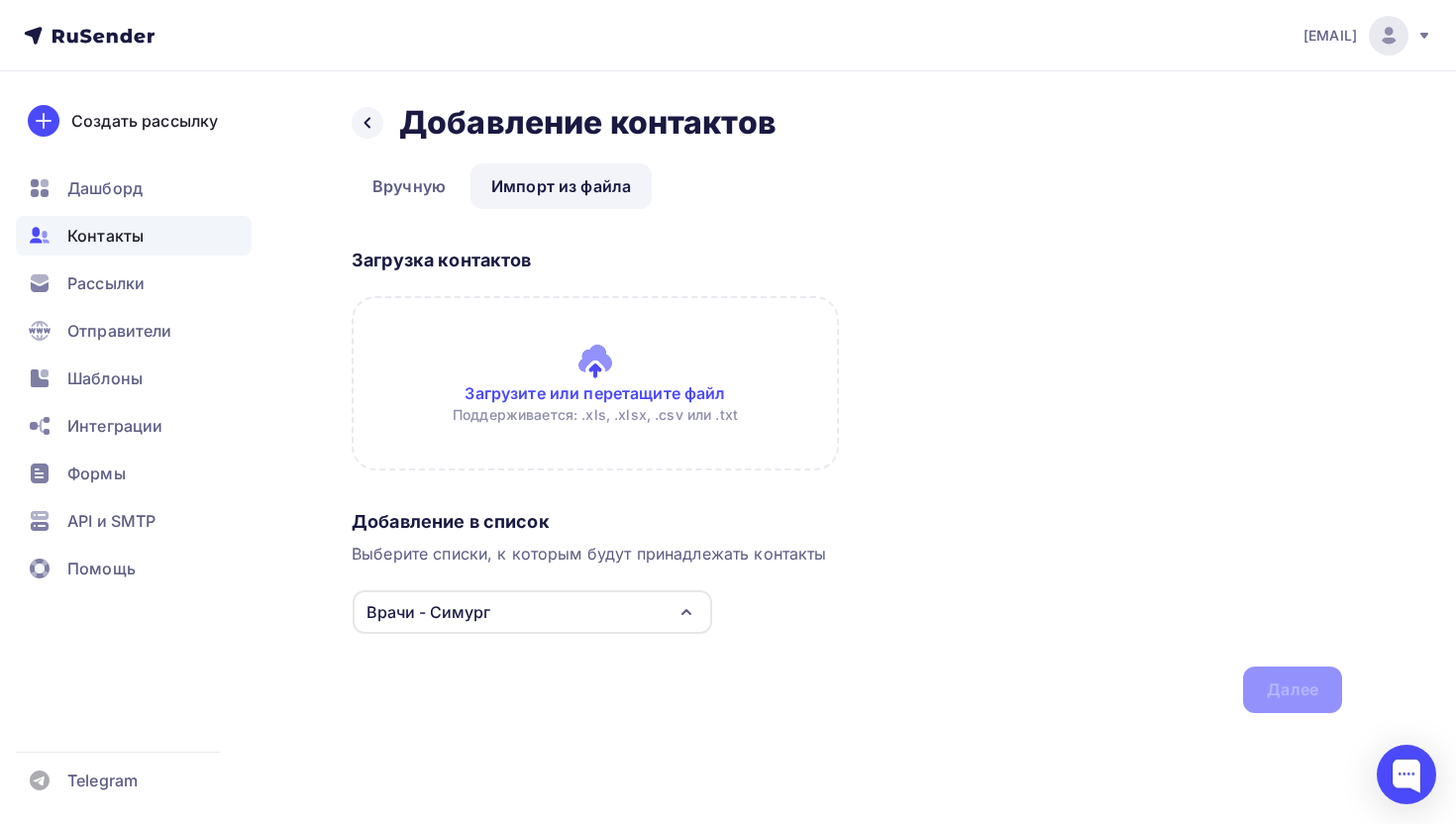 click at bounding box center [595, 383] 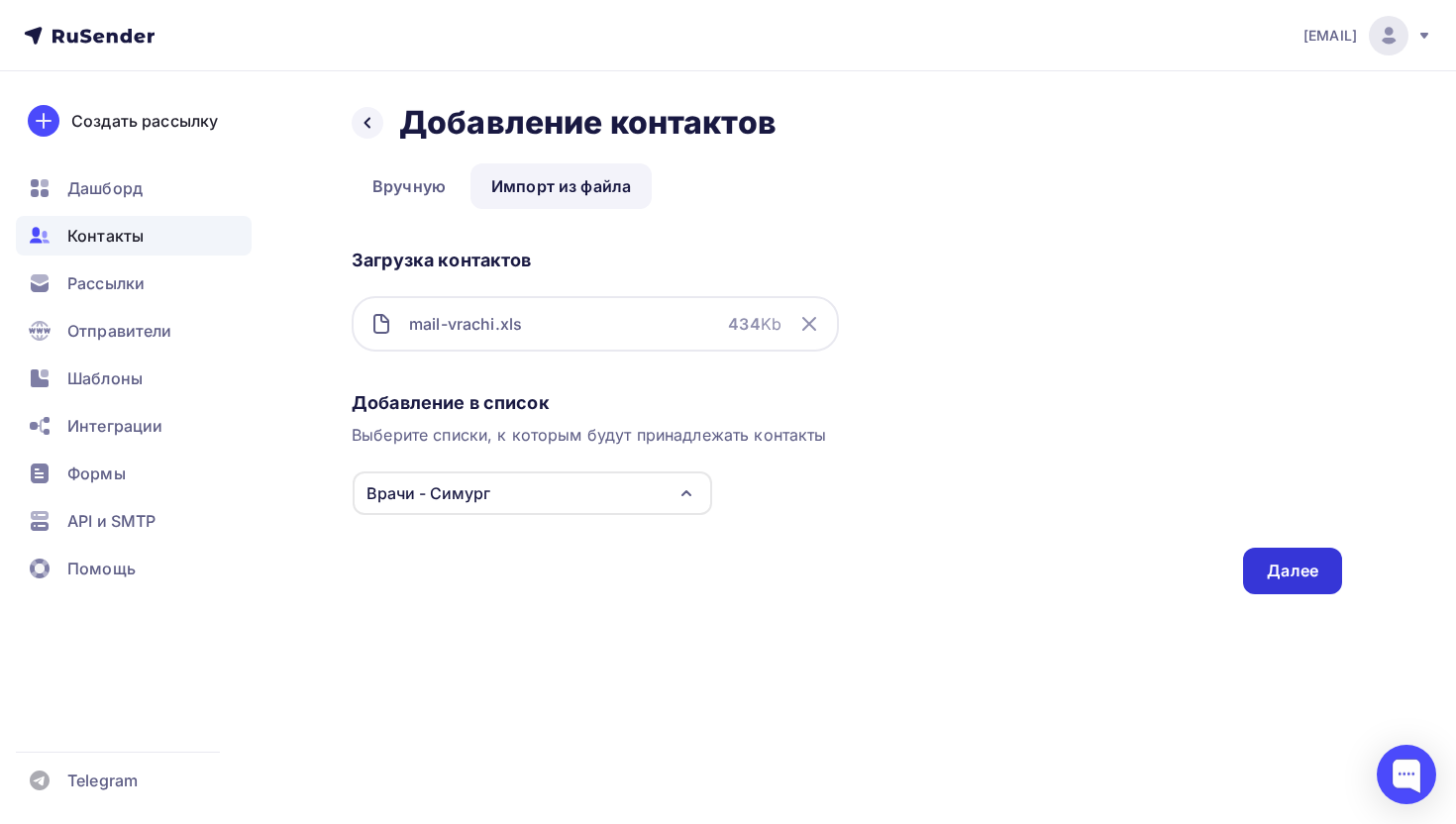 click on "Далее" at bounding box center [1293, 570] 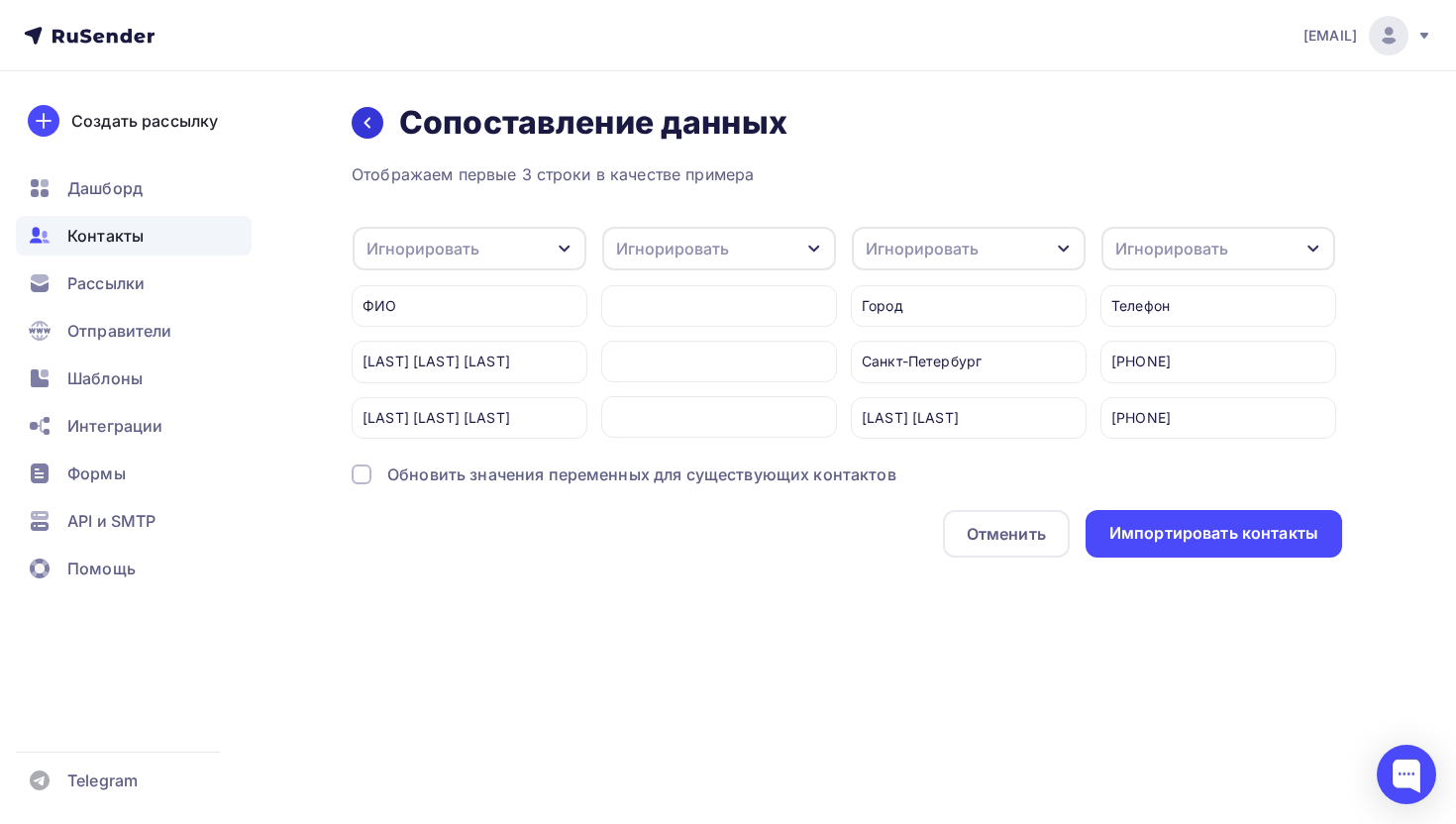 click 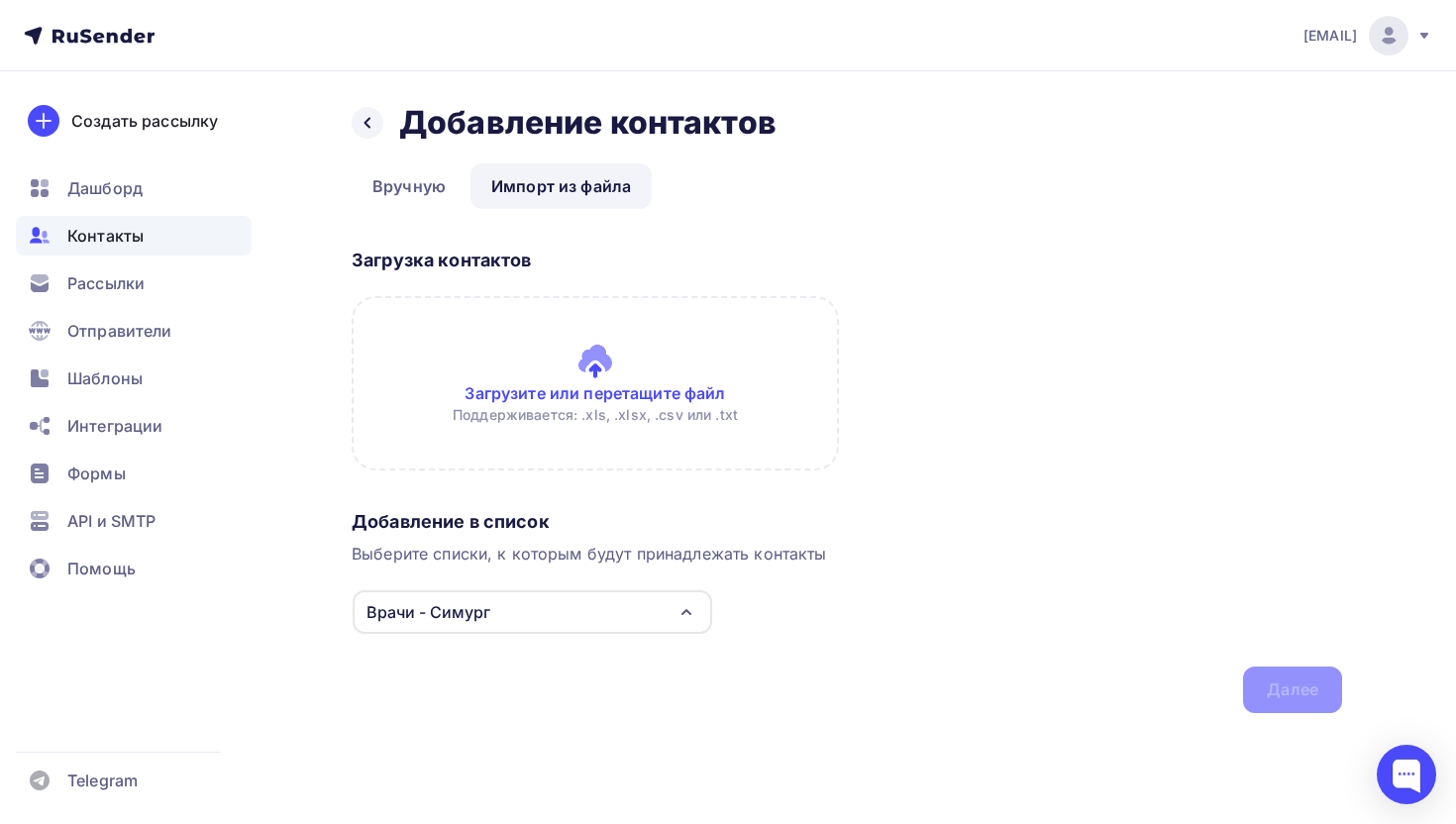 click at bounding box center (595, 383) 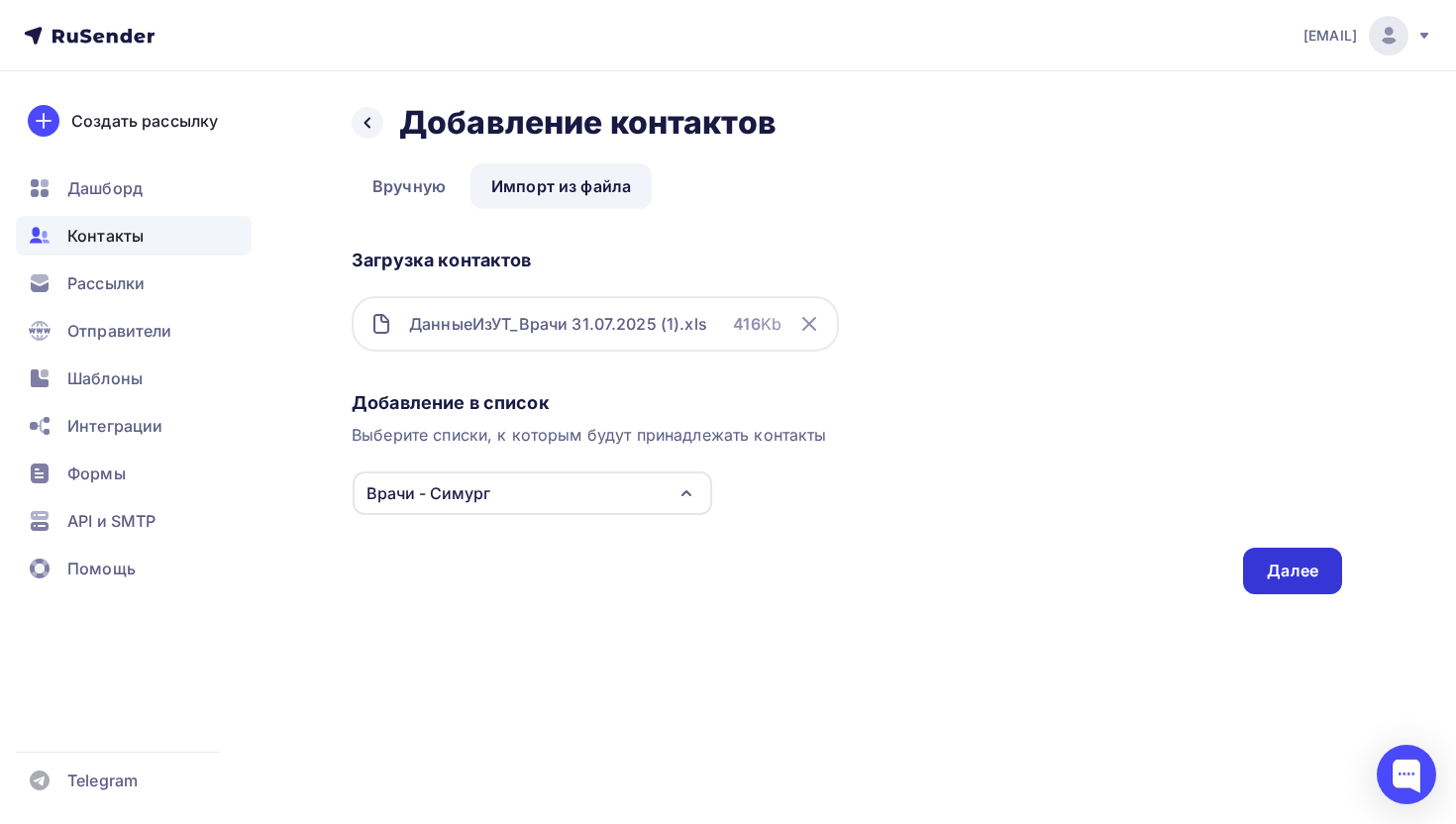 click on "Далее" at bounding box center [1293, 570] 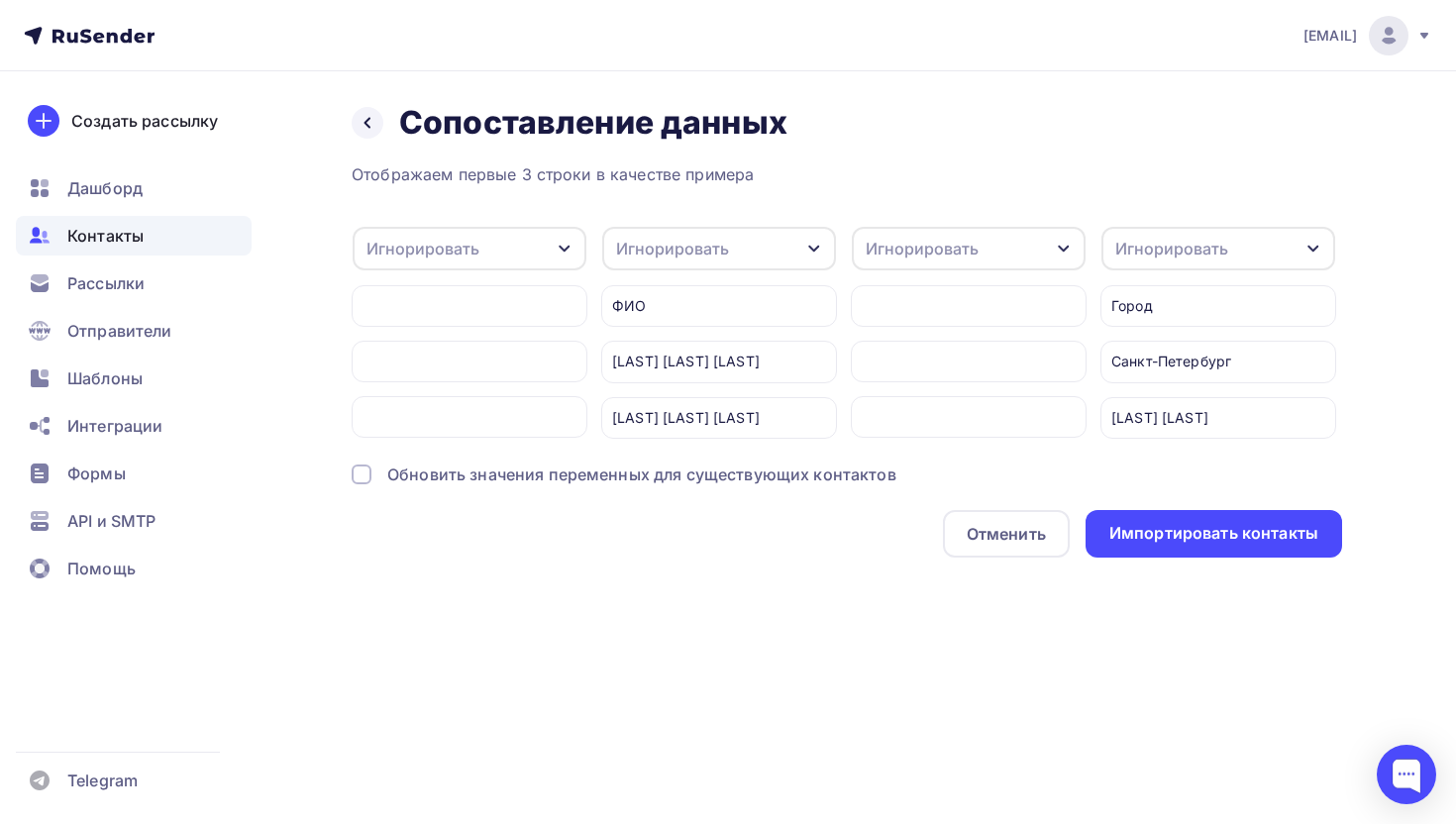 click on "Игнорировать" at bounding box center (673, 249) 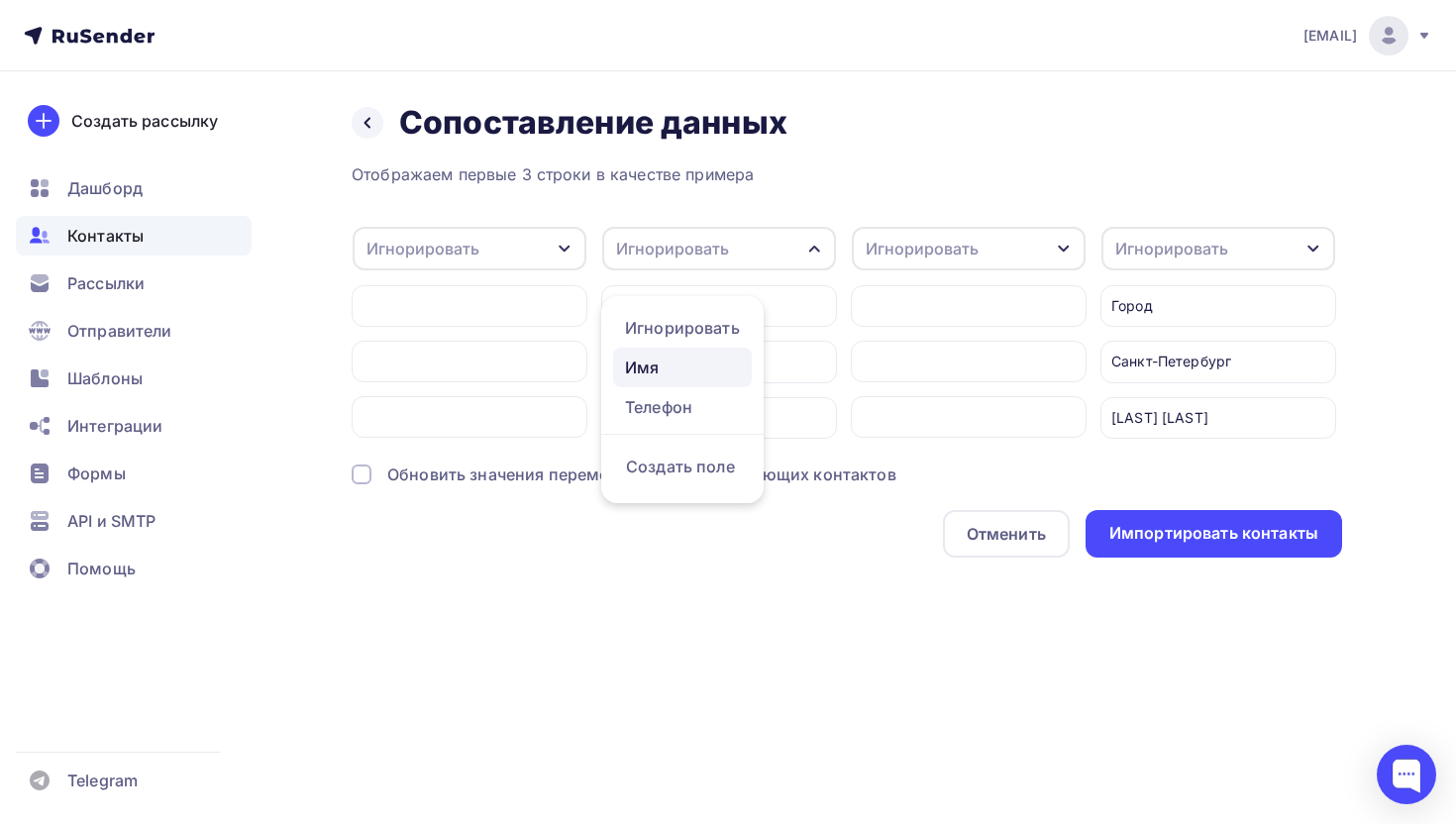 click on "Имя" at bounding box center (682, 367) 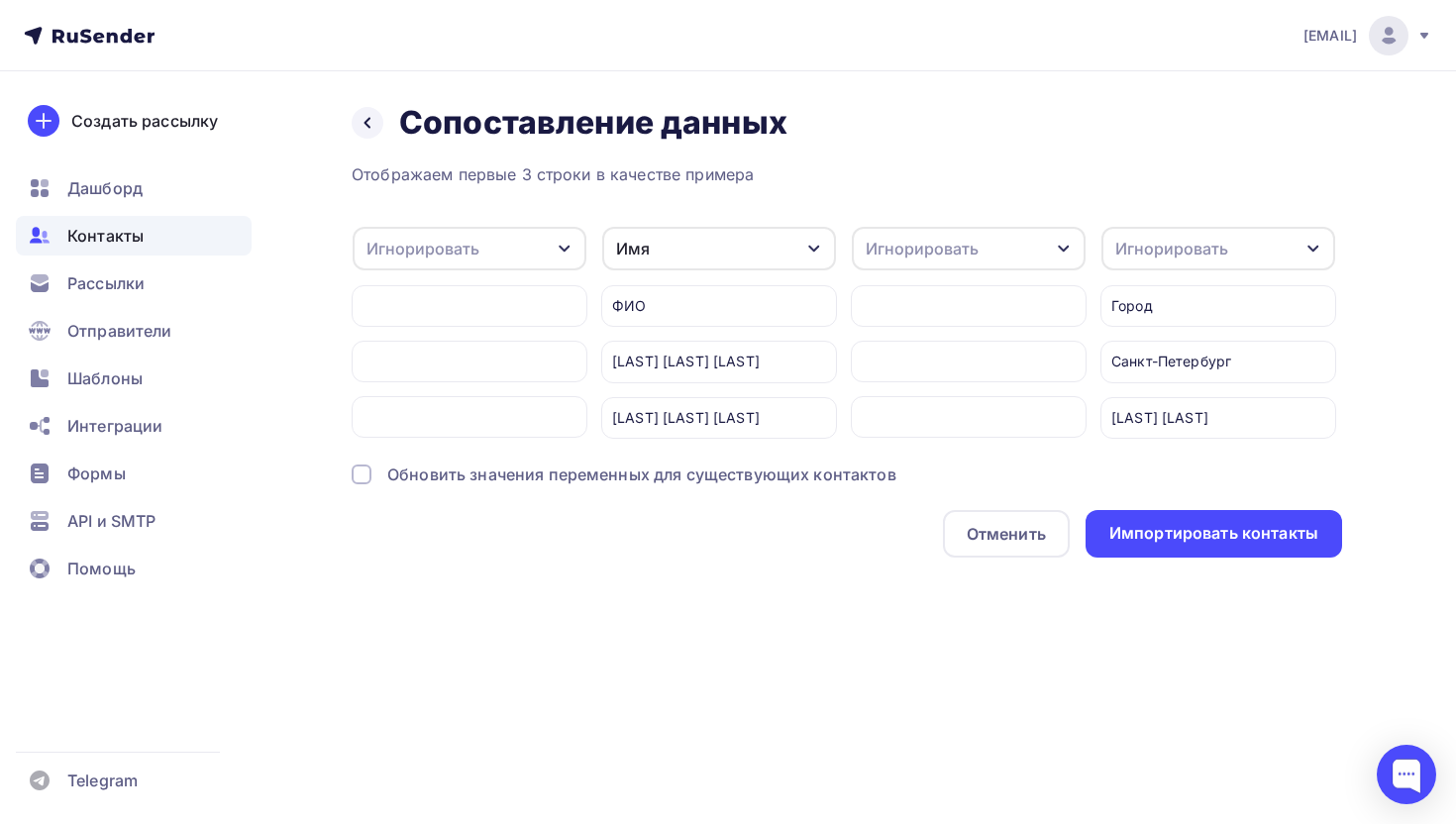 click on "Игнорировать" at bounding box center (1218, 249) 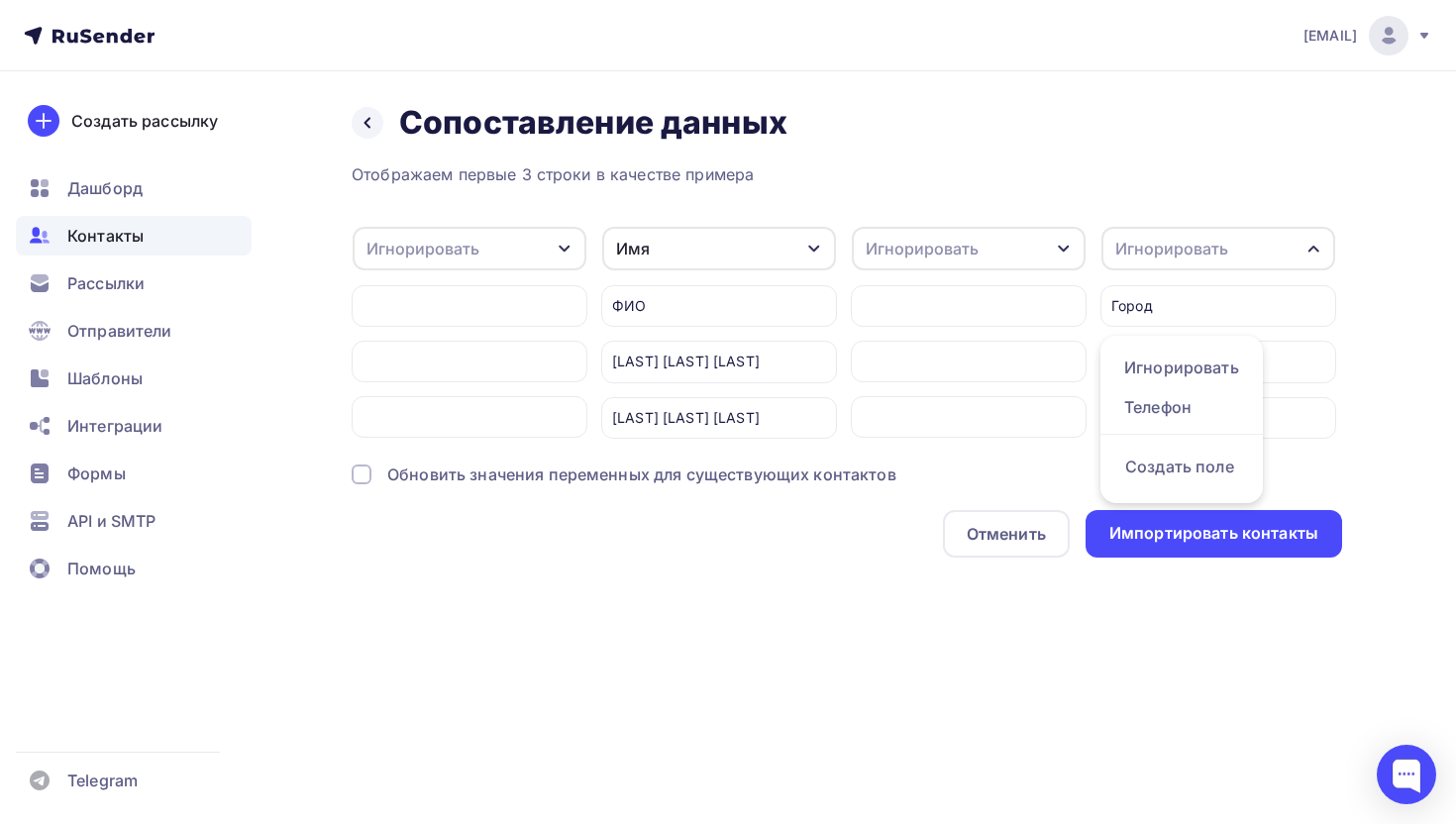 click on "Отображаем первые 3 строки в качестве примера
Игнорировать
Игнорировать
Телефон
Создать поле
Имя
Игнорировать
Телефон
Создать поле
ФИО
Глотова Елена Юрьевна
Течиева Жанна Сергеевна
Игнорировать
Игнорировать
Телефон
Создать поле
Игнорировать" at bounding box center (847, 360) 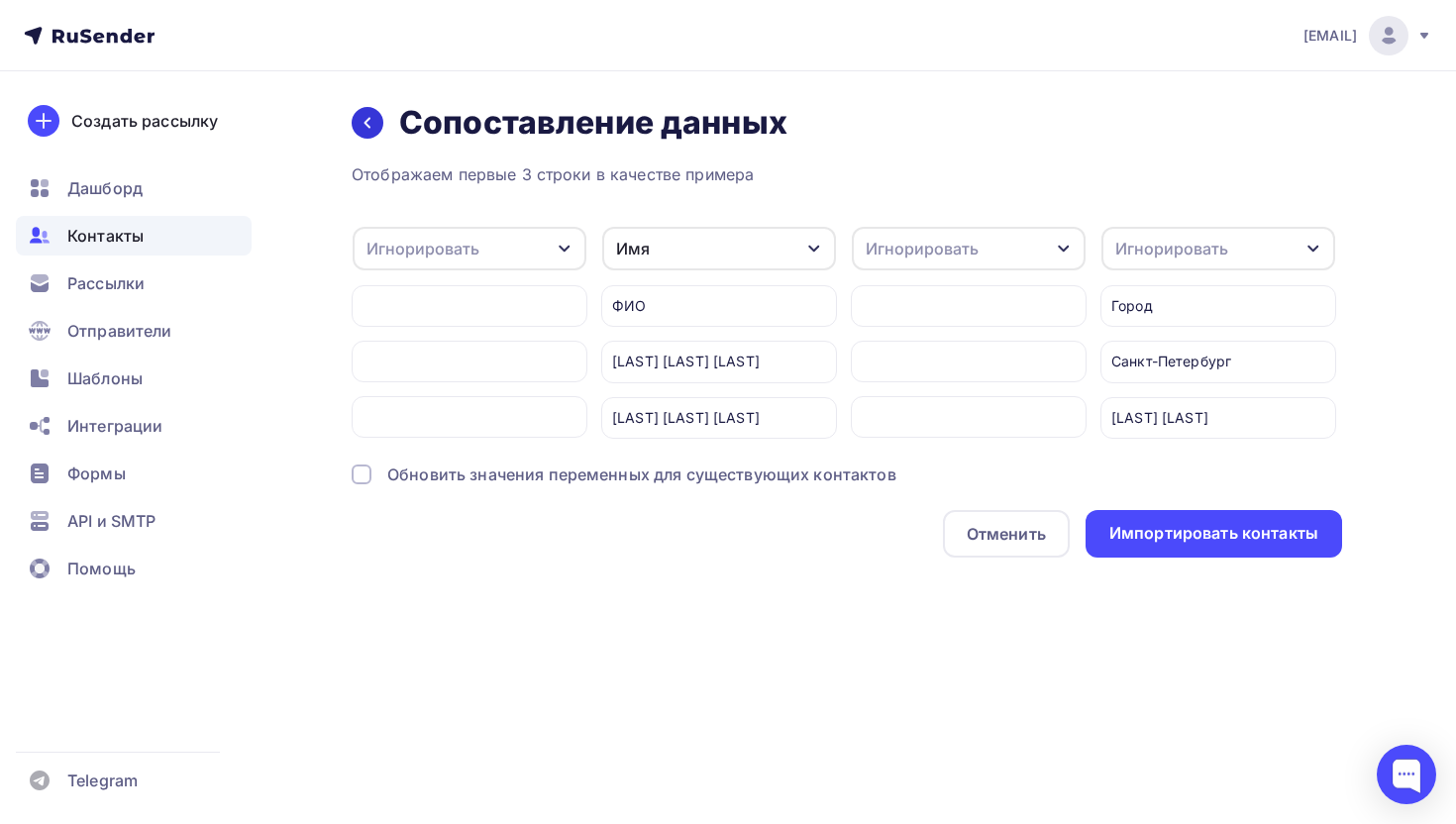 click at bounding box center (367, 123) 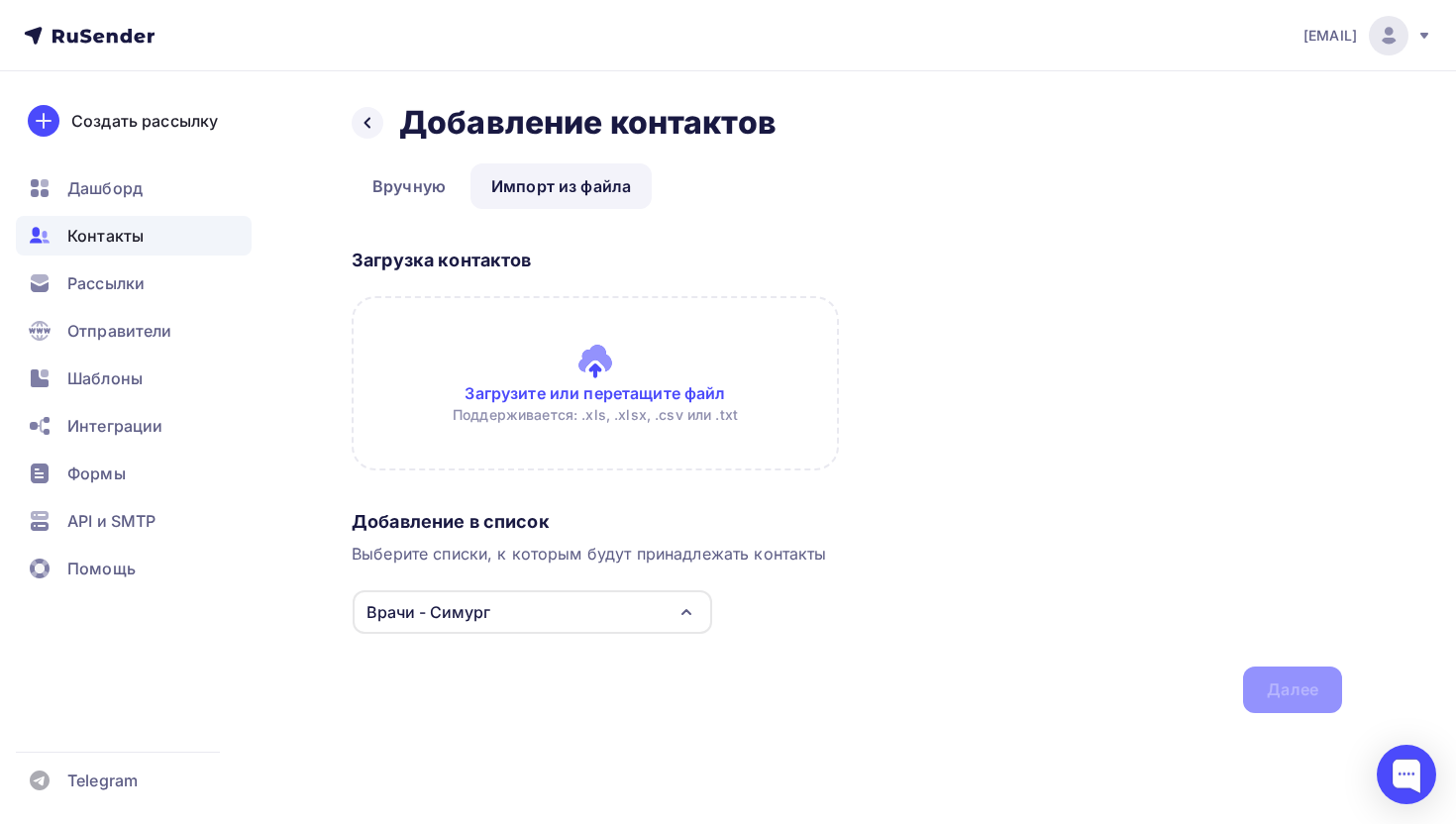 click at bounding box center [595, 383] 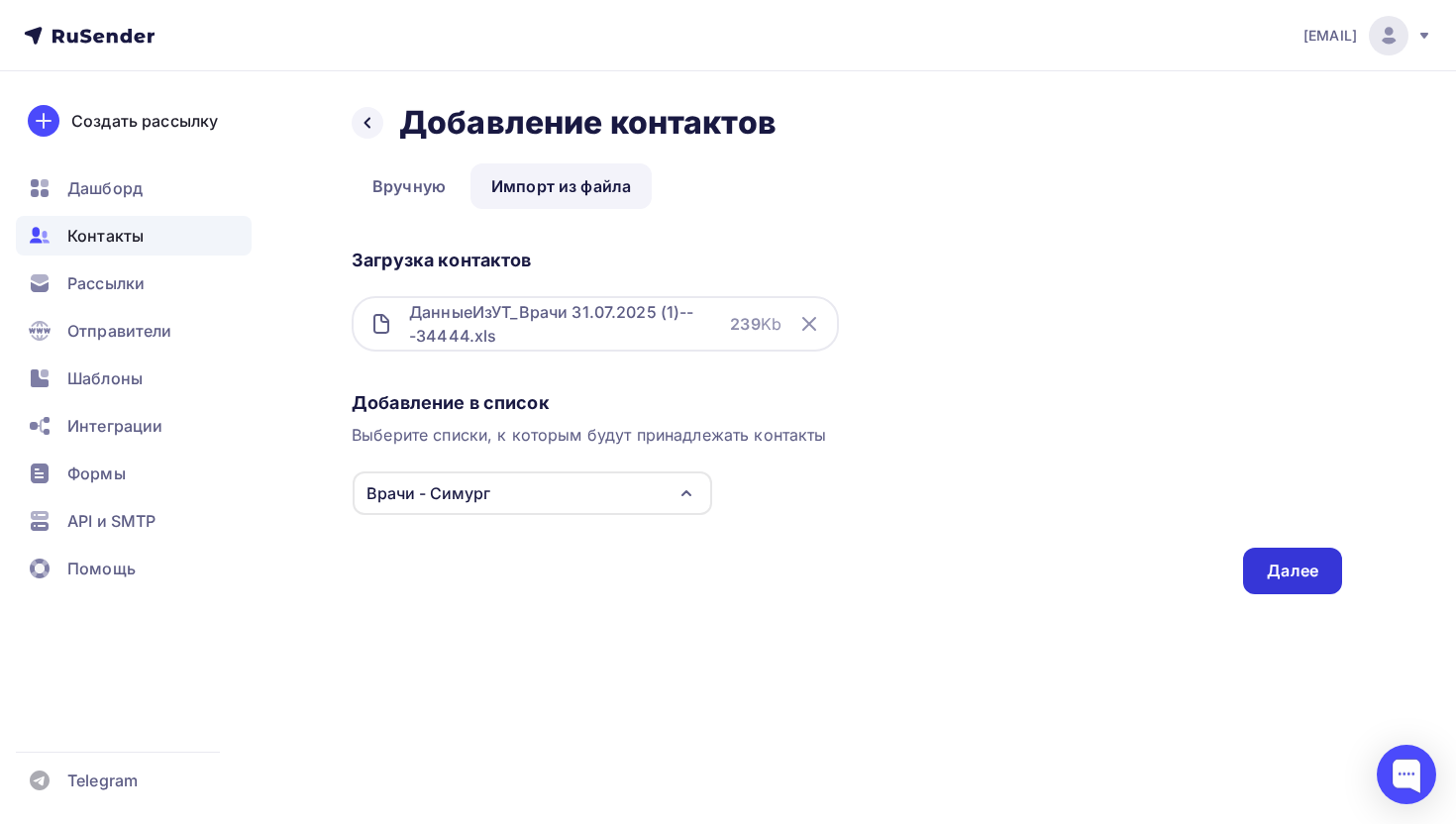 click on "Далее" at bounding box center [1293, 570] 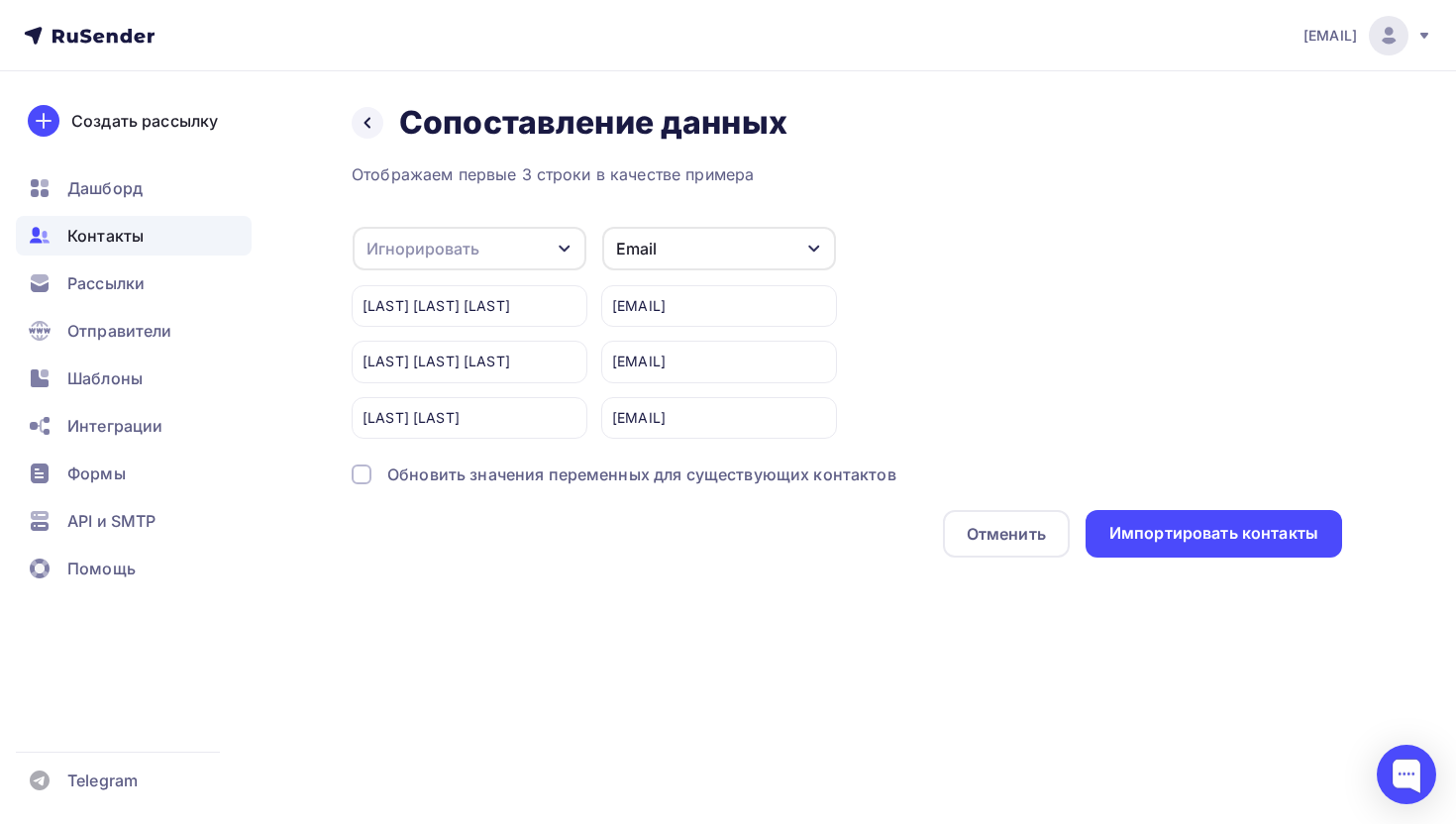 click on "Игнорировать" at bounding box center [469, 249] 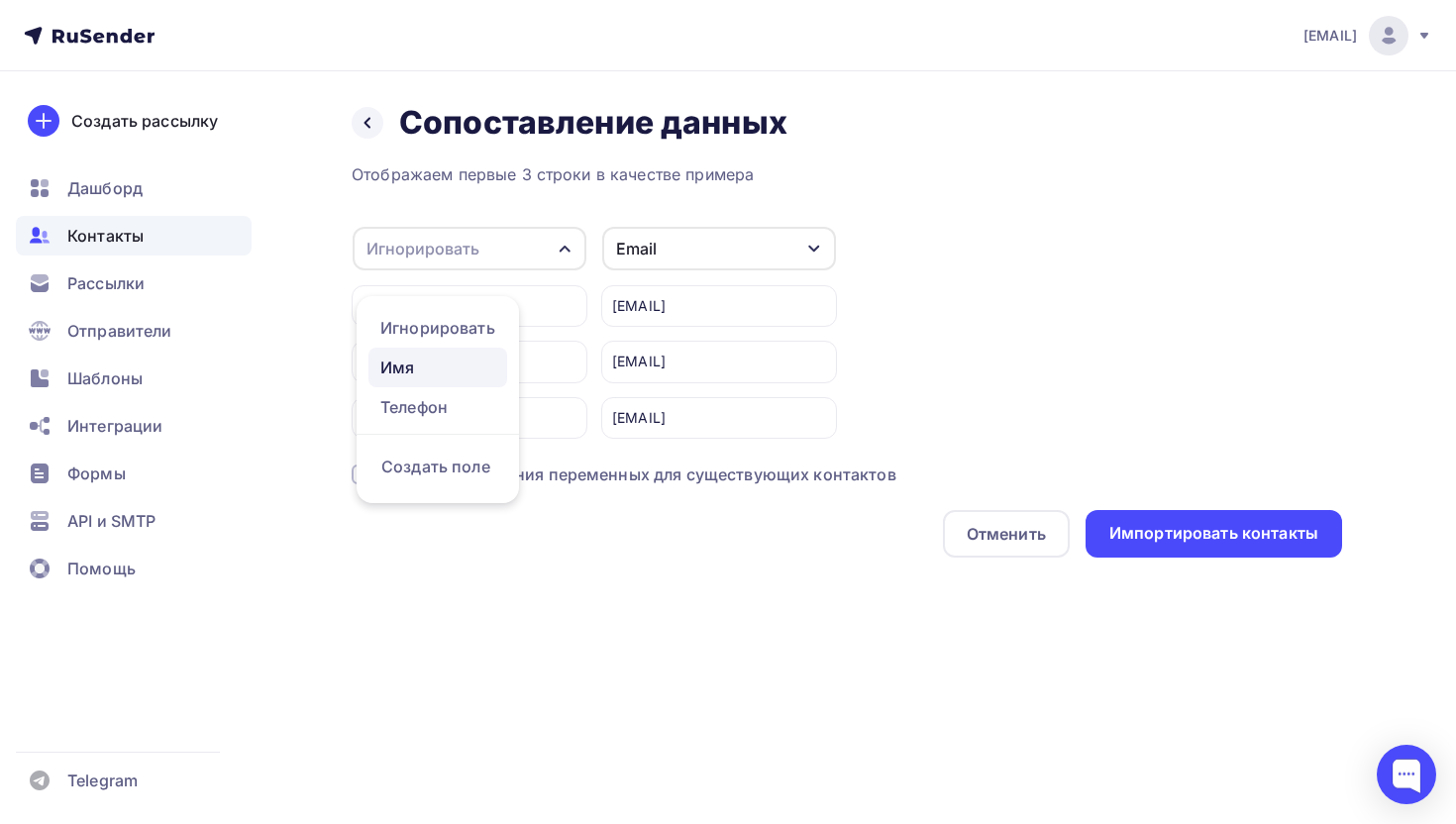 click on "Имя" at bounding box center [438, 367] 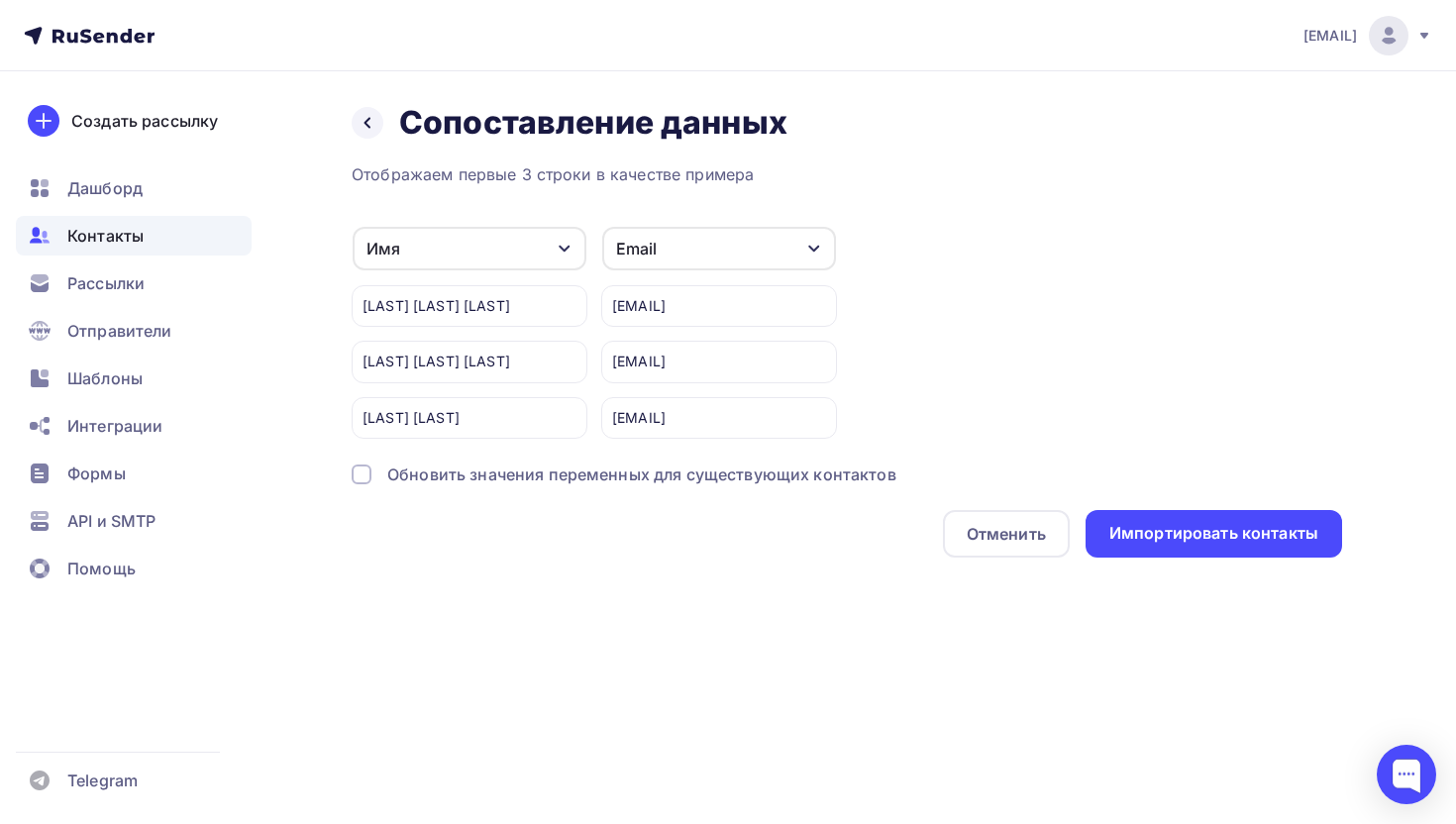 click on "Email" at bounding box center (719, 249) 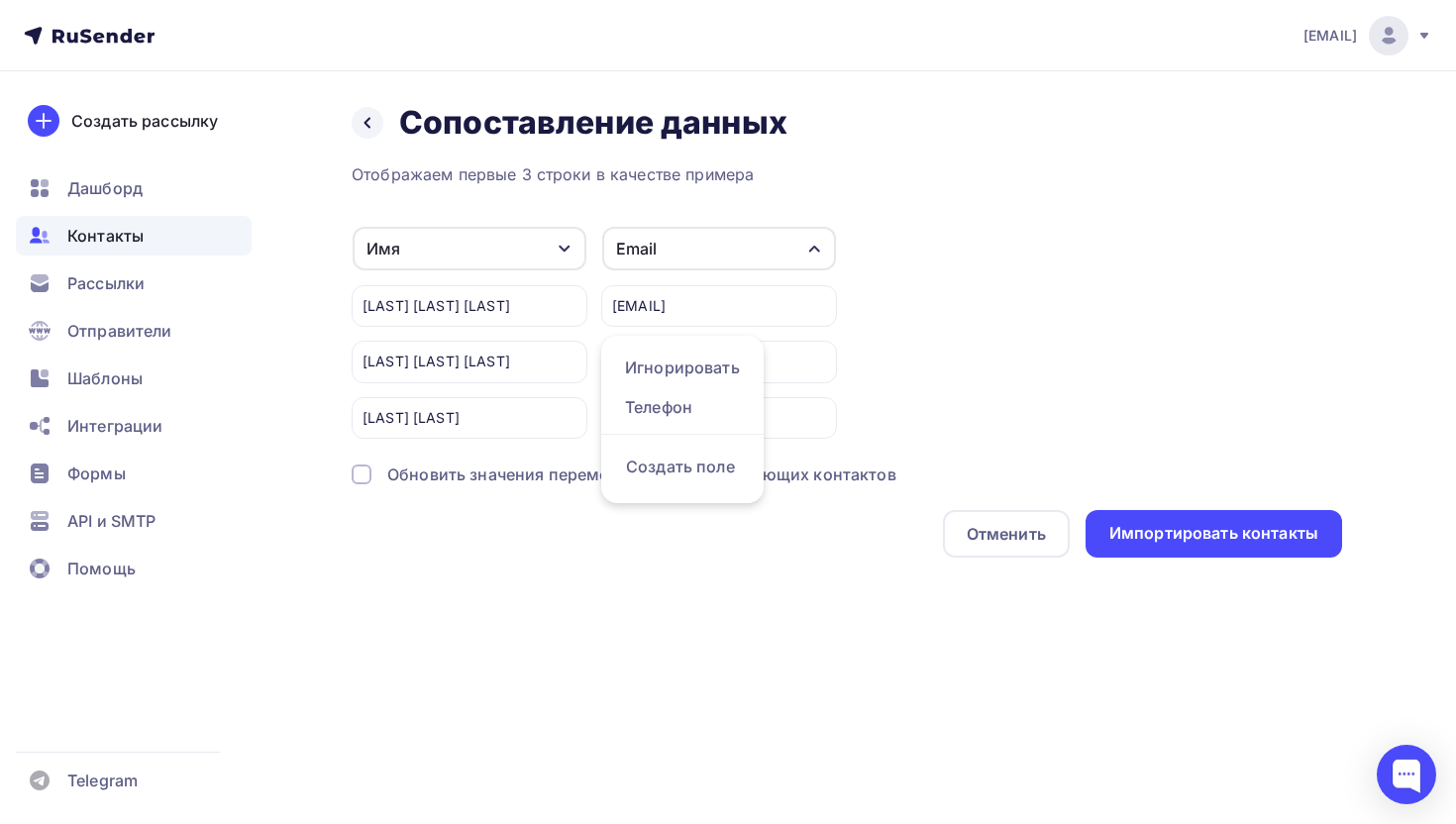 click on "Имя
Игнорировать
Телефон
Создать поле
Глотова Елена Юрьевна
Течиева Жанна Сергеевна
Нефедьева Марина
Email
Игнорировать
Телефон
Создать поле
glotova_elena_66@mail.ru
techieva23@mail.ru
nemaur@mail.ru" at bounding box center [847, 332] 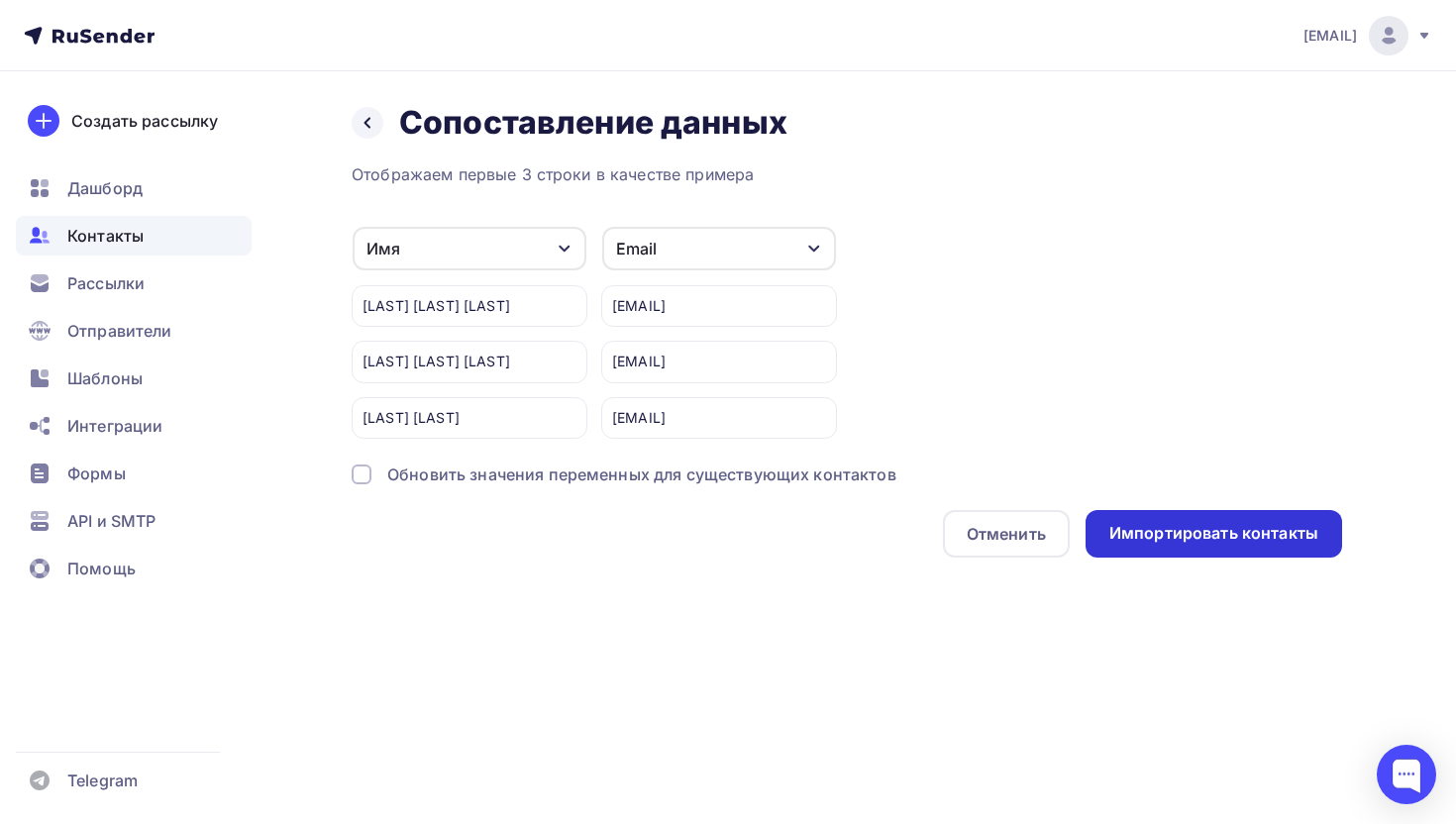click on "Импортировать контакты" at bounding box center (1213, 533) 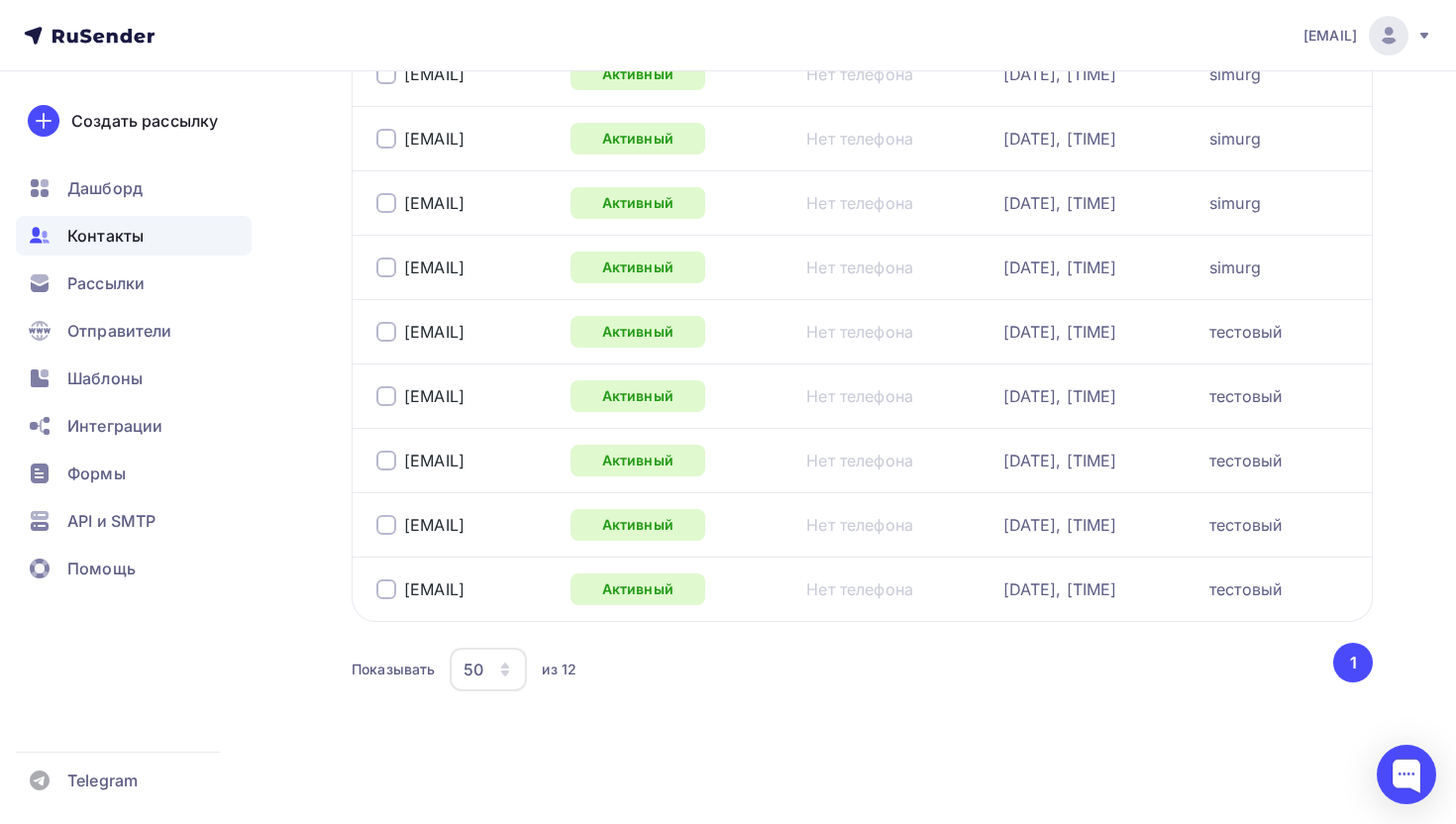 scroll, scrollTop: 0, scrollLeft: 0, axis: both 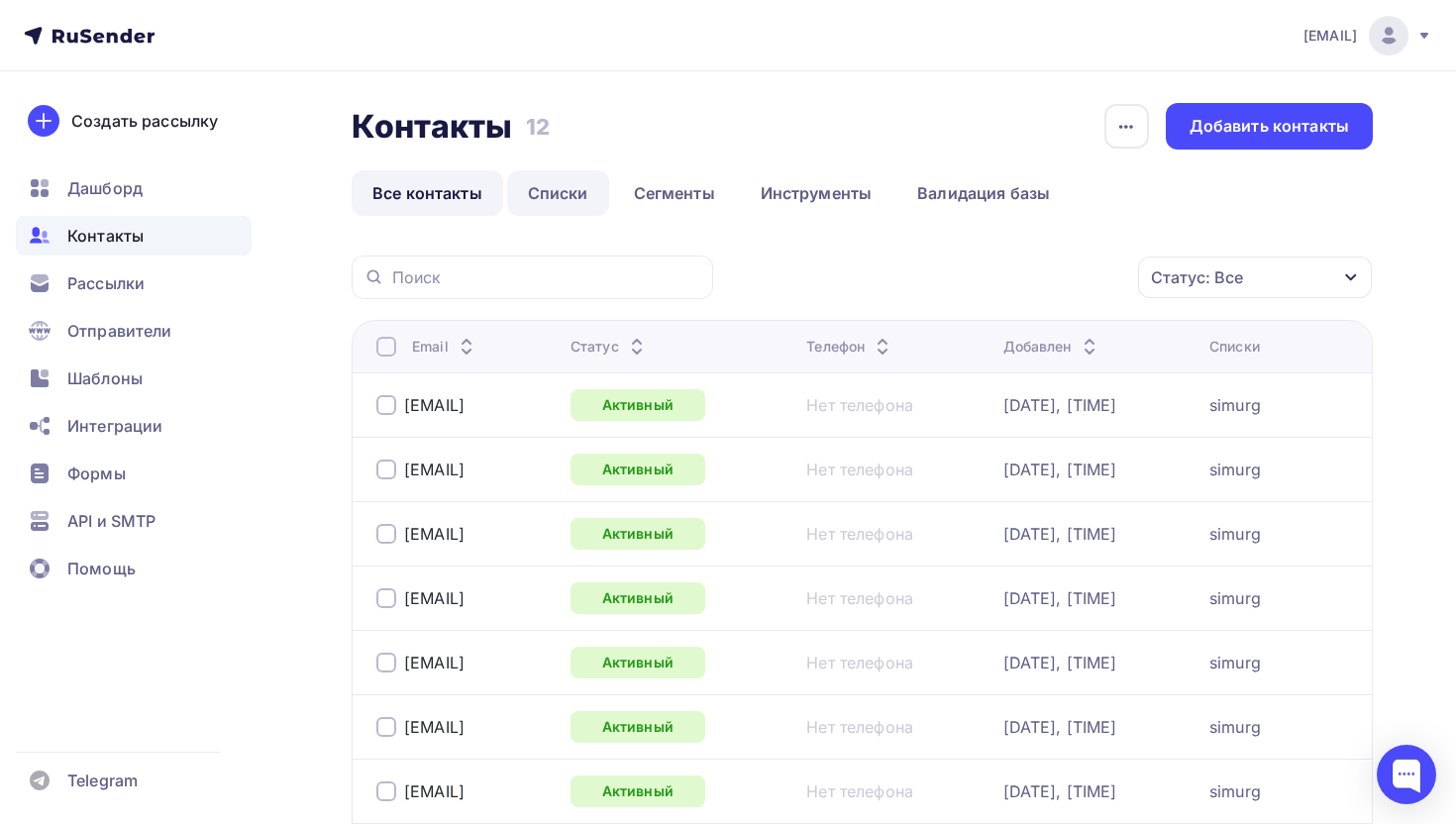 click on "Списки" at bounding box center [558, 193] 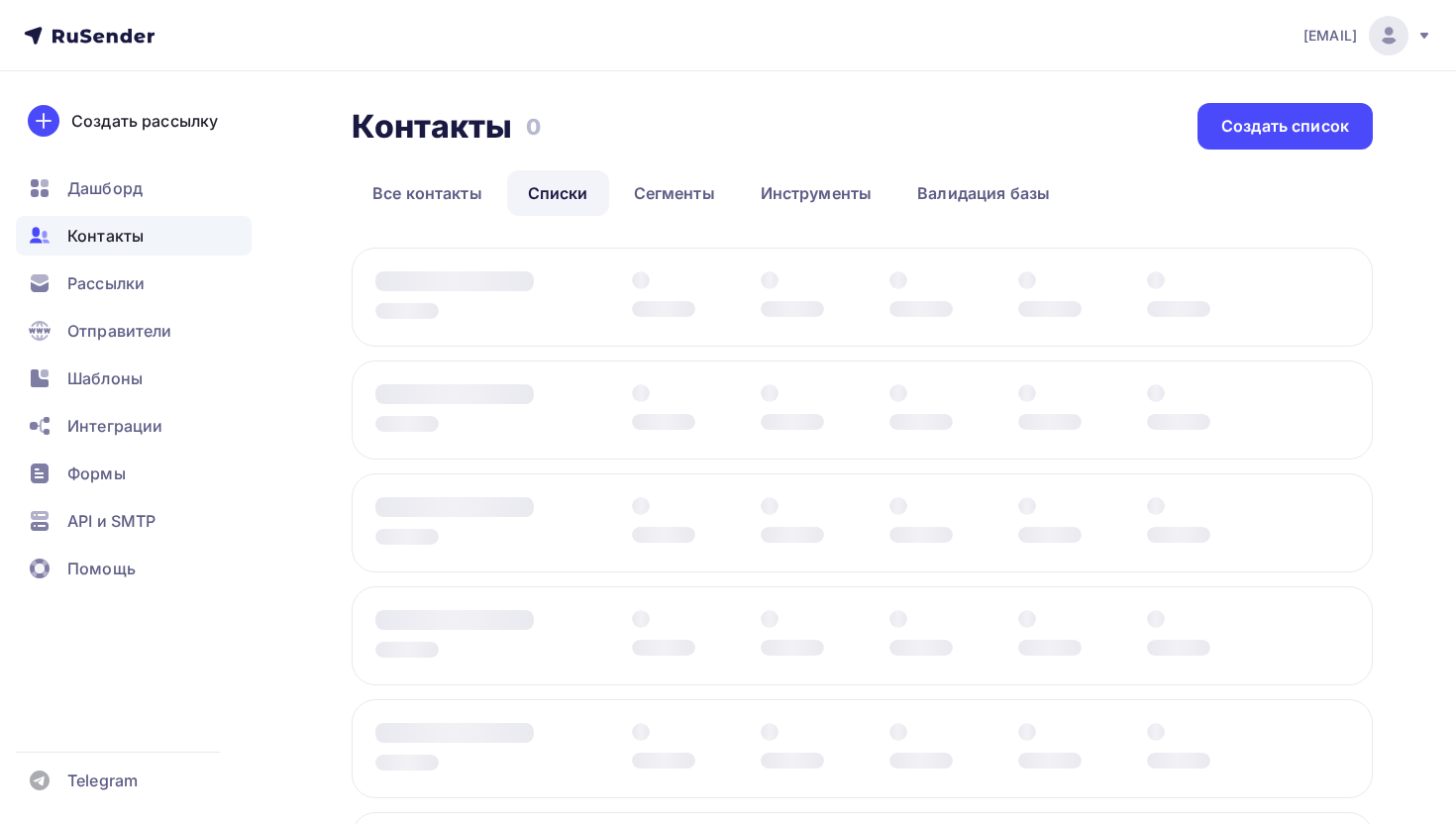 scroll, scrollTop: 0, scrollLeft: 0, axis: both 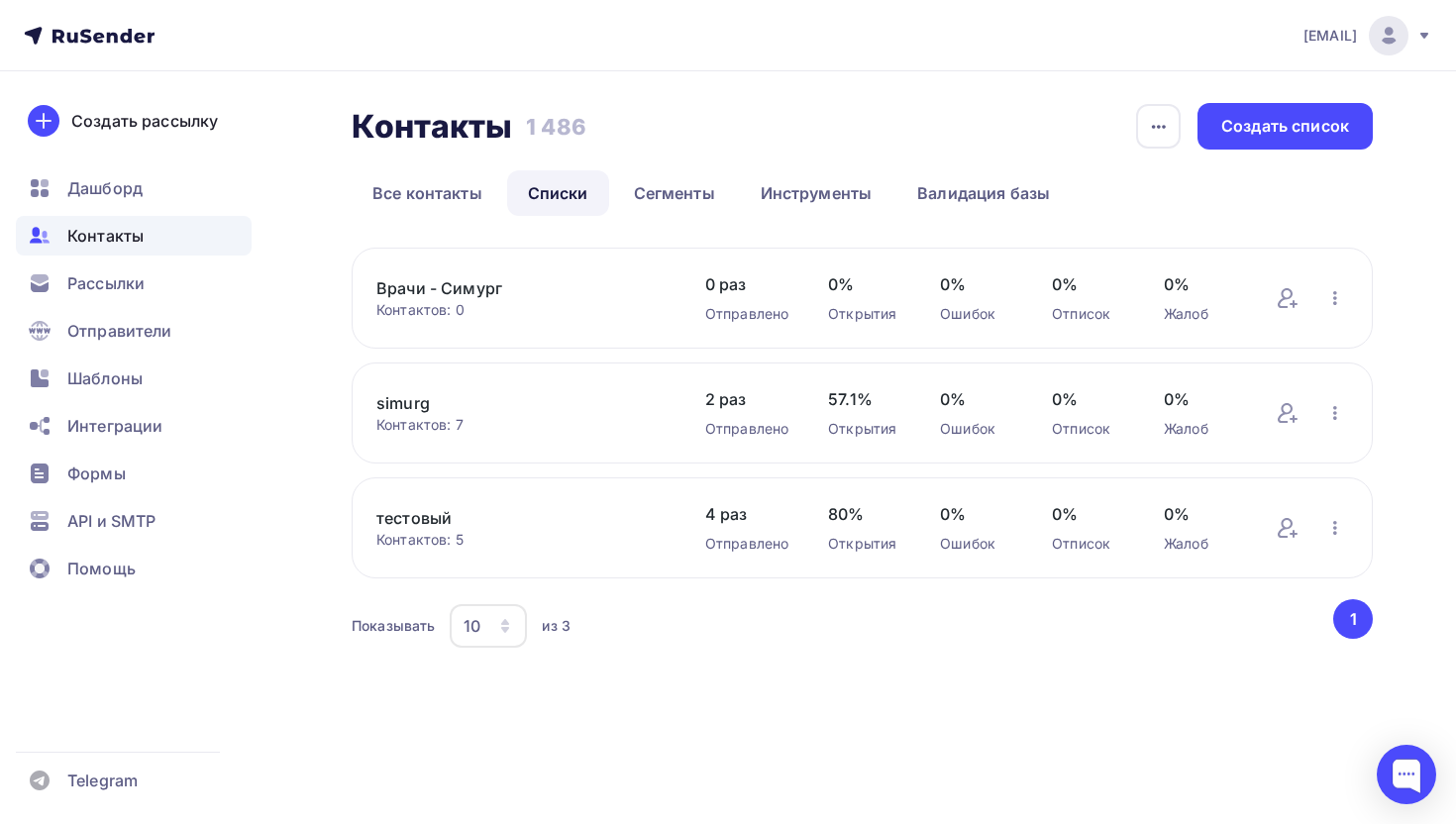 click on "Контактов: 0" at bounding box center (521, 310) 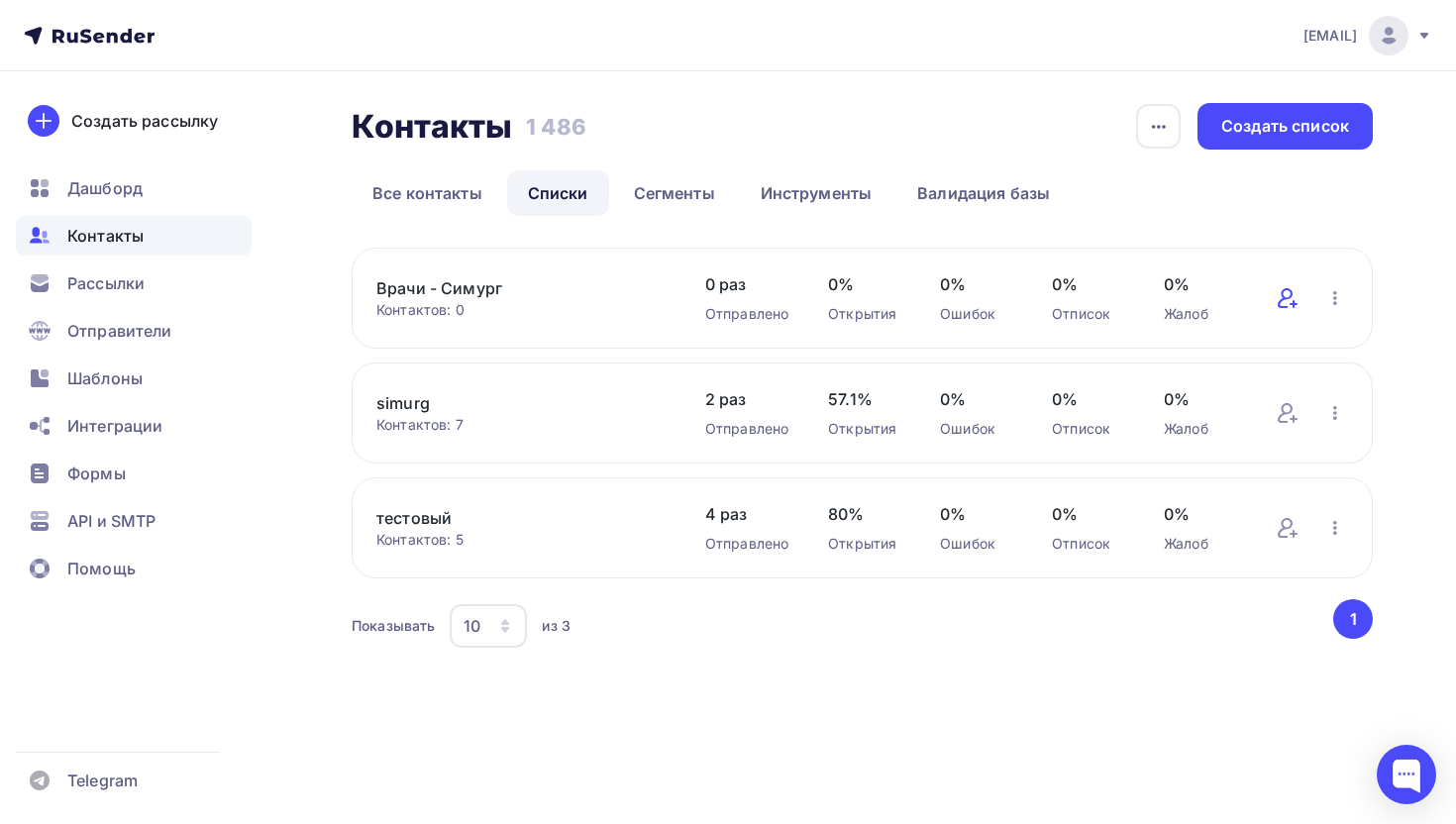 click 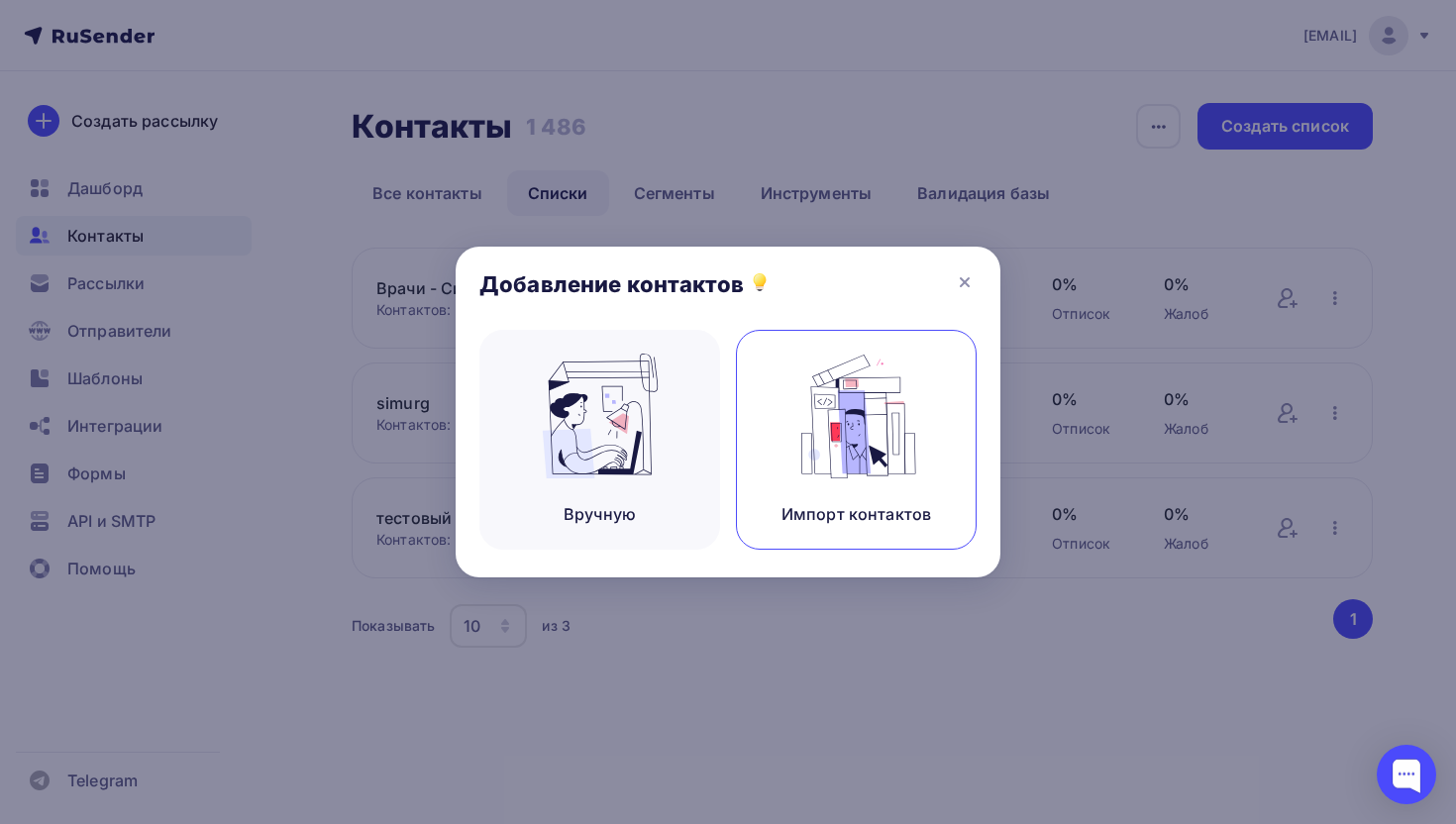 click at bounding box center (857, 416) 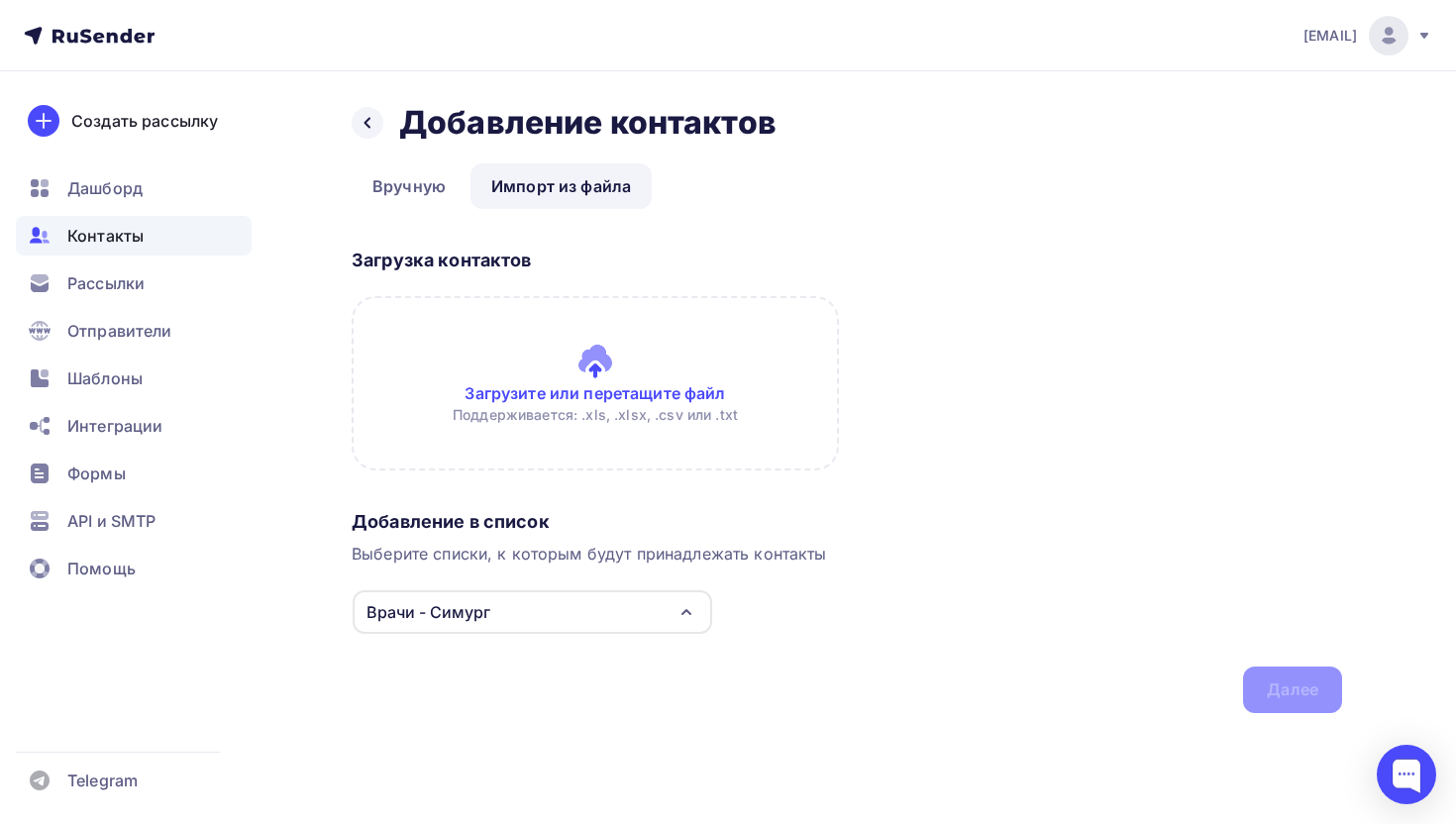 click at bounding box center (595, 383) 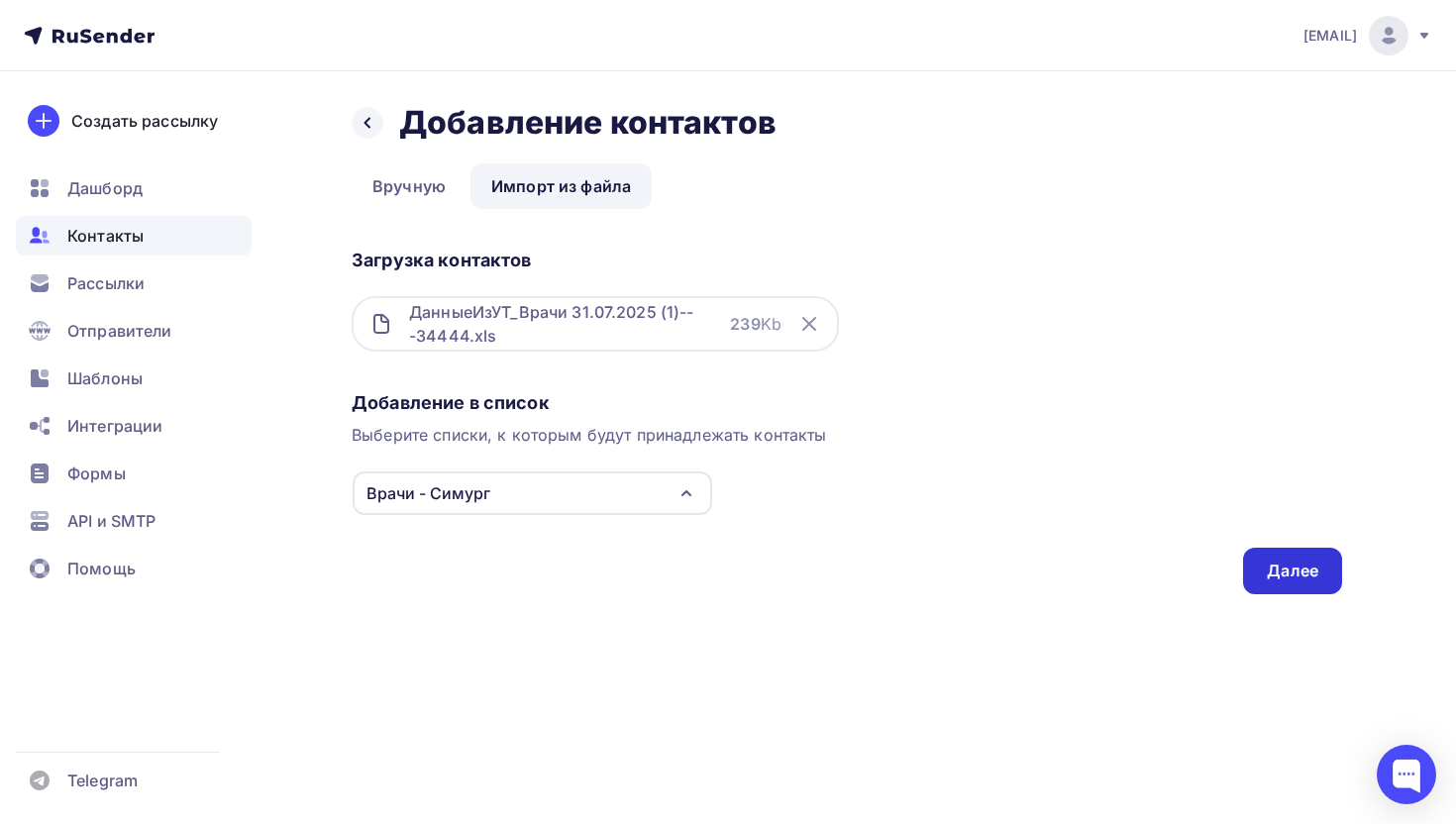 click on "Далее" at bounding box center (1293, 570) 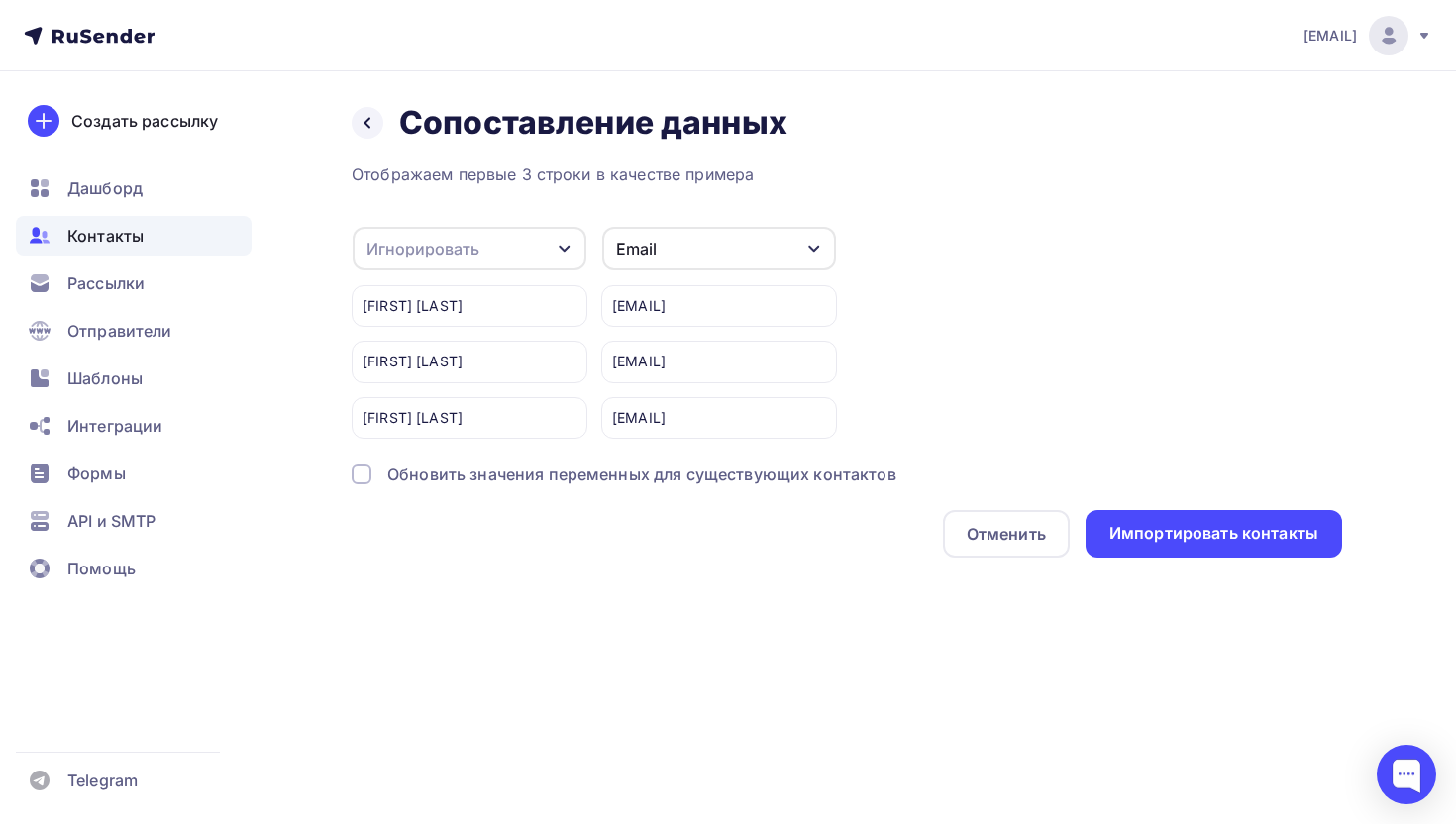 click on "Игнорировать" at bounding box center (469, 249) 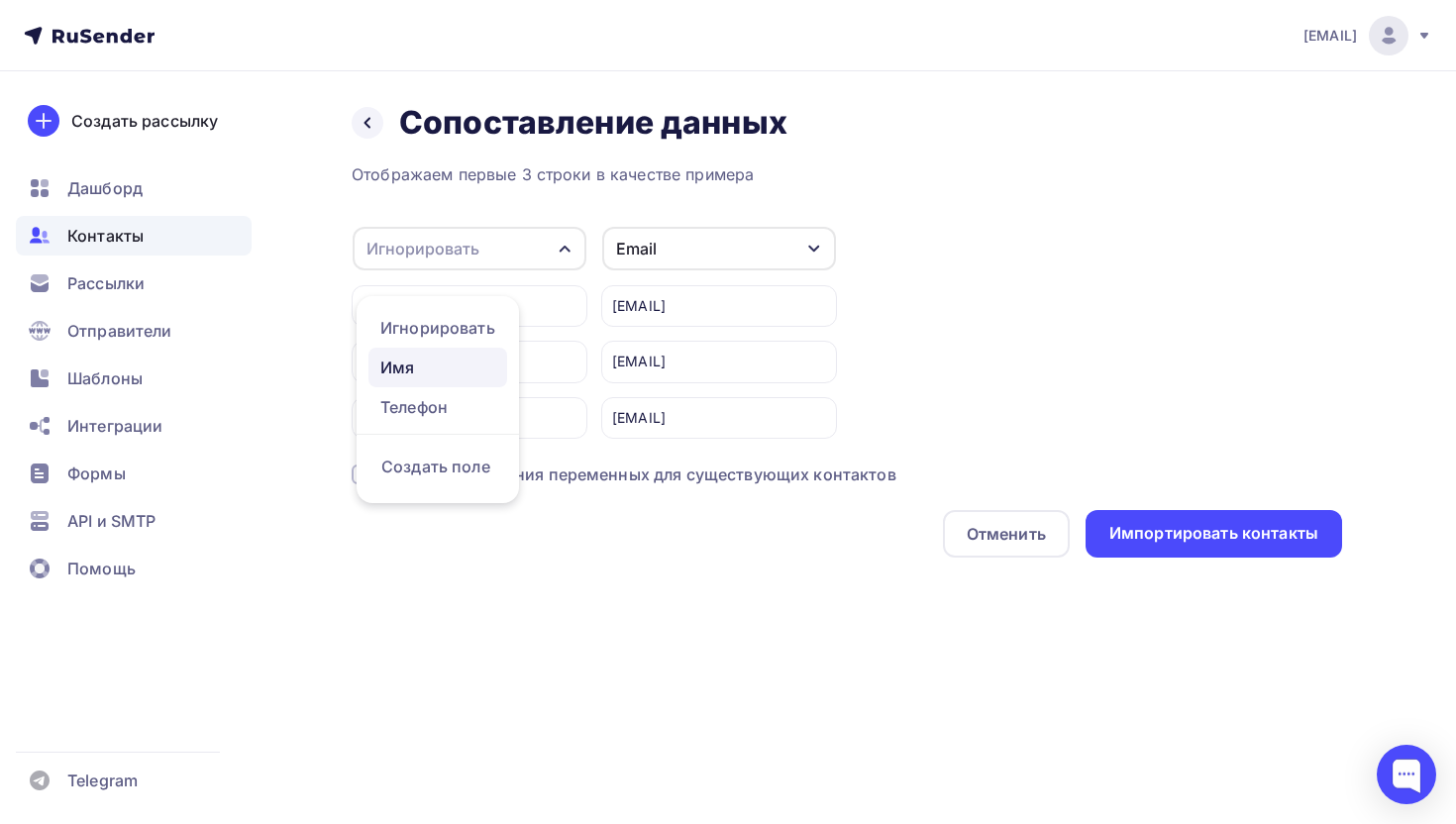 click on "Имя" at bounding box center [438, 367] 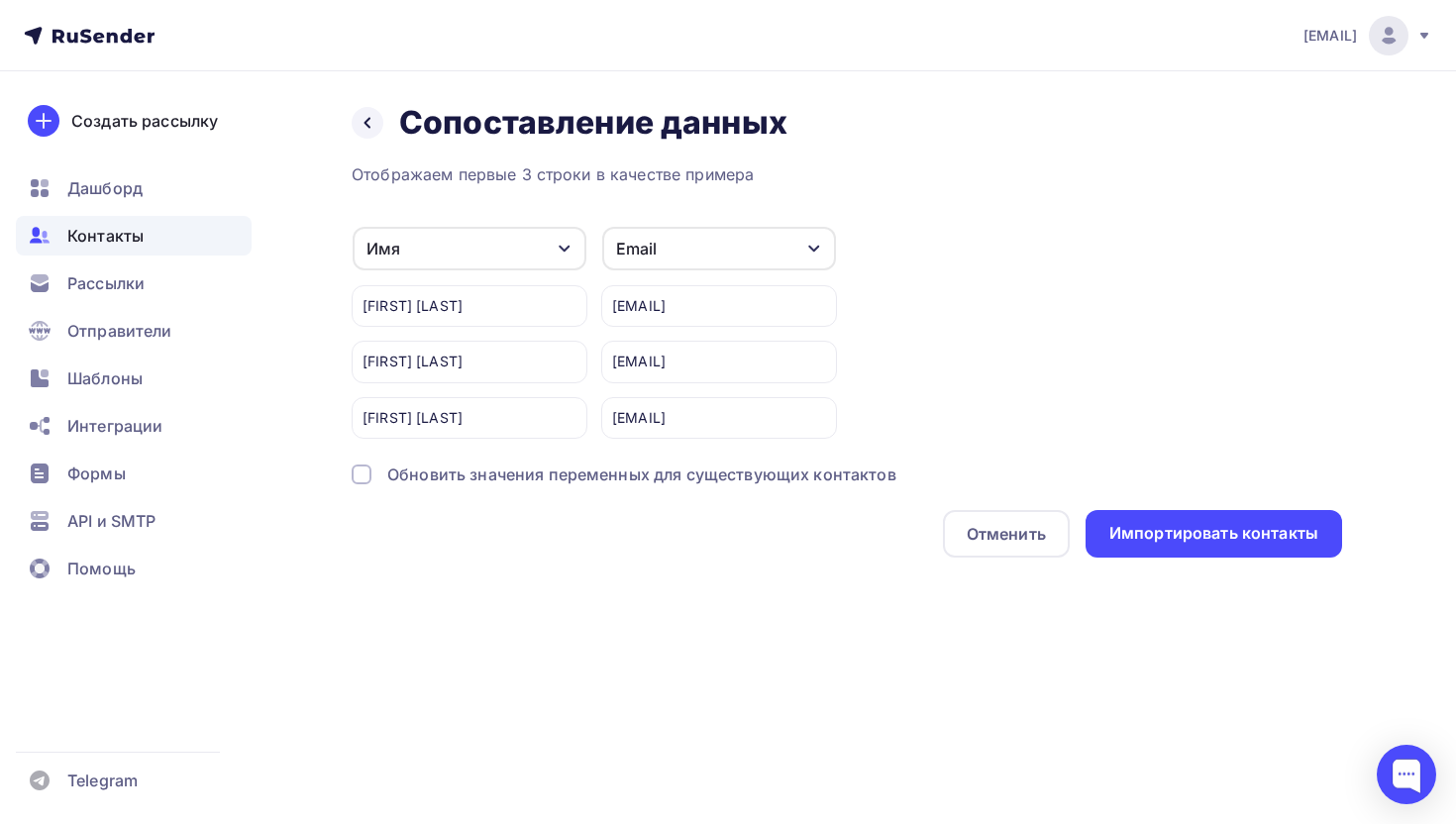 click on "Имя" at bounding box center [469, 249] 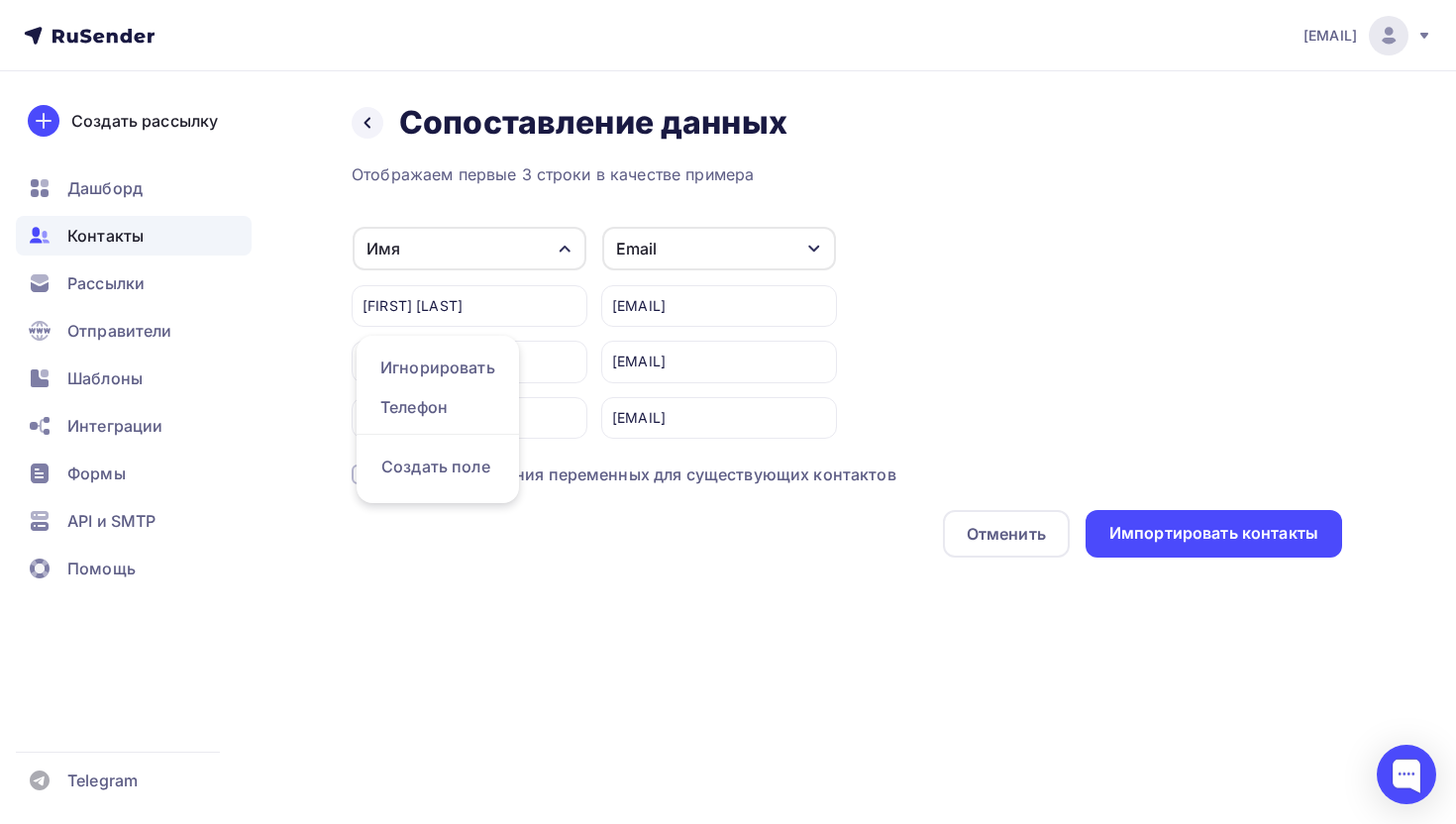 click on "Отображаем первые 3 строки в качестве примера
Имя
Игнорировать
Телефон
Создать поле
Глотова Елена Юрьевна
Течиева Жанна Сергеевна
Нефедьева Марина
Email
Игнорировать
Телефон
Создать поле
glotova_elena_66@mail.ru
techieva23@mail.ru
nemaur@mail.ru
Обновить значения переменных для существующих контактов
Отменить
Импортировать контакты" at bounding box center [847, 360] 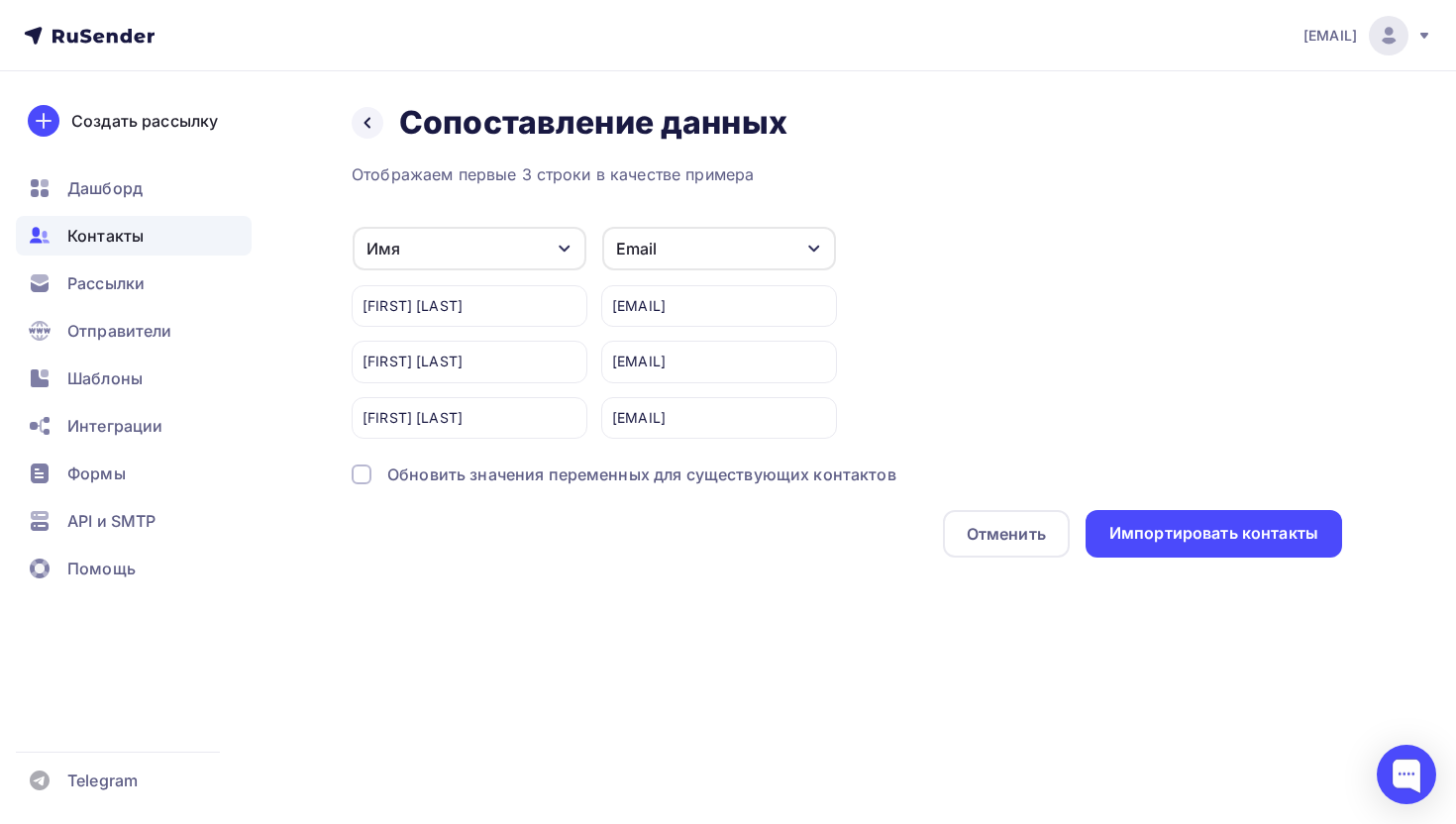 click on "Обновить значения переменных для существующих контактов" at bounding box center [642, 474] 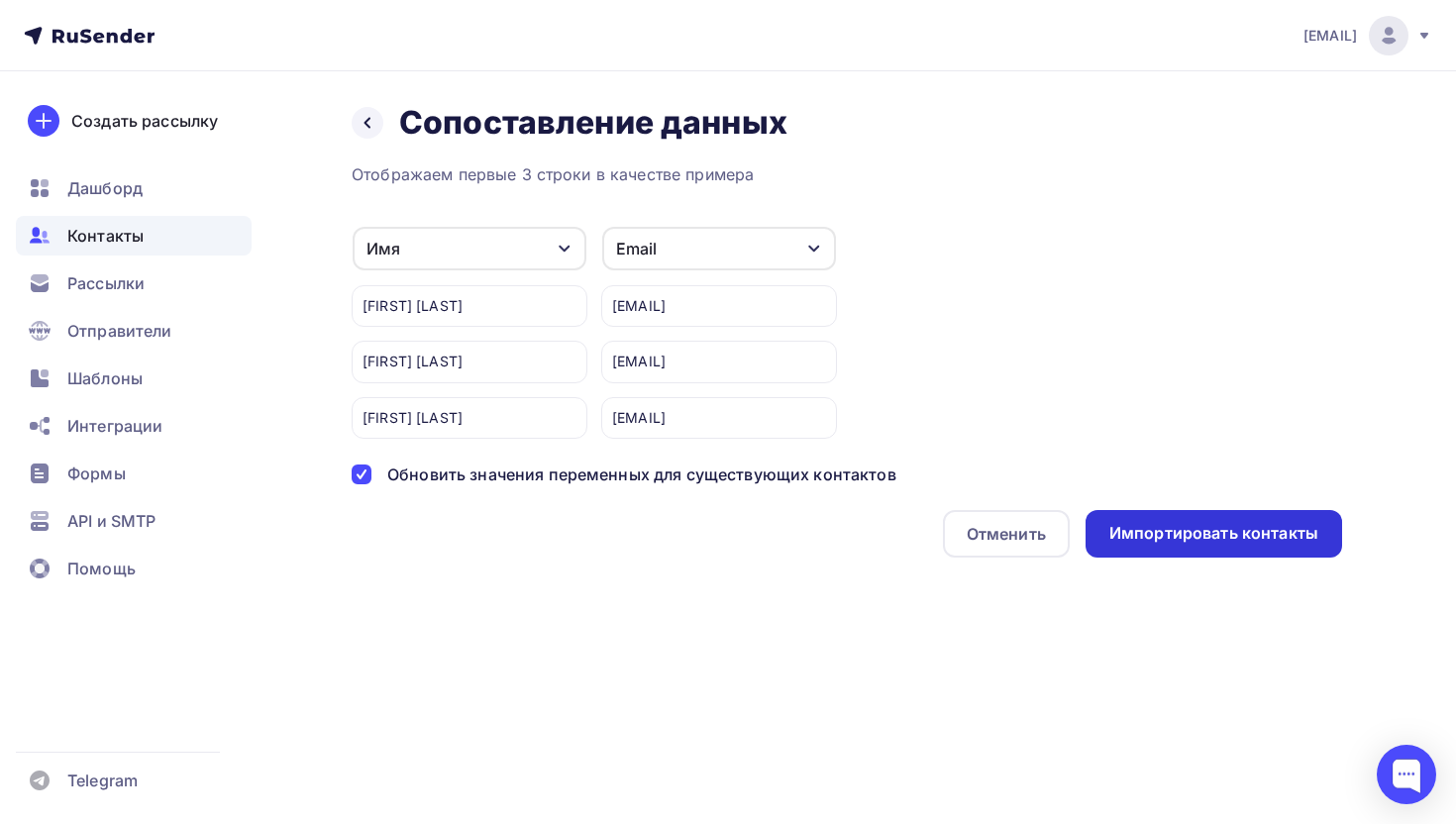 click on "Импортировать контакты" at bounding box center (1213, 534) 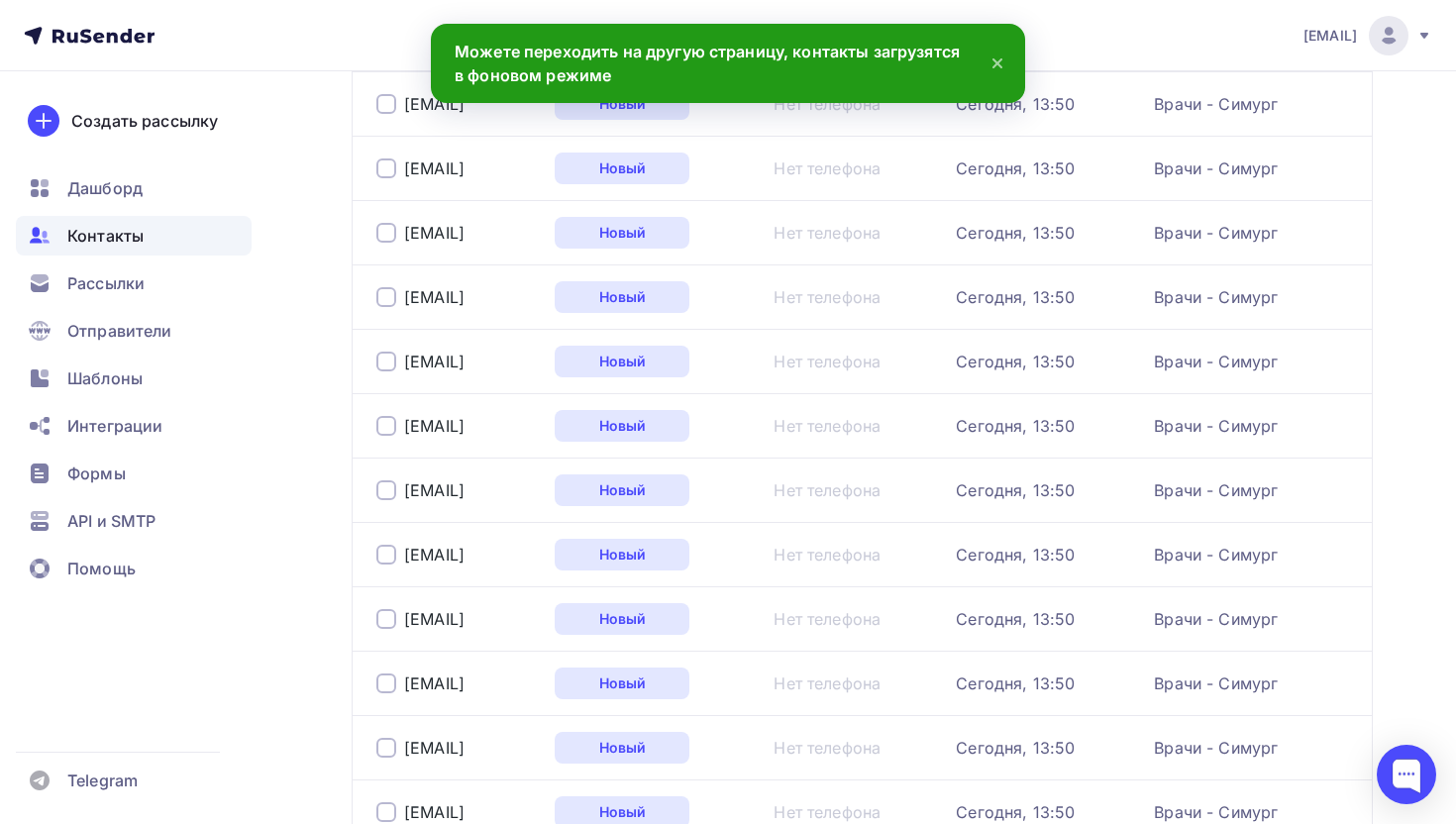 scroll, scrollTop: 0, scrollLeft: 0, axis: both 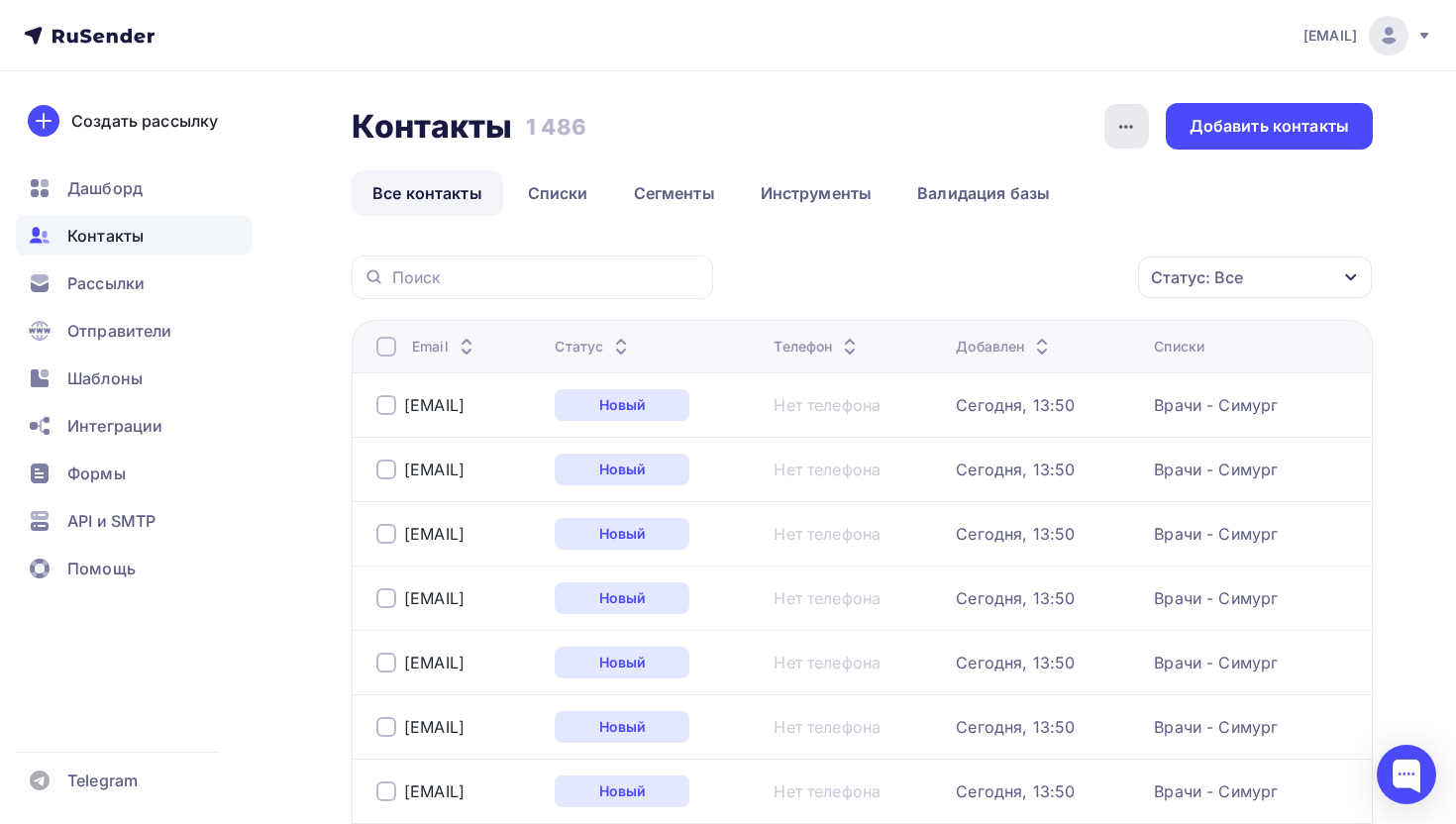 click 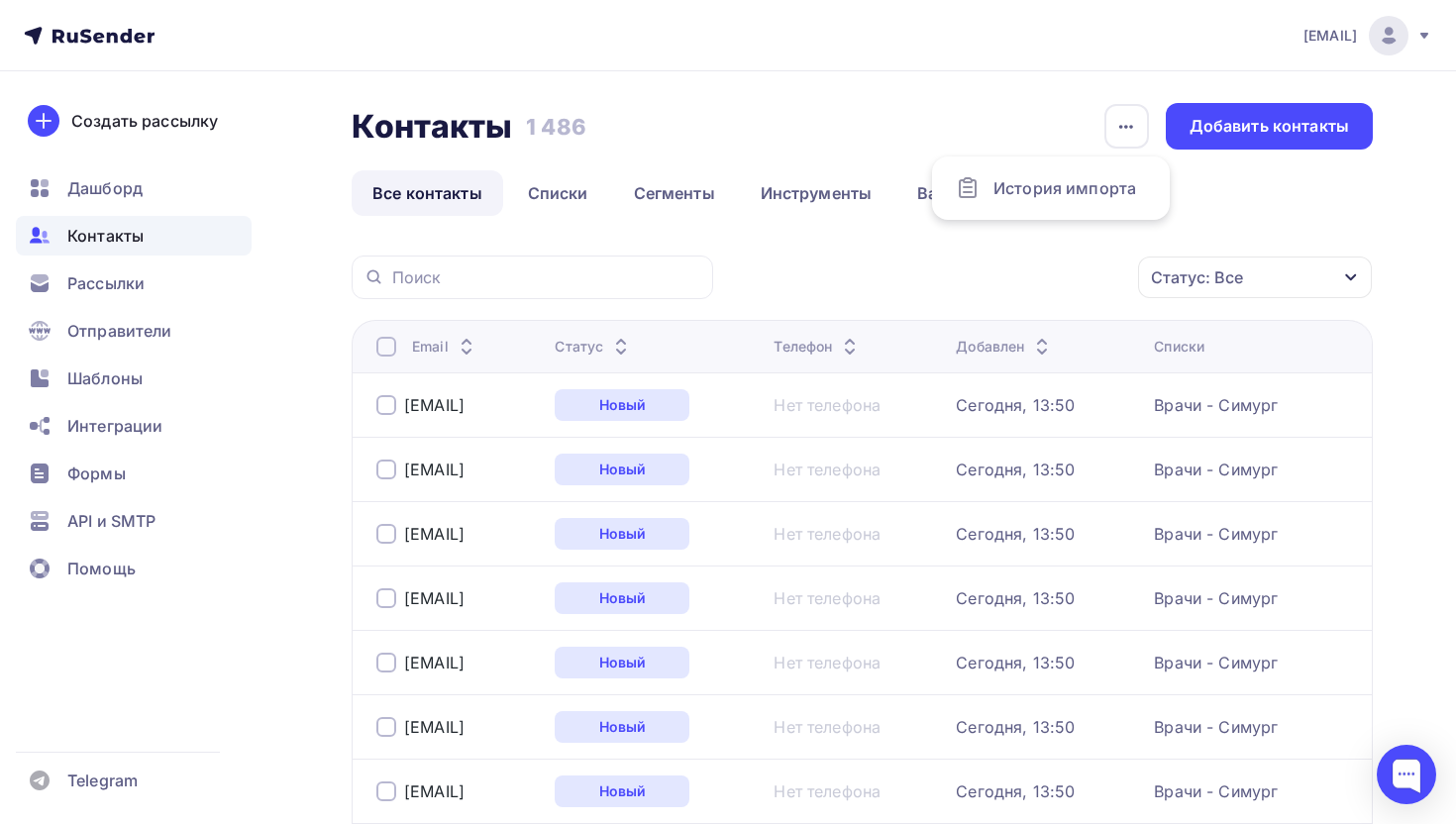 click on "Контакты   Контакты
1 486
1 486
История импорта
Добавить контакты
Все контакты
Списки
Сегменты
Инструменты
Валидация базы
Все контакты
Списки
Сегменты
Инструменты
Валидация базы
Статус: Все
Статус
Новый
Активный
Не существует
Переполнен
Отменить" at bounding box center (728, 1932) 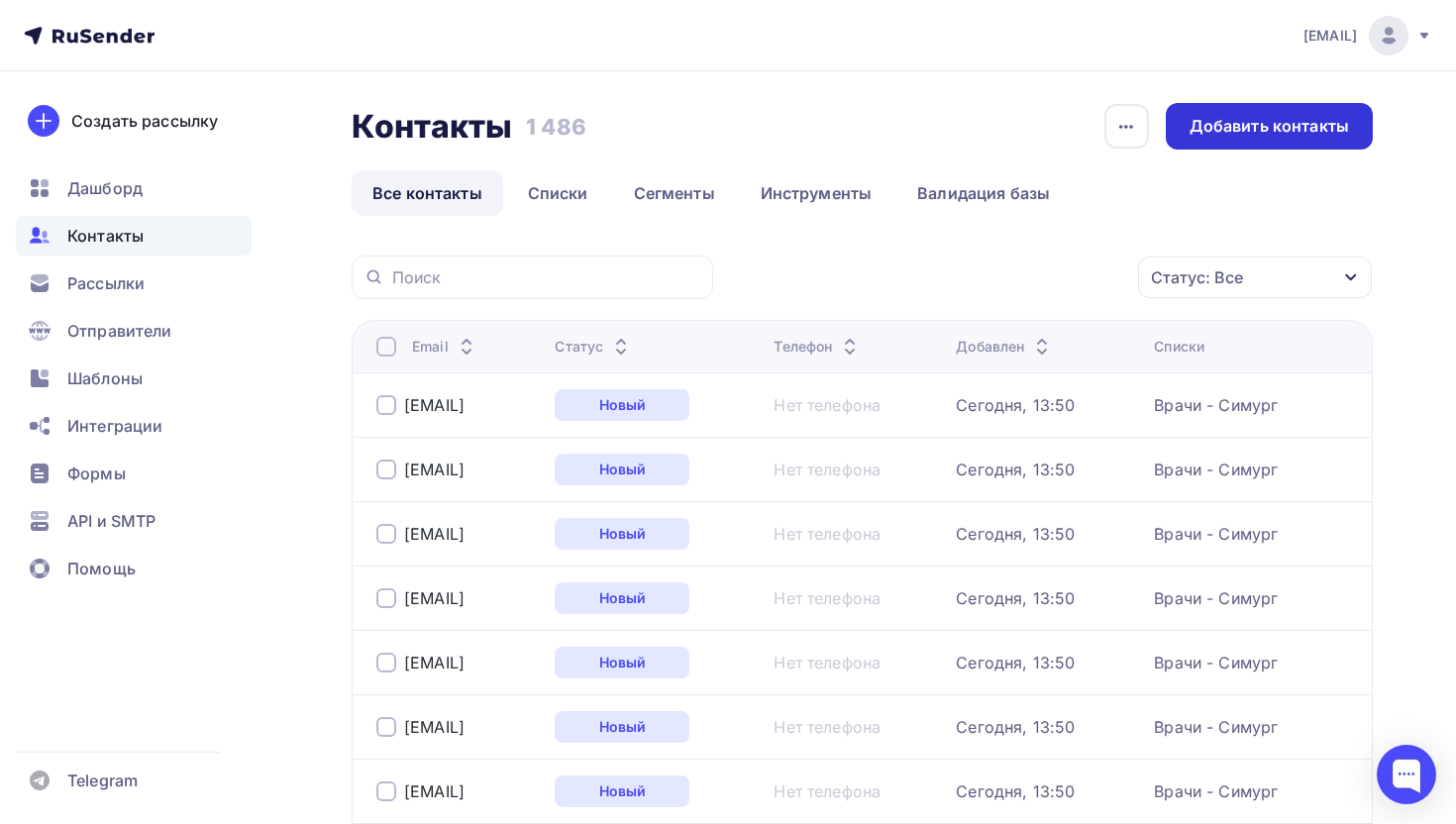 click on "Добавить контакты" at bounding box center [1269, 126] 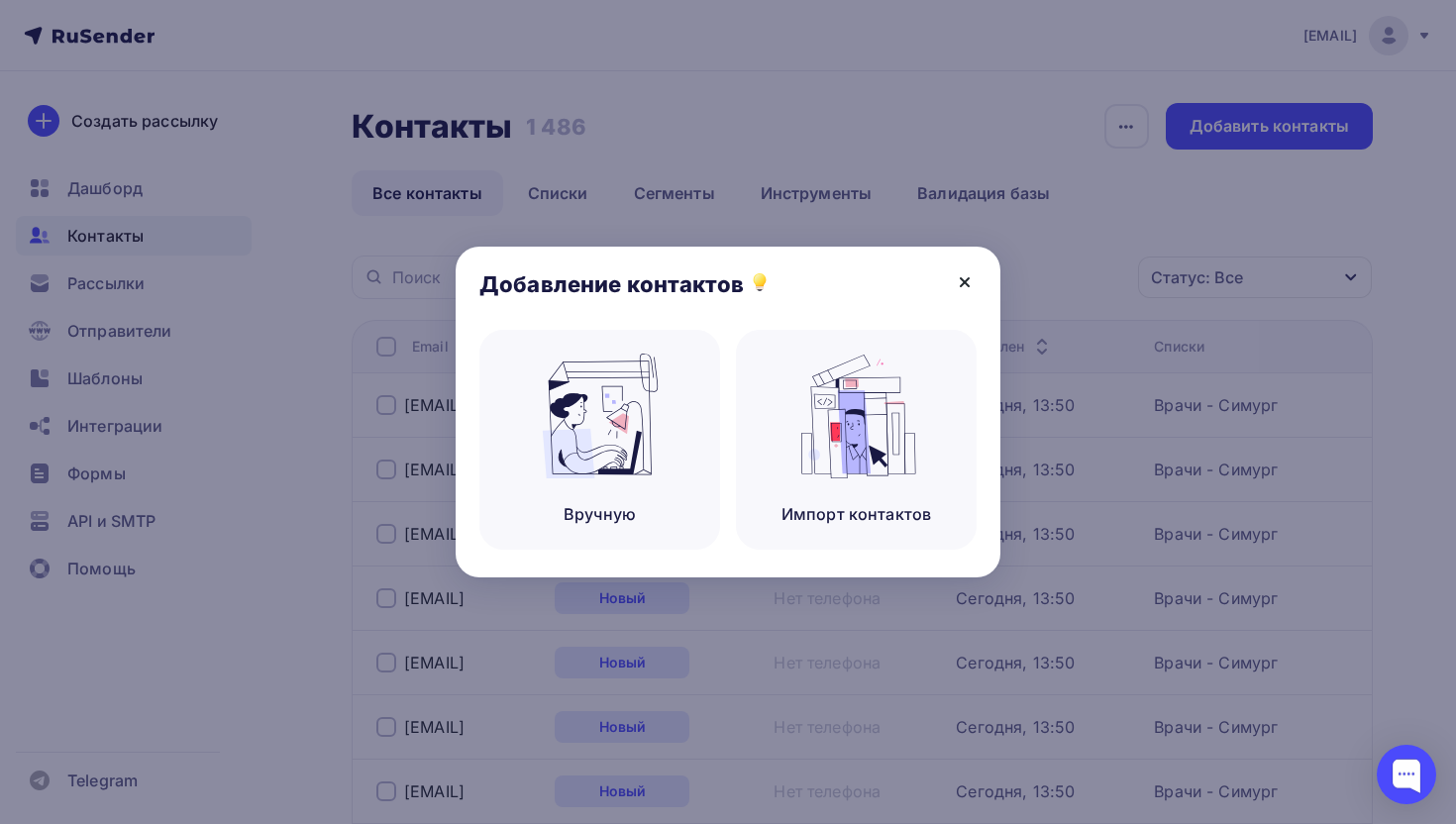 click 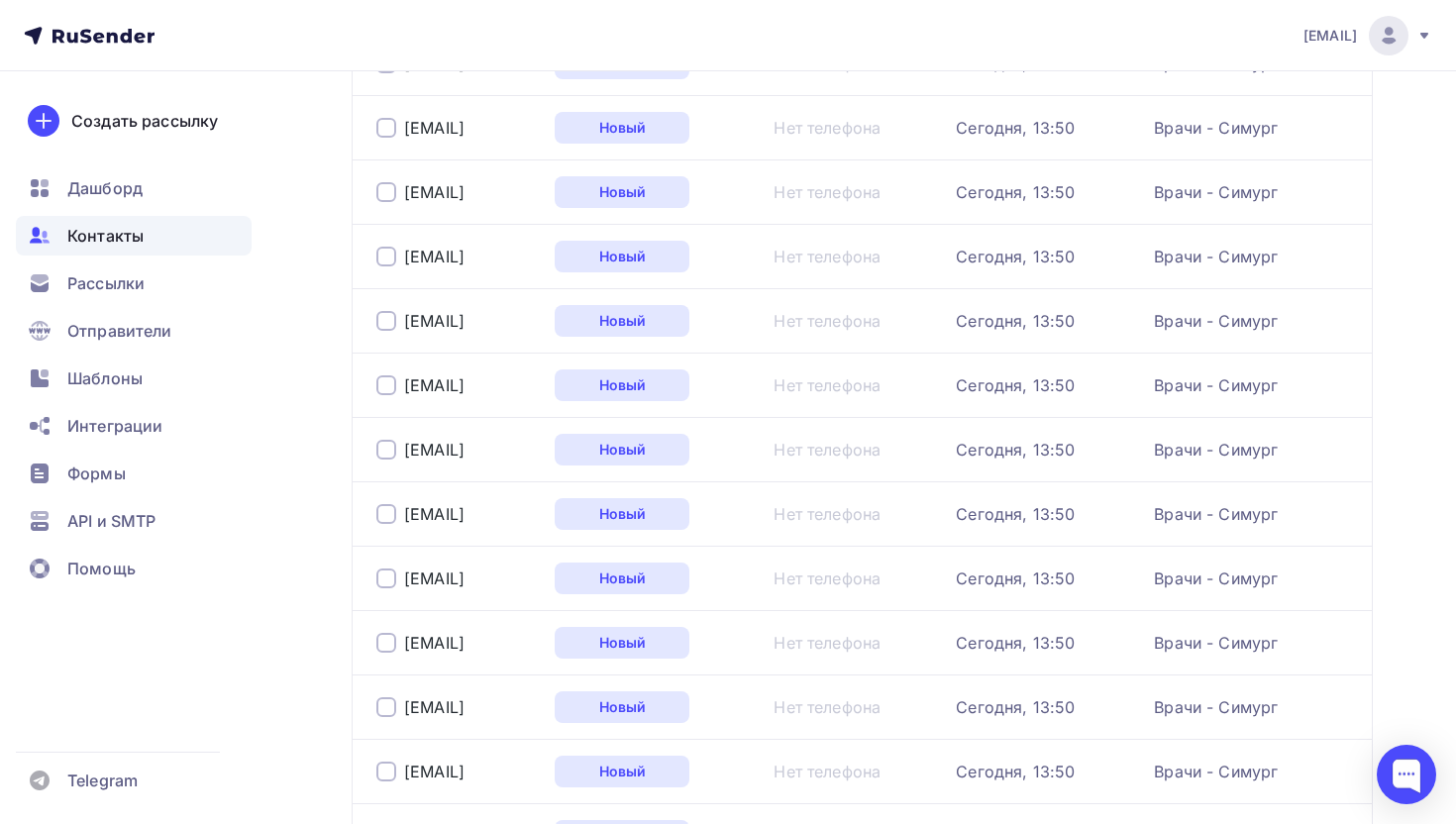 scroll, scrollTop: 0, scrollLeft: 0, axis: both 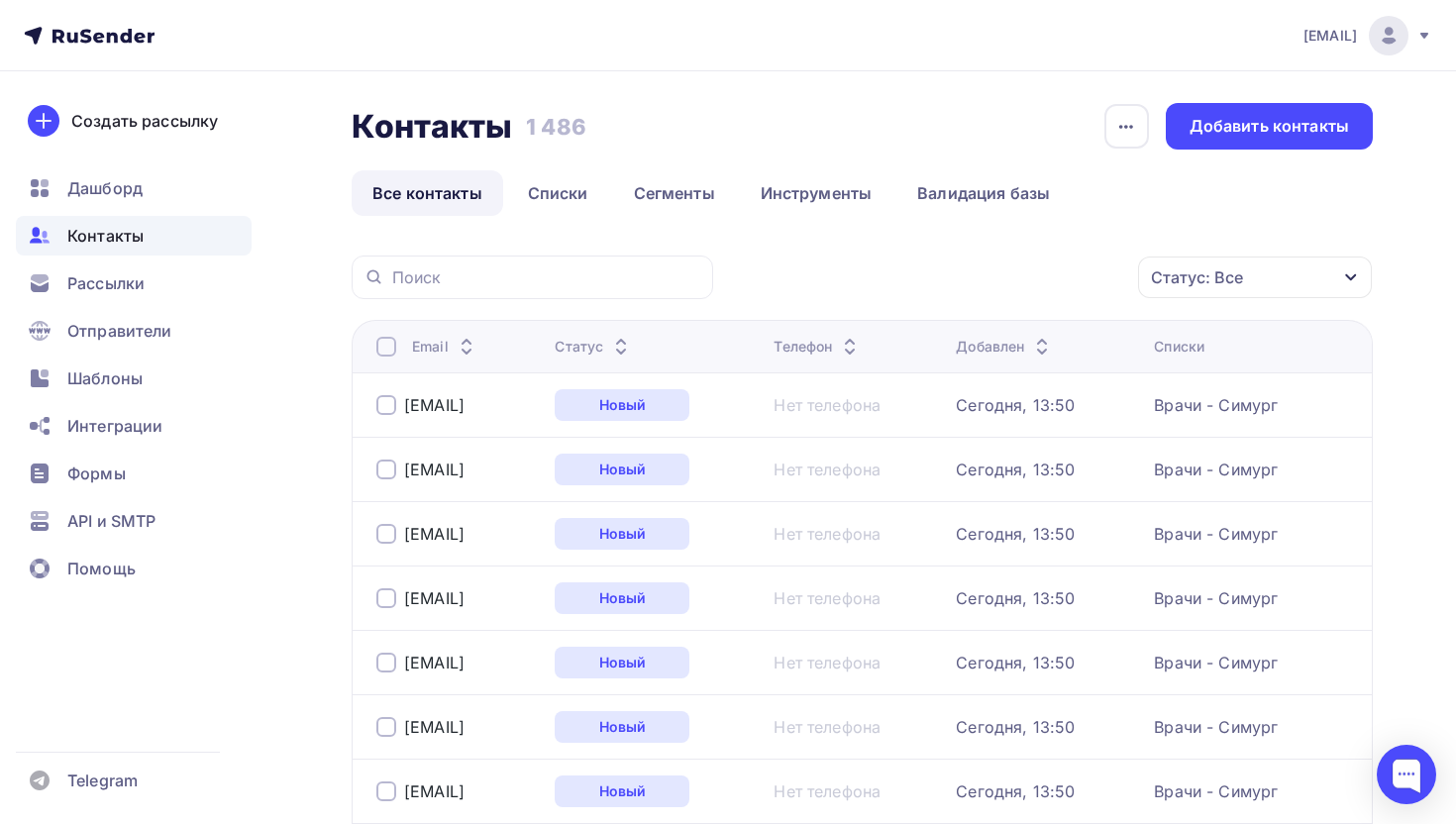 click on "Контакты" at bounding box center (105, 236) 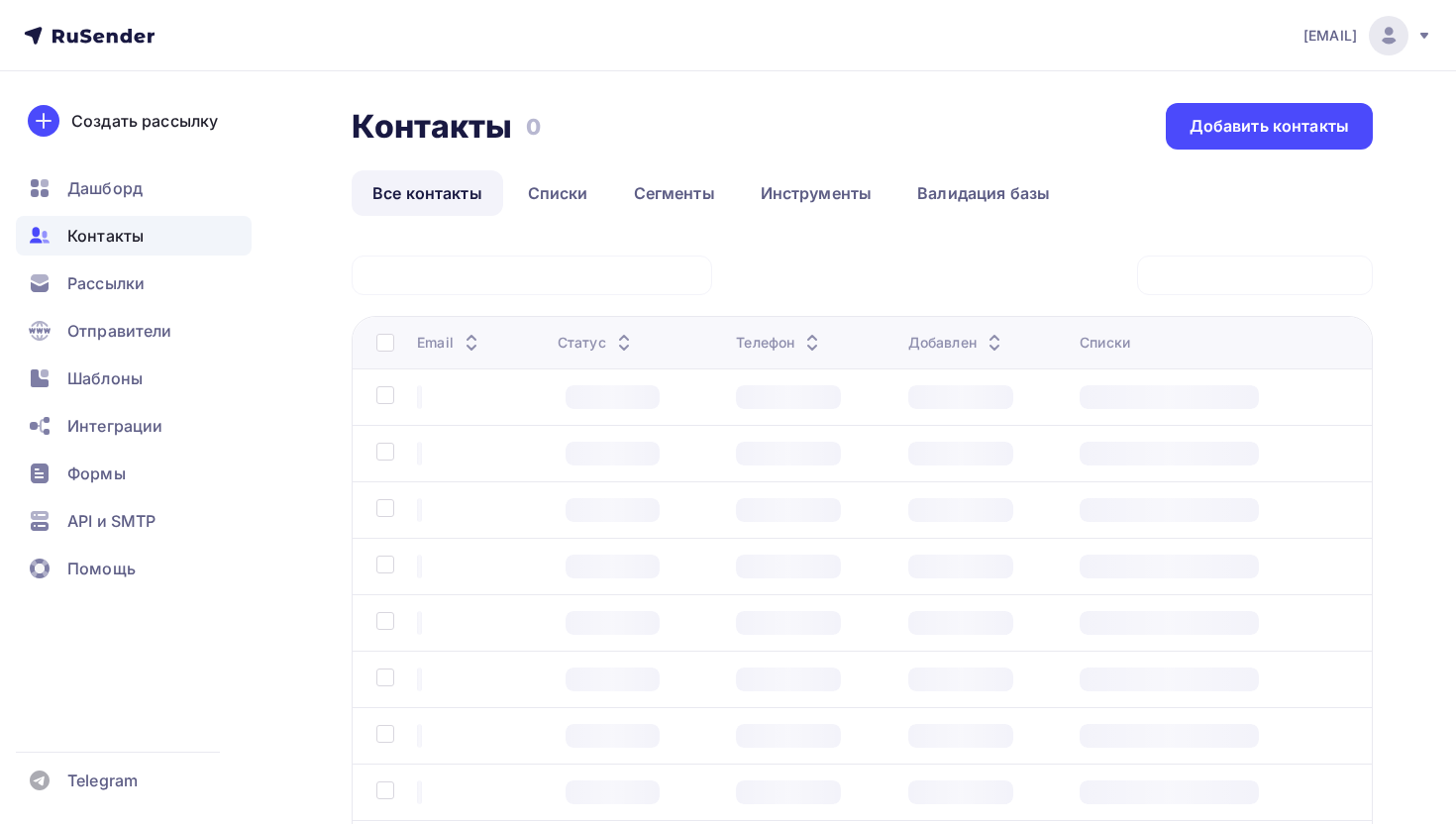 scroll, scrollTop: 0, scrollLeft: 0, axis: both 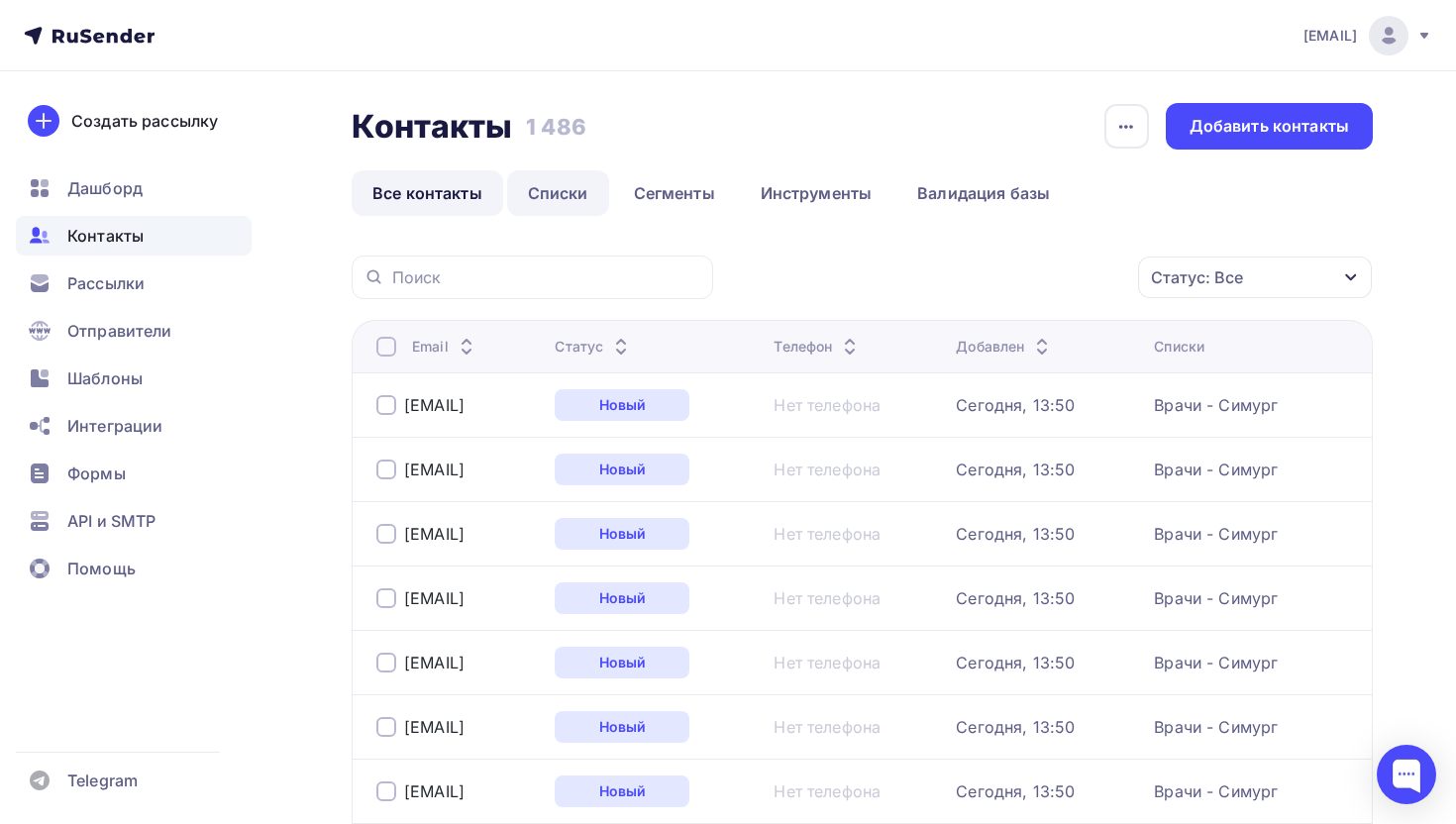 click on "Списки" at bounding box center [558, 193] 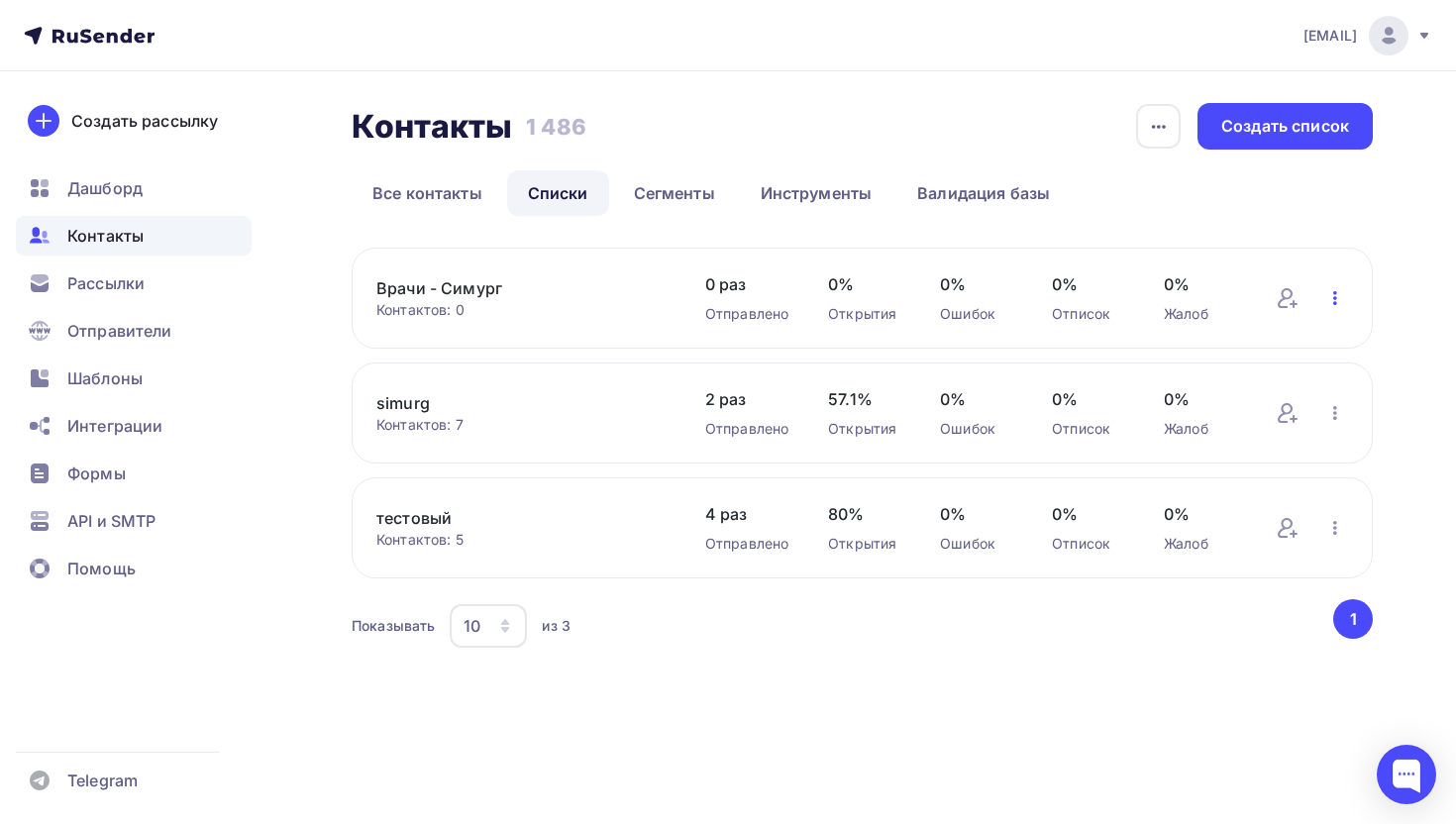 click 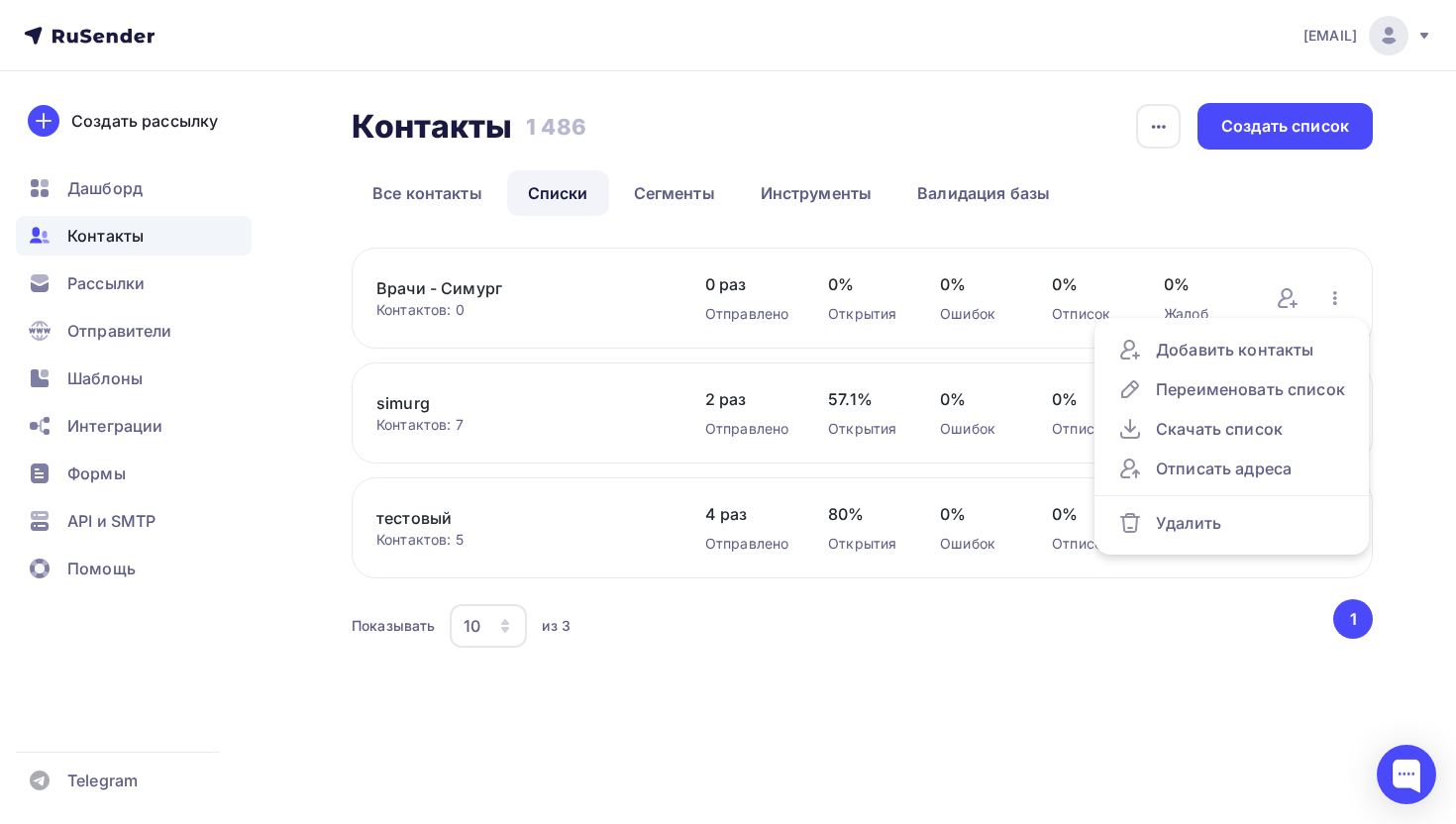 click on "Контакты   Контакты
1 486
1 486
История импорта
Создать список
Все контакты
Списки
Сегменты
Инструменты
Валидация базы
Все контакты
Списки
Сегменты
Инструменты
Валидация базы
Врачи - Симург
Контактов: 0
Добавить контакты
Переименовать список
Скачать список
0 раз       0%" at bounding box center [728, 401] 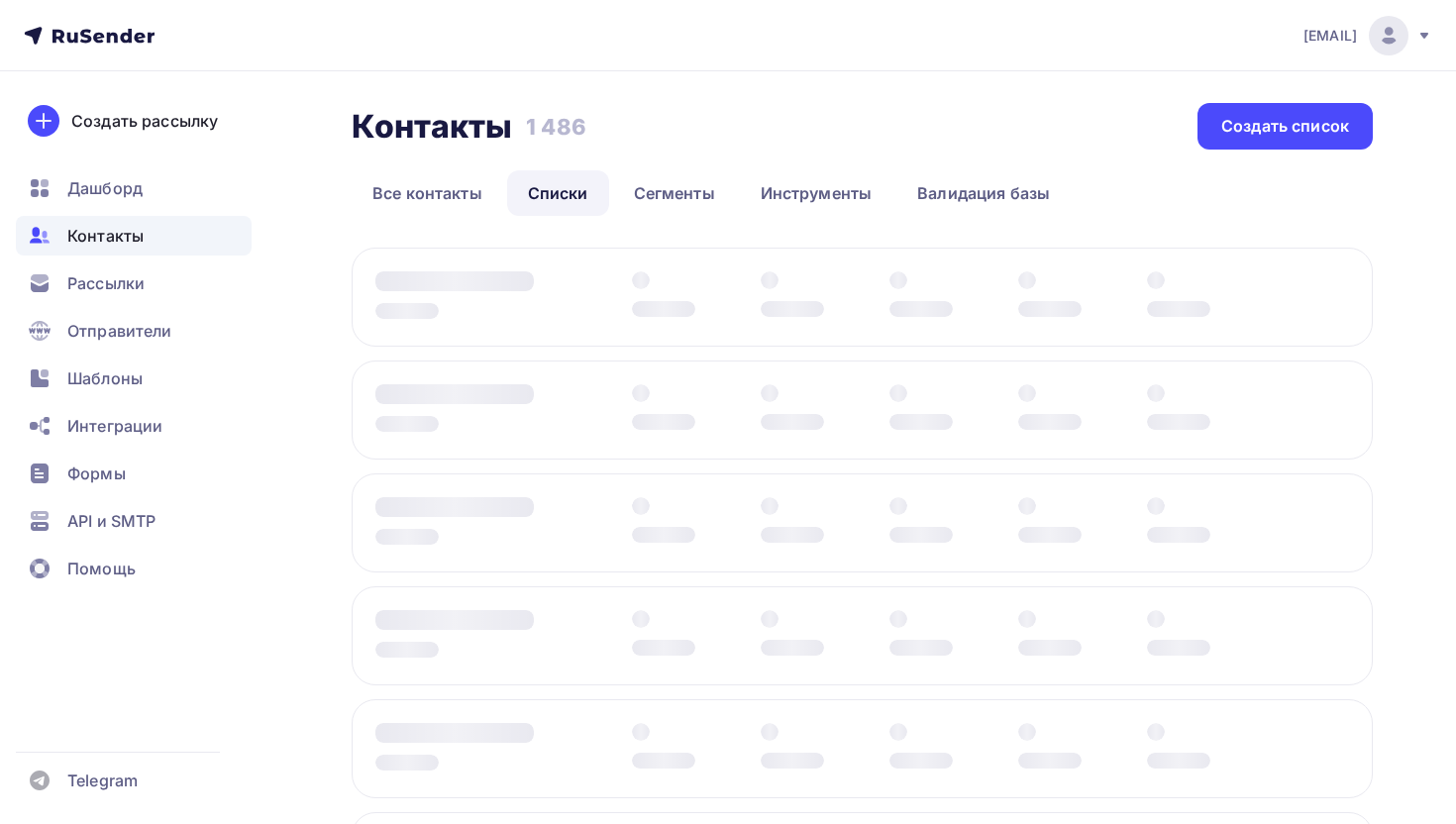 scroll, scrollTop: 0, scrollLeft: 0, axis: both 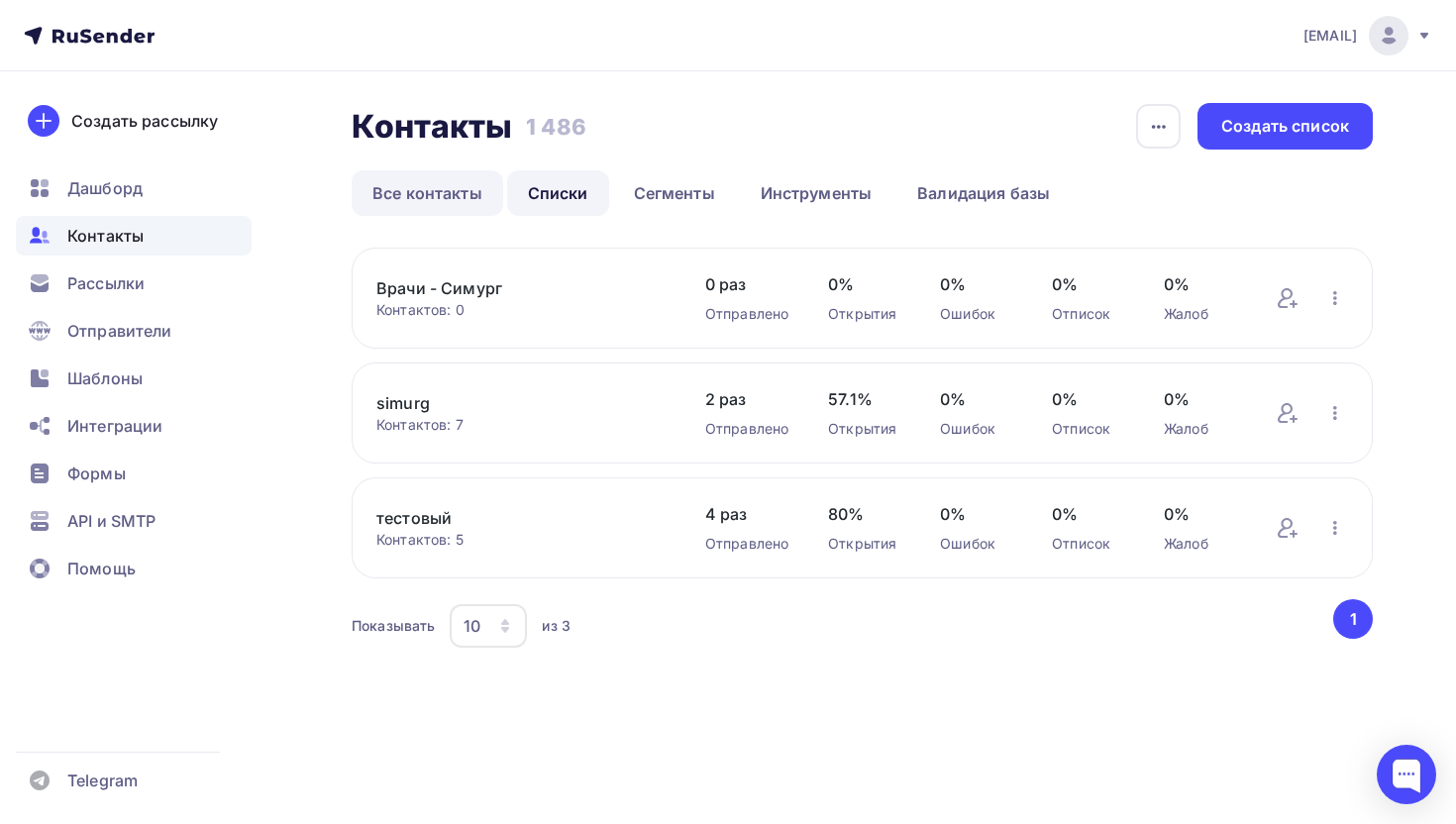 click on "Все контакты" at bounding box center [427, 193] 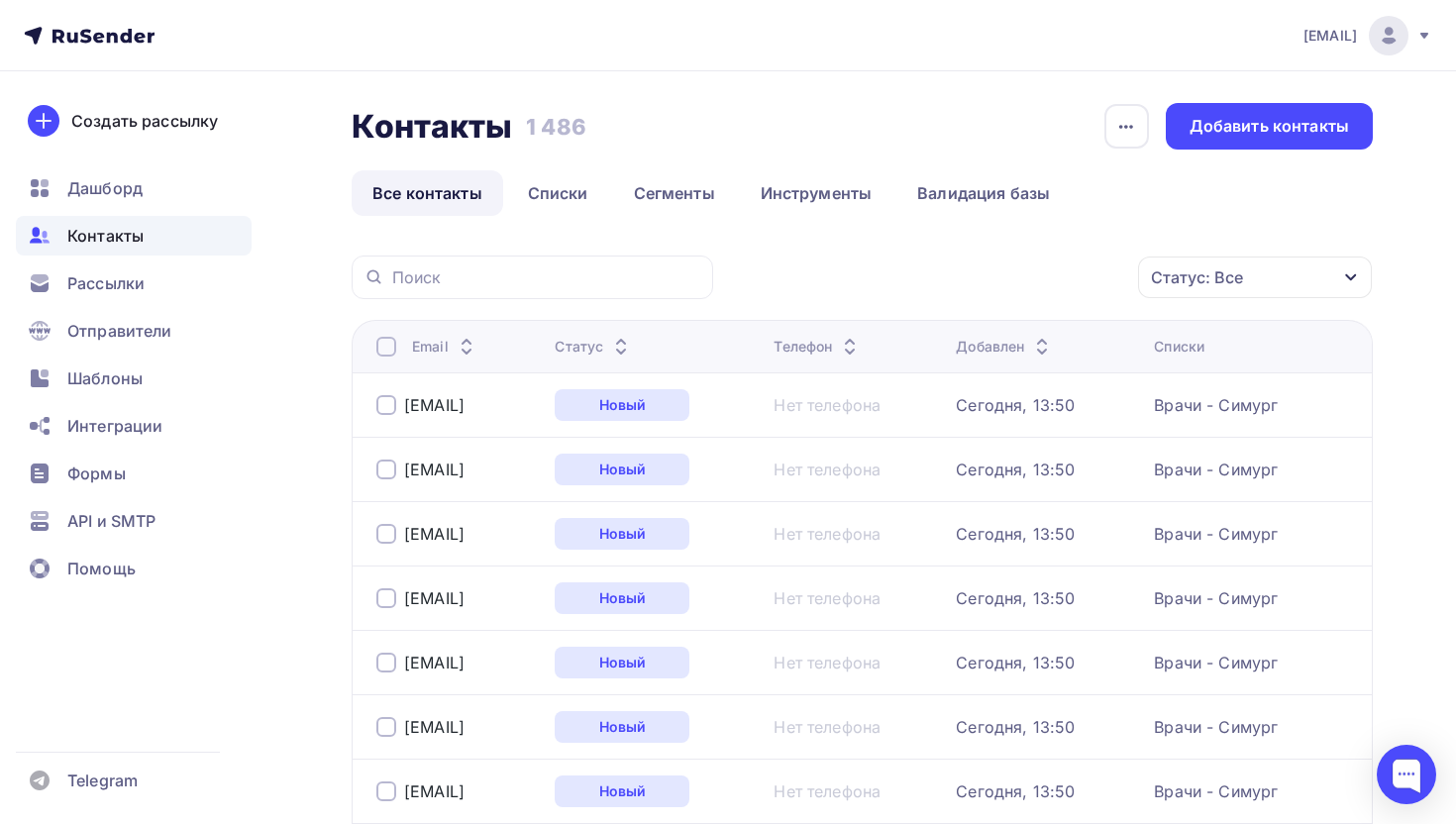 click at bounding box center [386, 347] 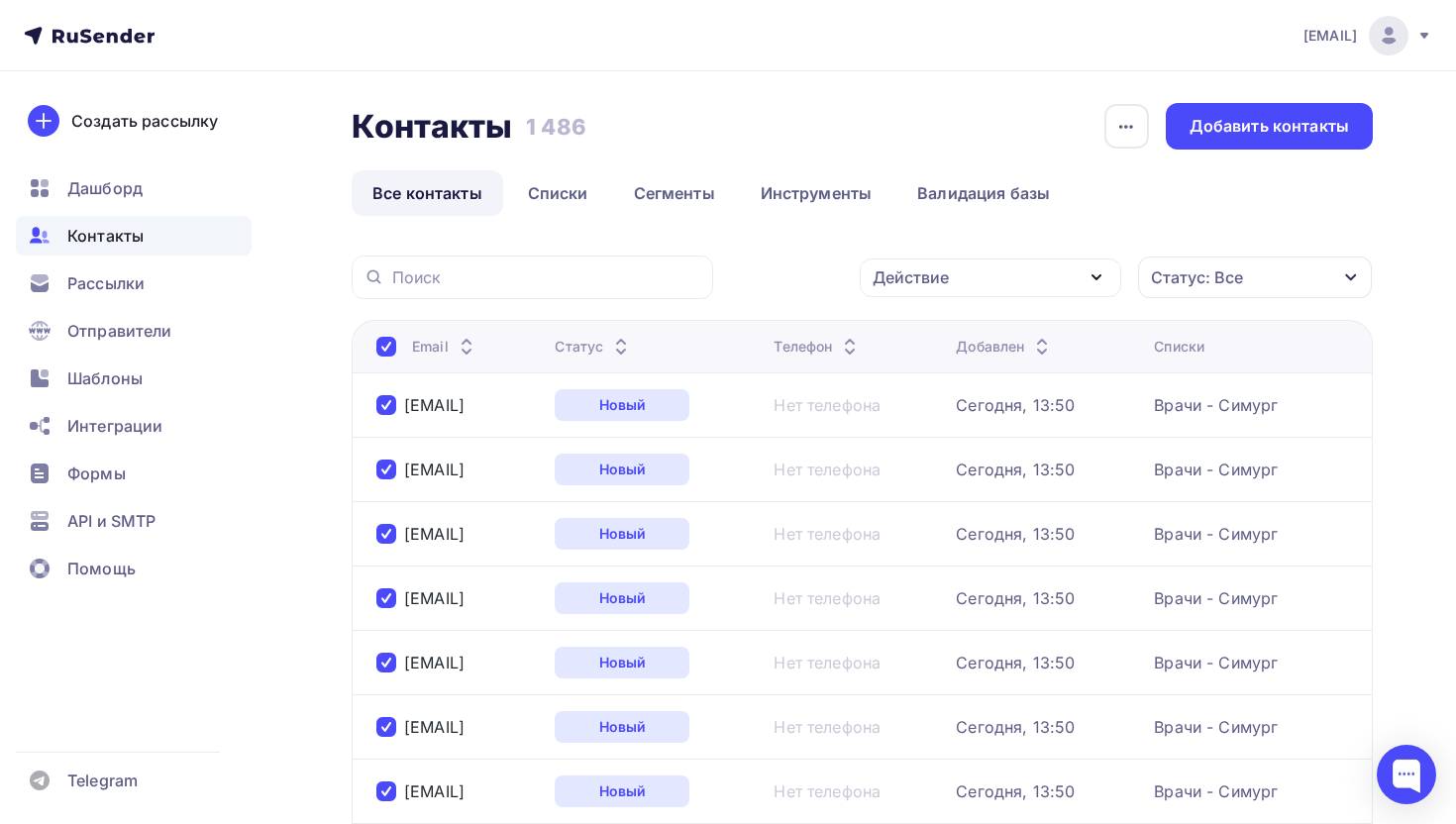 click on "Действие" at bounding box center (910, 277) 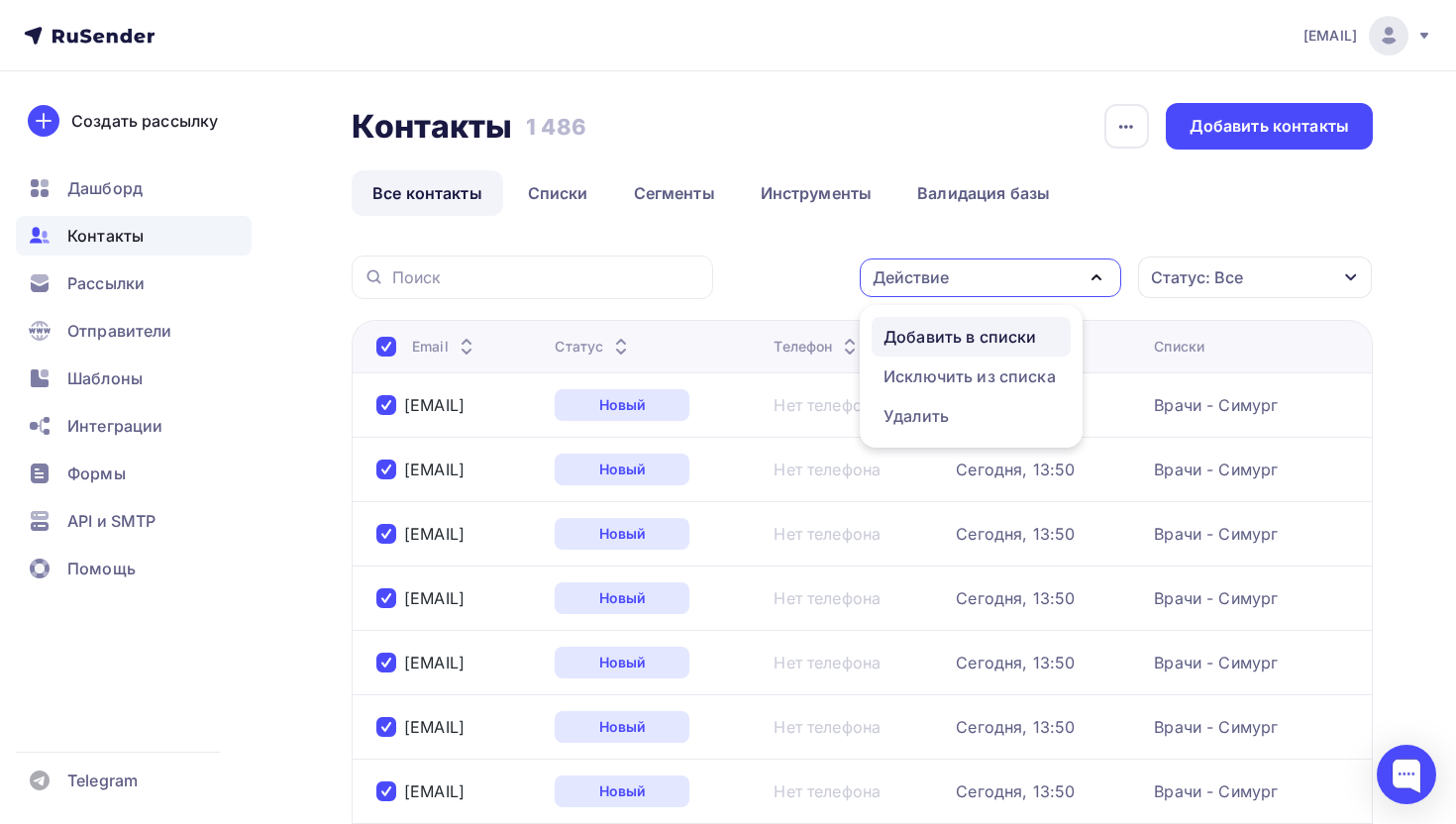 click on "Добавить в списки" at bounding box center [960, 337] 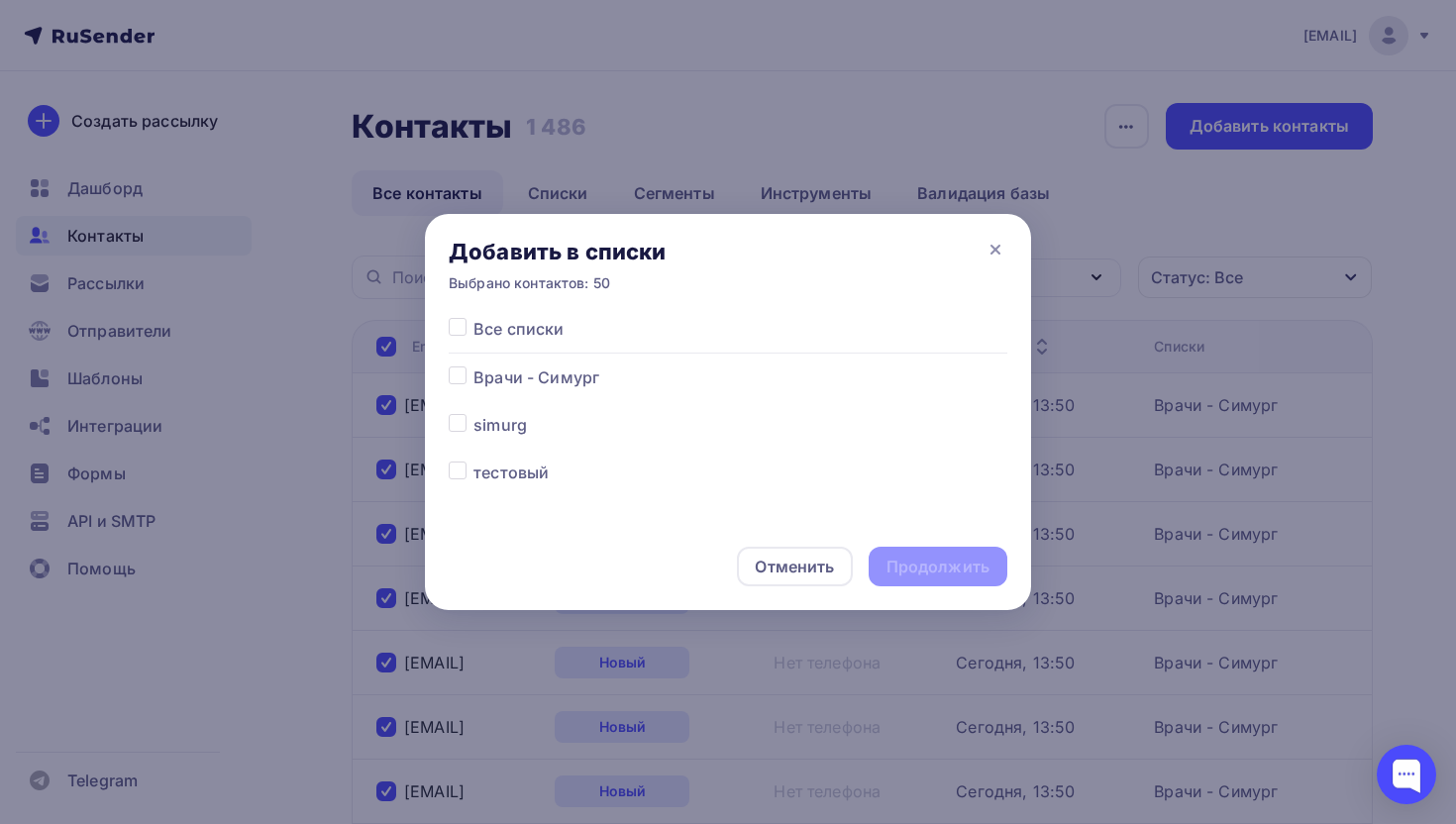 click on "Врачи - Симург" at bounding box center (536, 377) 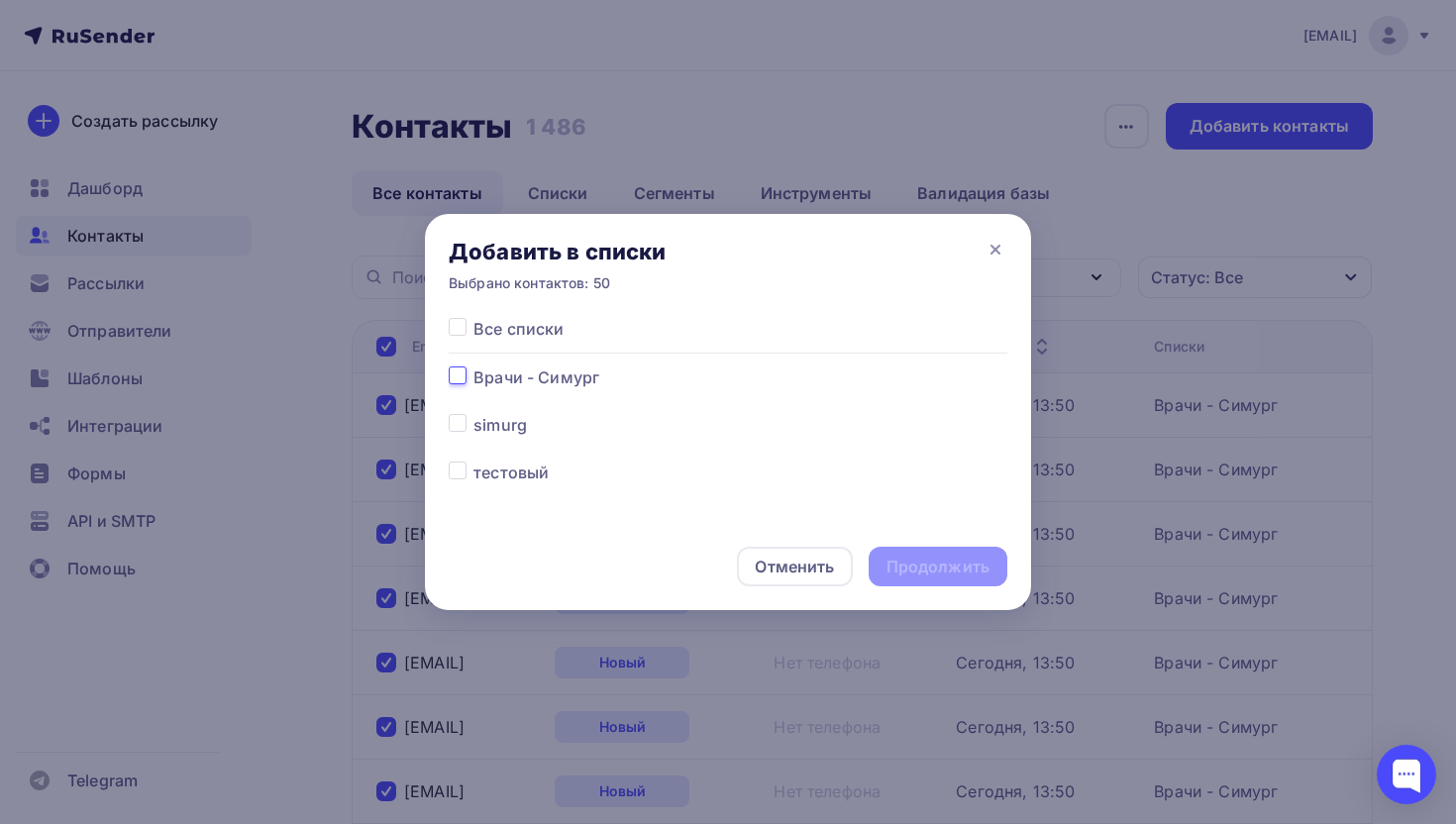 click at bounding box center (458, 374) 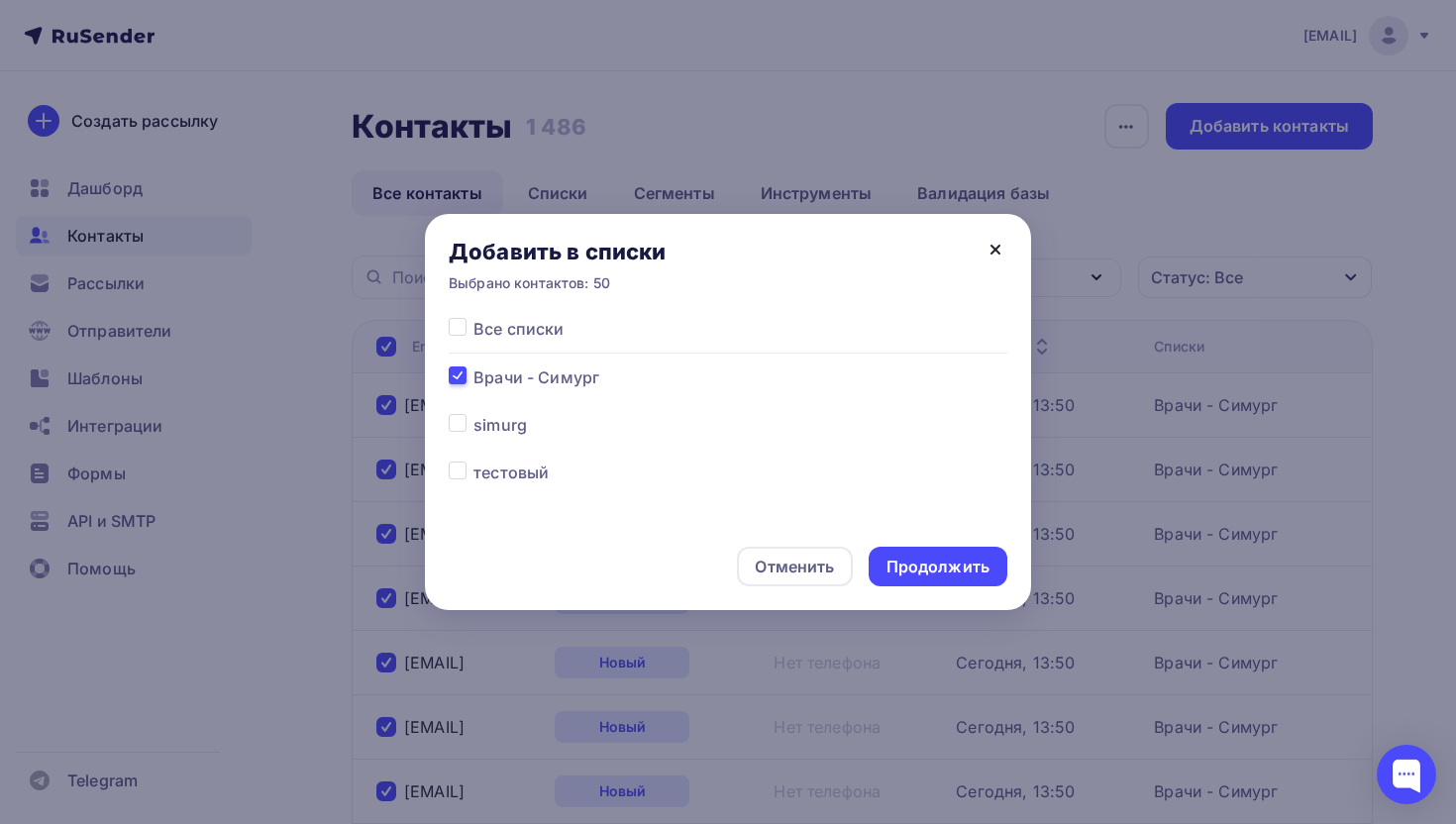 click 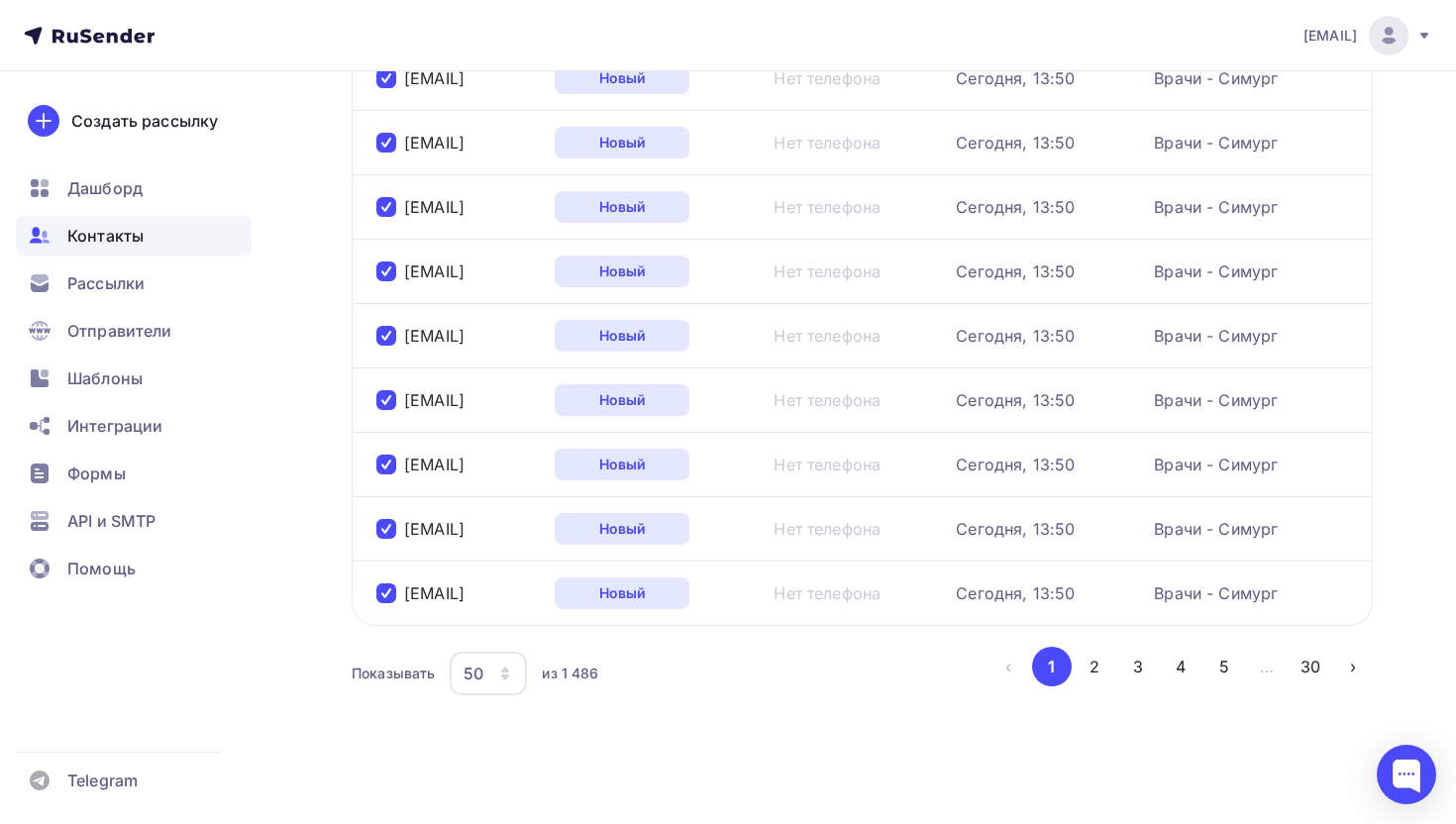 scroll, scrollTop: 2971, scrollLeft: 0, axis: vertical 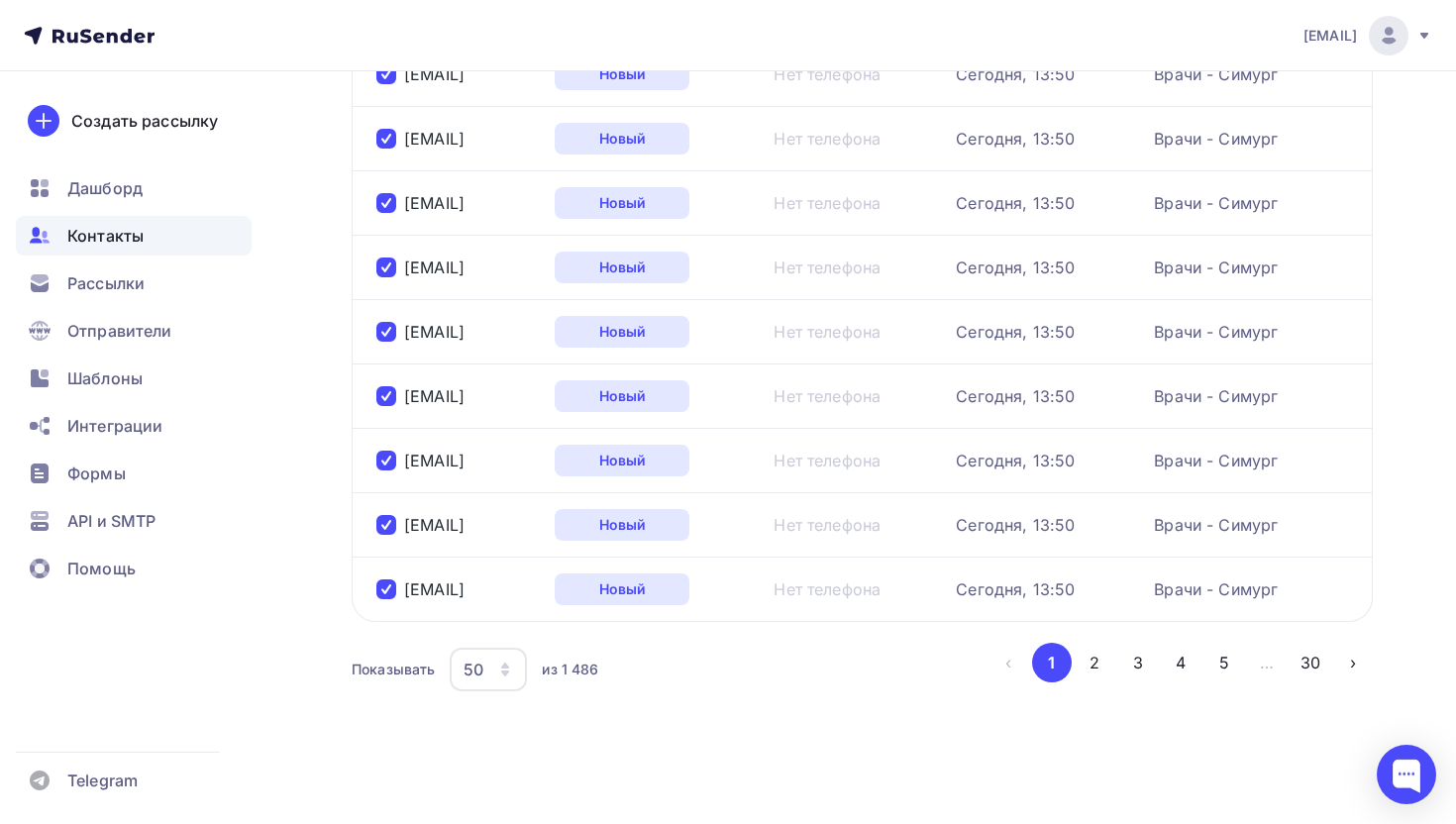 click on "50" at bounding box center (488, 670) 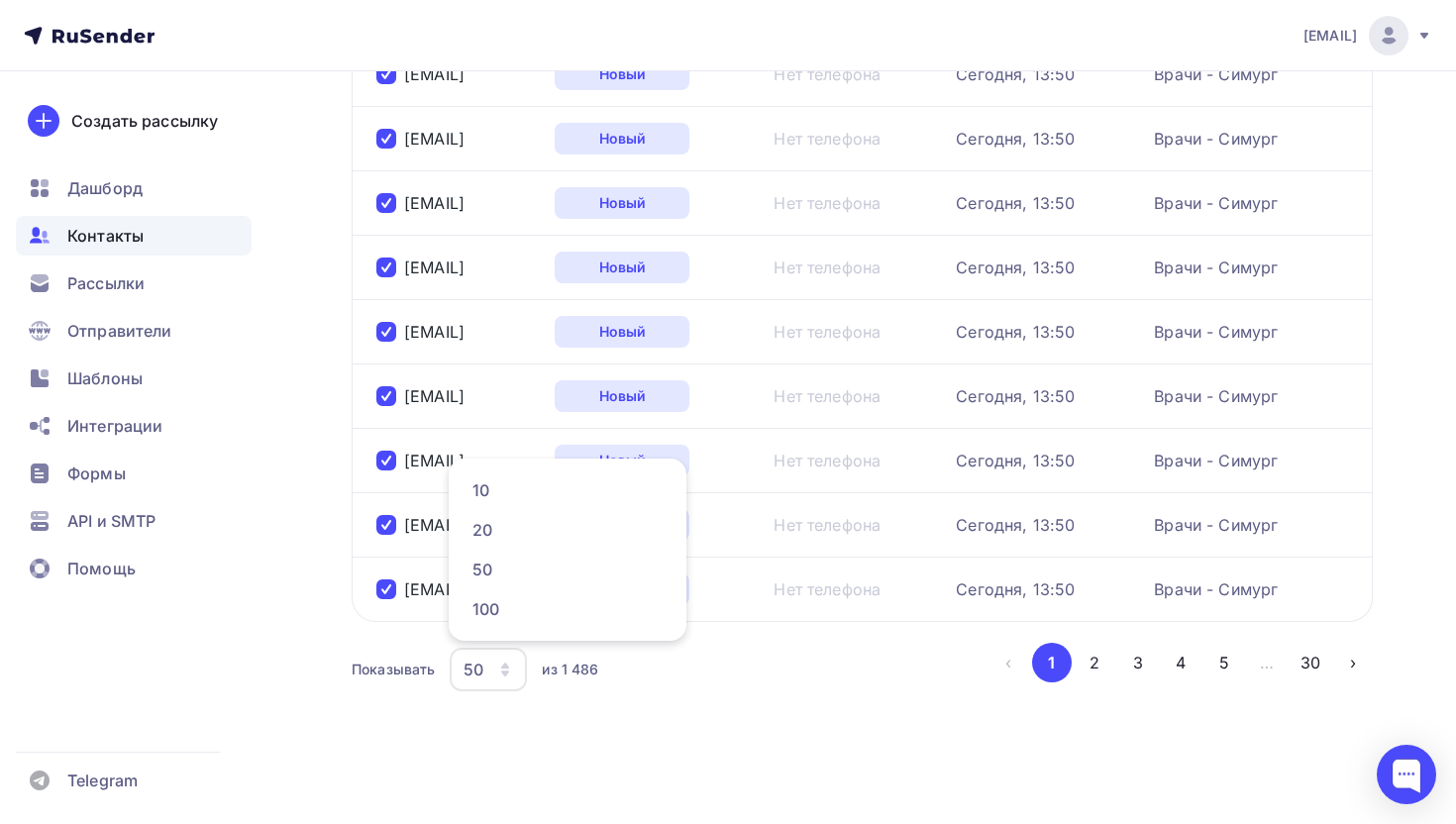 click on "Действие
Добавить в списки           Исключить из списка           Удалить
Статус: Все
Статус
Новый
Активный
Не существует
Переполнен
Недоступен
Отписан
Отписан вручную
Жалоба
Отменить       Применить
Email
Статус
Телефон
Добавлен
Списки" at bounding box center [862, -985] 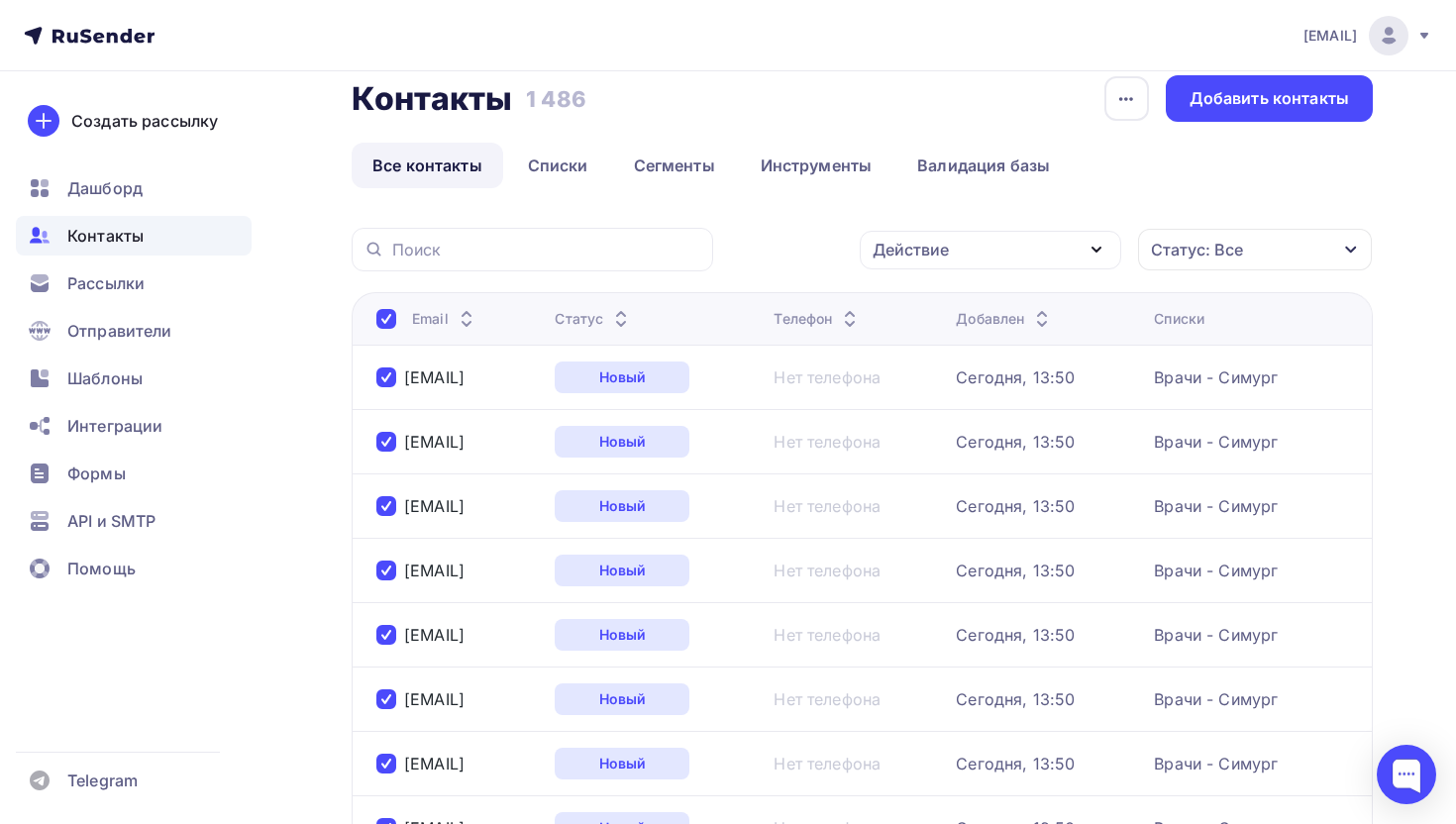 scroll, scrollTop: 0, scrollLeft: 0, axis: both 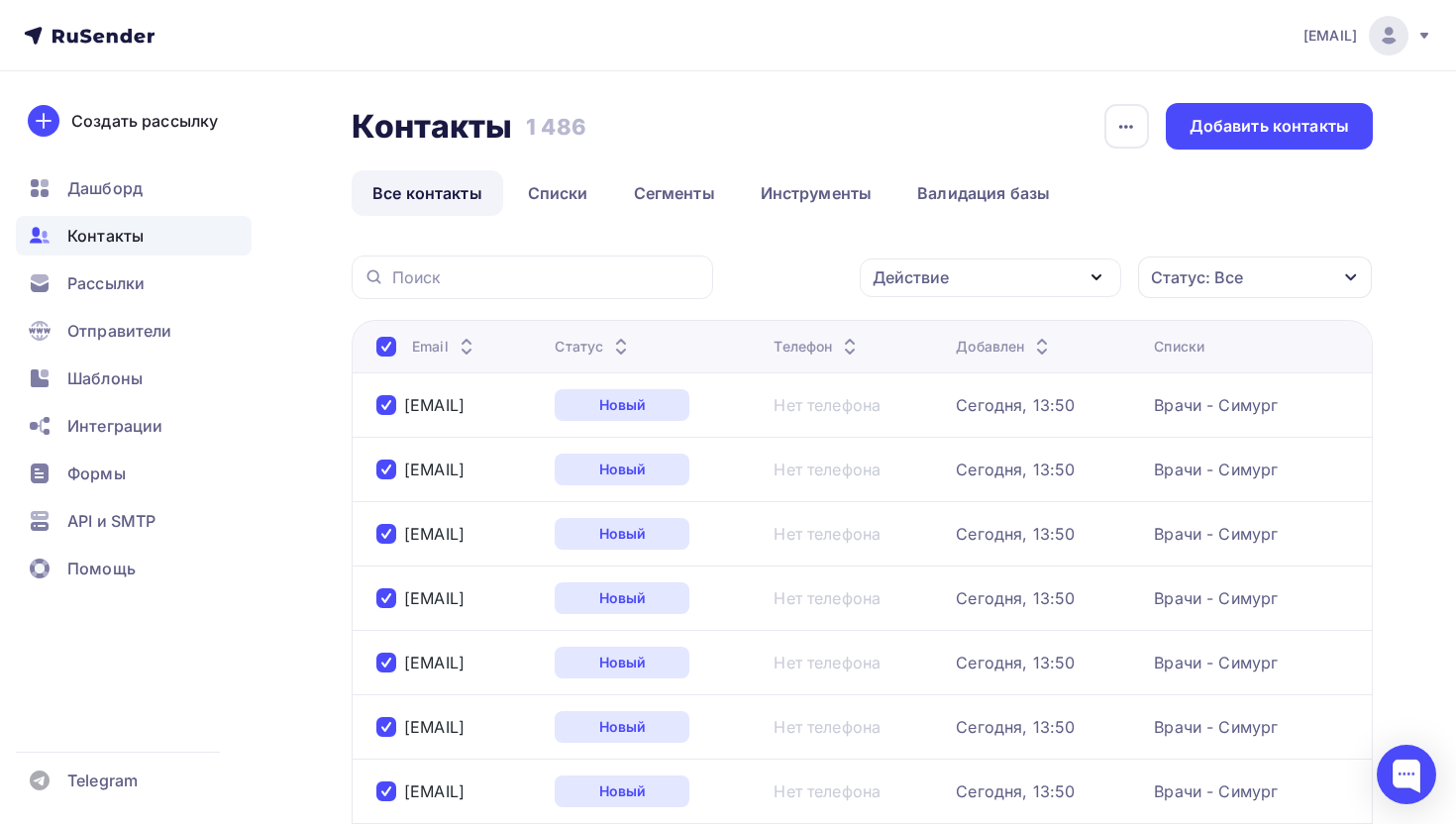 click on "Контакты" at bounding box center [105, 236] 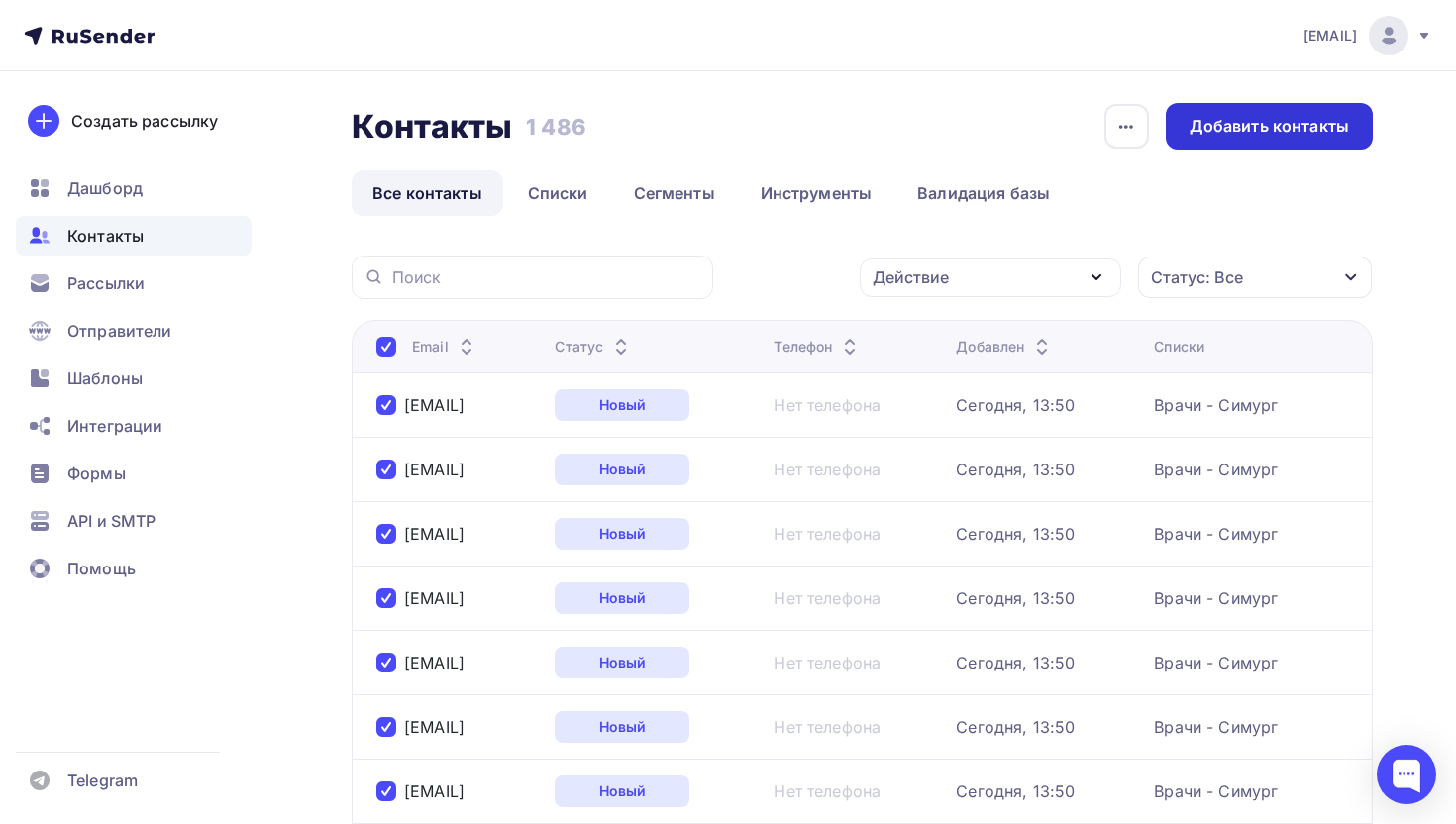click on "Добавить контакты" at bounding box center (1269, 126) 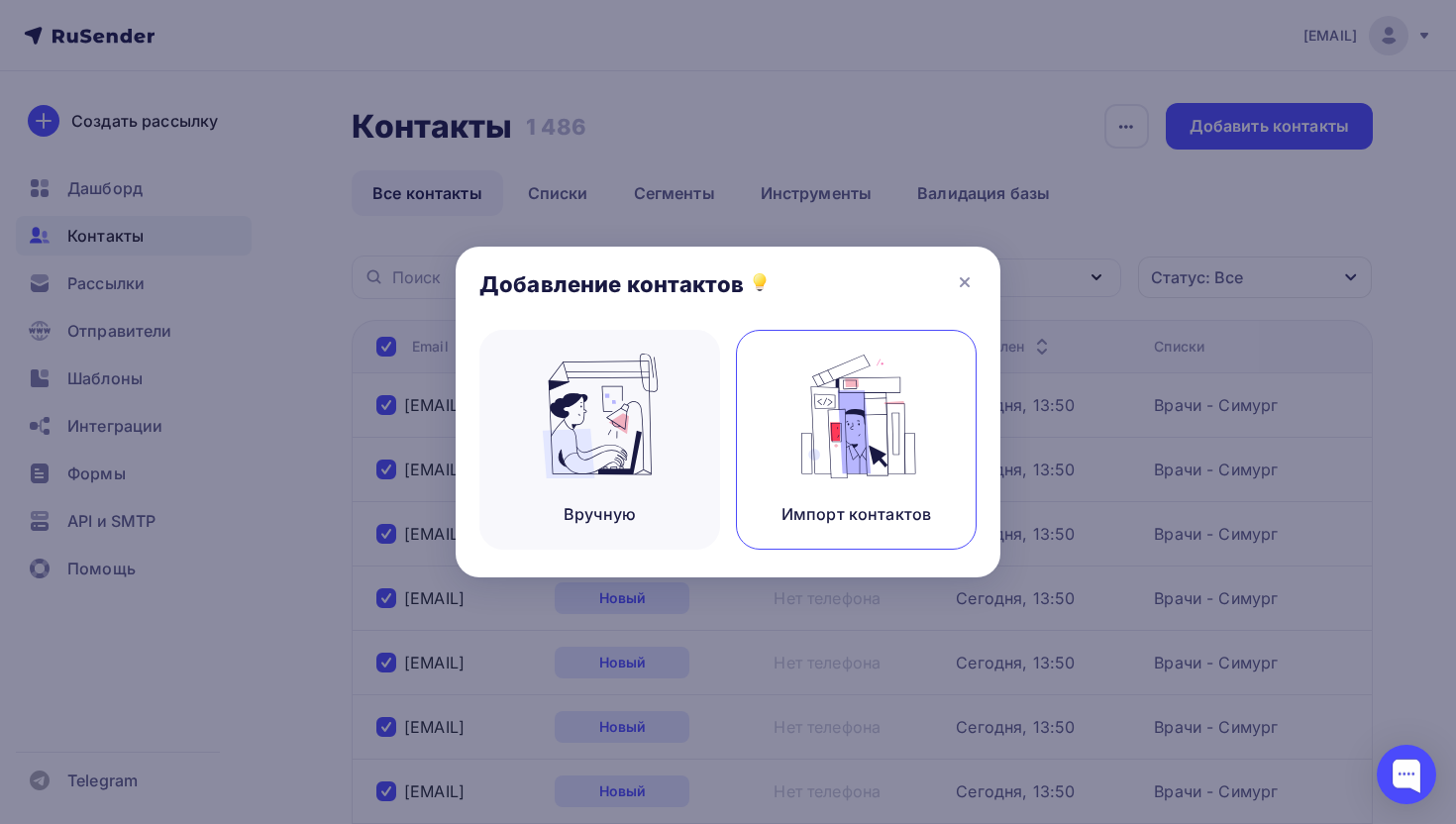 click at bounding box center [857, 416] 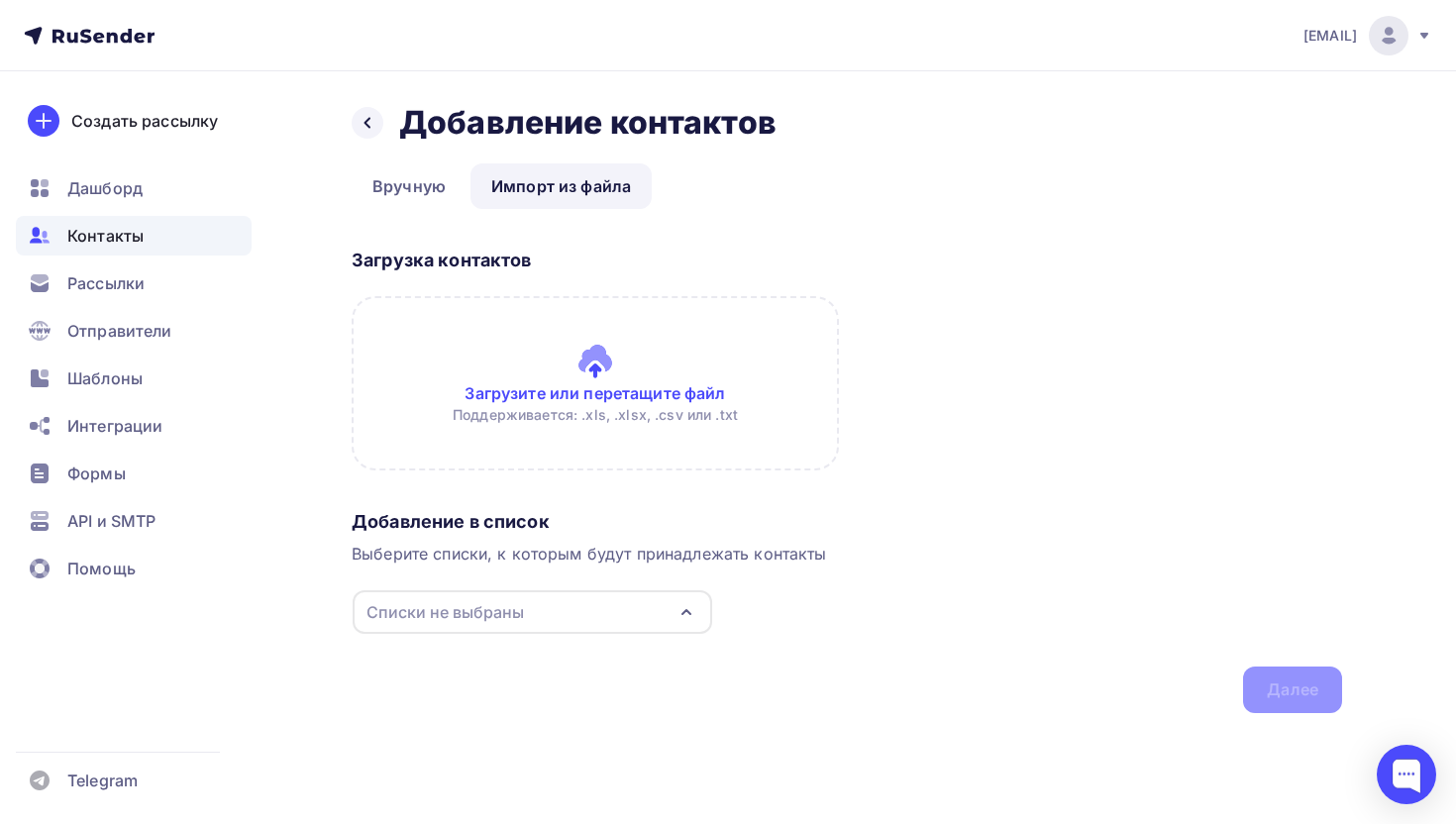 click at bounding box center [595, 383] 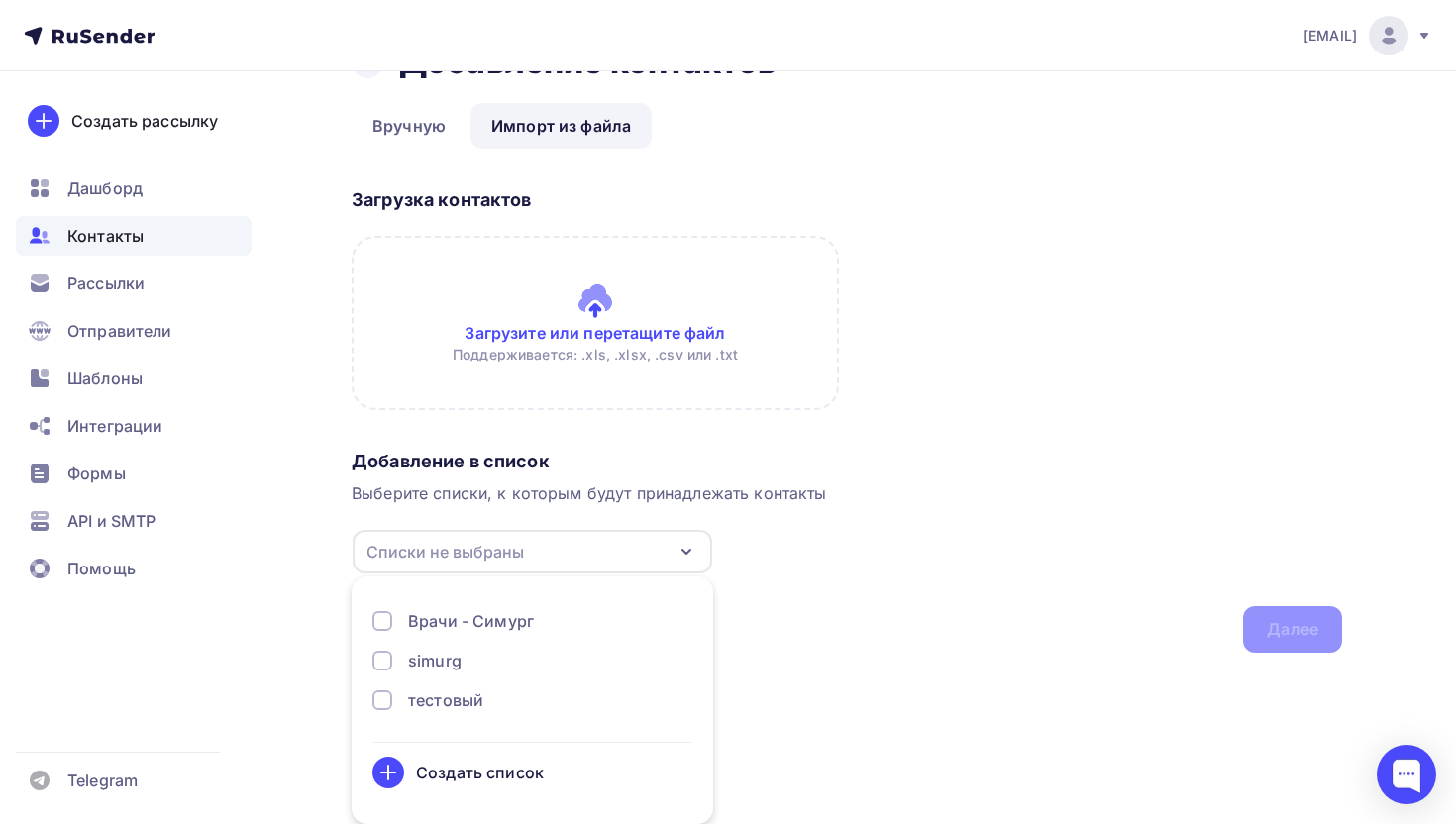 click on "Врачи - Симург" at bounding box center [470, 621] 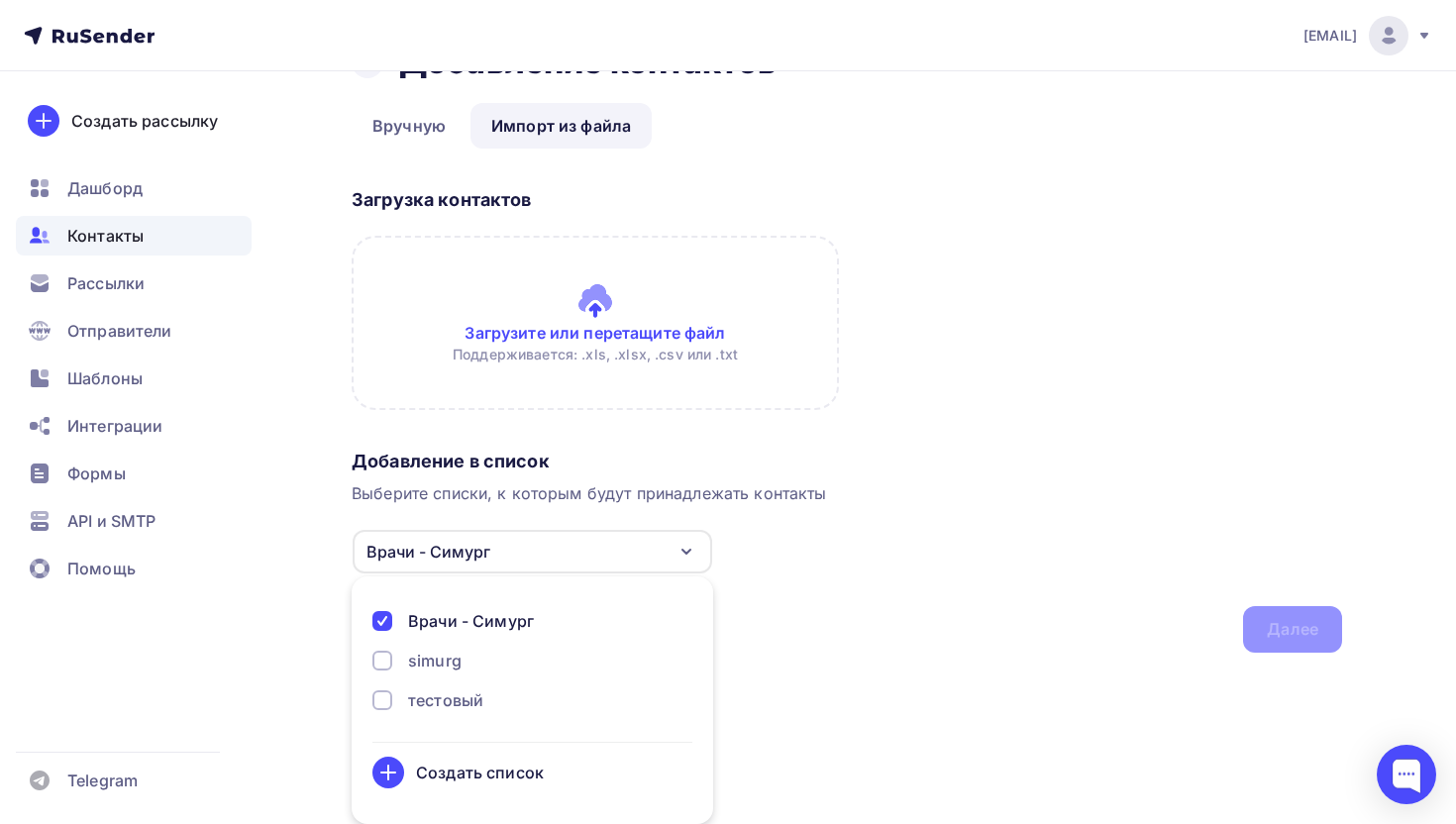click at bounding box center (595, 323) 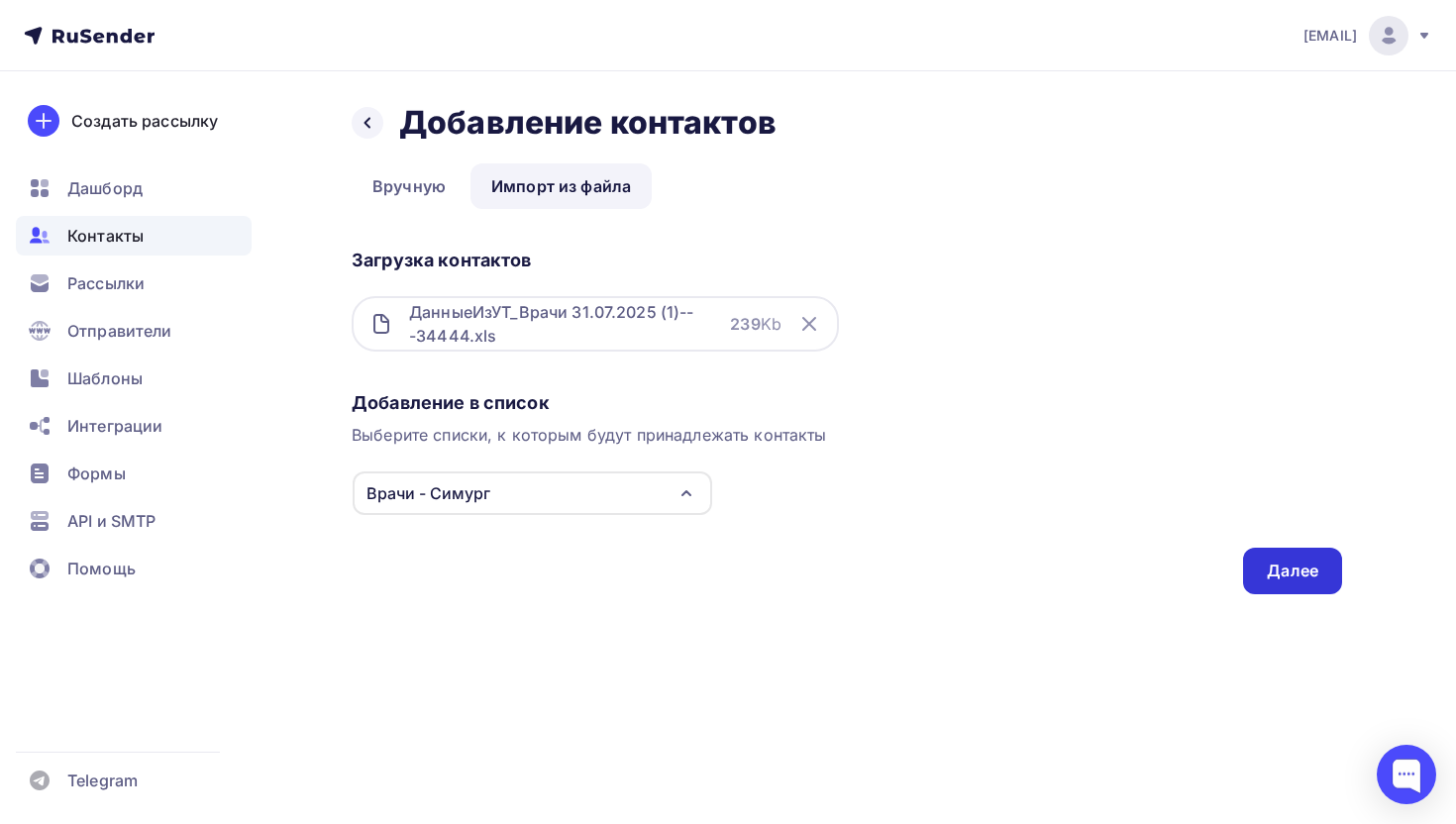 click on "Далее" at bounding box center [1293, 570] 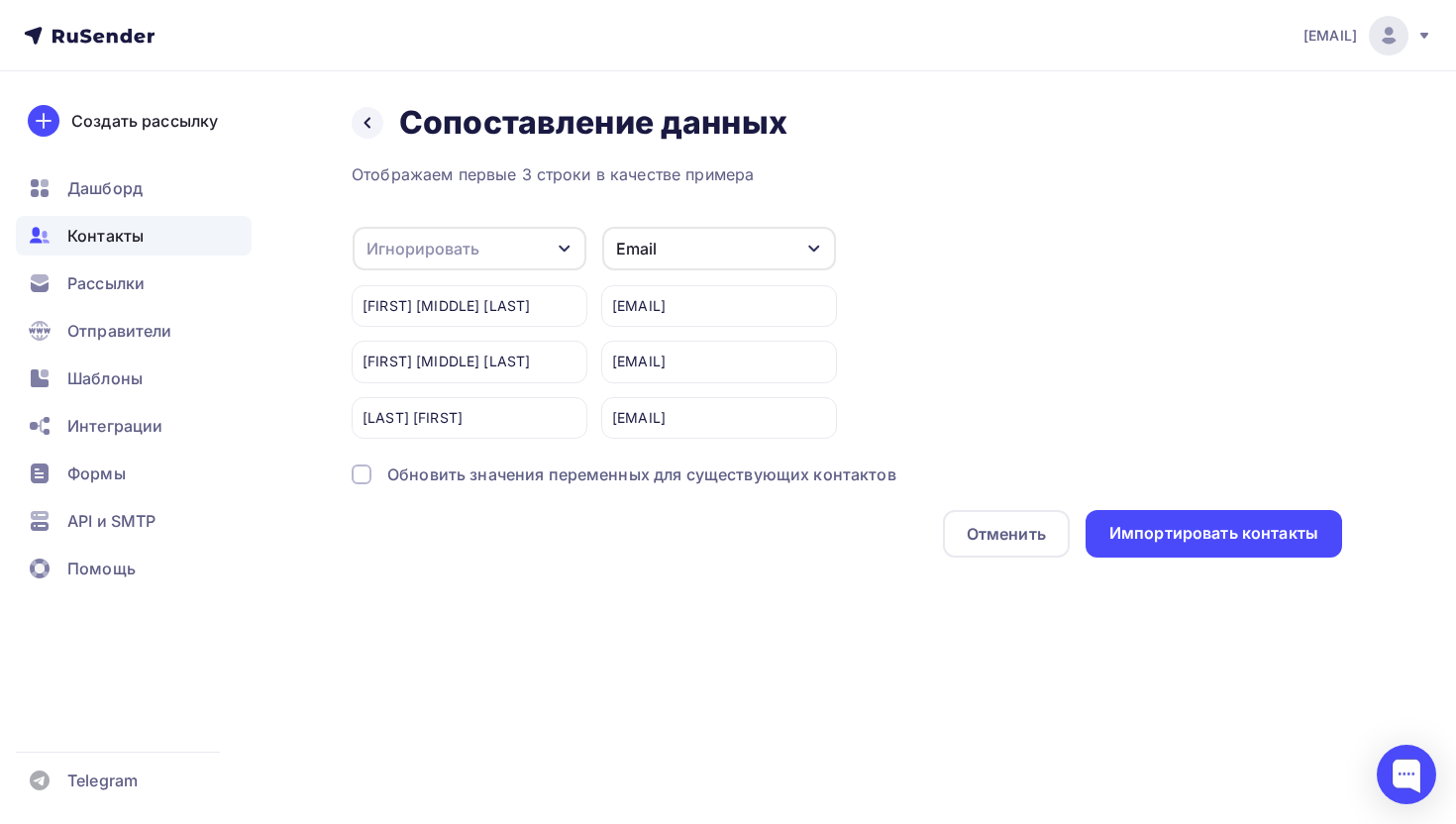 click on "Игнорировать" at bounding box center (469, 249) 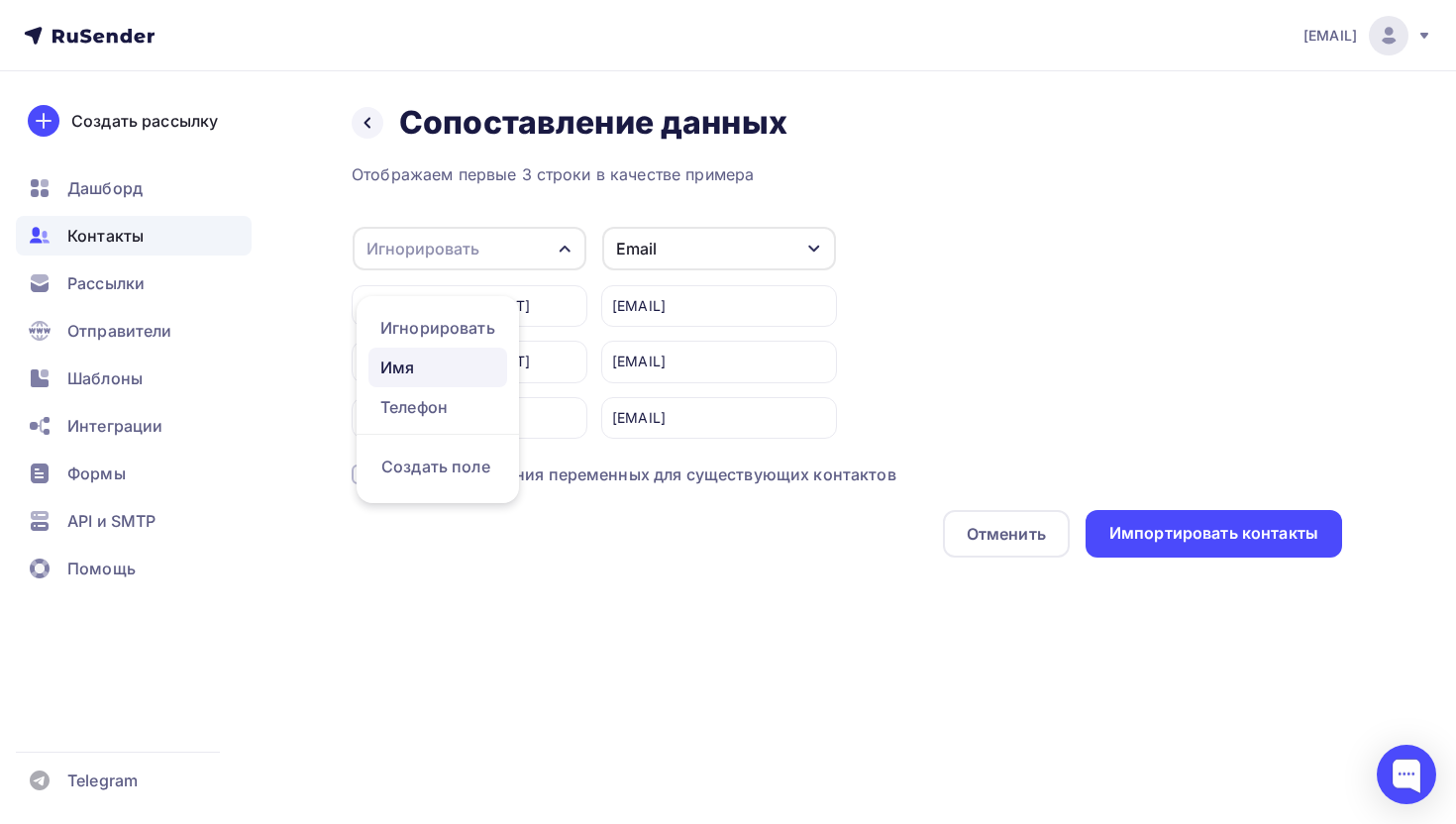 click on "Имя" at bounding box center (438, 367) 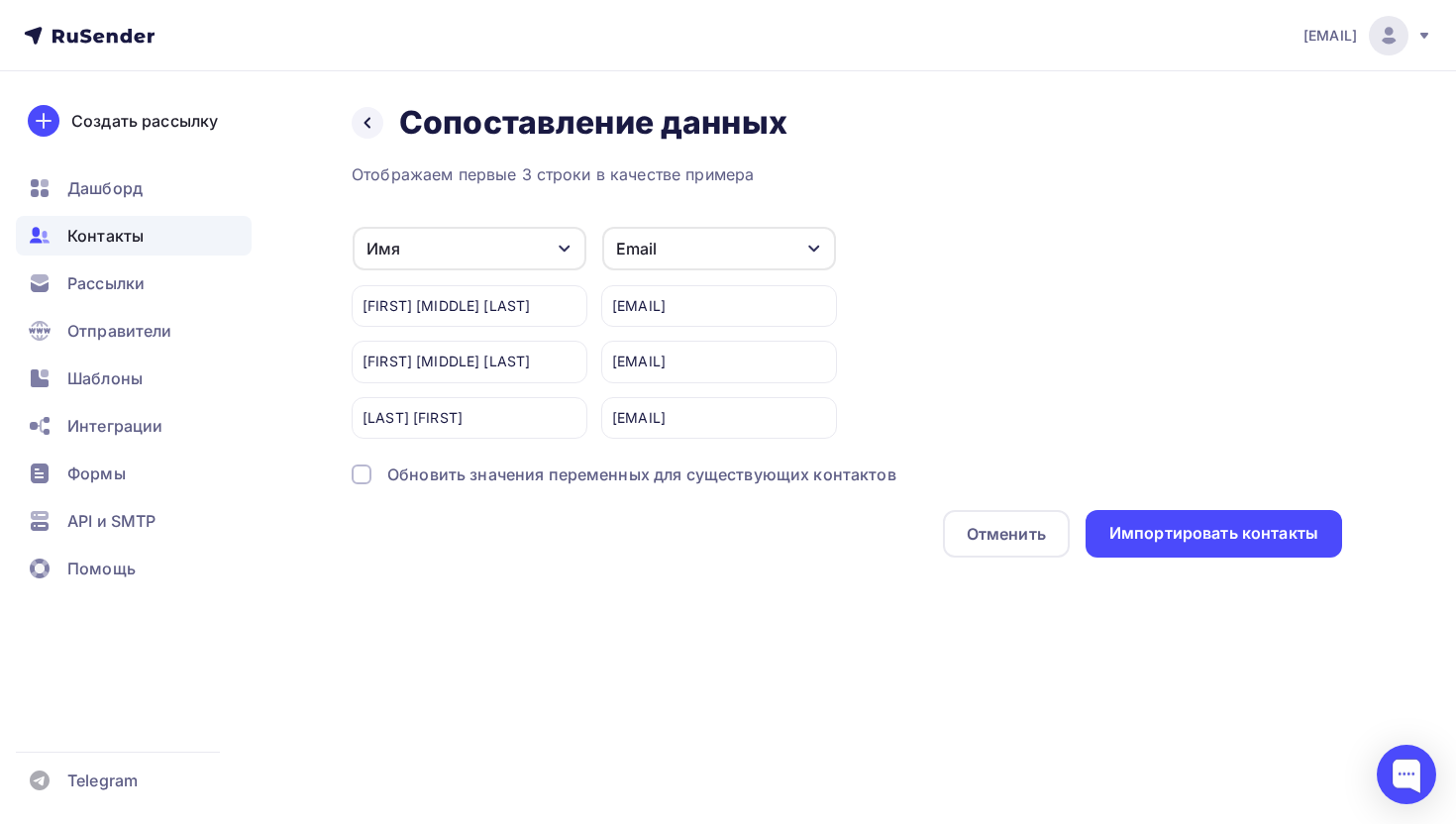 click on "Обновить значения переменных для существующих контактов" at bounding box center (642, 474) 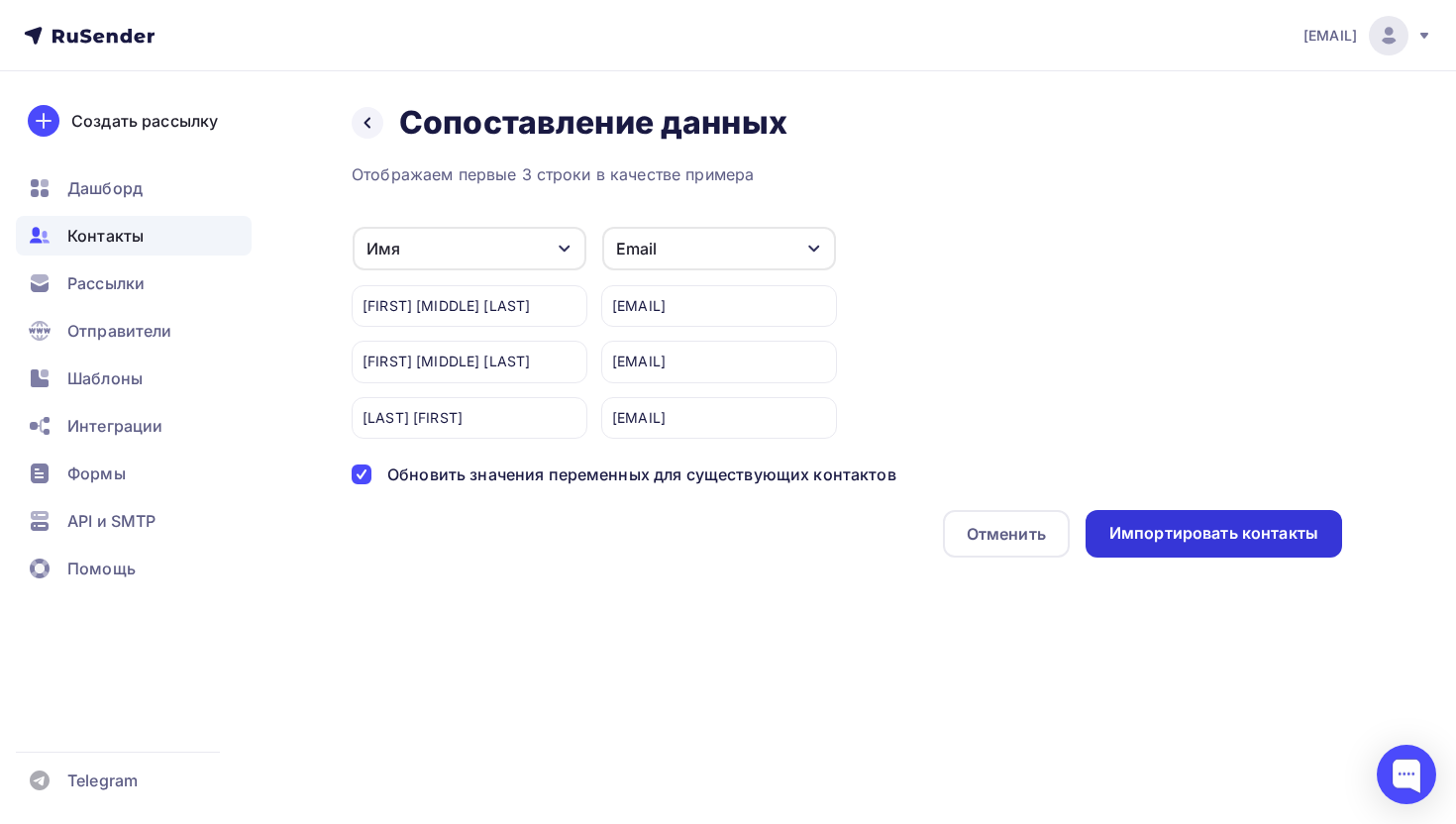 click on "Импортировать контакты" at bounding box center [1213, 533] 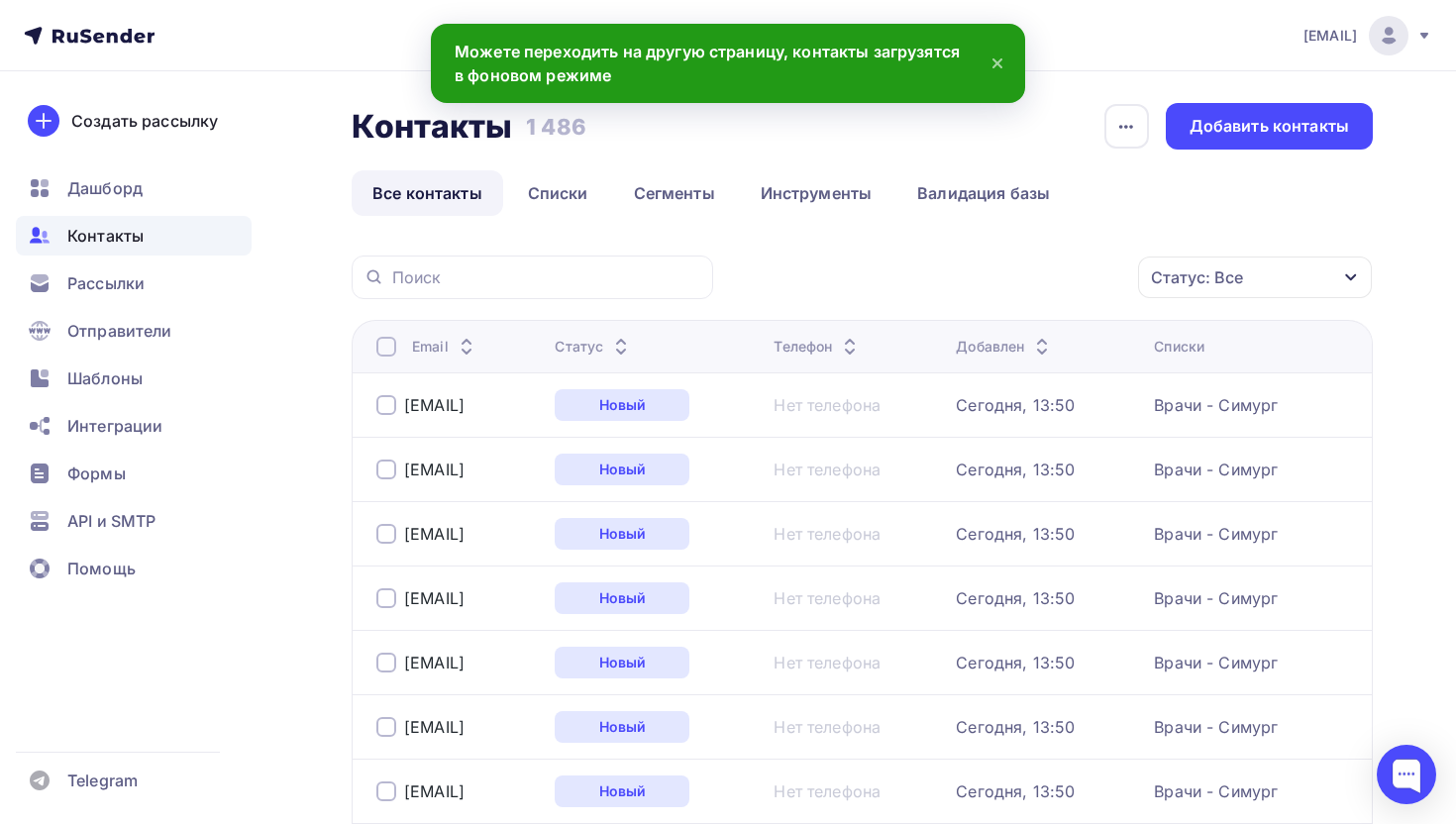 scroll, scrollTop: 10, scrollLeft: 0, axis: vertical 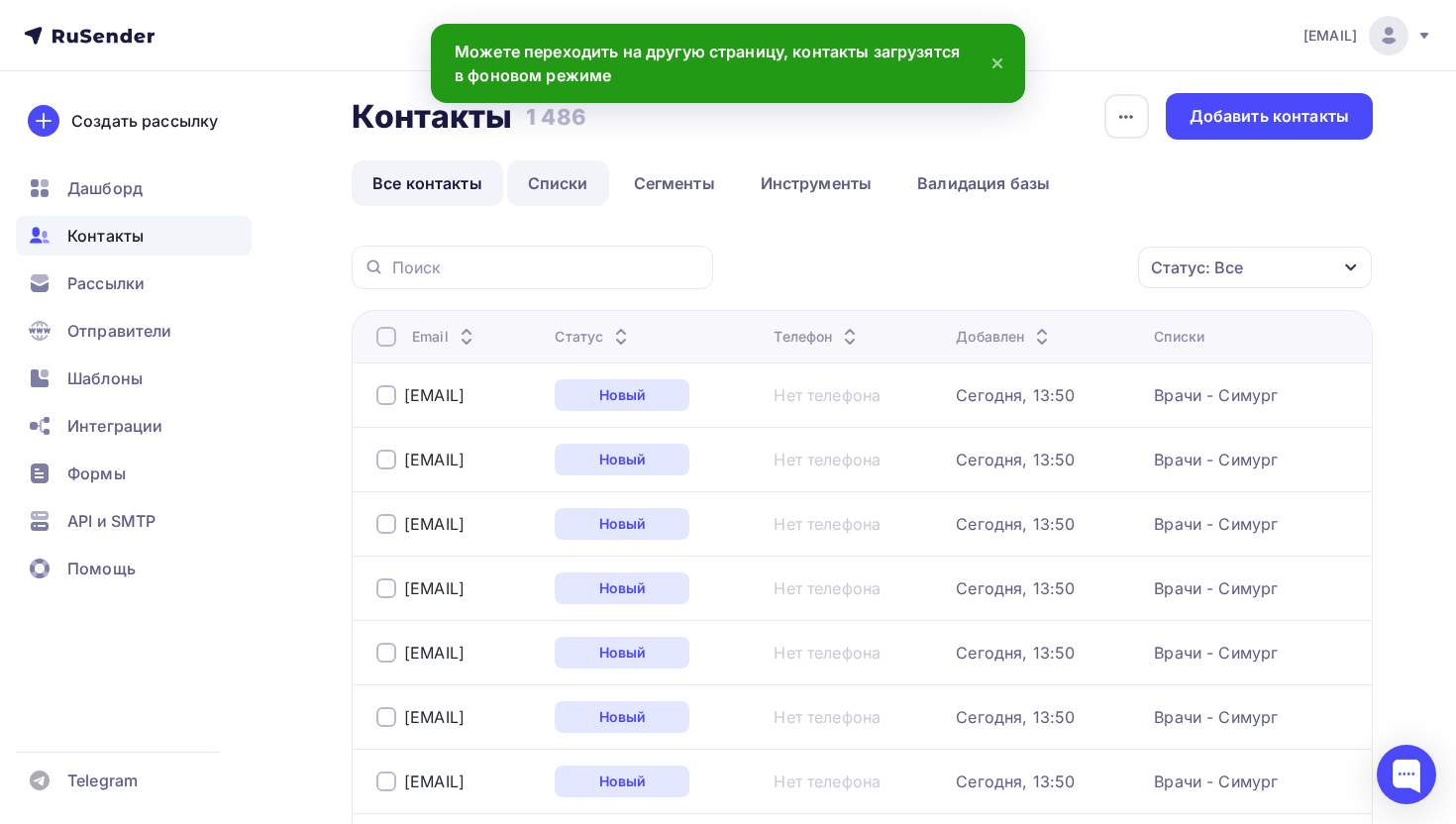 click on "Списки" at bounding box center [558, 183] 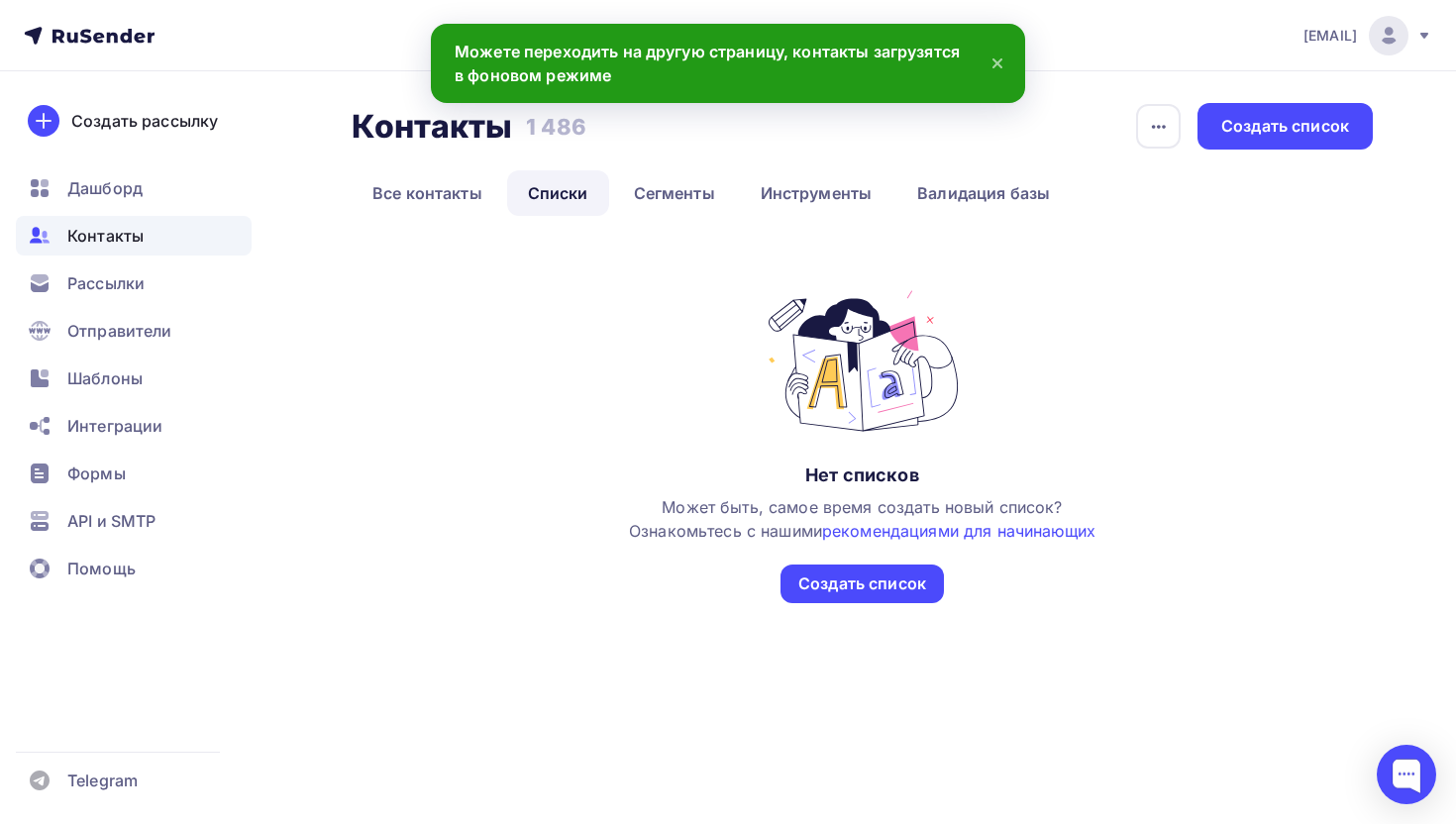 scroll, scrollTop: 0, scrollLeft: 0, axis: both 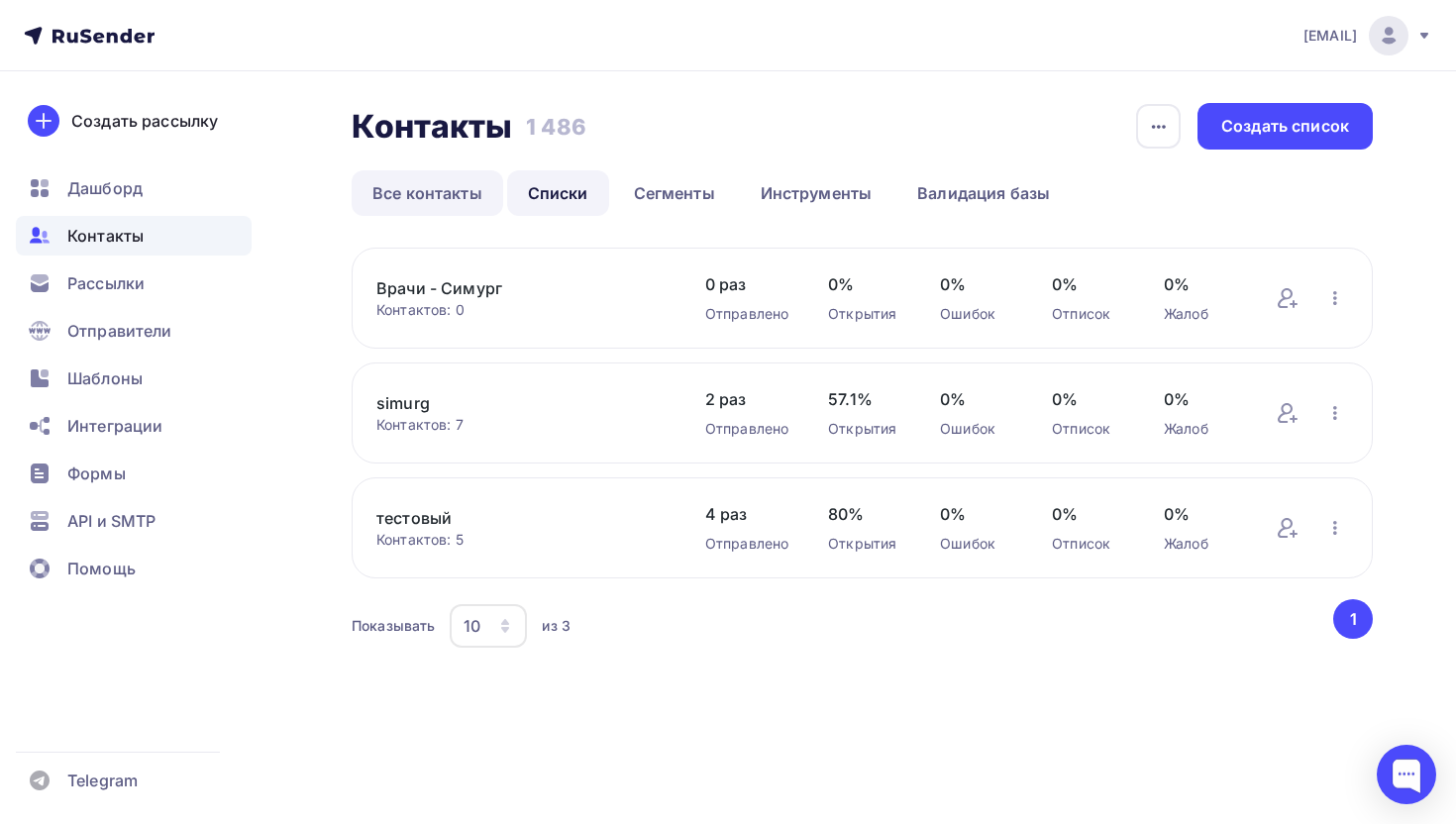 click on "Все контакты" at bounding box center (427, 193) 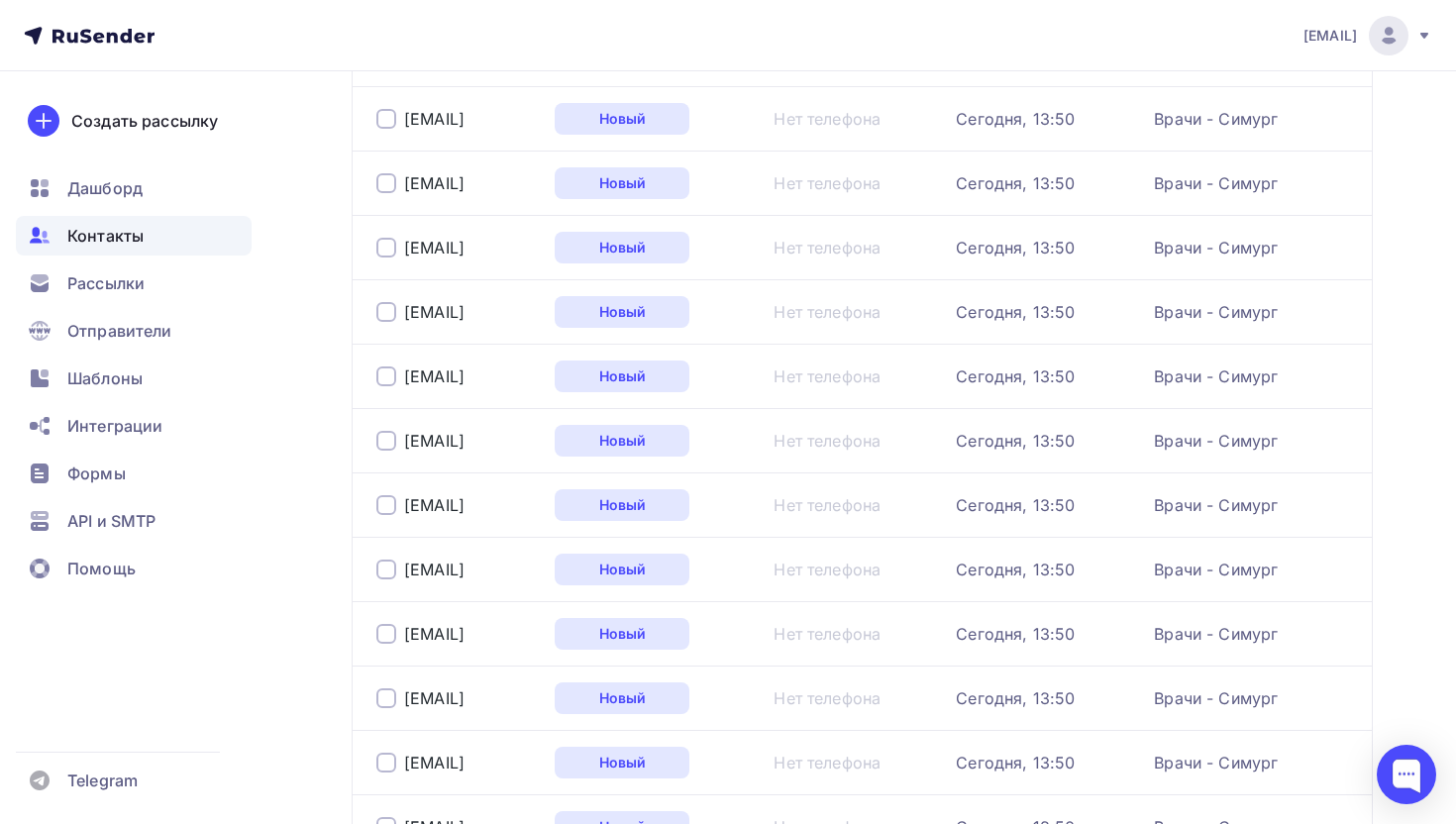 scroll, scrollTop: 2971, scrollLeft: 0, axis: vertical 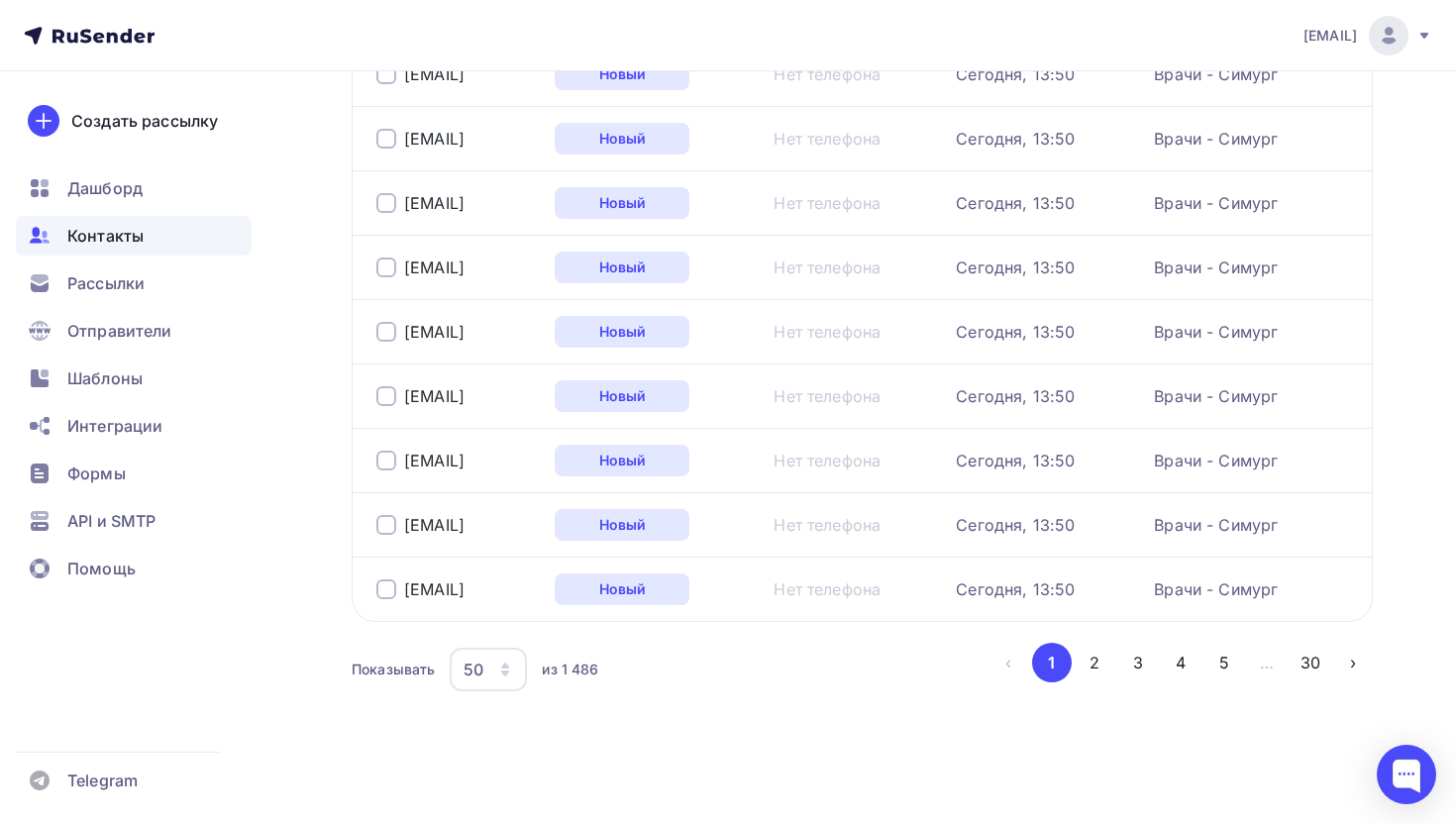 click on "50" at bounding box center [488, 670] 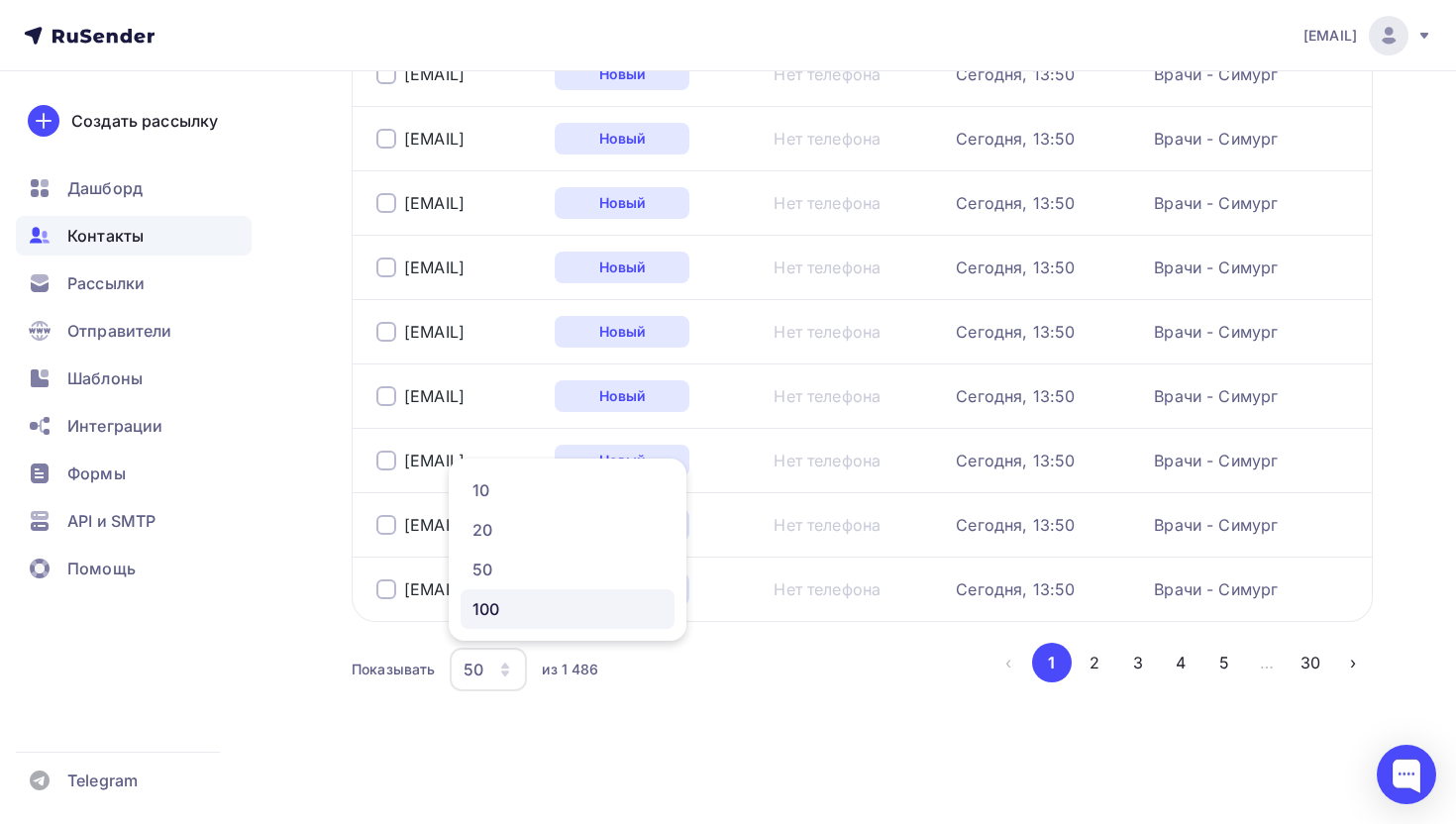 click on "100" at bounding box center (568, 609) 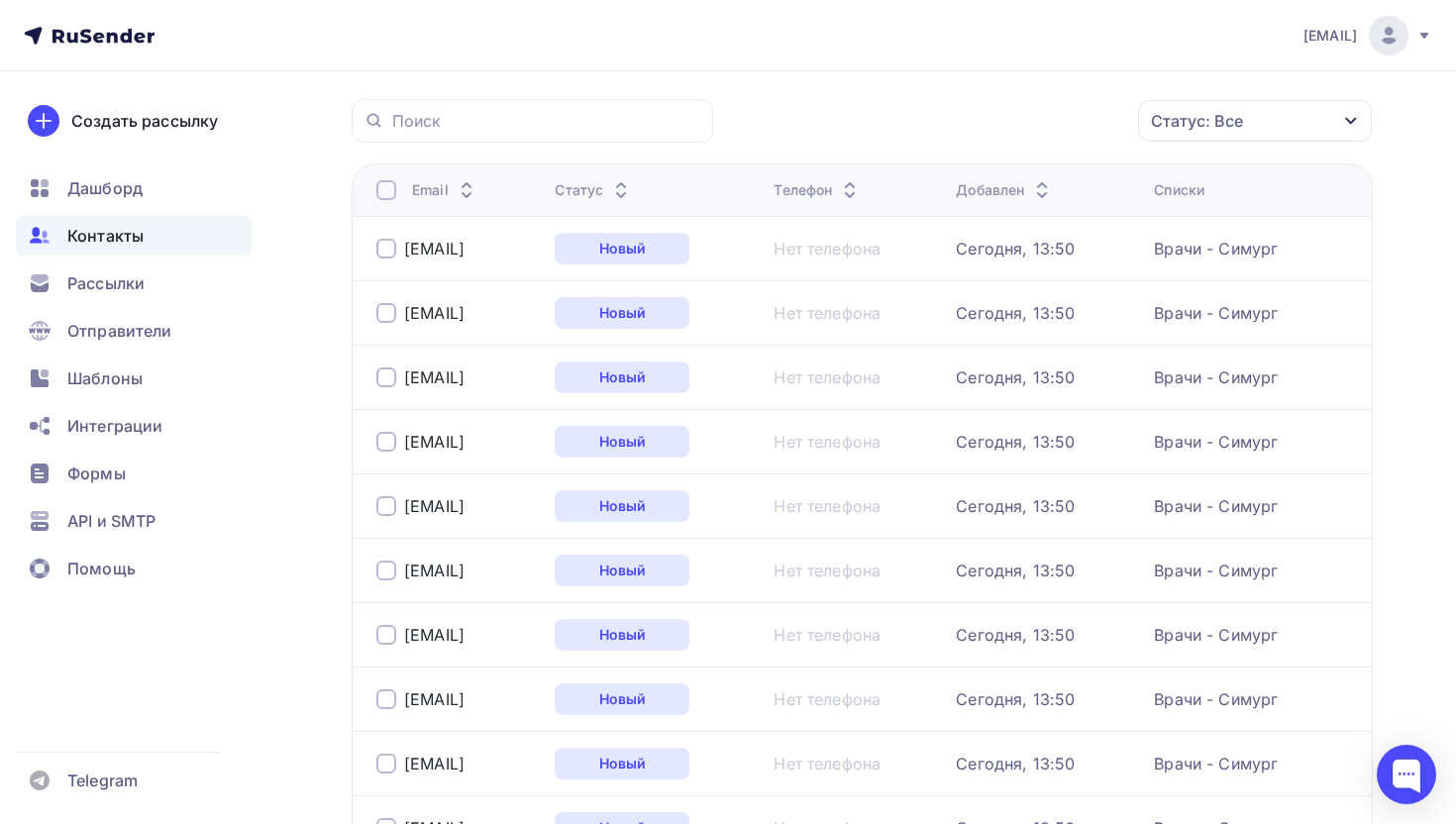scroll, scrollTop: 0, scrollLeft: 0, axis: both 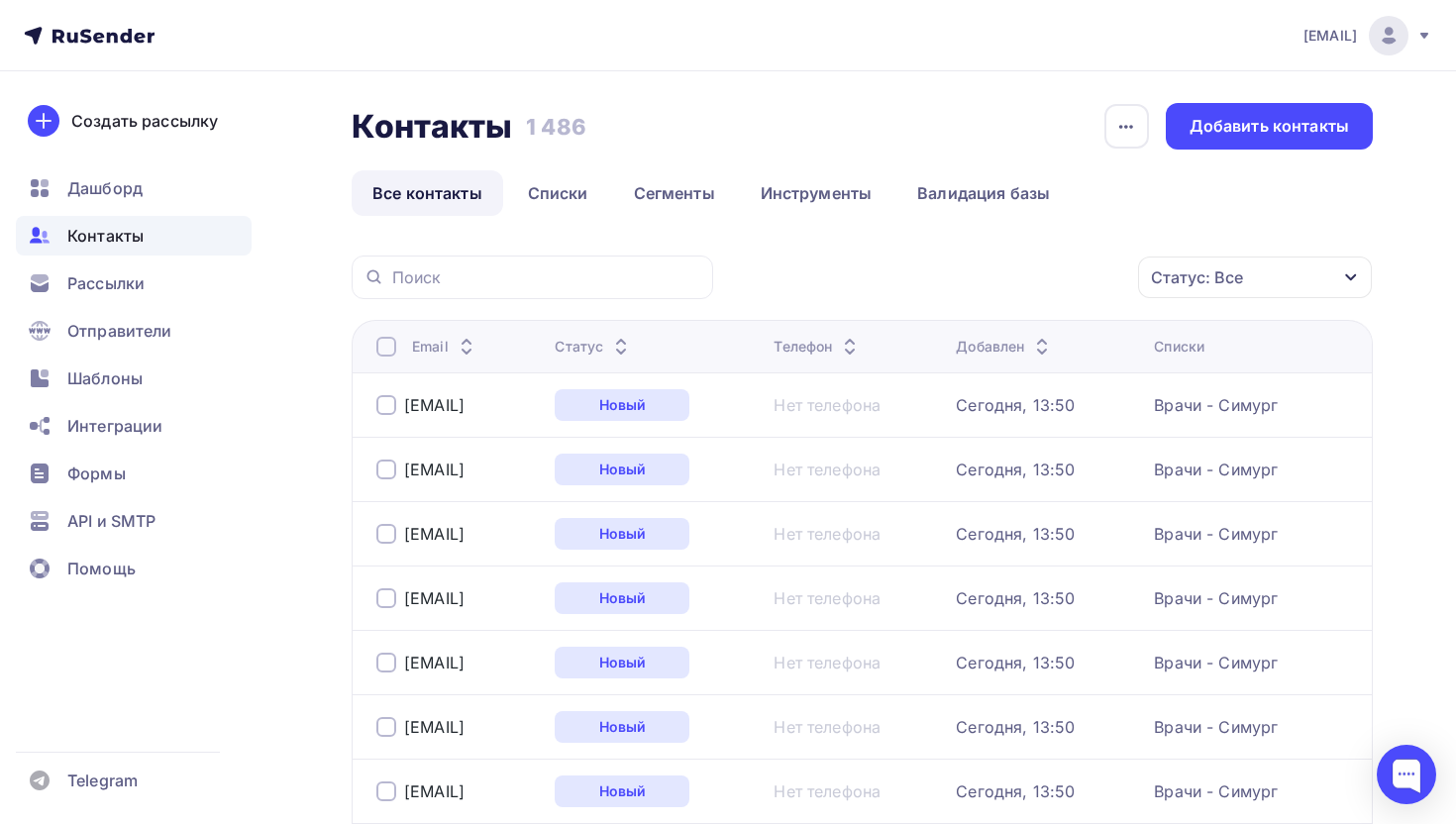 click at bounding box center (386, 347) 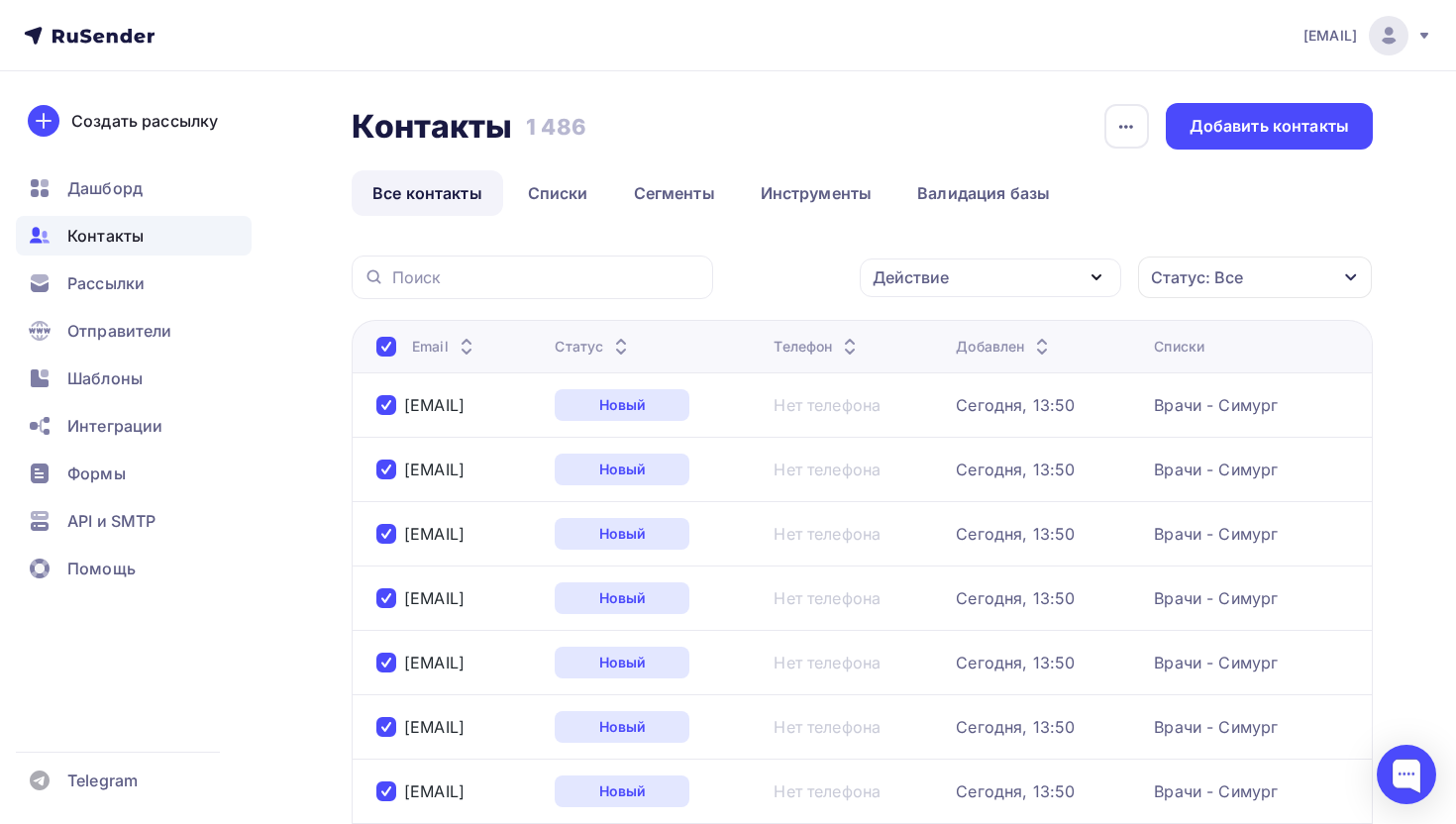 click 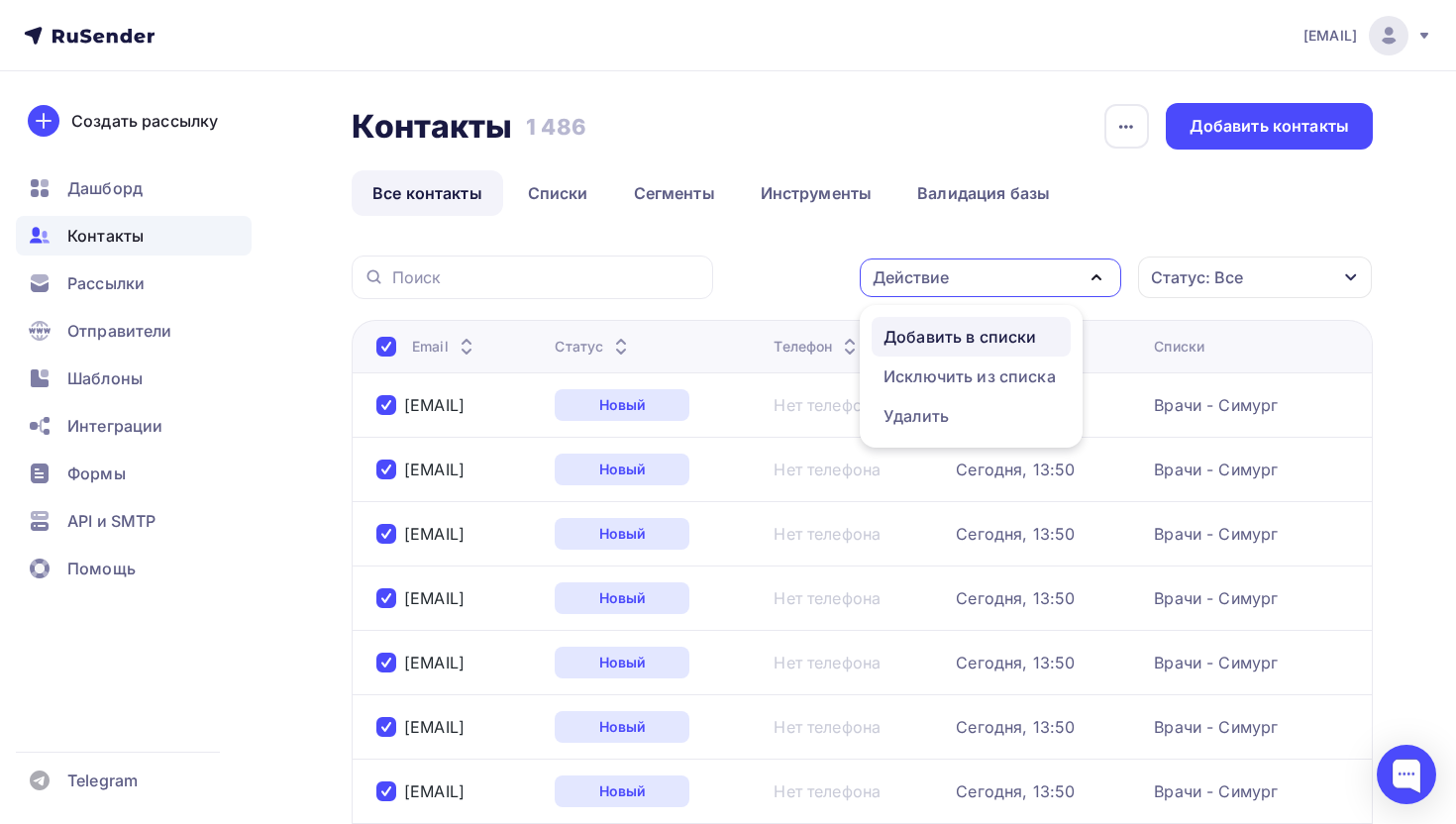 click on "Добавить в списки" at bounding box center (960, 337) 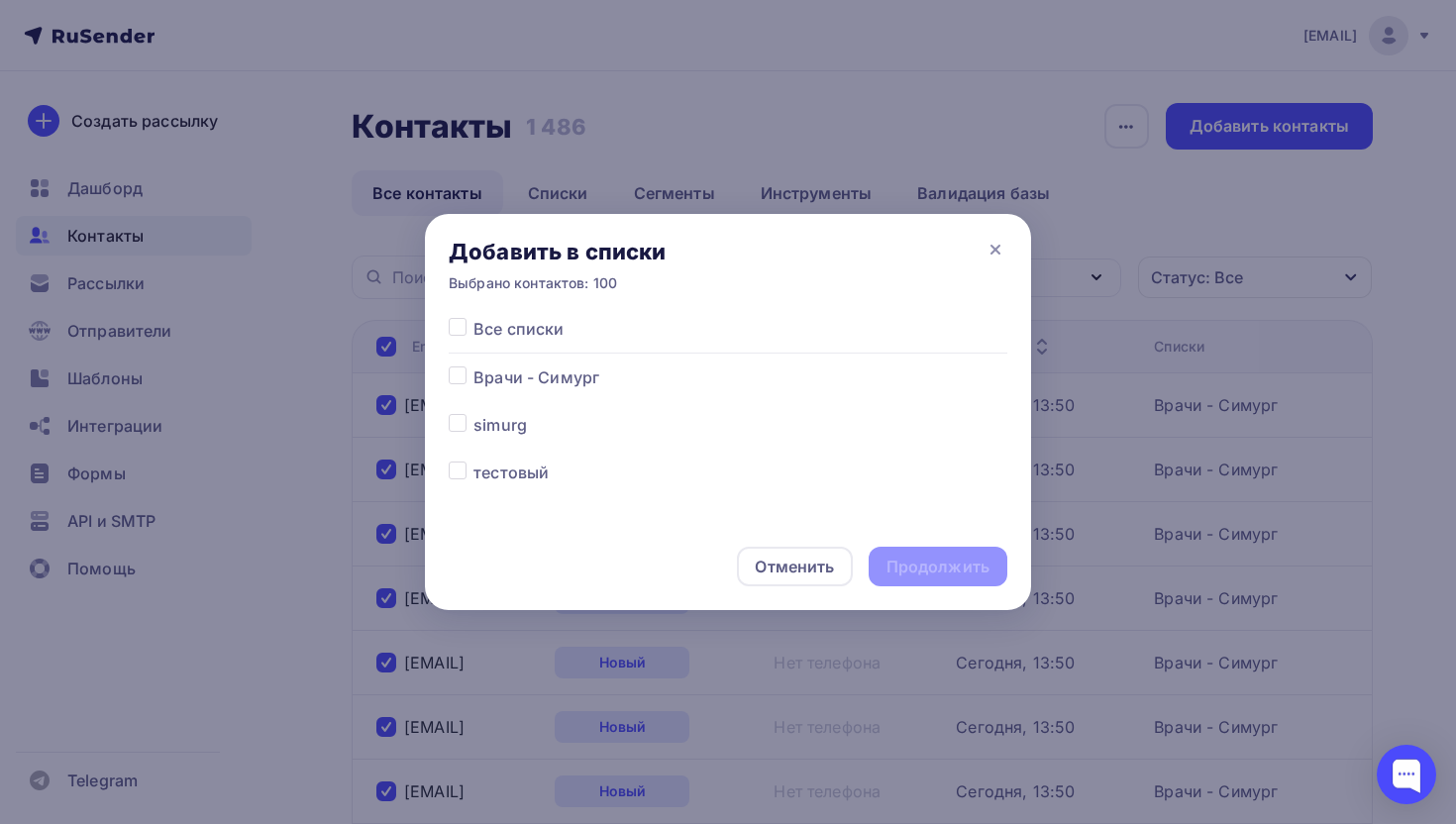click on "Врачи - Симург" at bounding box center (536, 377) 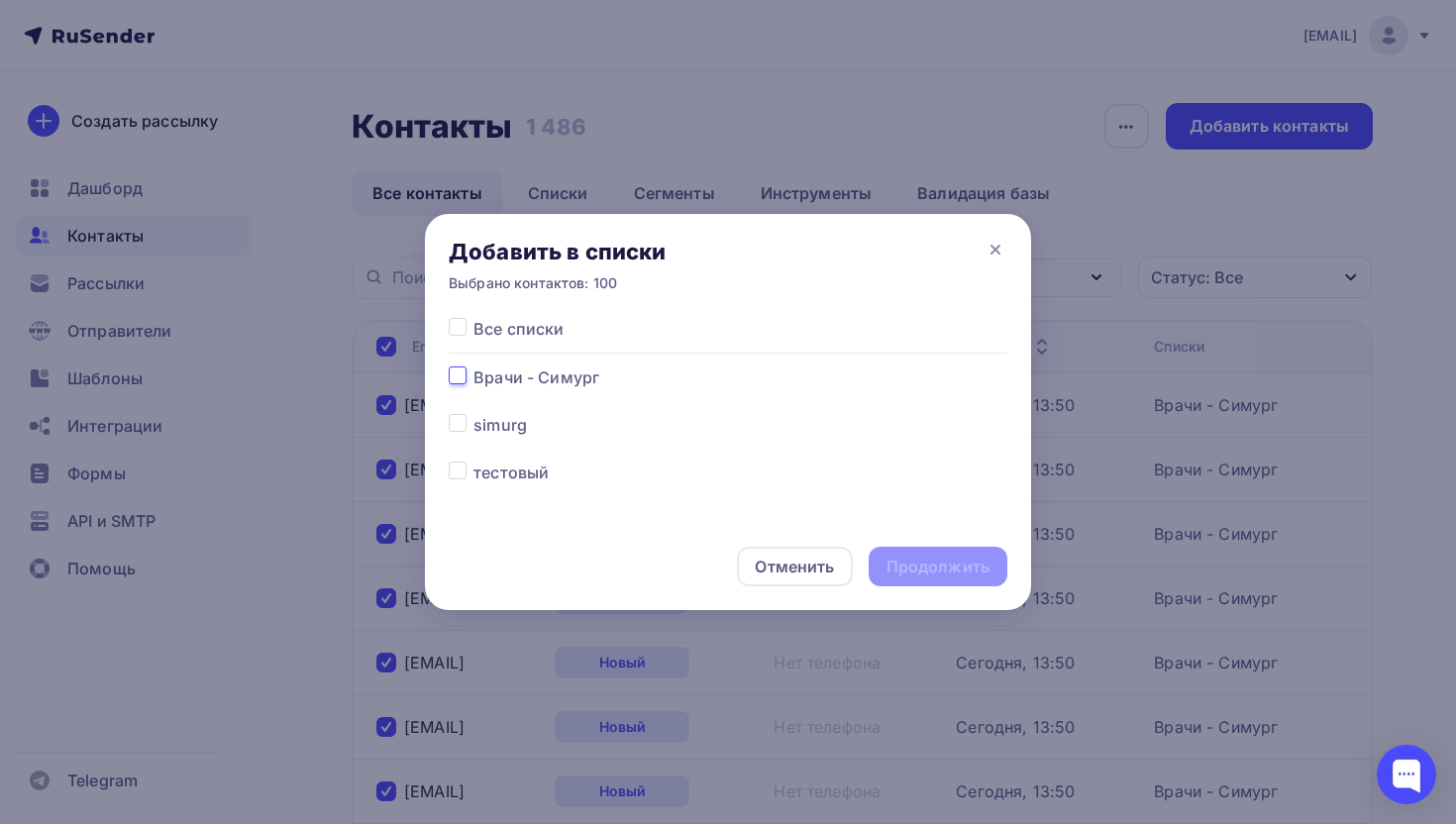 click at bounding box center (458, 374) 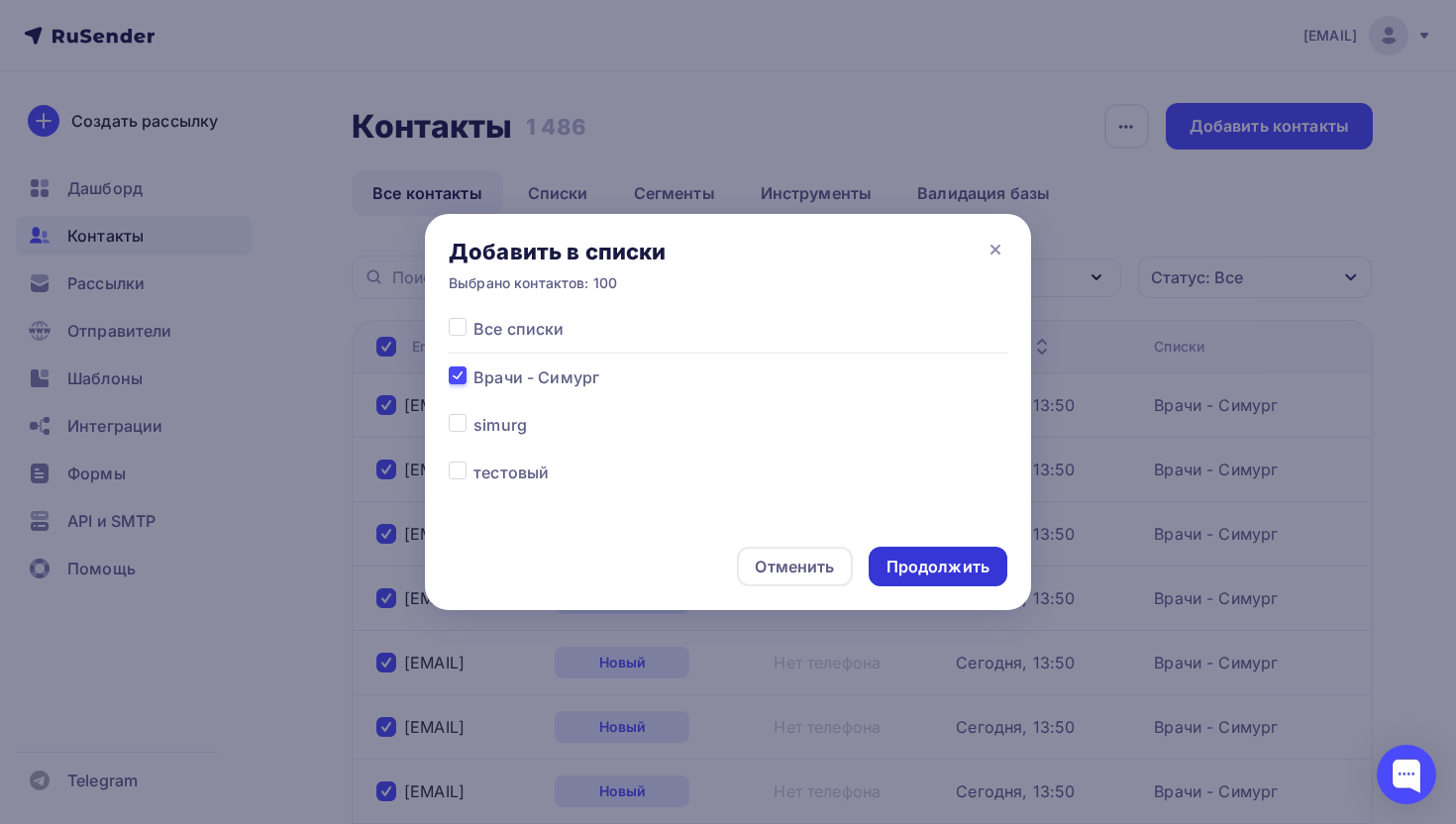 click on "Продолжить" at bounding box center [938, 566] 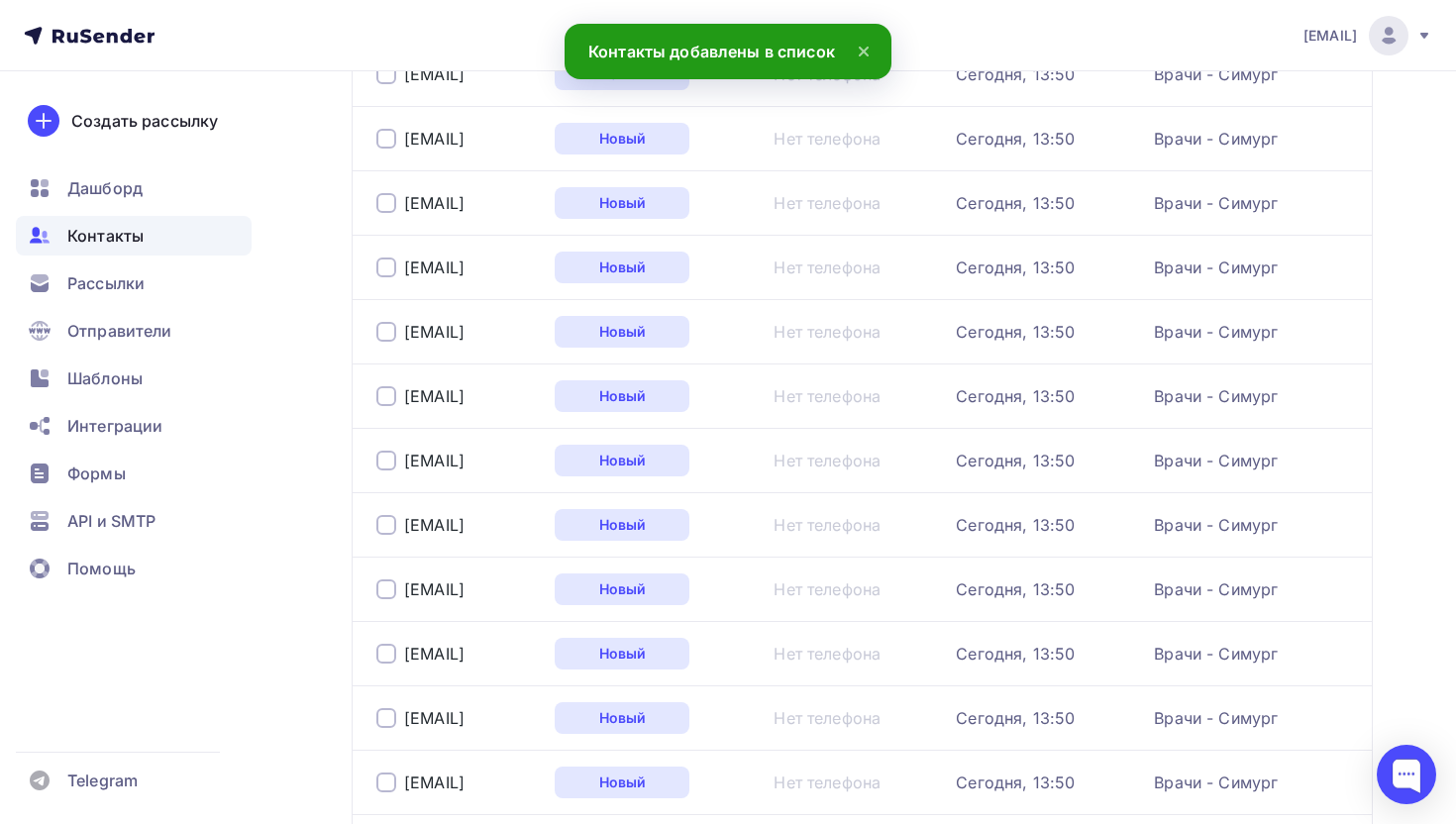 scroll, scrollTop: 2971, scrollLeft: 0, axis: vertical 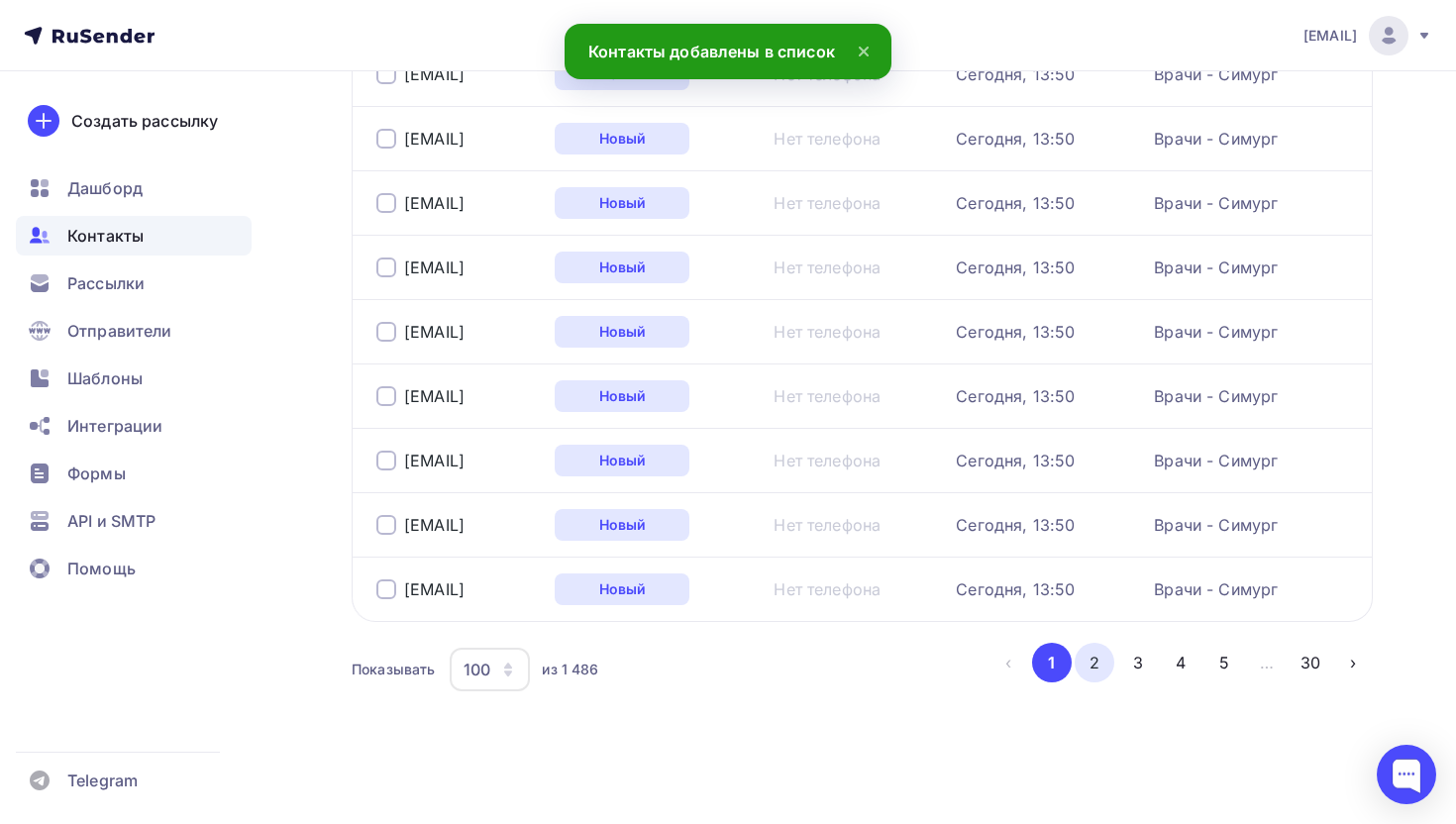 click on "2" at bounding box center (1094, 663) 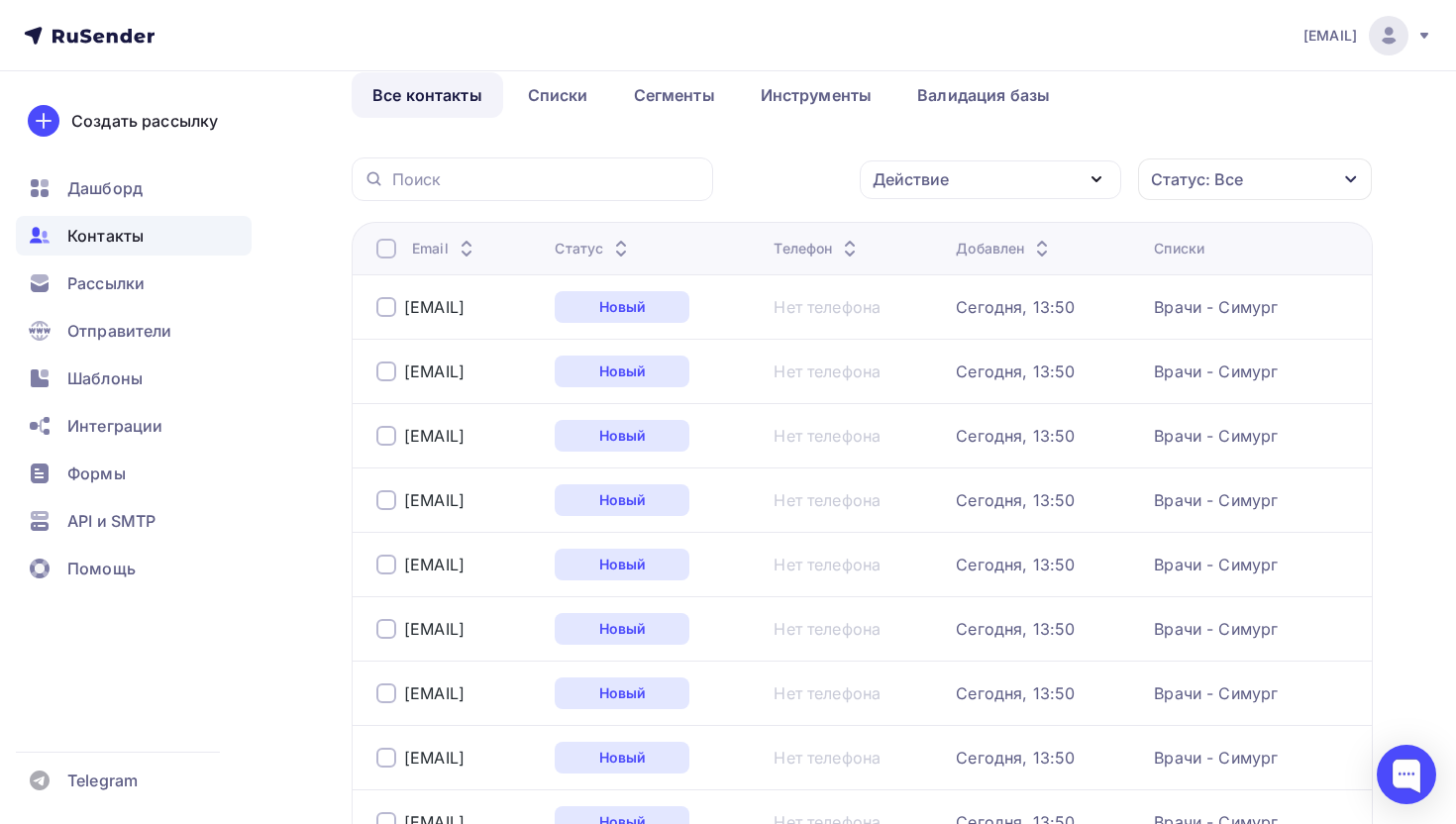 scroll, scrollTop: 70, scrollLeft: 0, axis: vertical 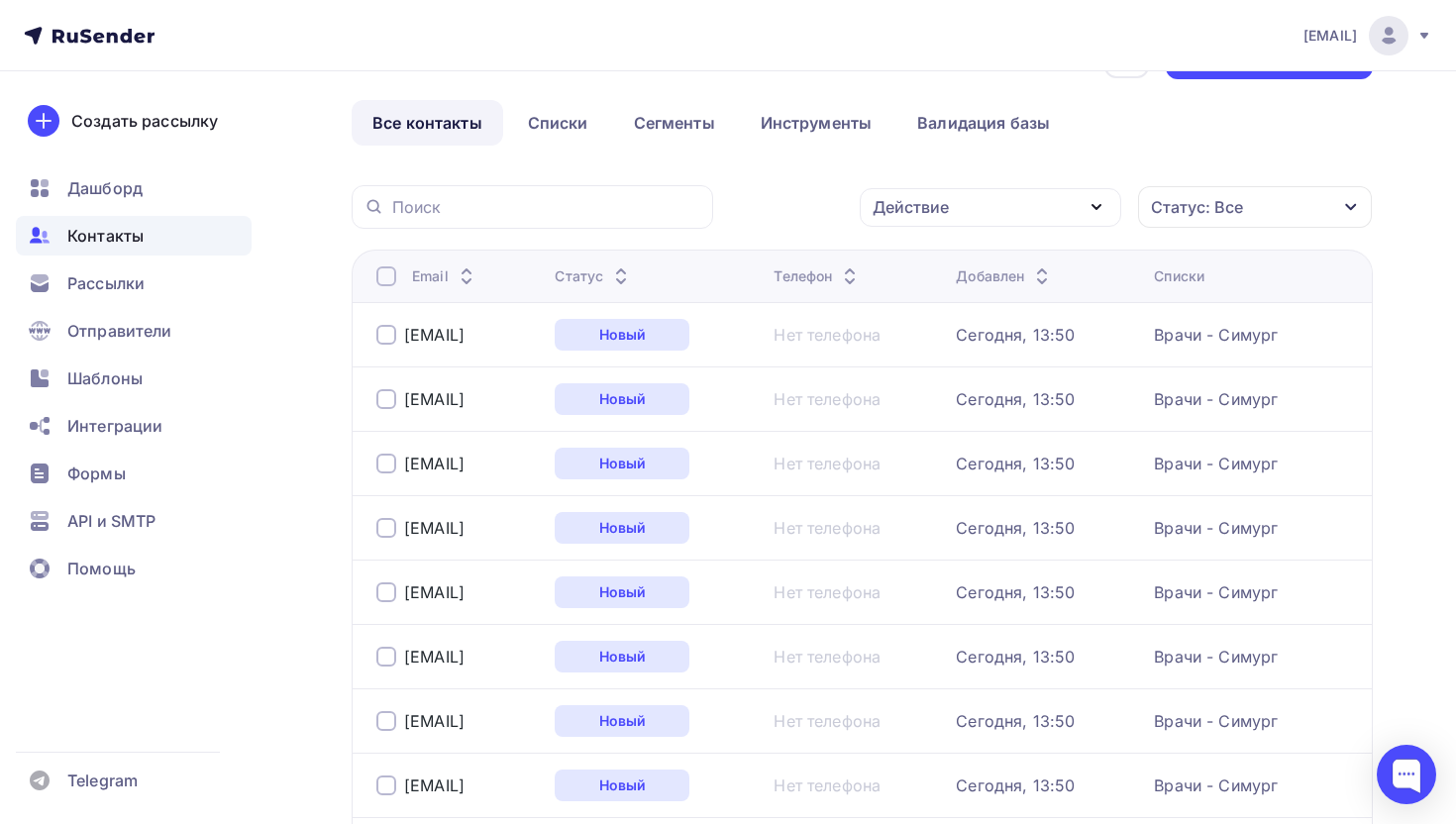 click at bounding box center [386, 276] 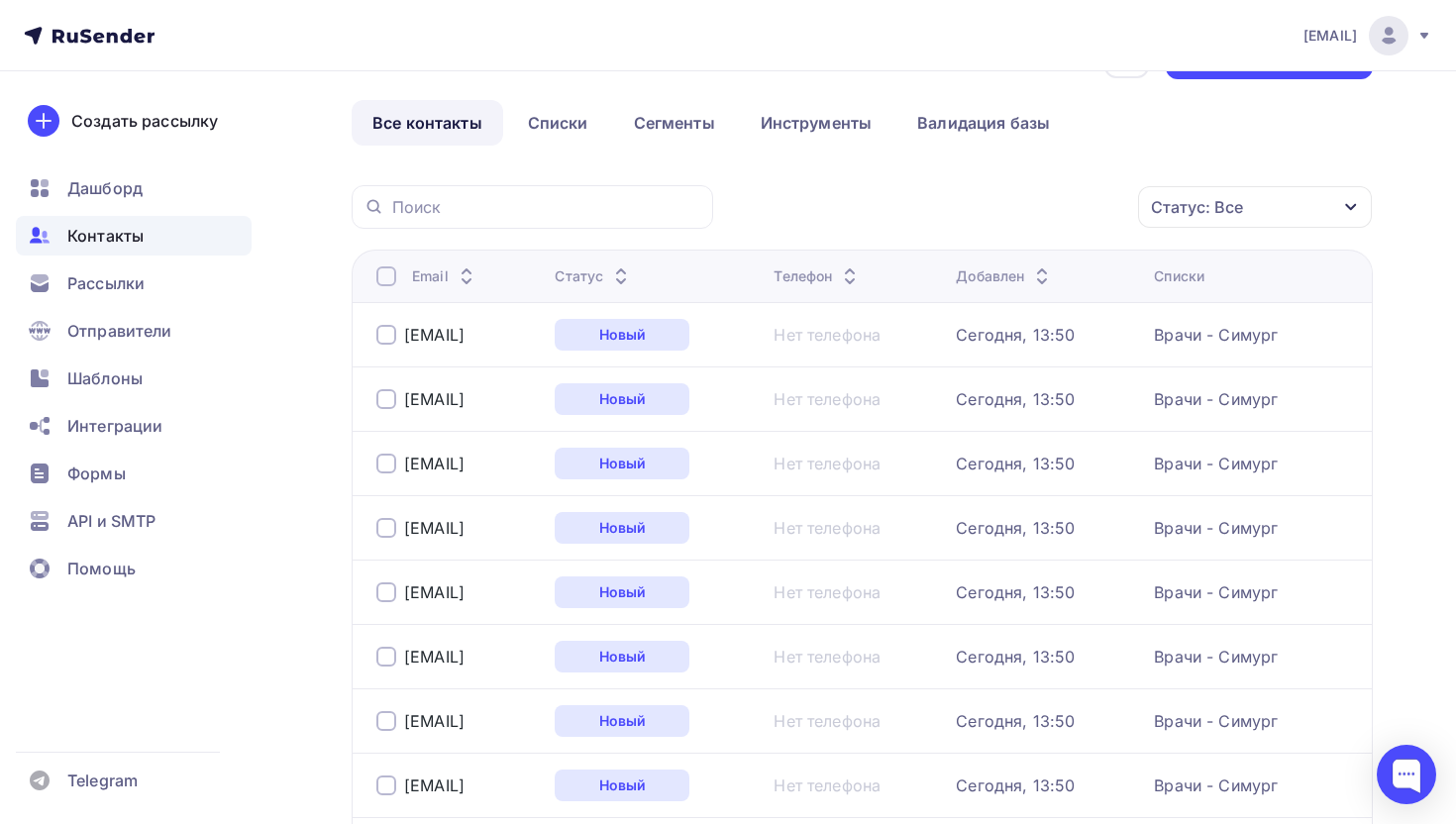click on "Email" at bounding box center [449, 275] 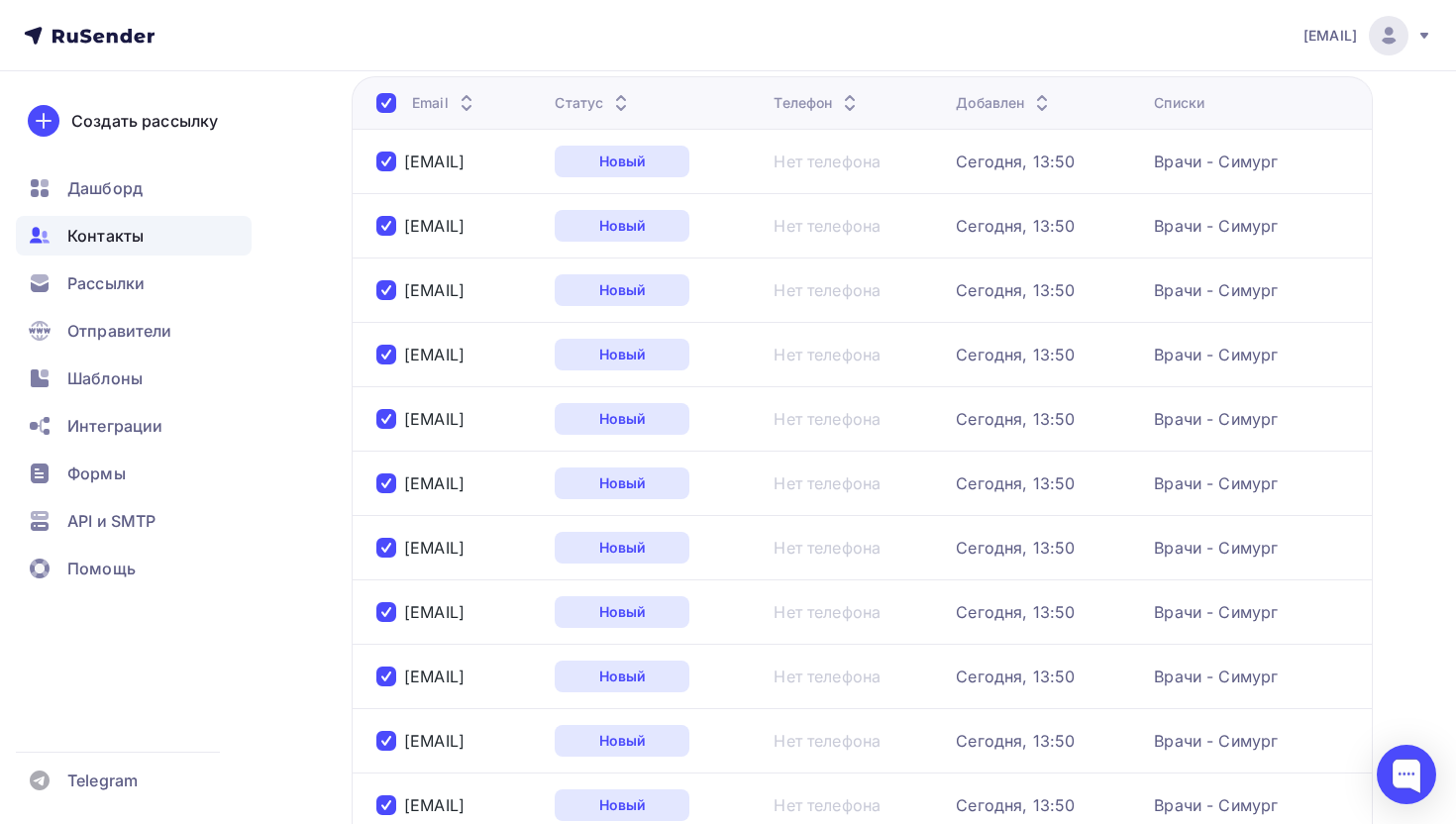 scroll, scrollTop: 0, scrollLeft: 0, axis: both 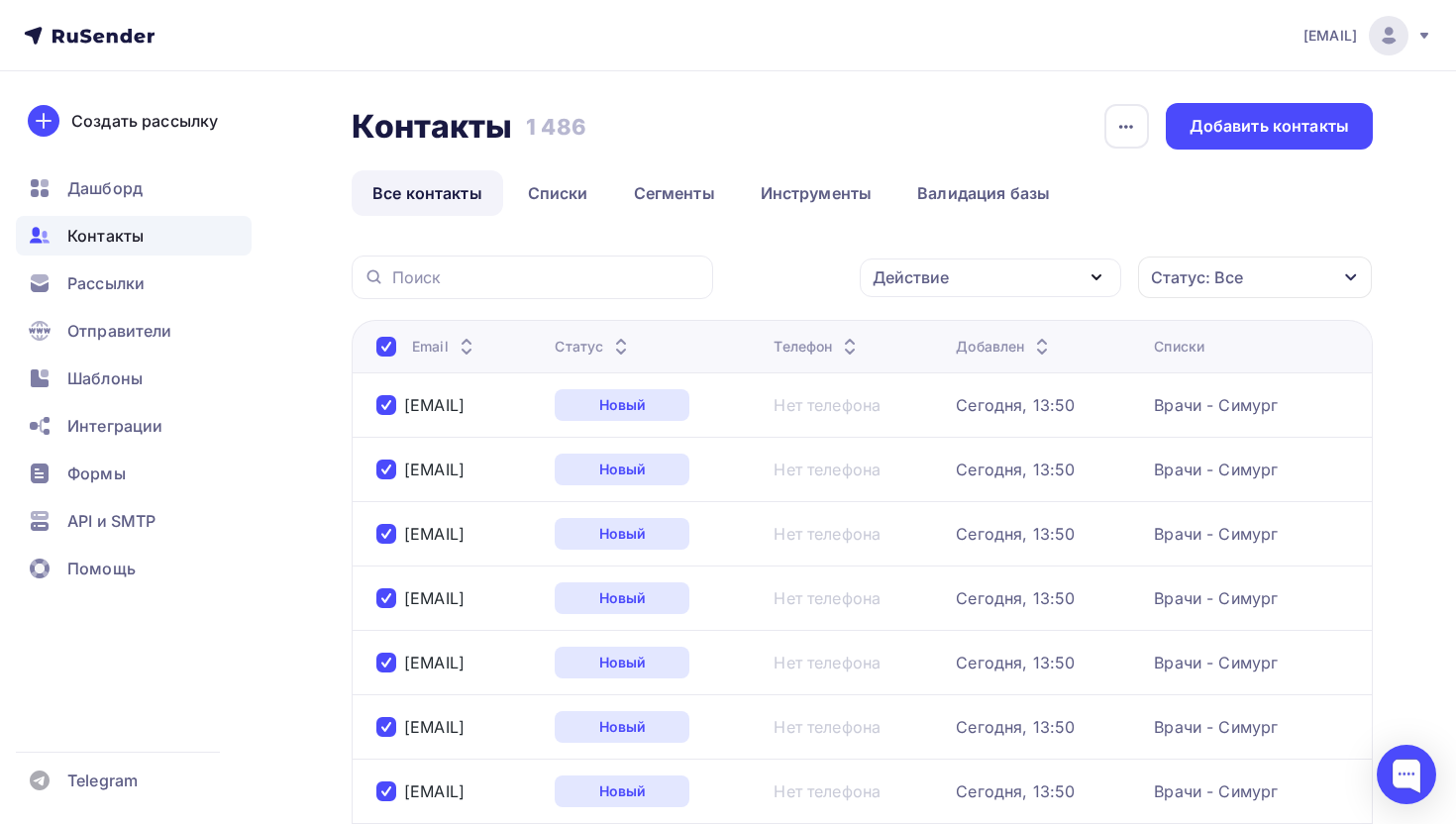 click on "Все контакты" at bounding box center (427, 193) 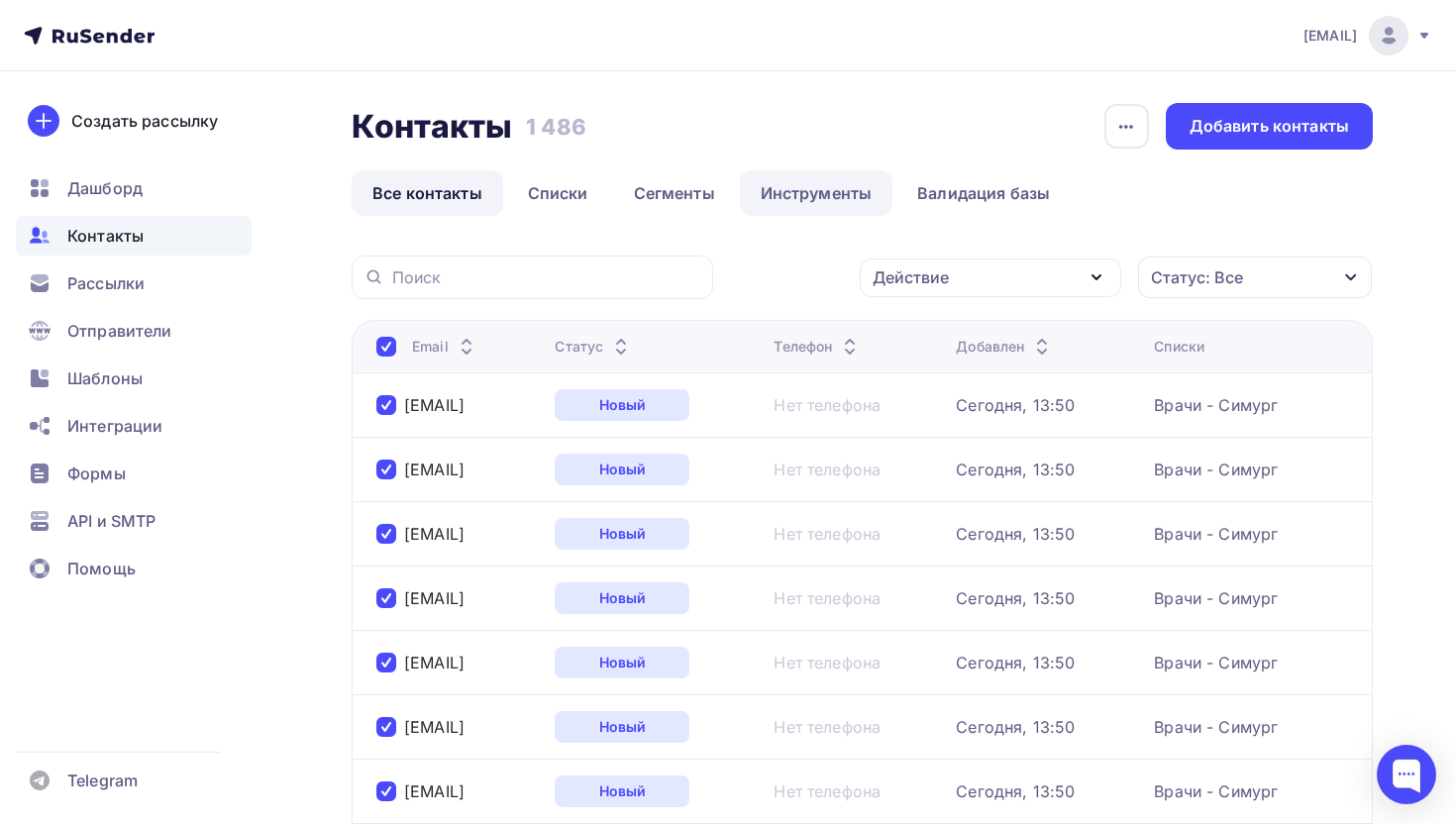 click on "Инструменты" at bounding box center (816, 193) 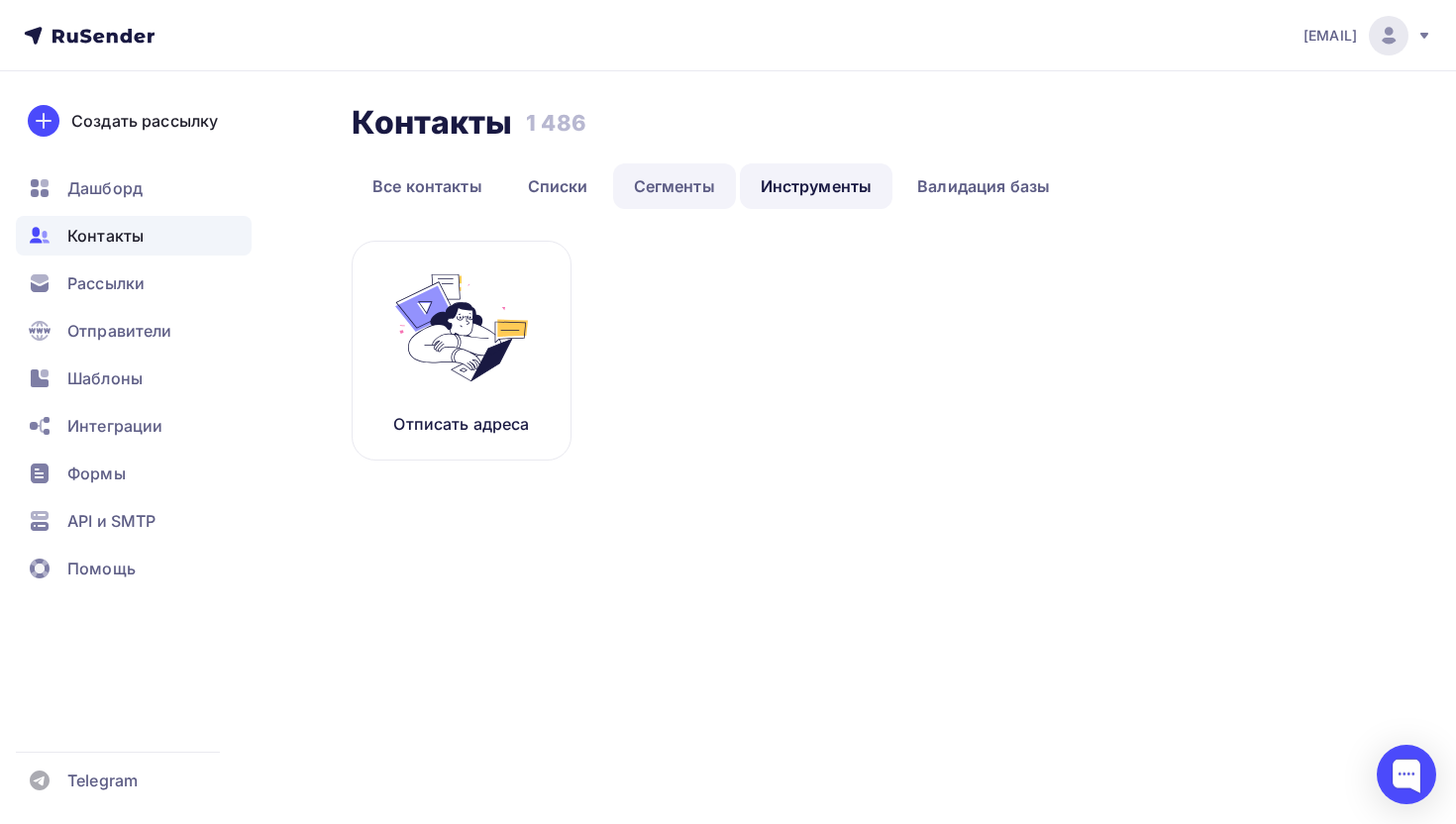 click on "Сегменты" at bounding box center (675, 186) 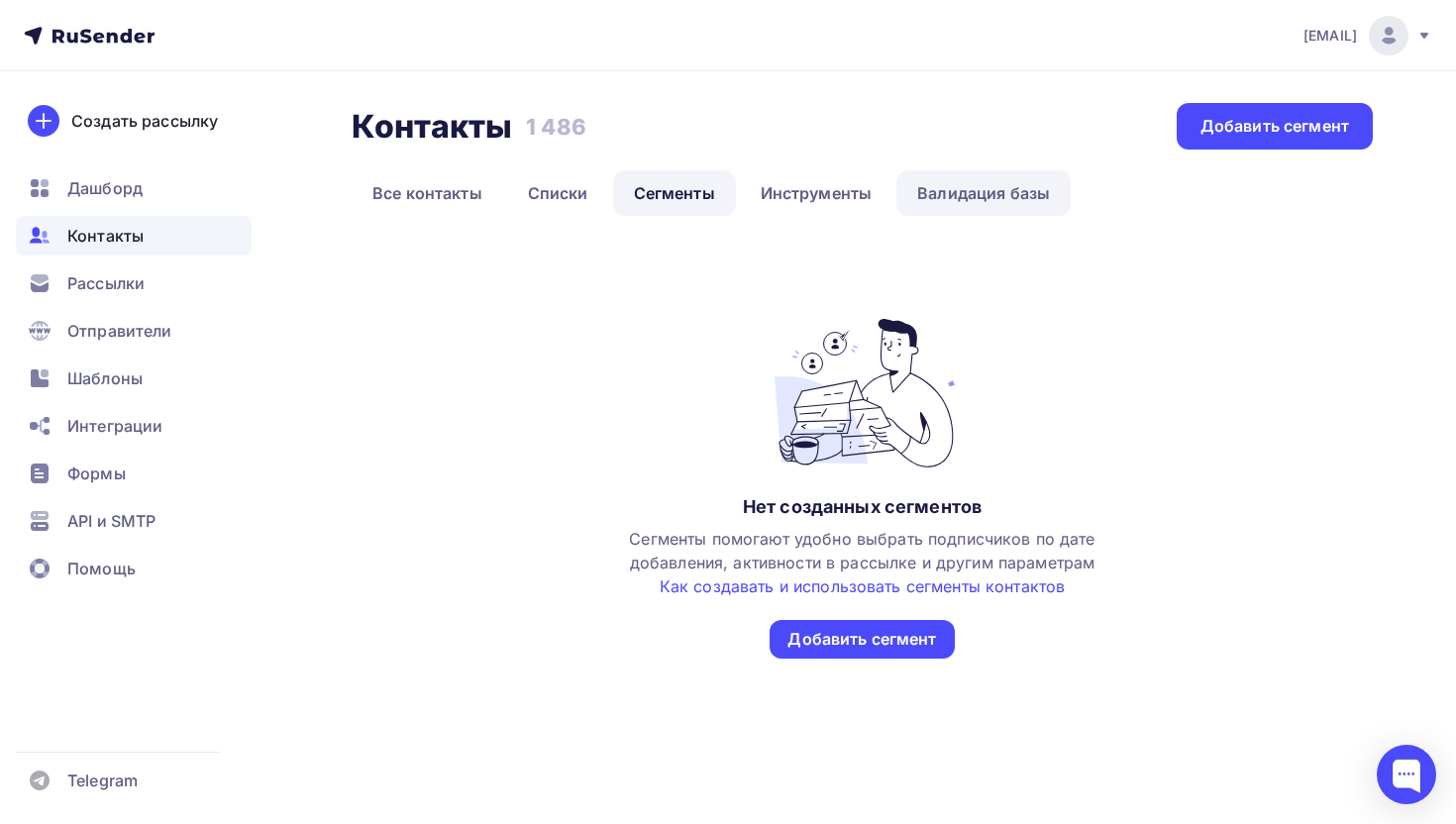 click on "Валидация базы" at bounding box center [984, 193] 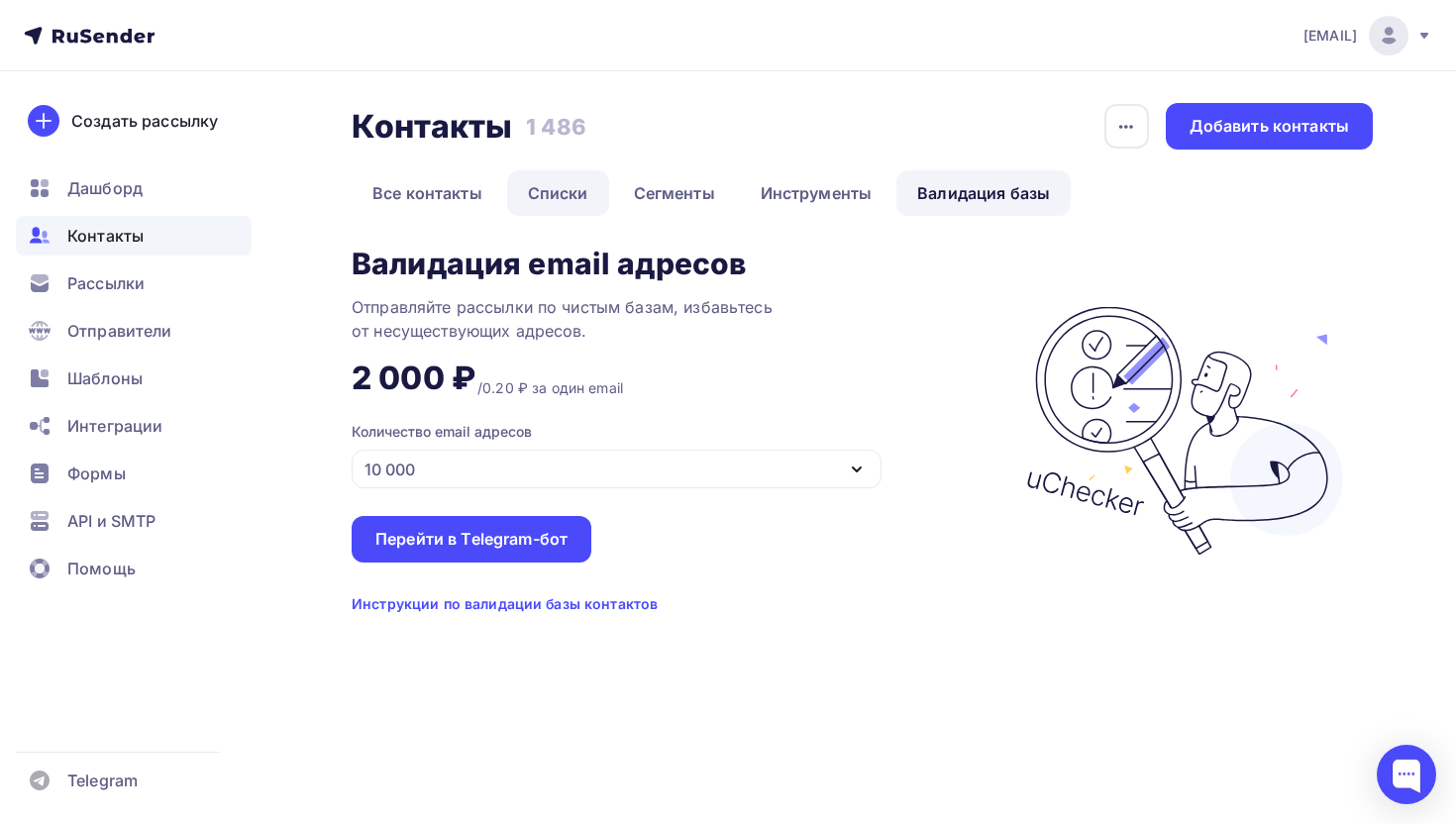click on "Списки" at bounding box center (558, 193) 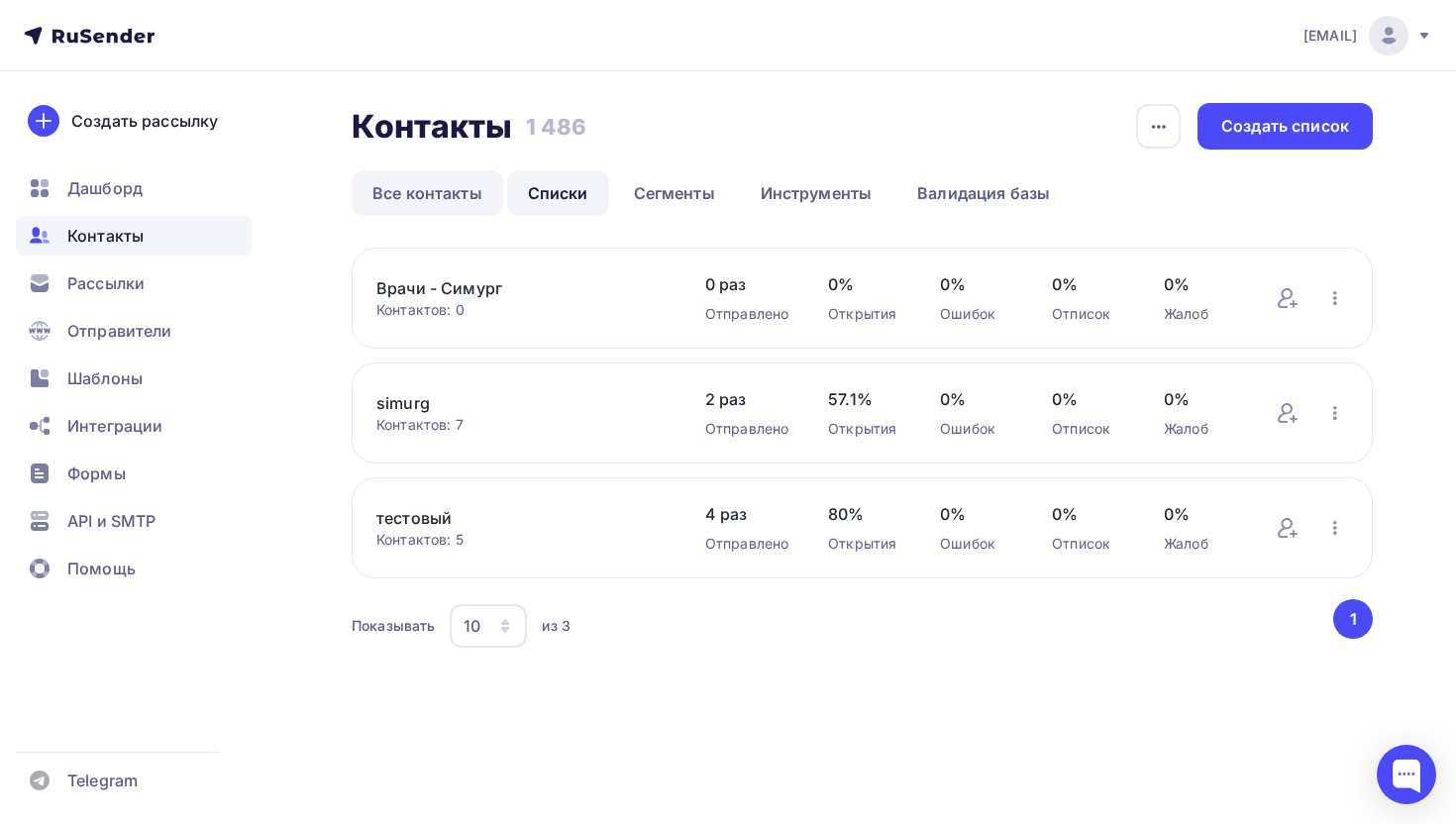 click on "Все контакты" at bounding box center [427, 193] 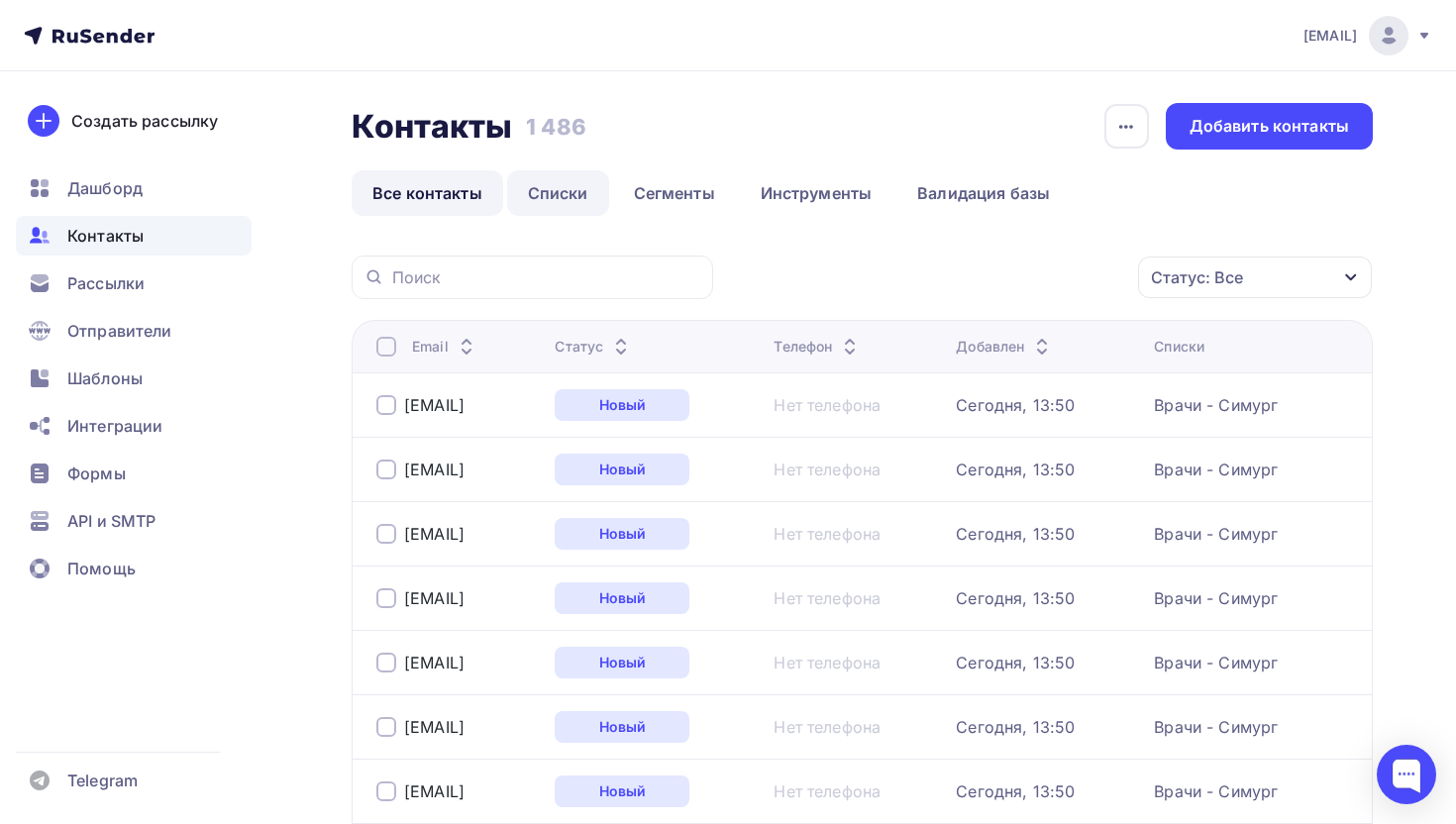 click on "Списки" at bounding box center (558, 193) 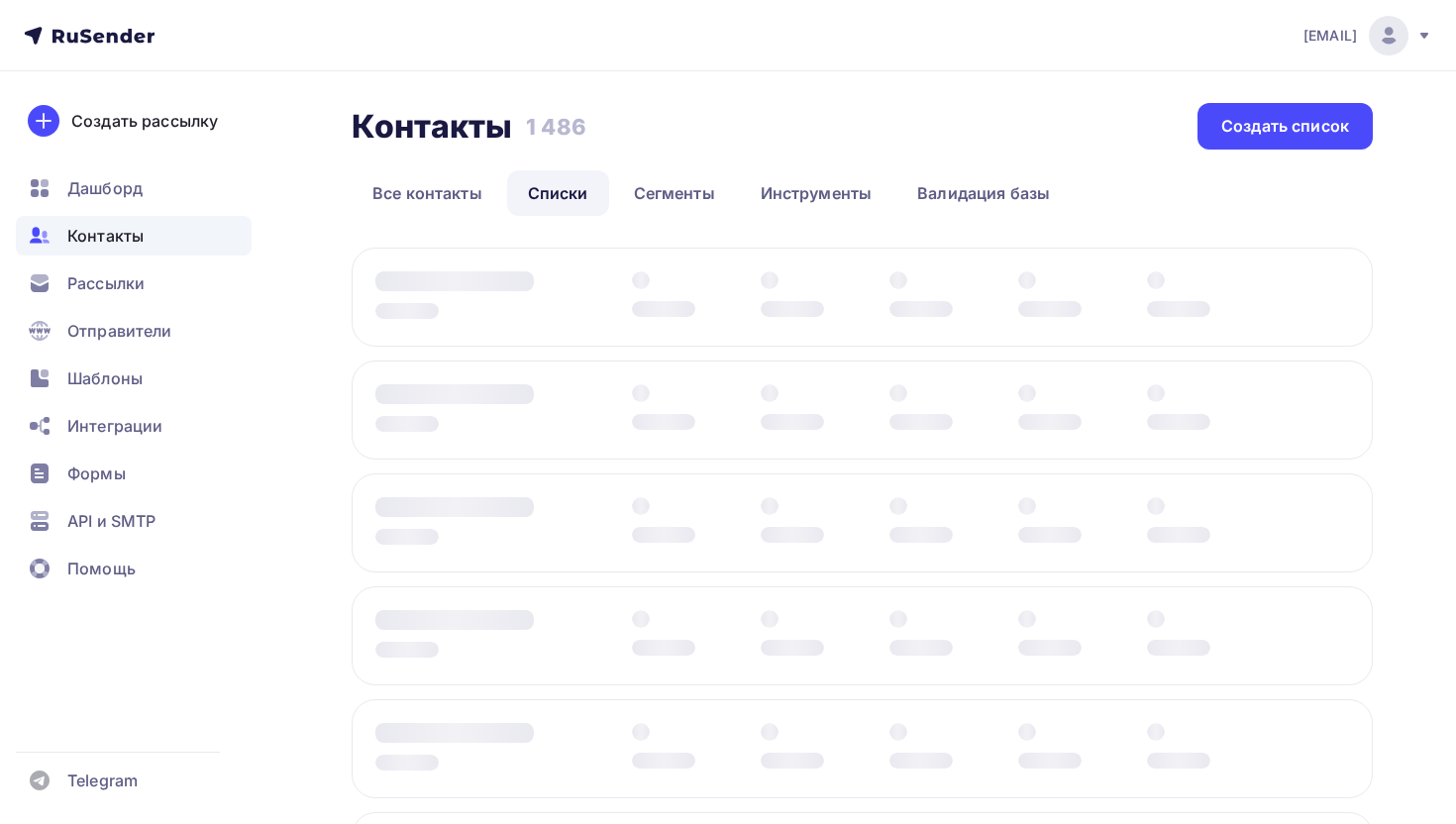 scroll, scrollTop: 0, scrollLeft: 0, axis: both 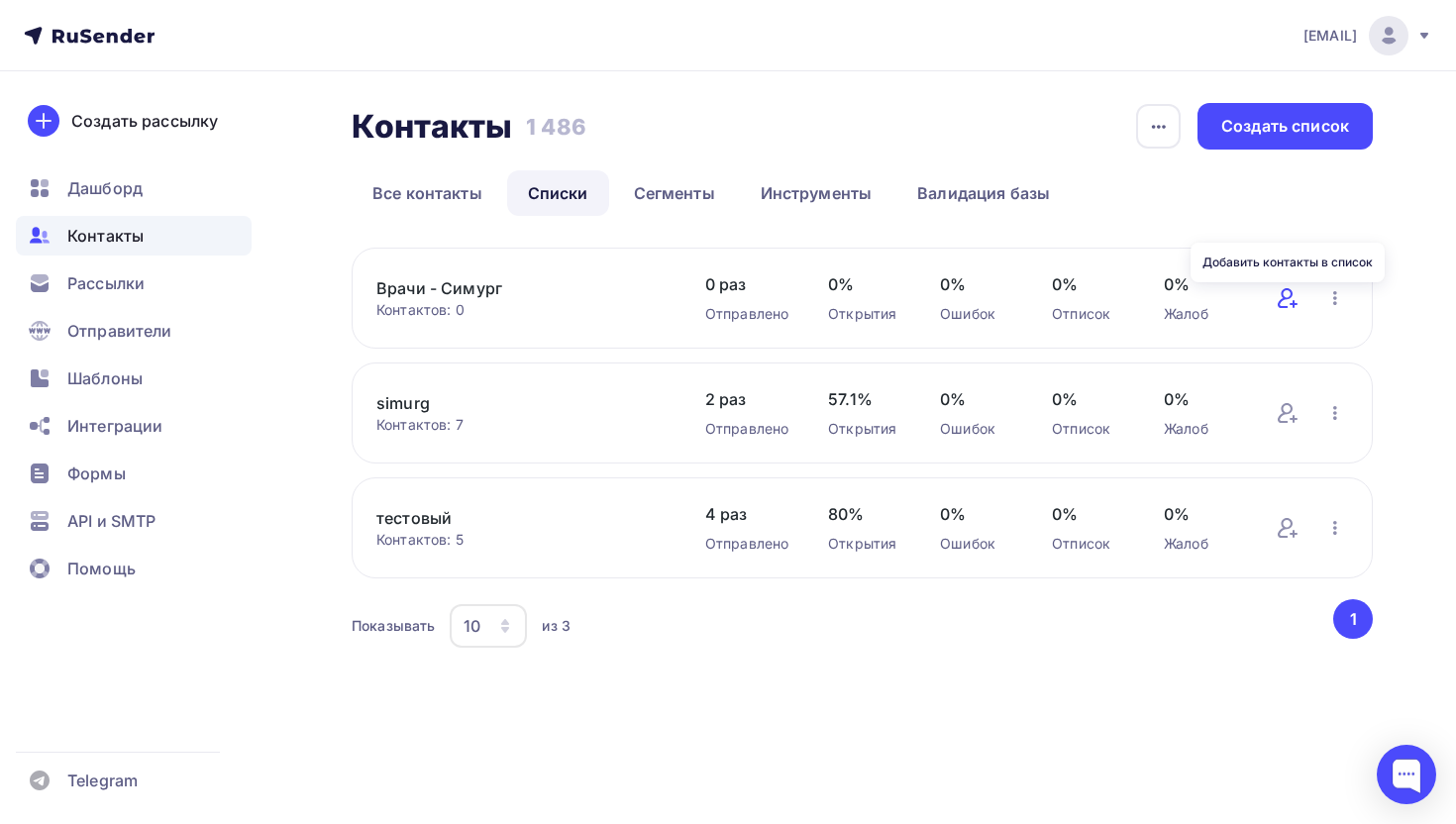 click 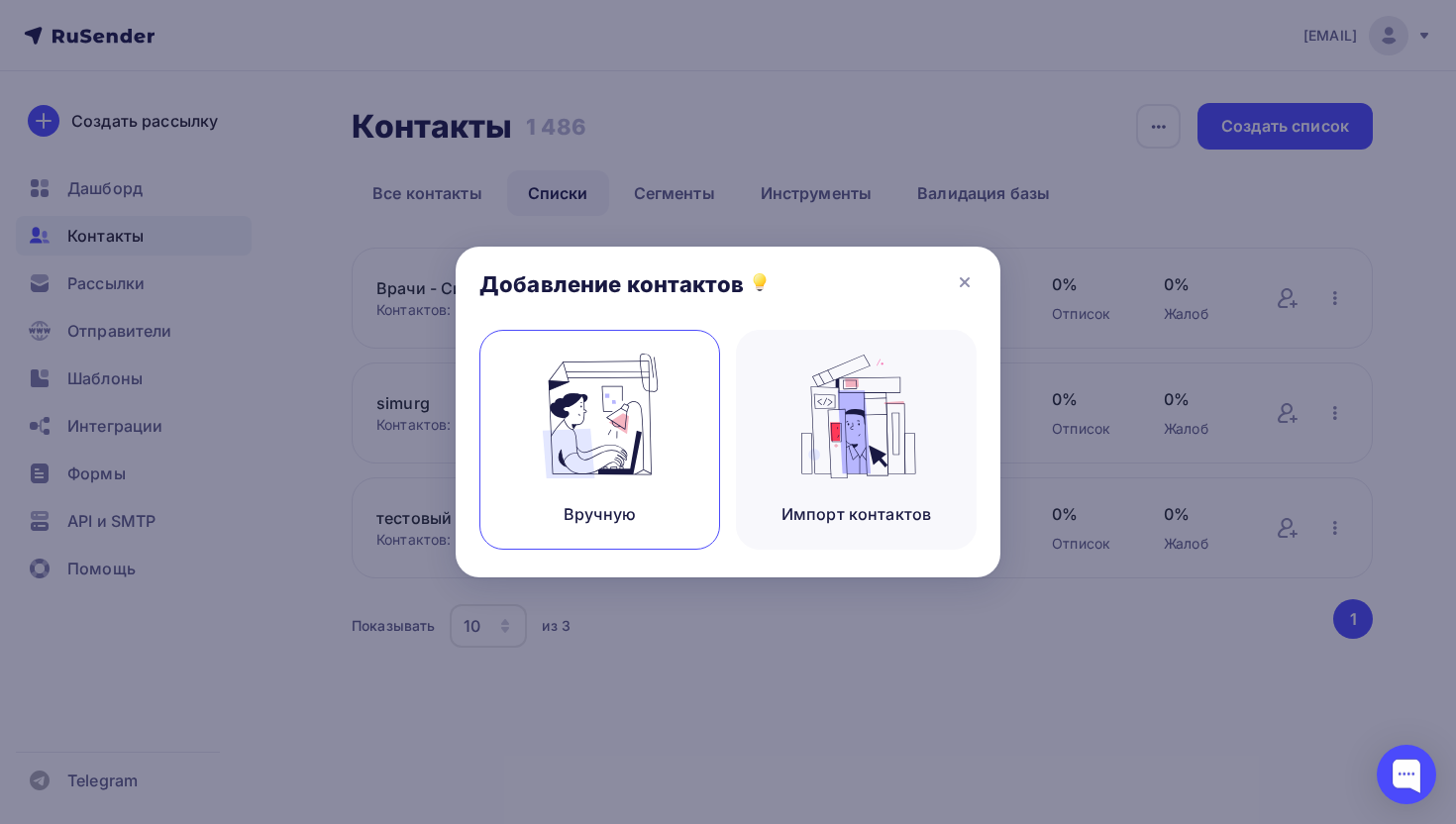 click at bounding box center [600, 416] 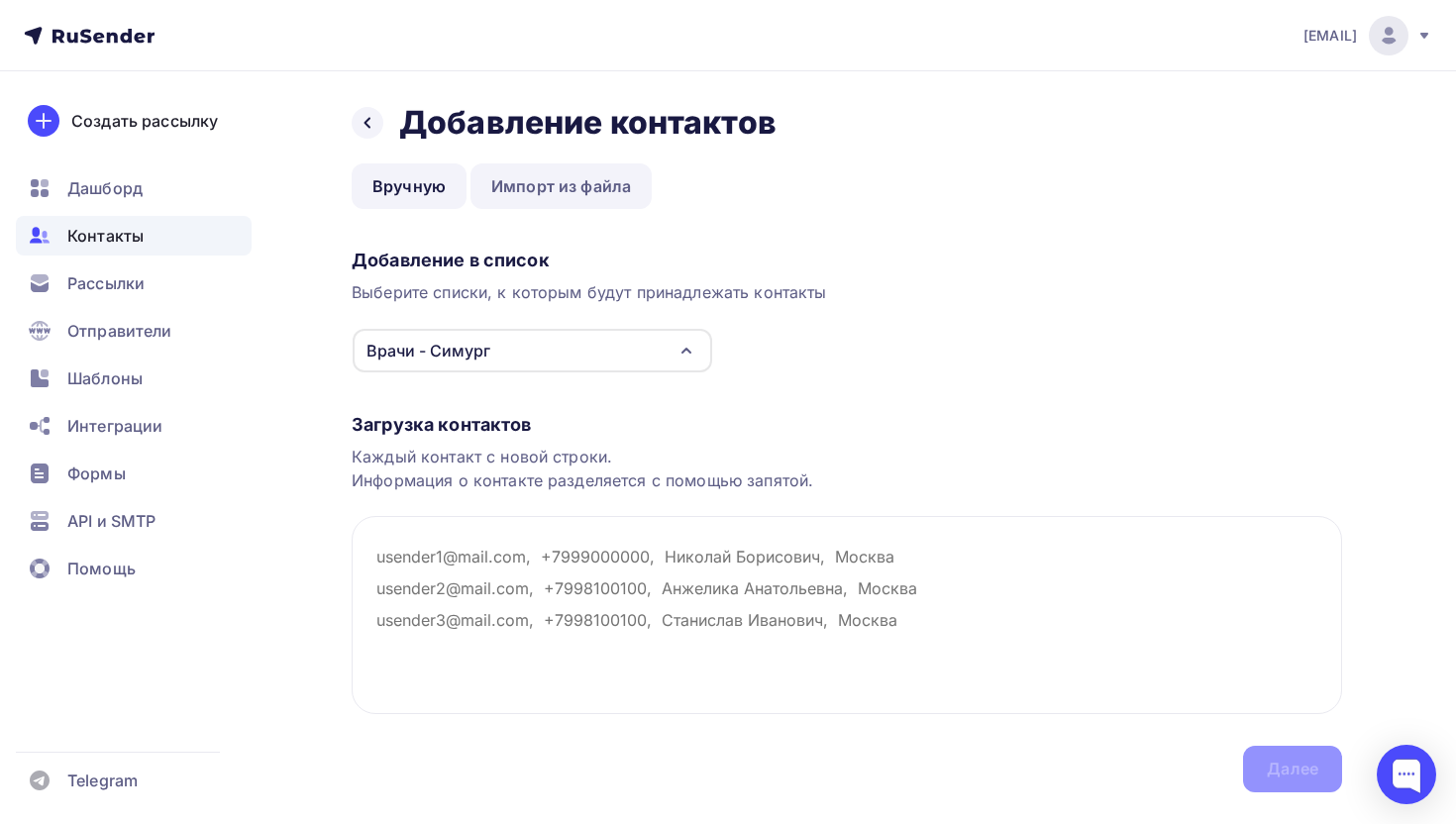 click on "Импорт из файла" at bounding box center (561, 186) 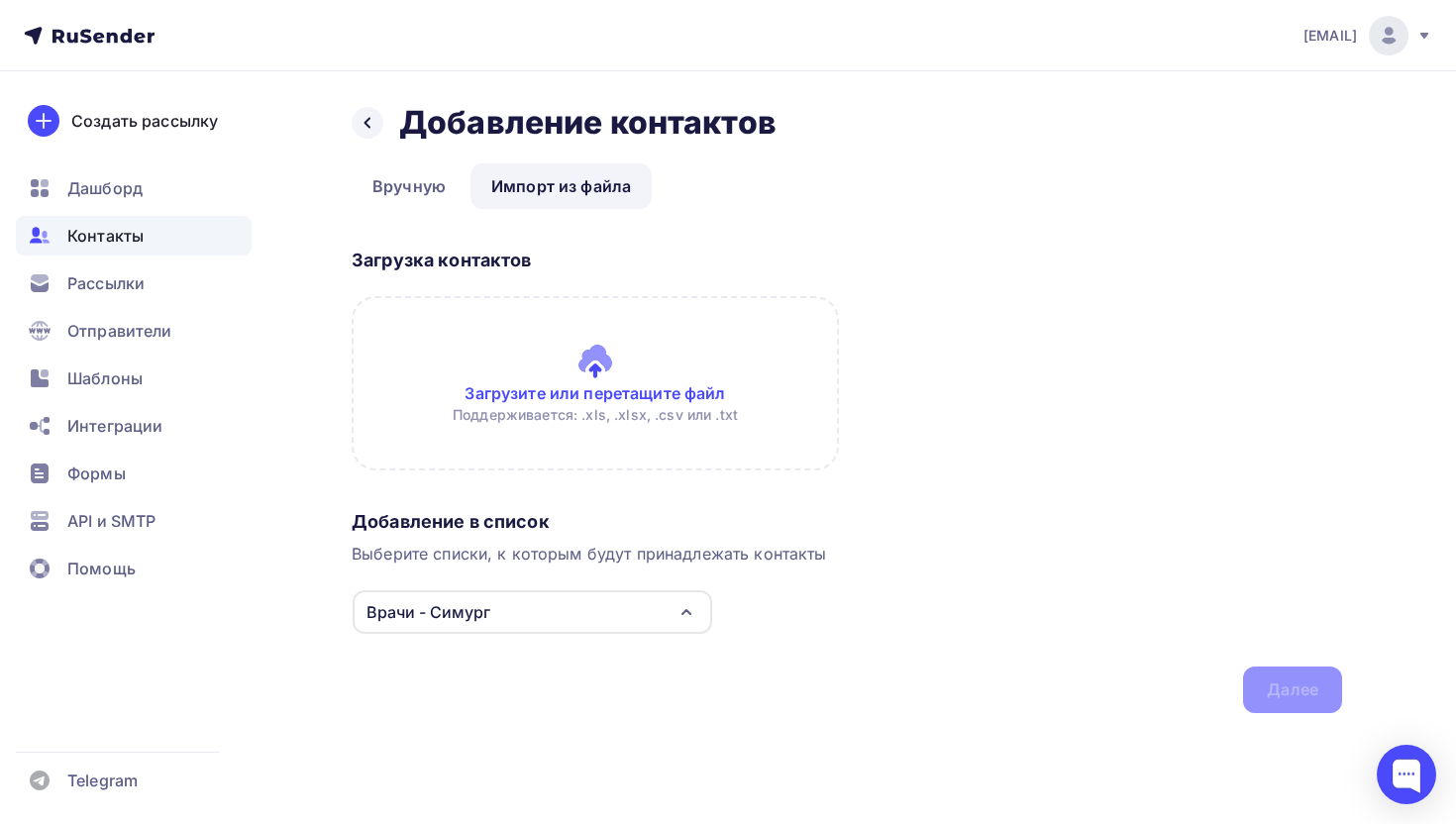 click at bounding box center [595, 383] 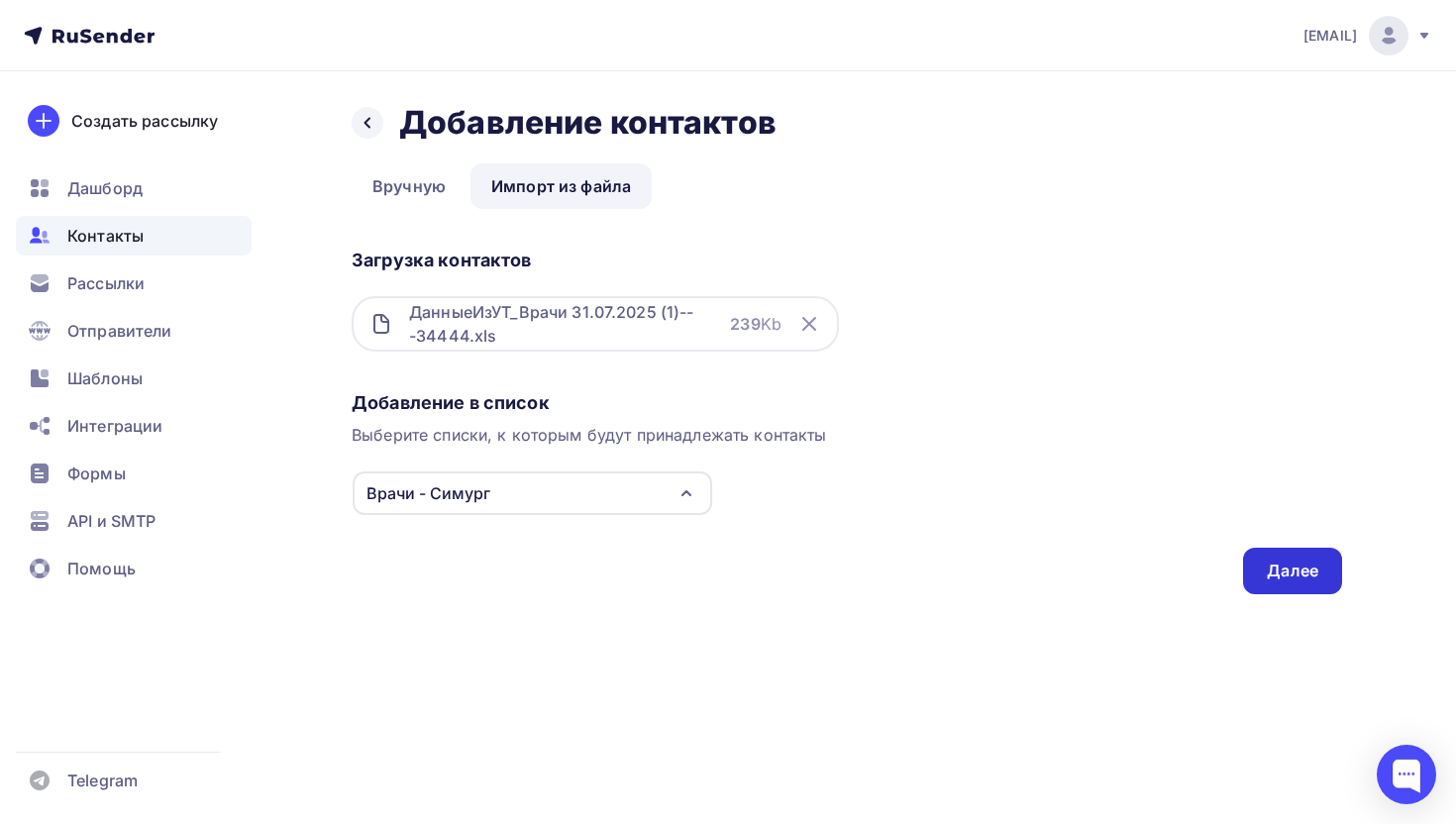 click on "Далее" at bounding box center (1293, 570) 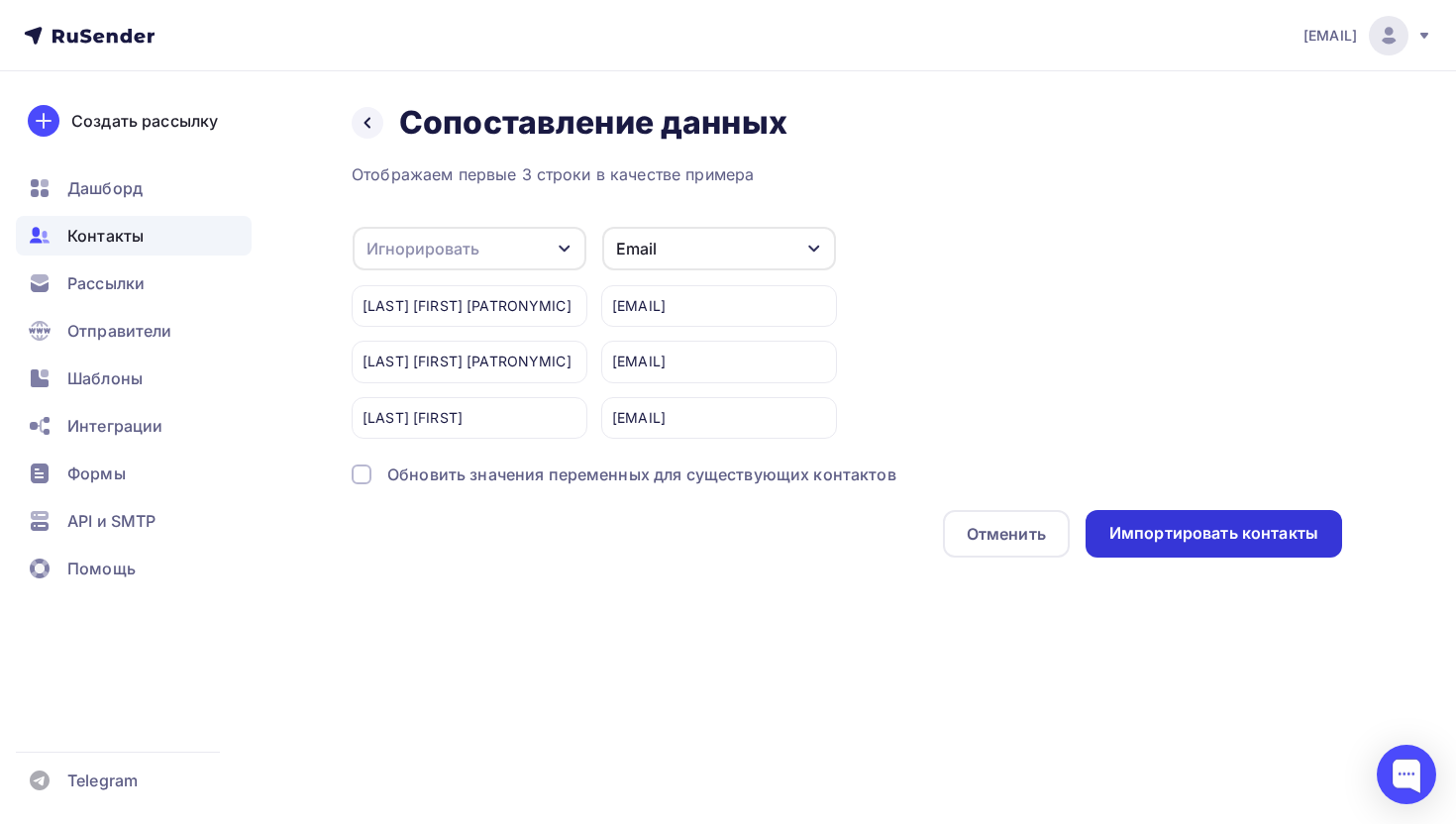 click on "Импортировать контакты" at bounding box center (1213, 534) 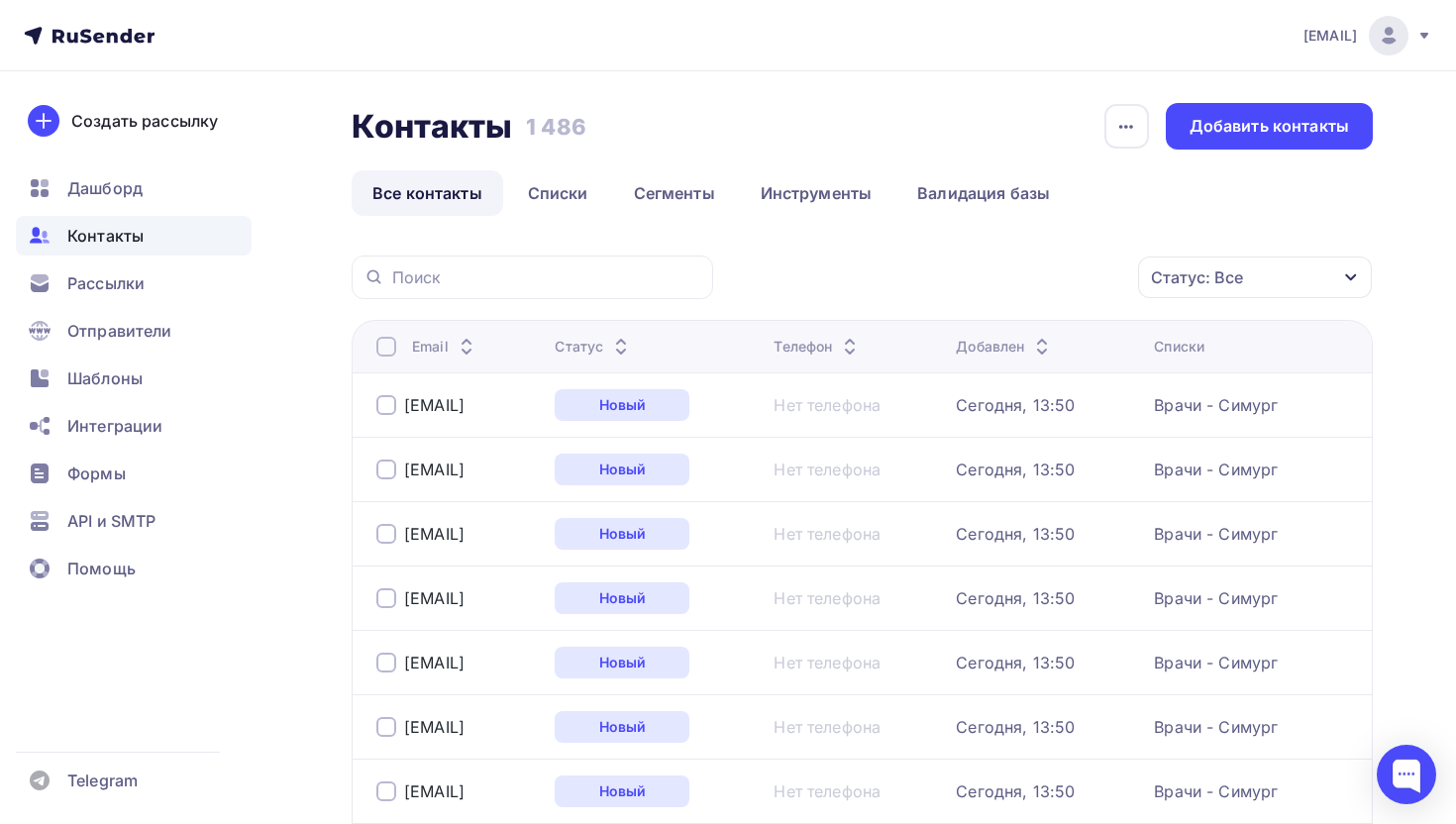 click on "Контакты" at bounding box center (105, 236) 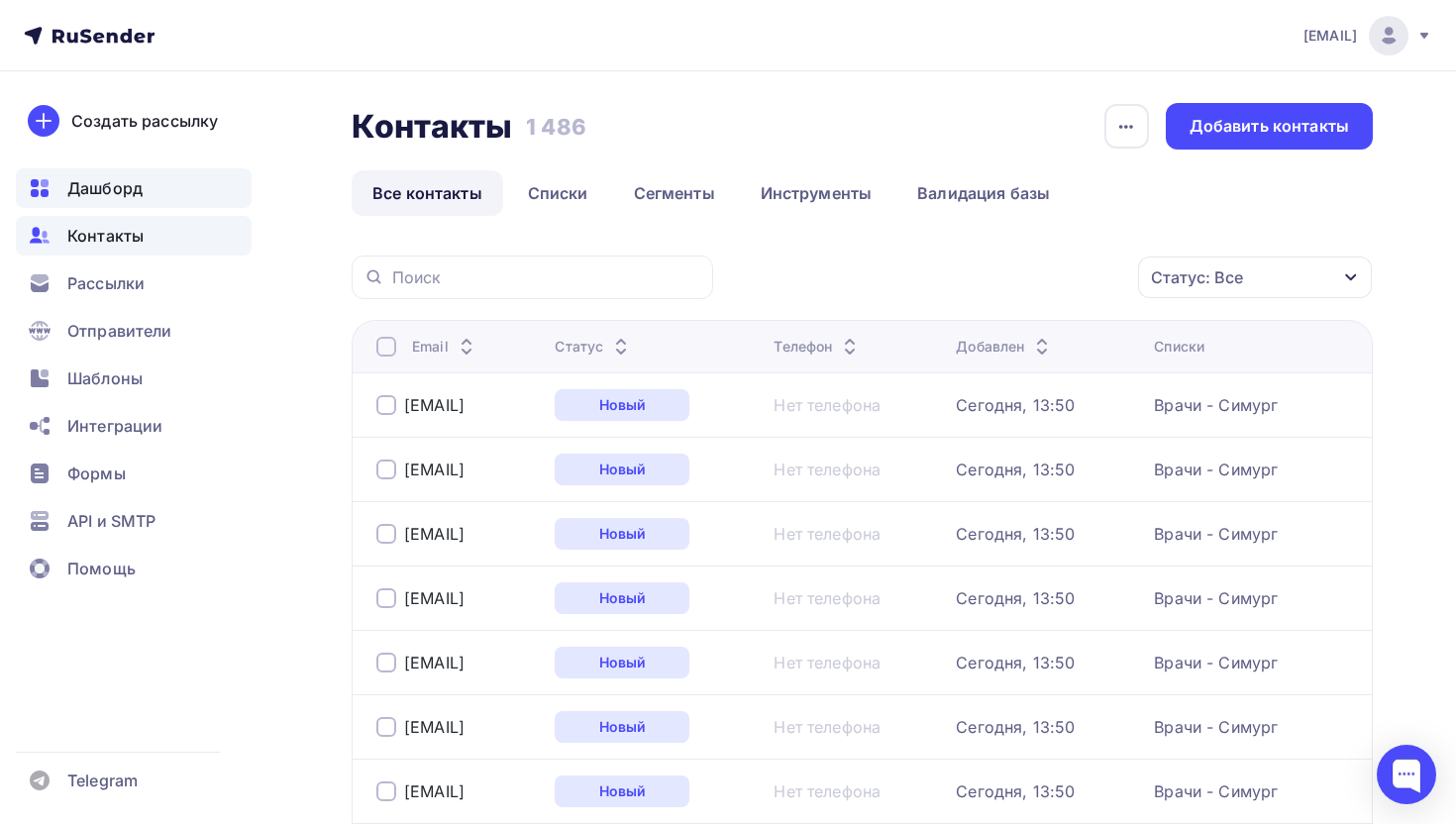 click on "Дашборд" at bounding box center [134, 188] 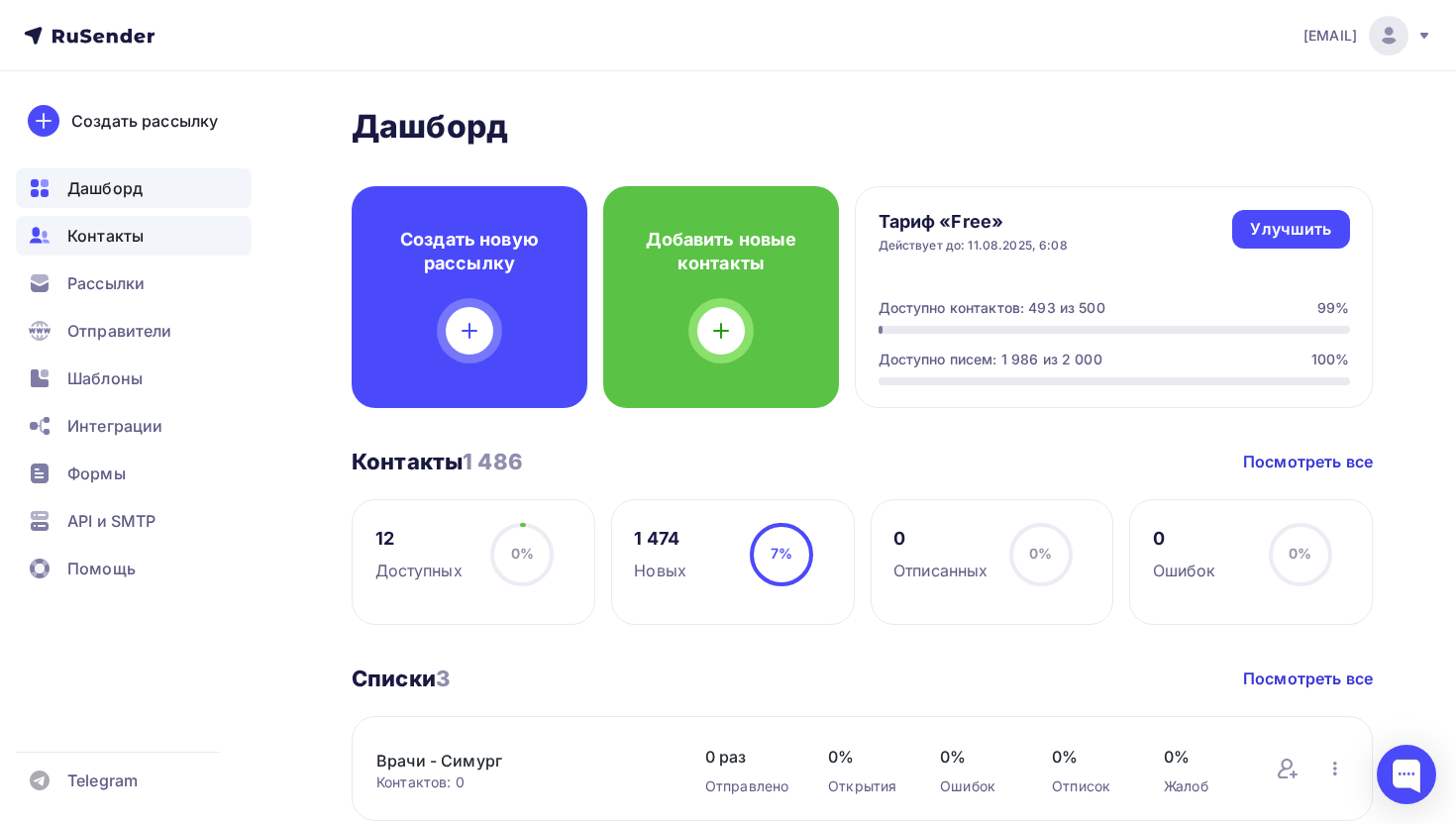 click on "Контакты" at bounding box center (105, 236) 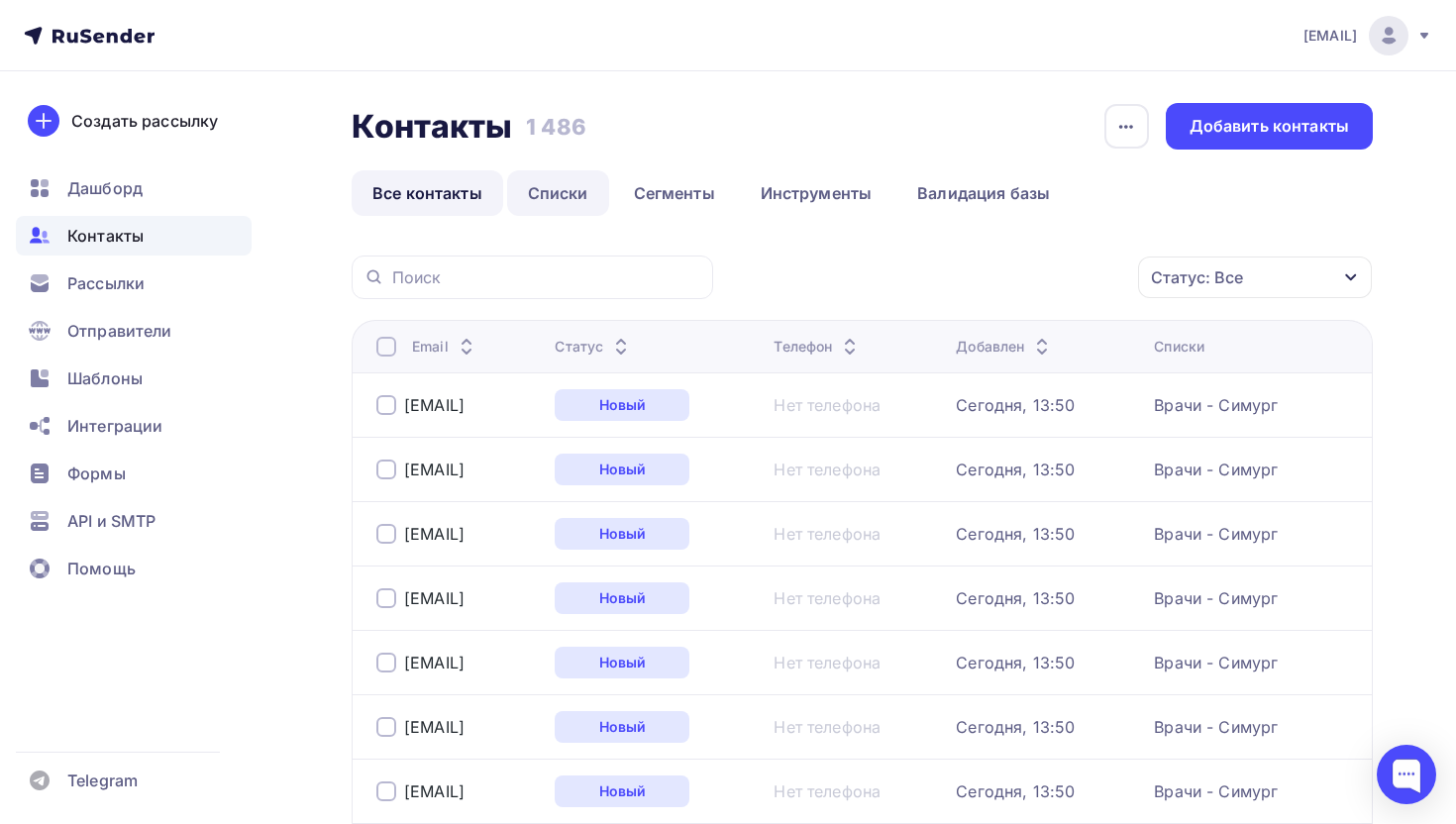 click on "Списки" at bounding box center (558, 193) 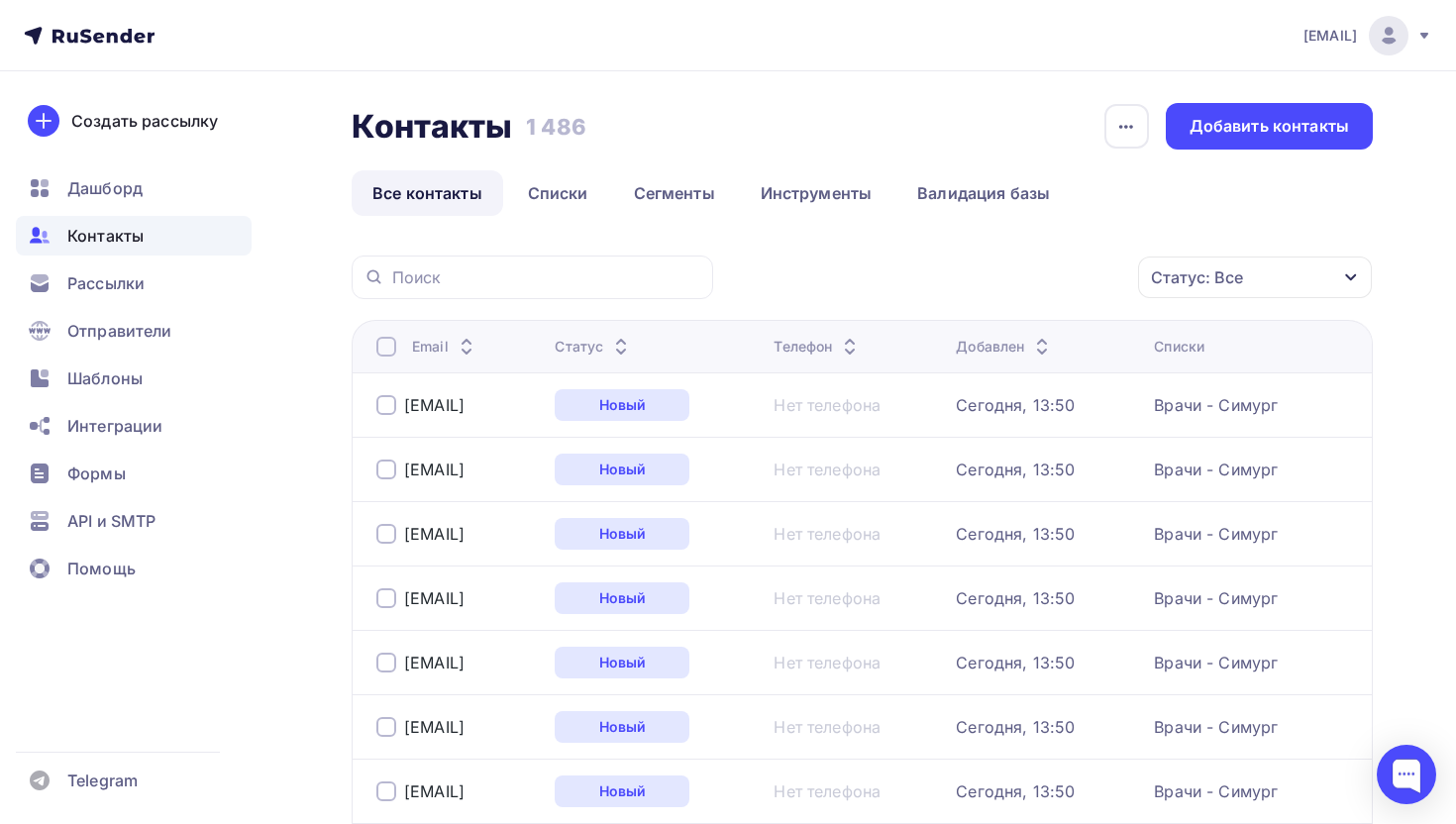 scroll, scrollTop: 0, scrollLeft: 0, axis: both 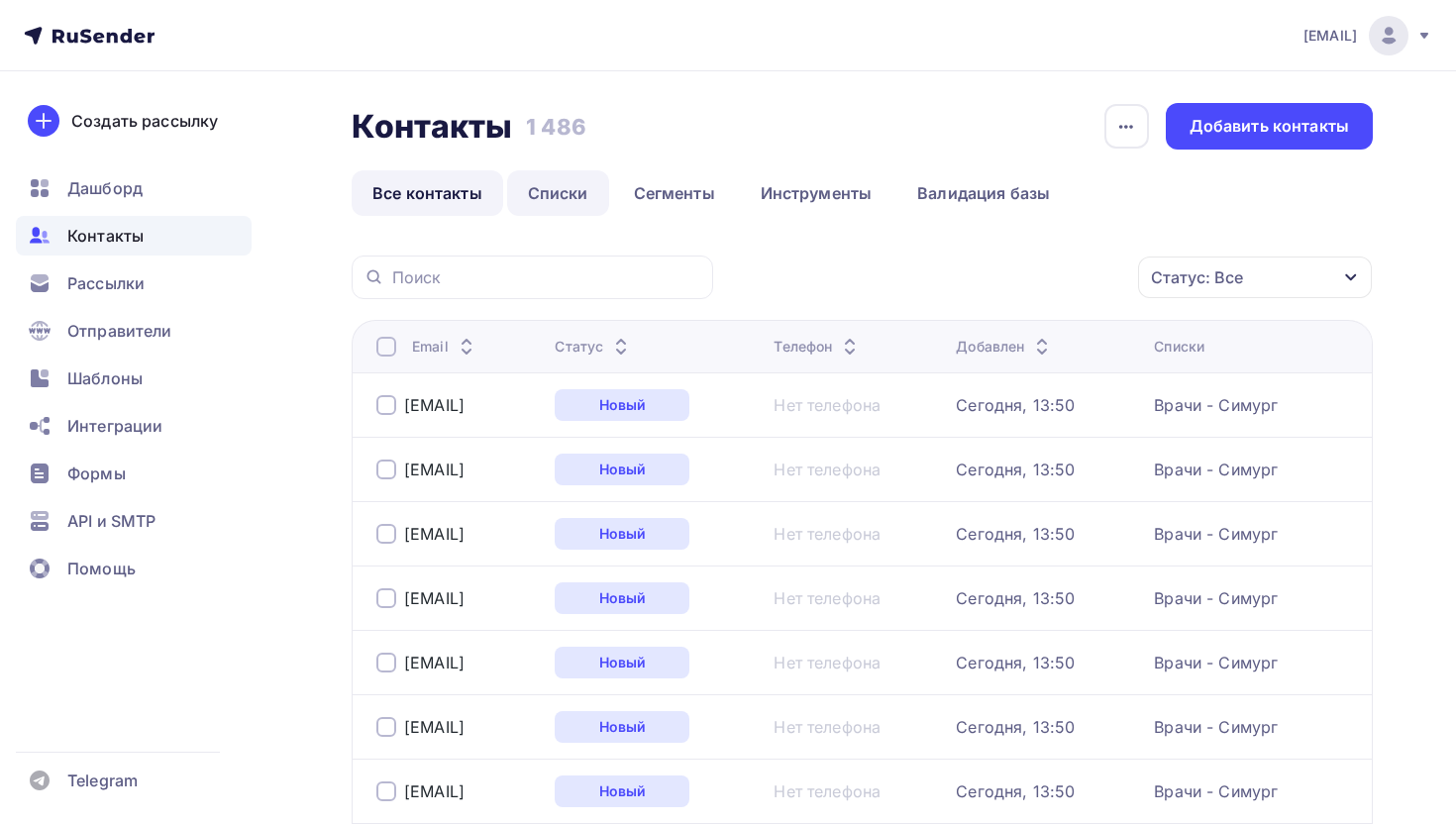 click on "Списки" at bounding box center [558, 193] 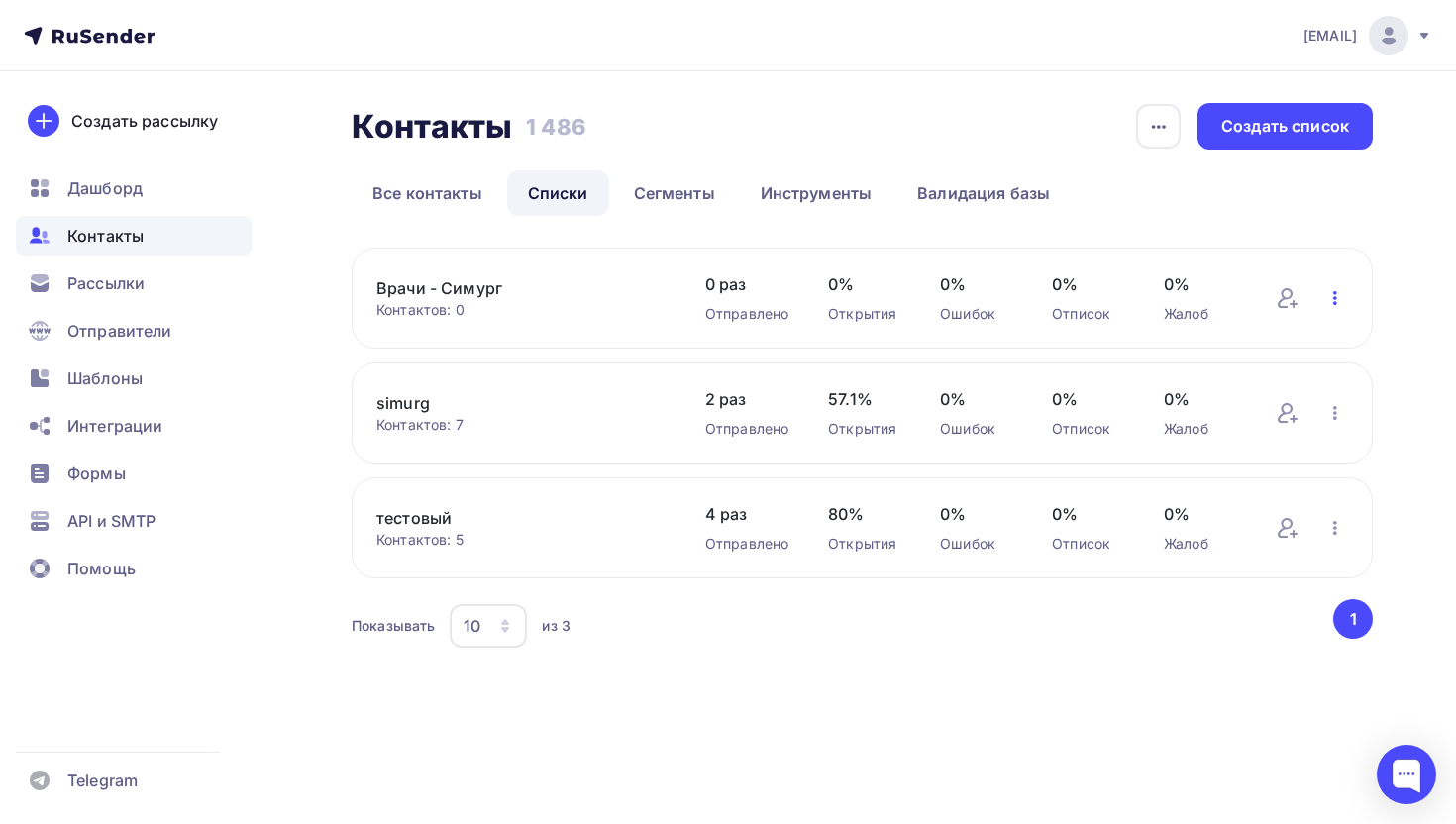 click 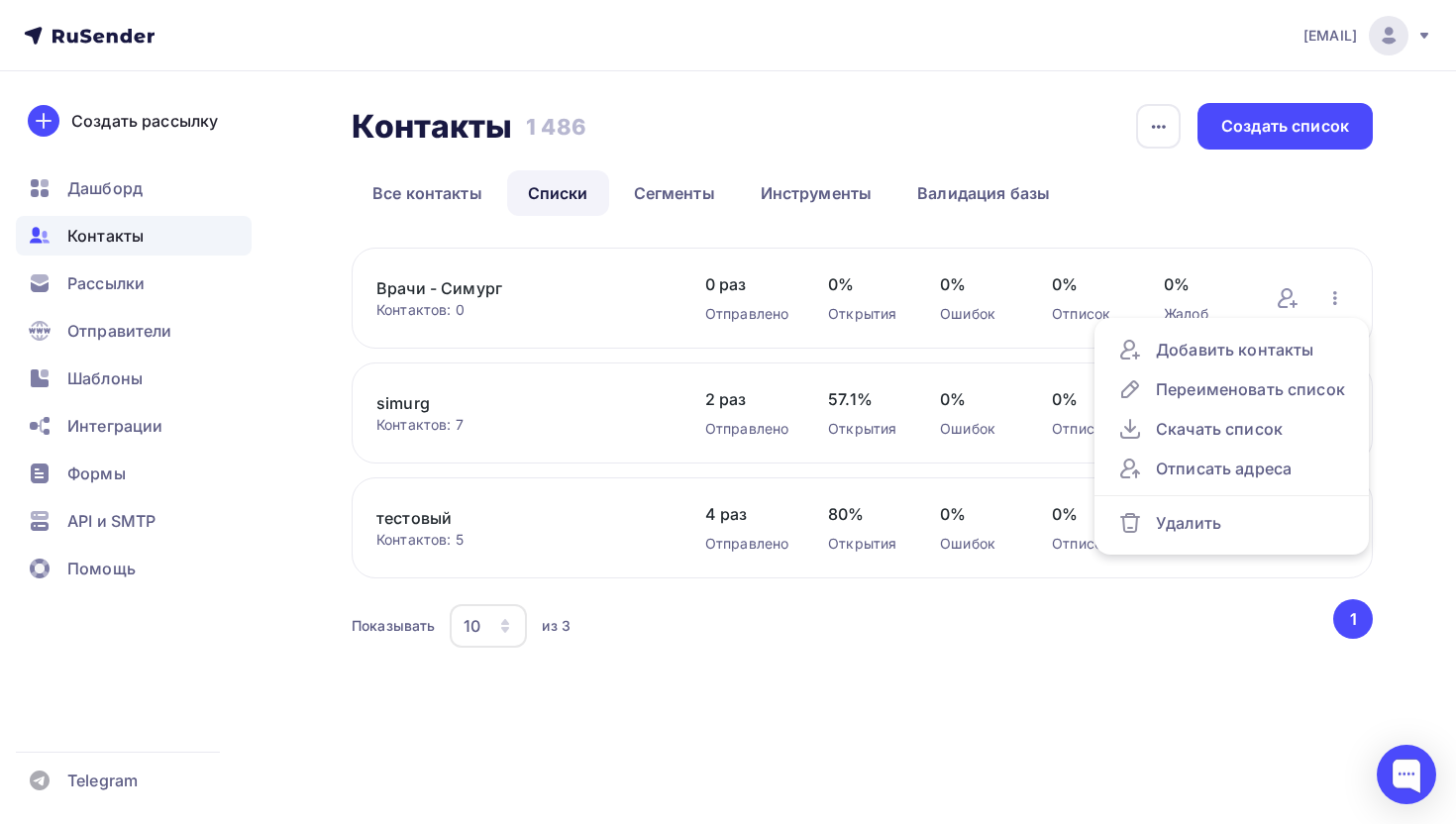 click on "Контакты   Контакты
1 486
1 486
История импорта
Создать список
Все контакты
Списки
Сегменты
Инструменты
Валидация базы
Все контакты
Списки
Сегменты
Инструменты
Валидация базы" at bounding box center (862, 159) 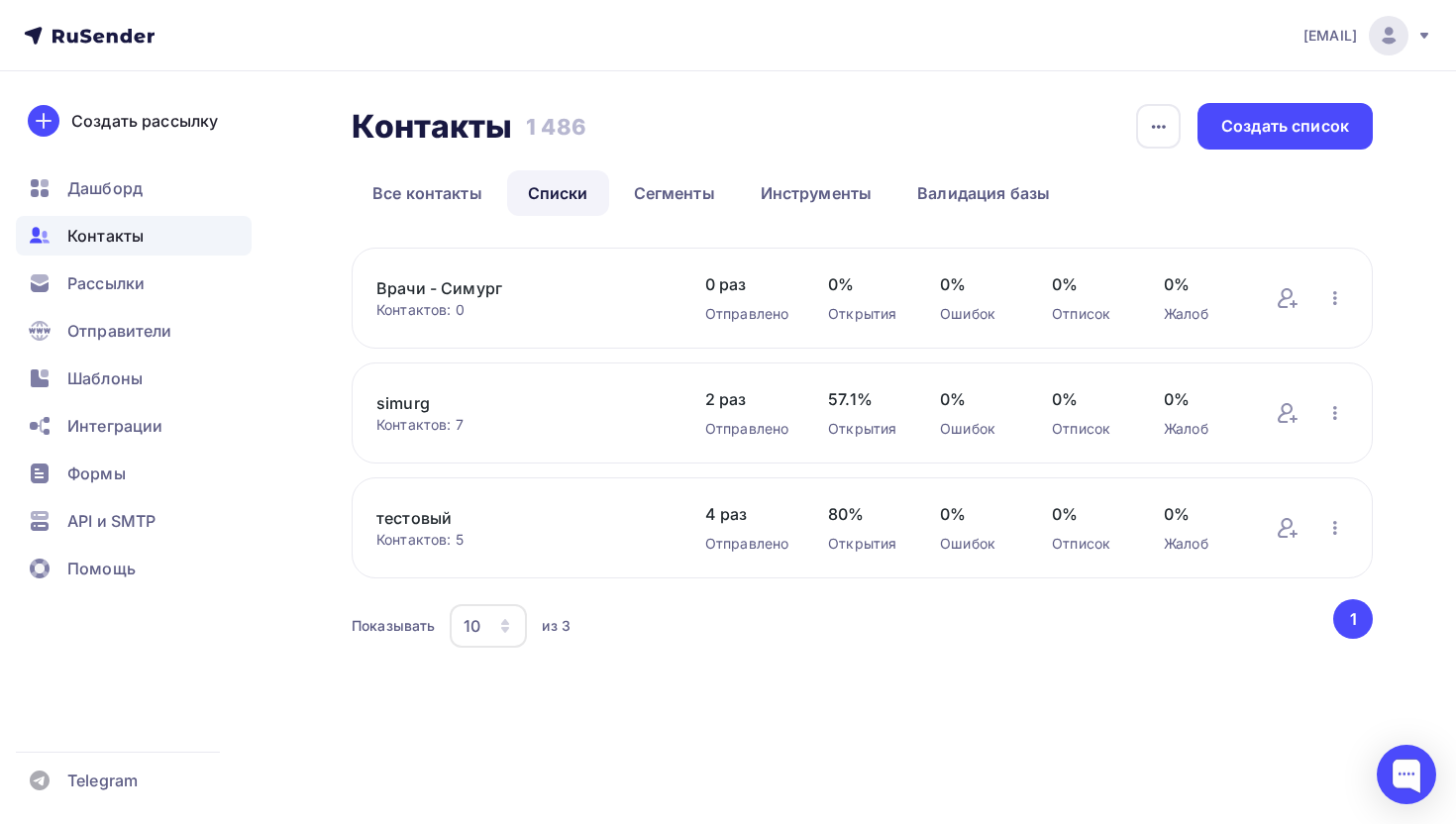 click on "Контактов: 7" at bounding box center (521, 425) 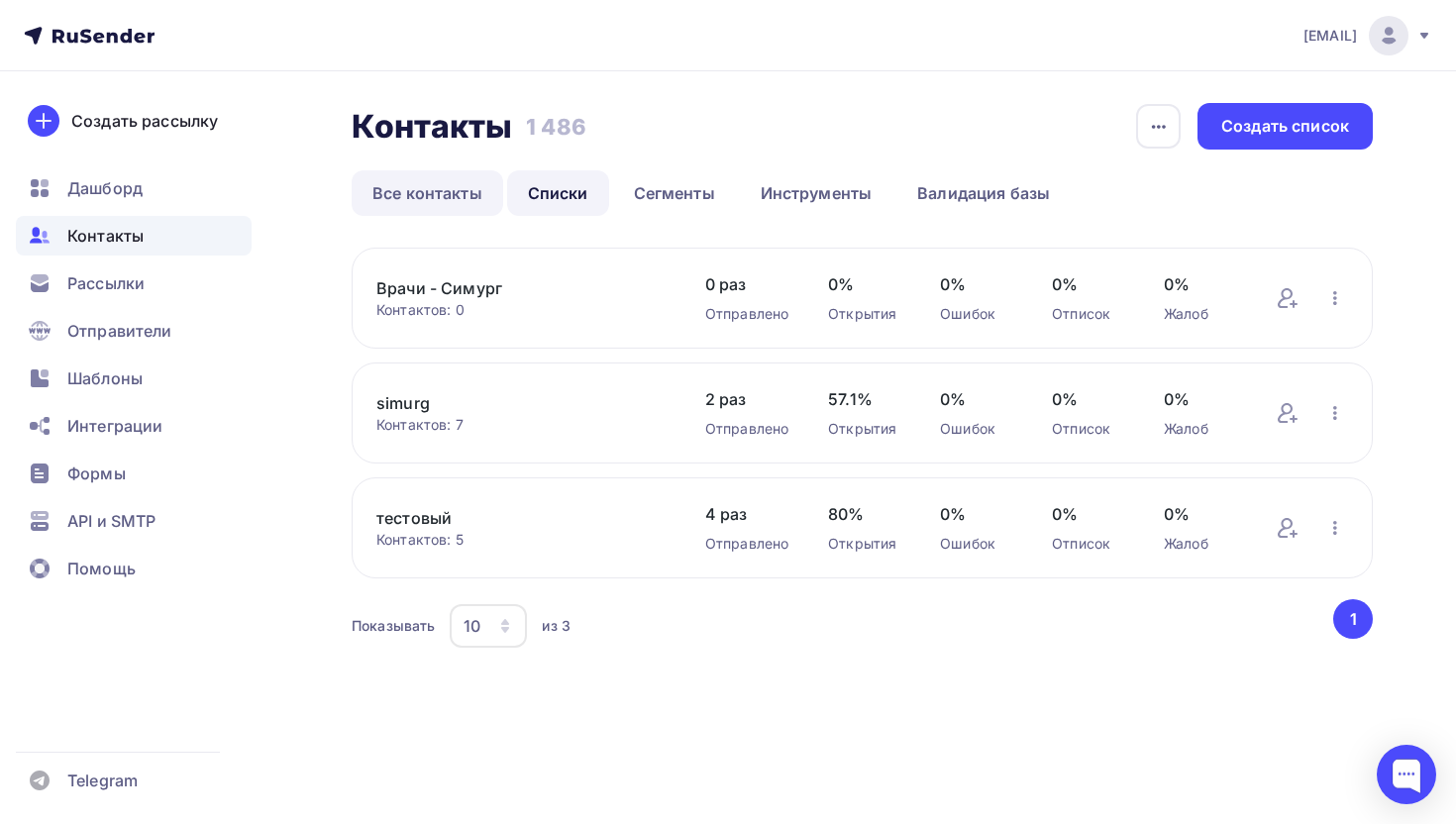 click on "Все контакты" at bounding box center (427, 193) 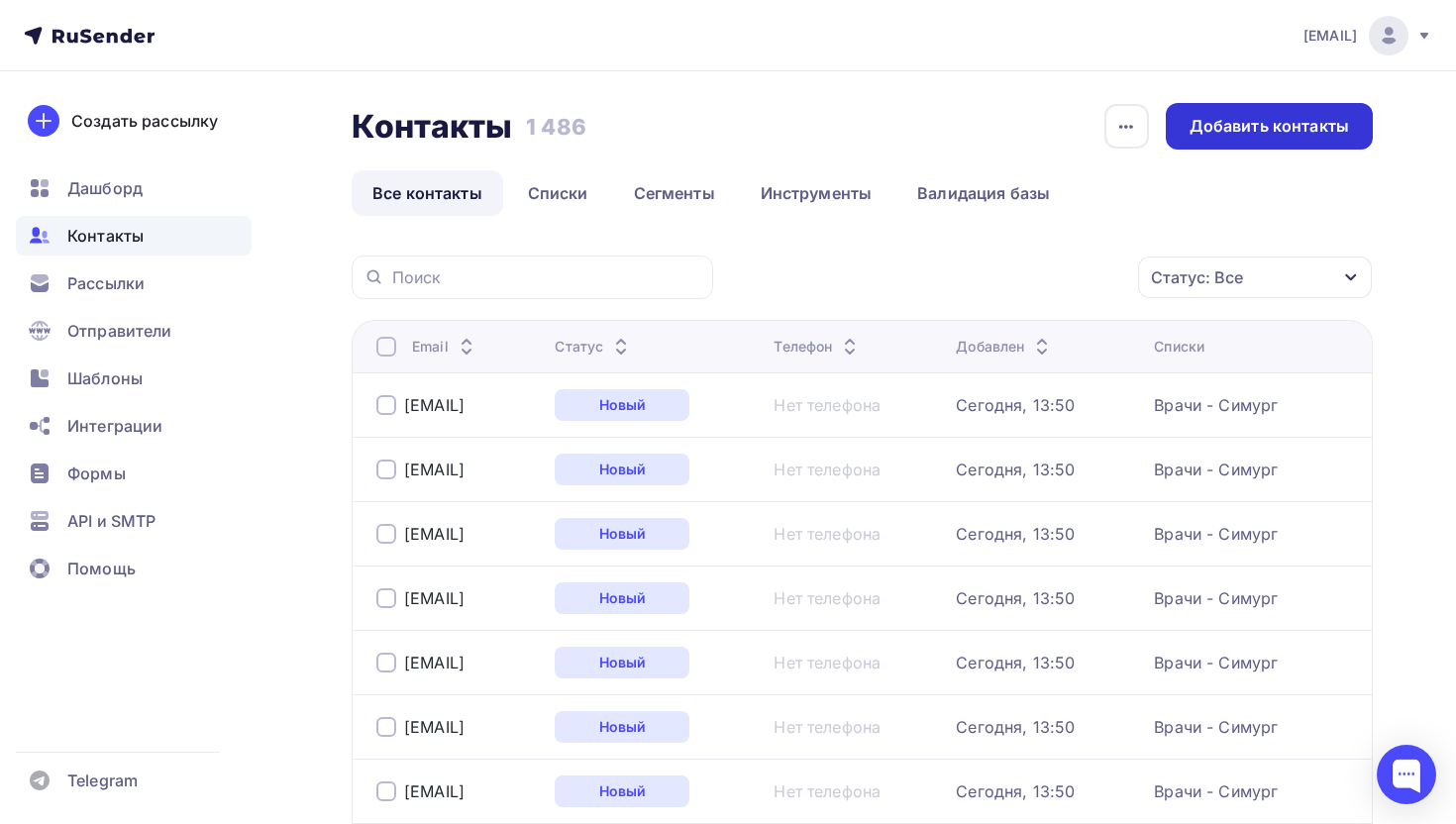 click on "Добавить контакты" at bounding box center [1269, 126] 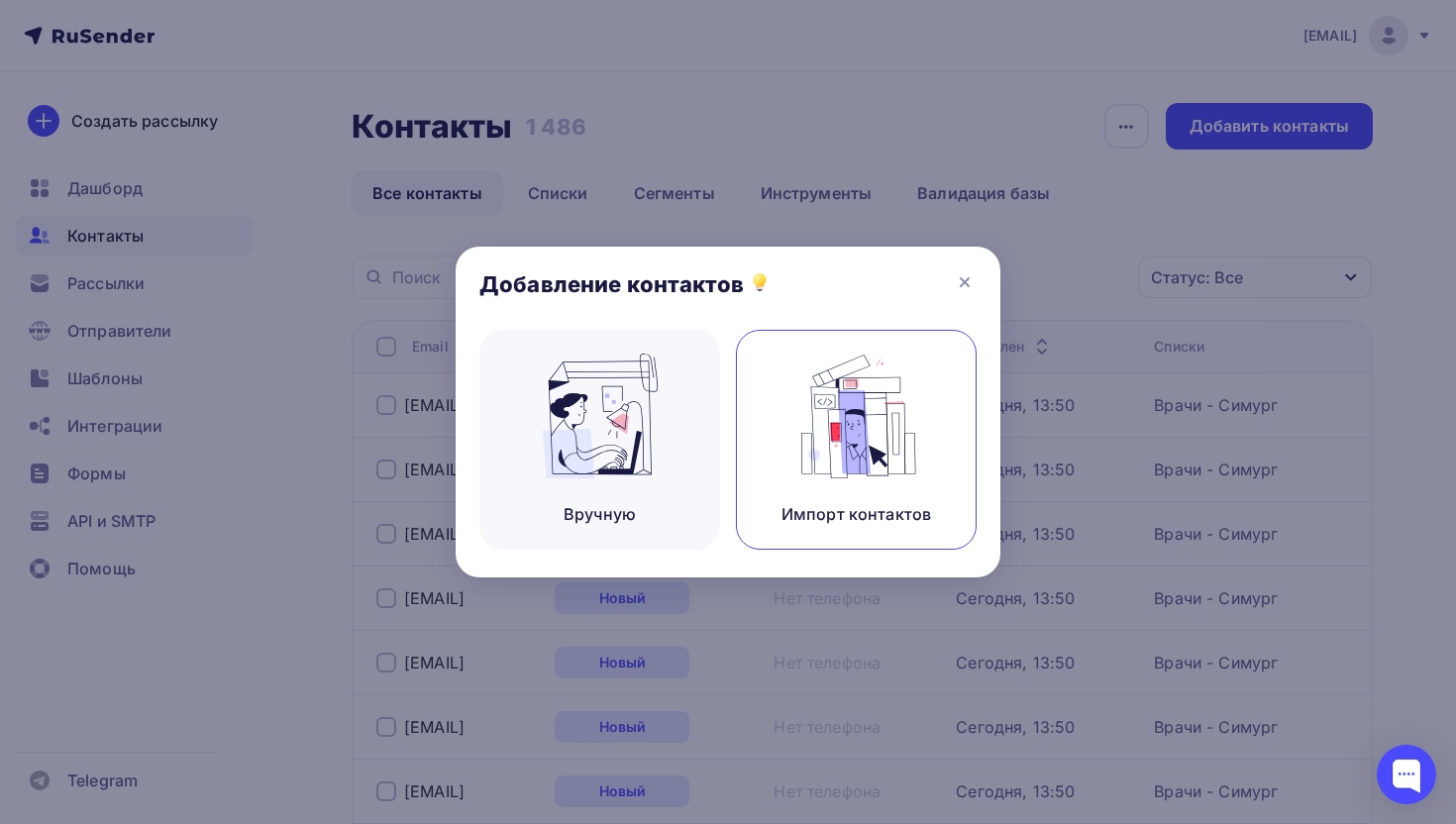 click at bounding box center [857, 416] 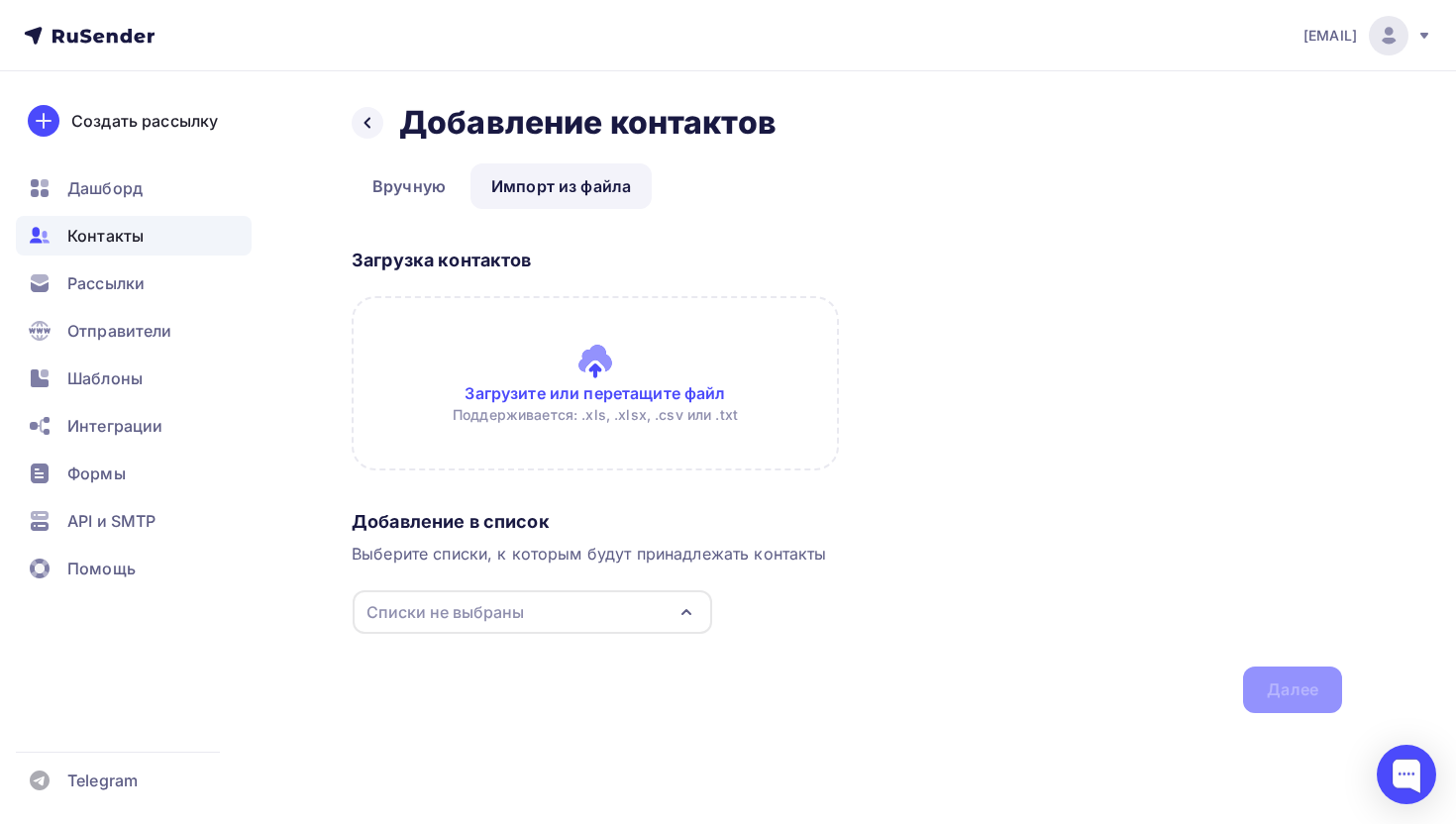 click on "Списки не выбраны" at bounding box center [532, 612] 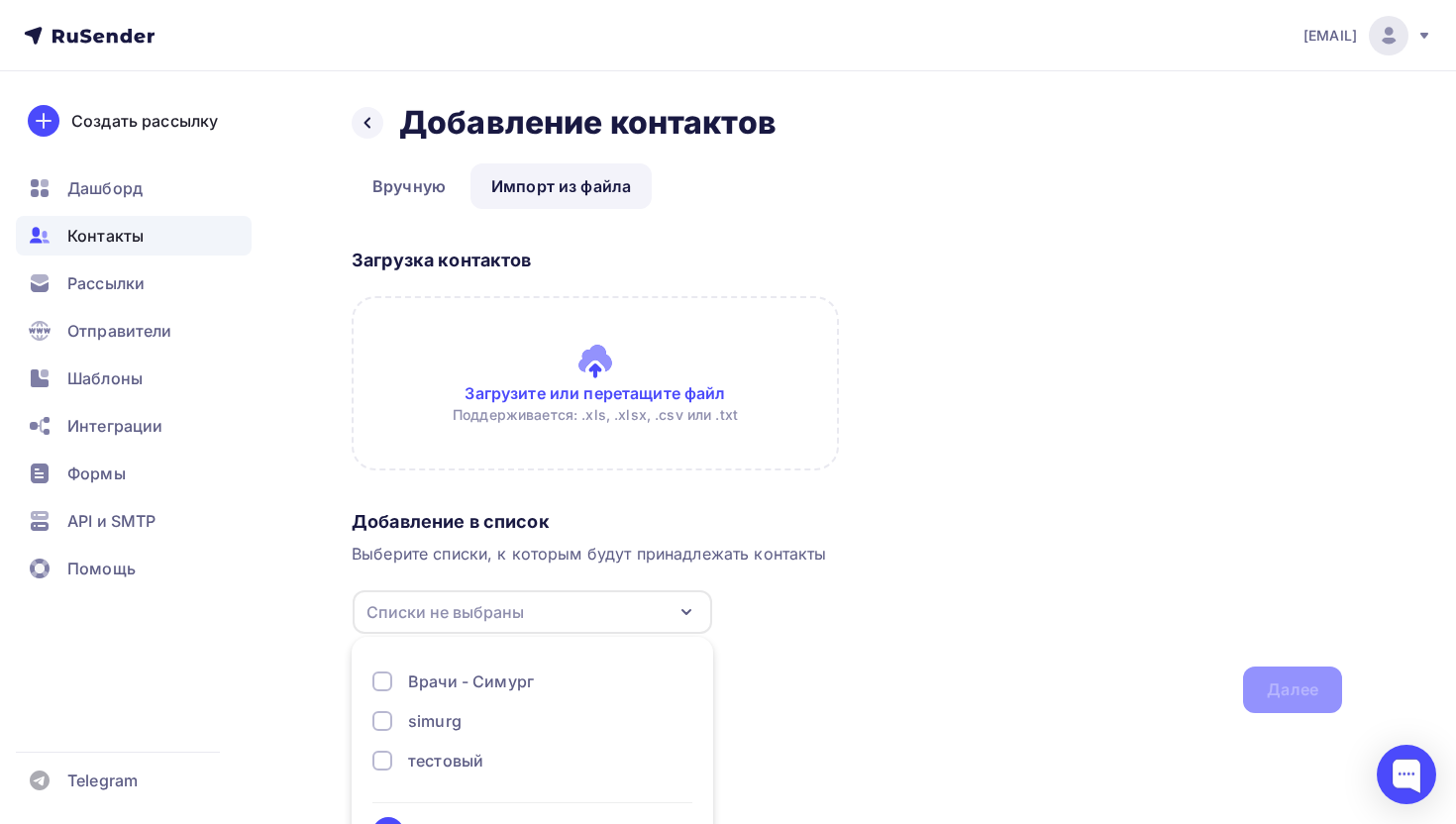 scroll, scrollTop: 60, scrollLeft: 0, axis: vertical 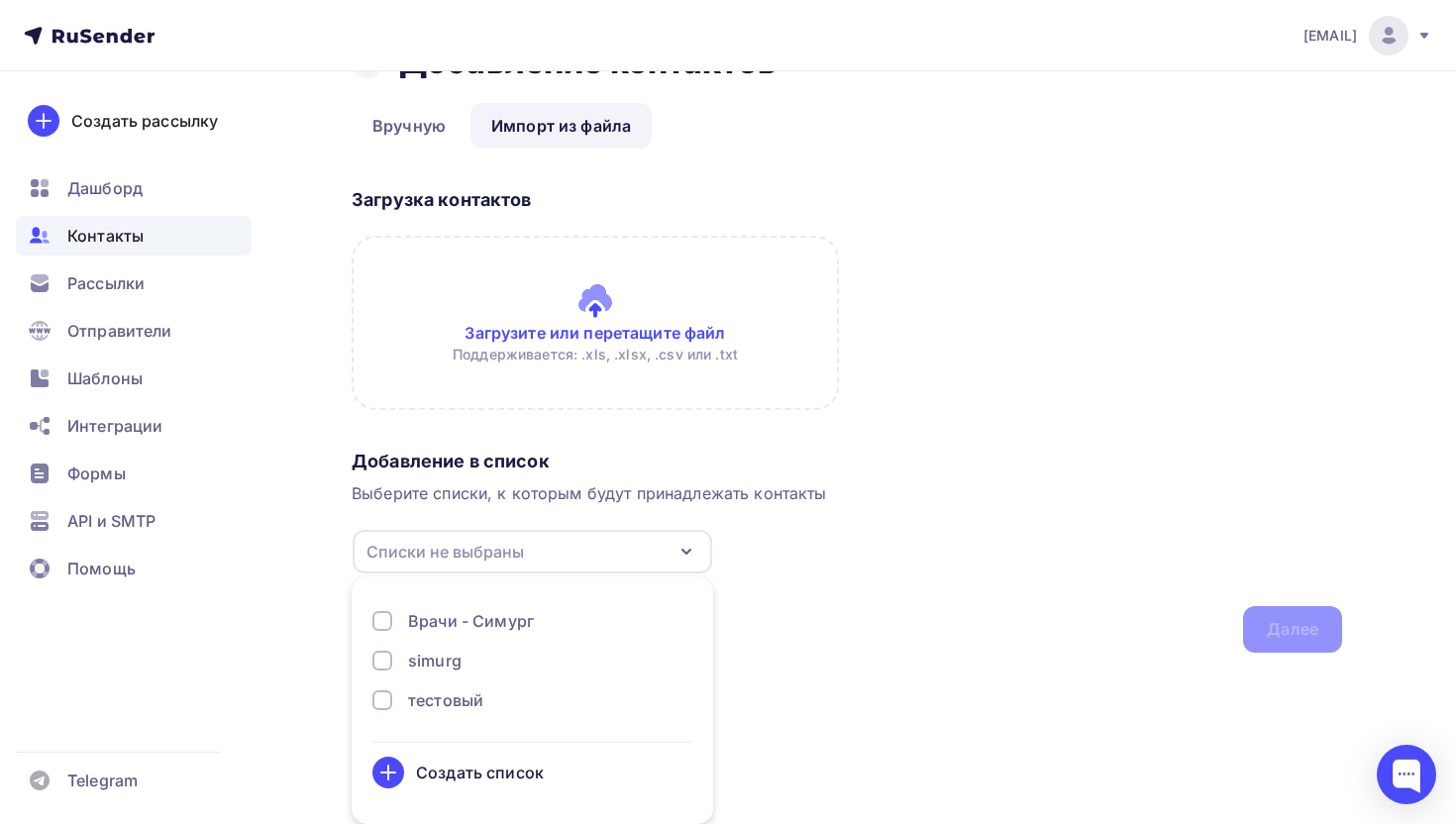 click on "Врачи - Симург" at bounding box center [470, 621] 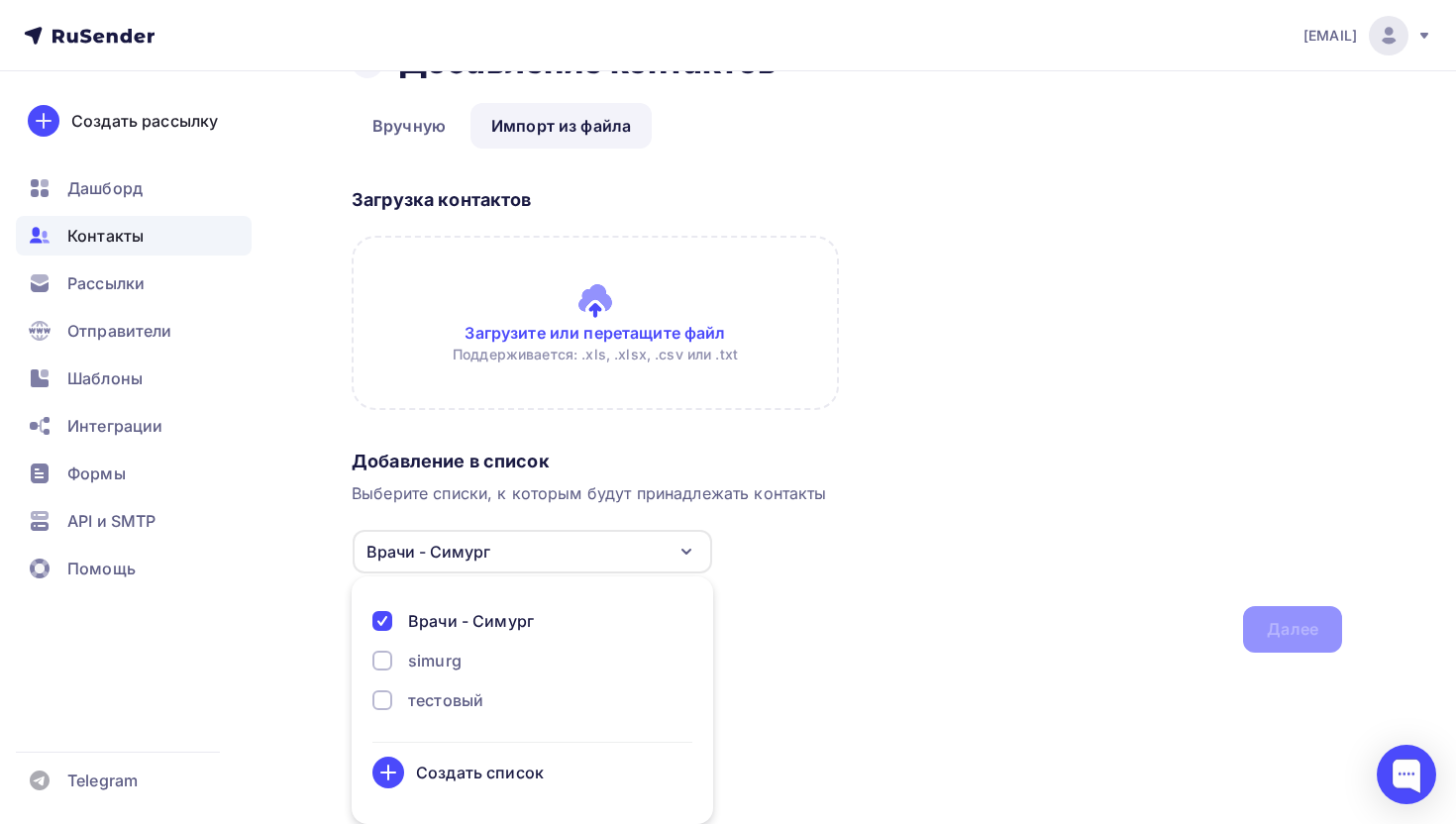 click on "Добавление в список
Выберите списки, к которым будут принадлежать контакты
Врачи - Симург
Врачи - Симург
simurg
тестовый
Создать список
Для добавления контактов необходимо  создать список     Далее" at bounding box center [847, 547] 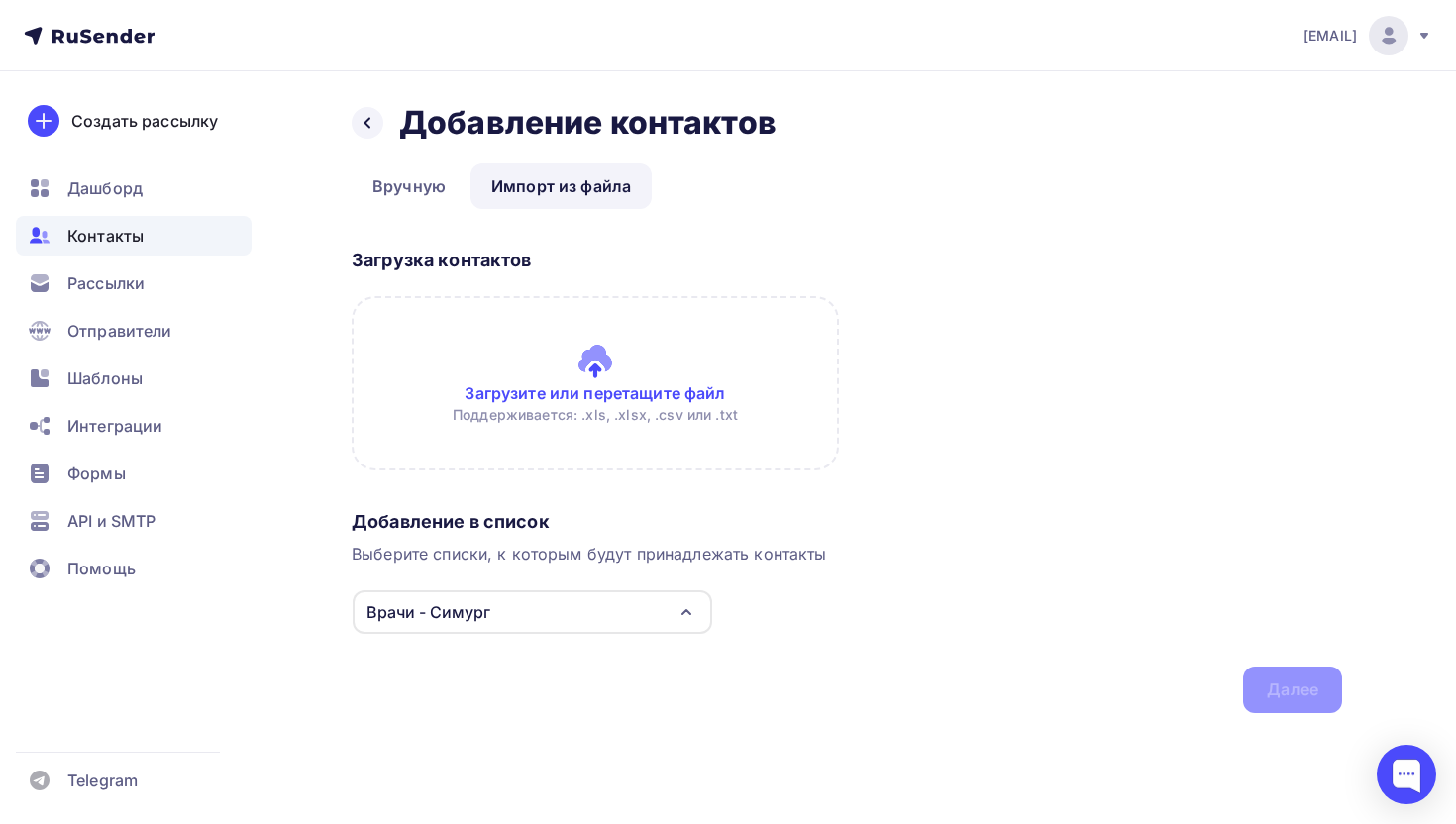 scroll, scrollTop: 0, scrollLeft: 0, axis: both 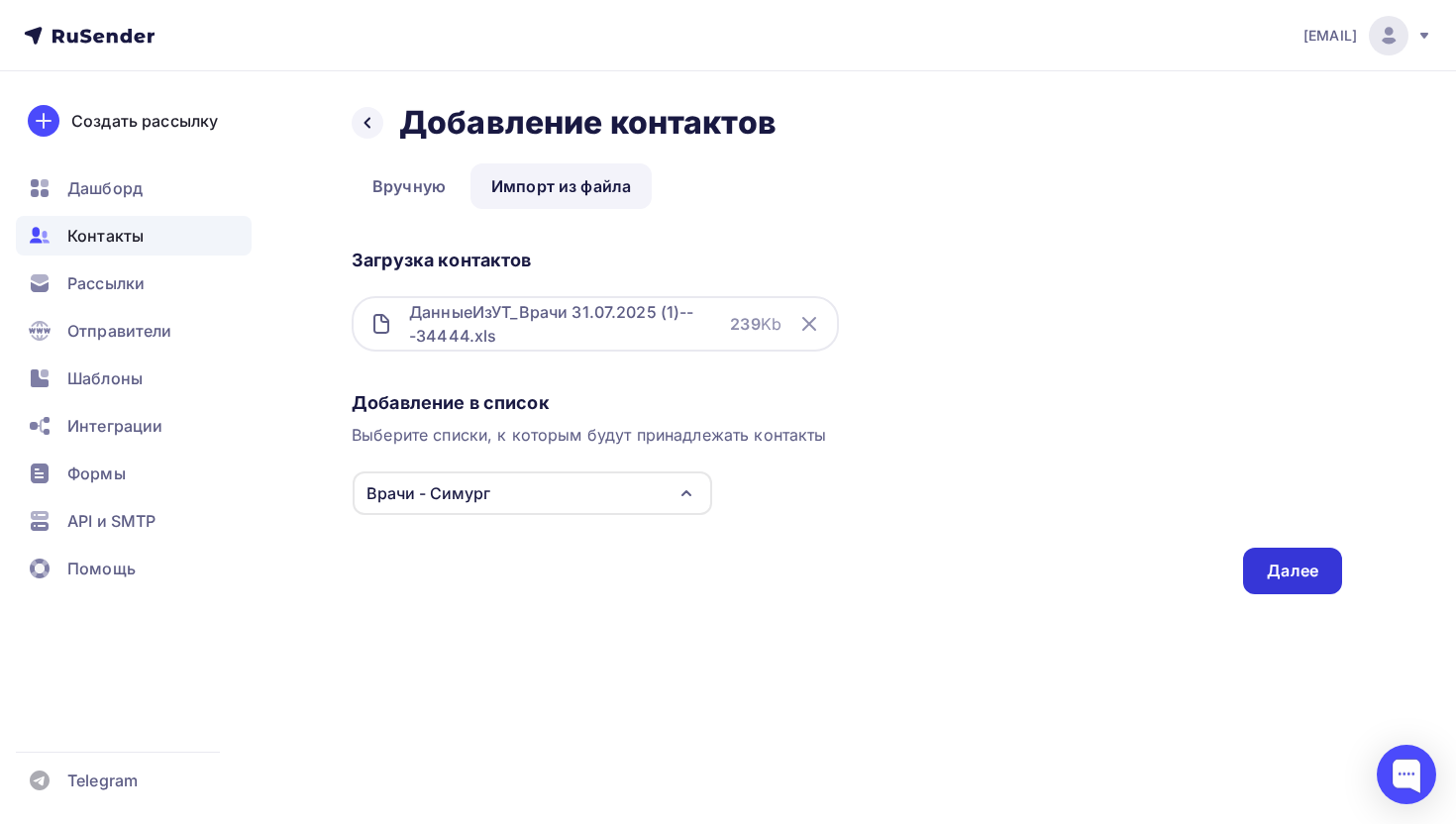 click on "Далее" at bounding box center [1293, 570] 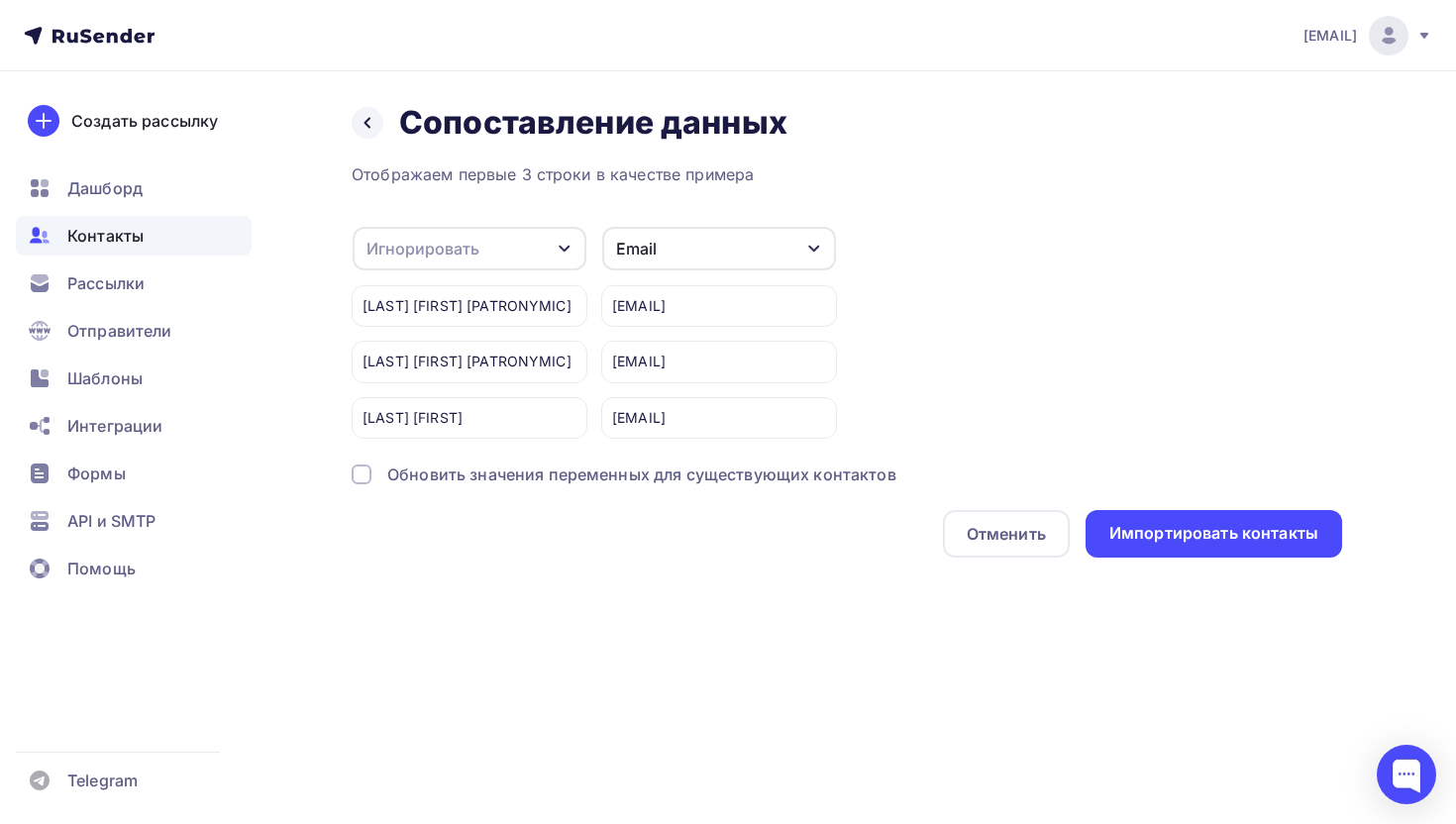 click on "Обновить значения переменных для существующих контактов" at bounding box center (642, 474) 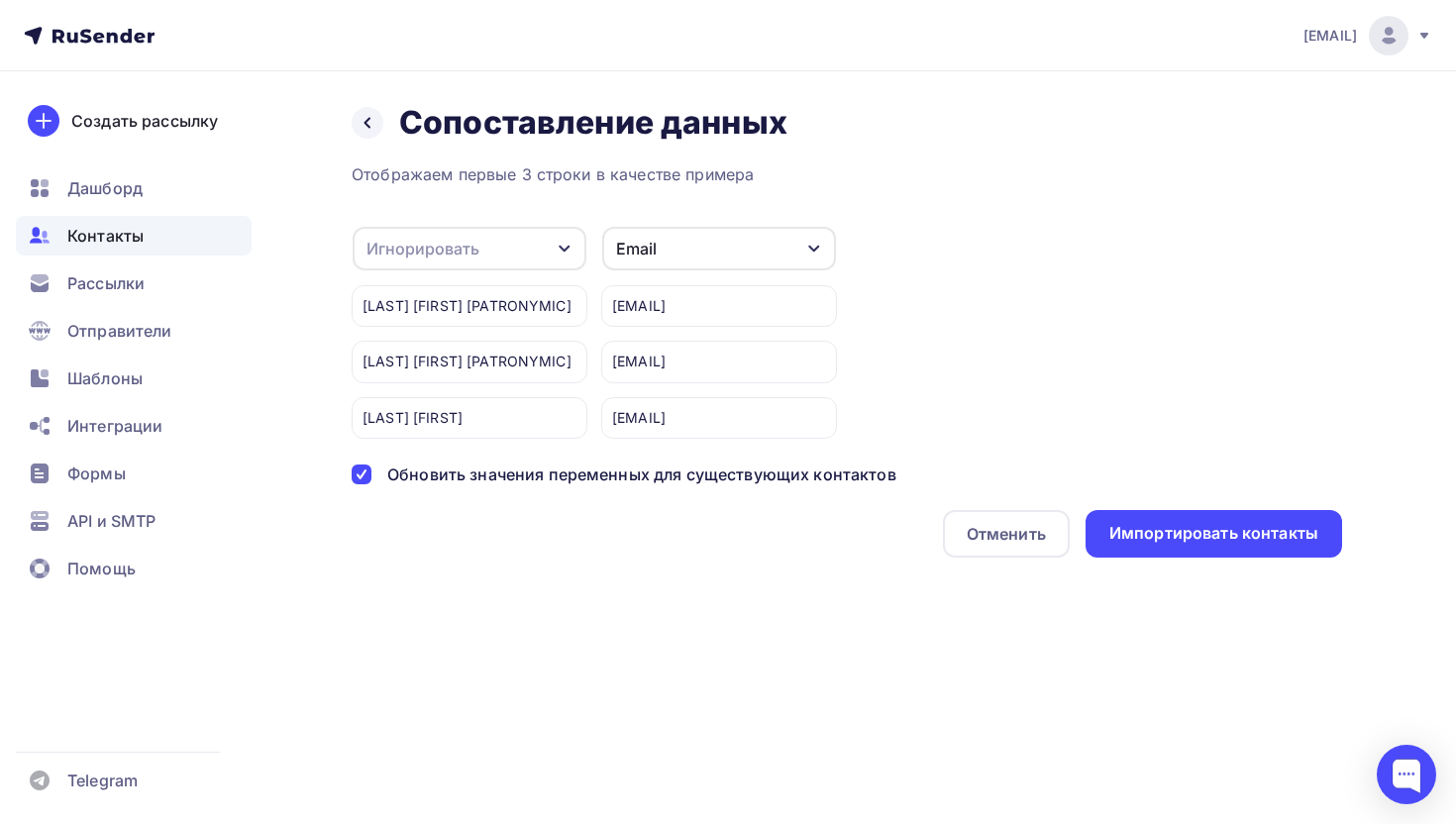 click on "Игнорировать" at bounding box center (469, 249) 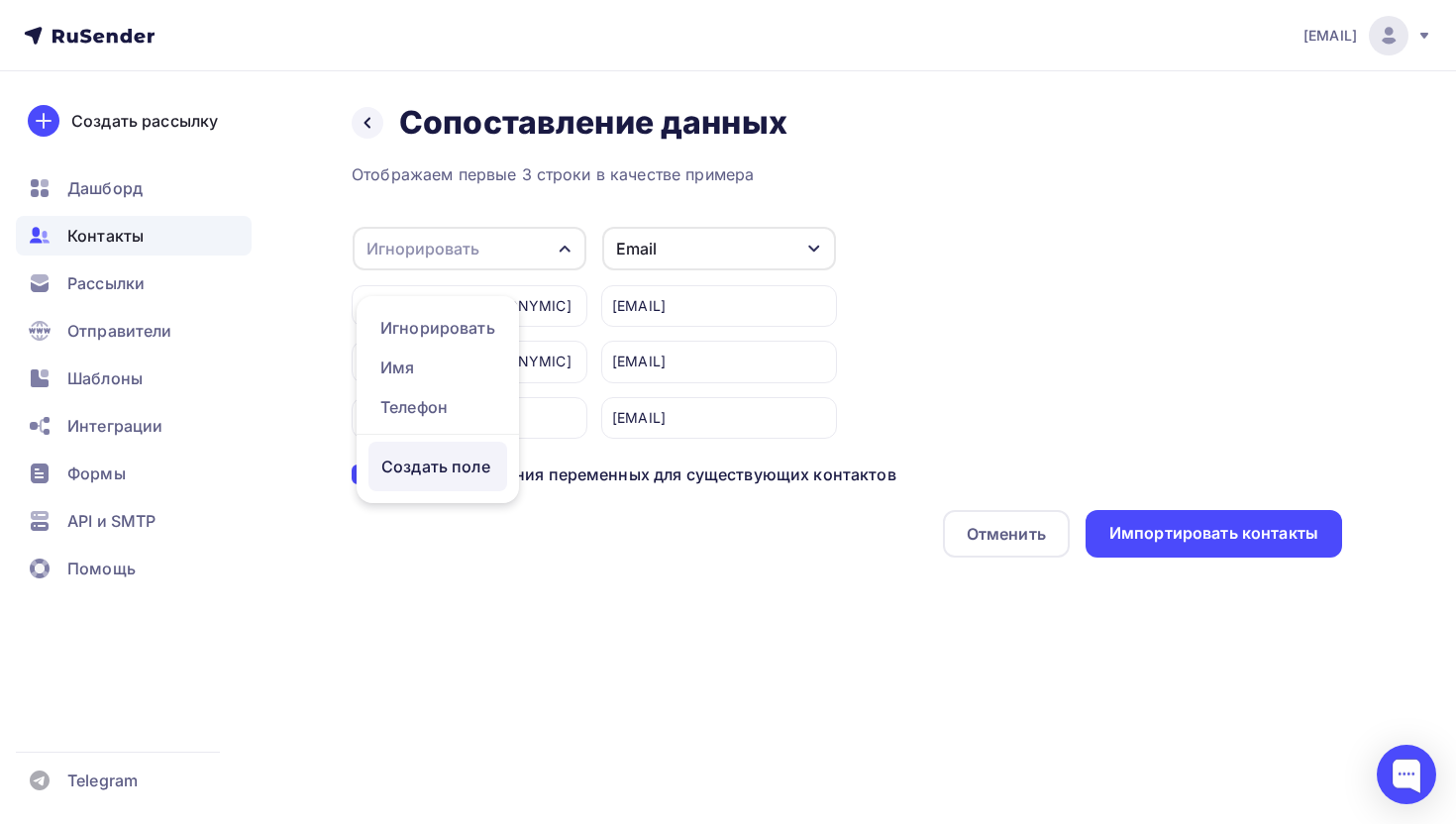click on "Создать поле" at bounding box center [438, 466] 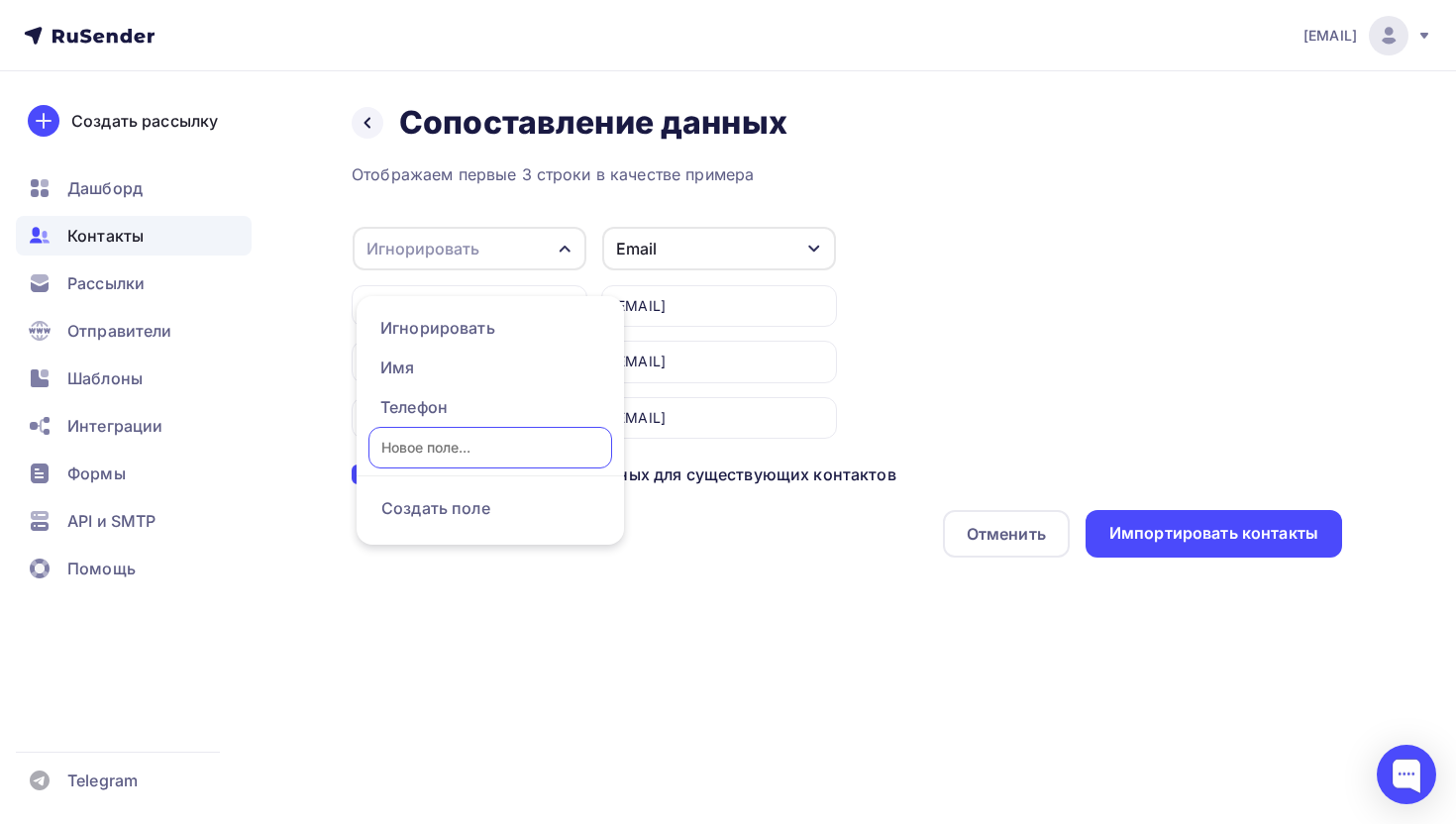 click at bounding box center [490, 448] 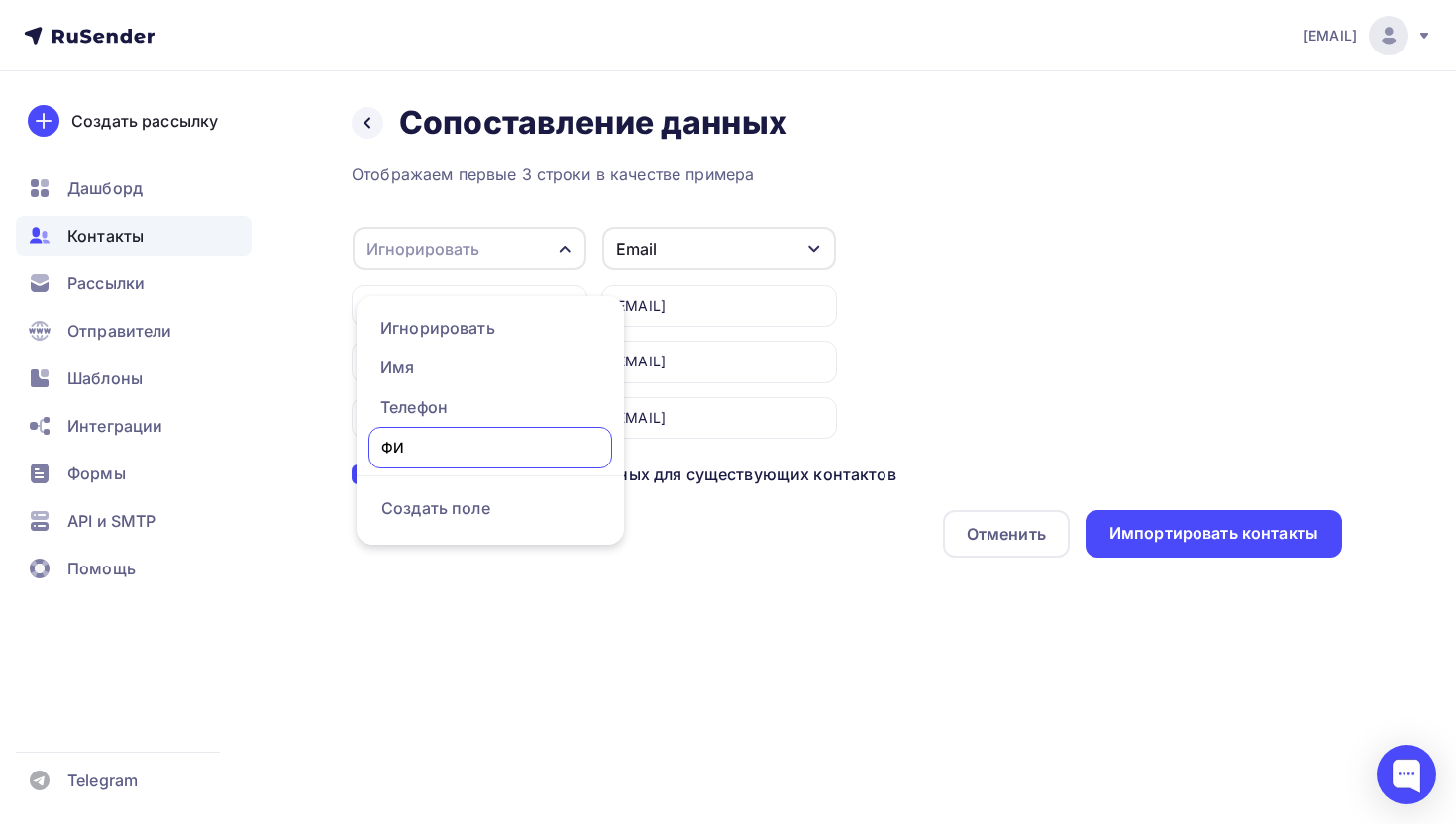type on "ФИО" 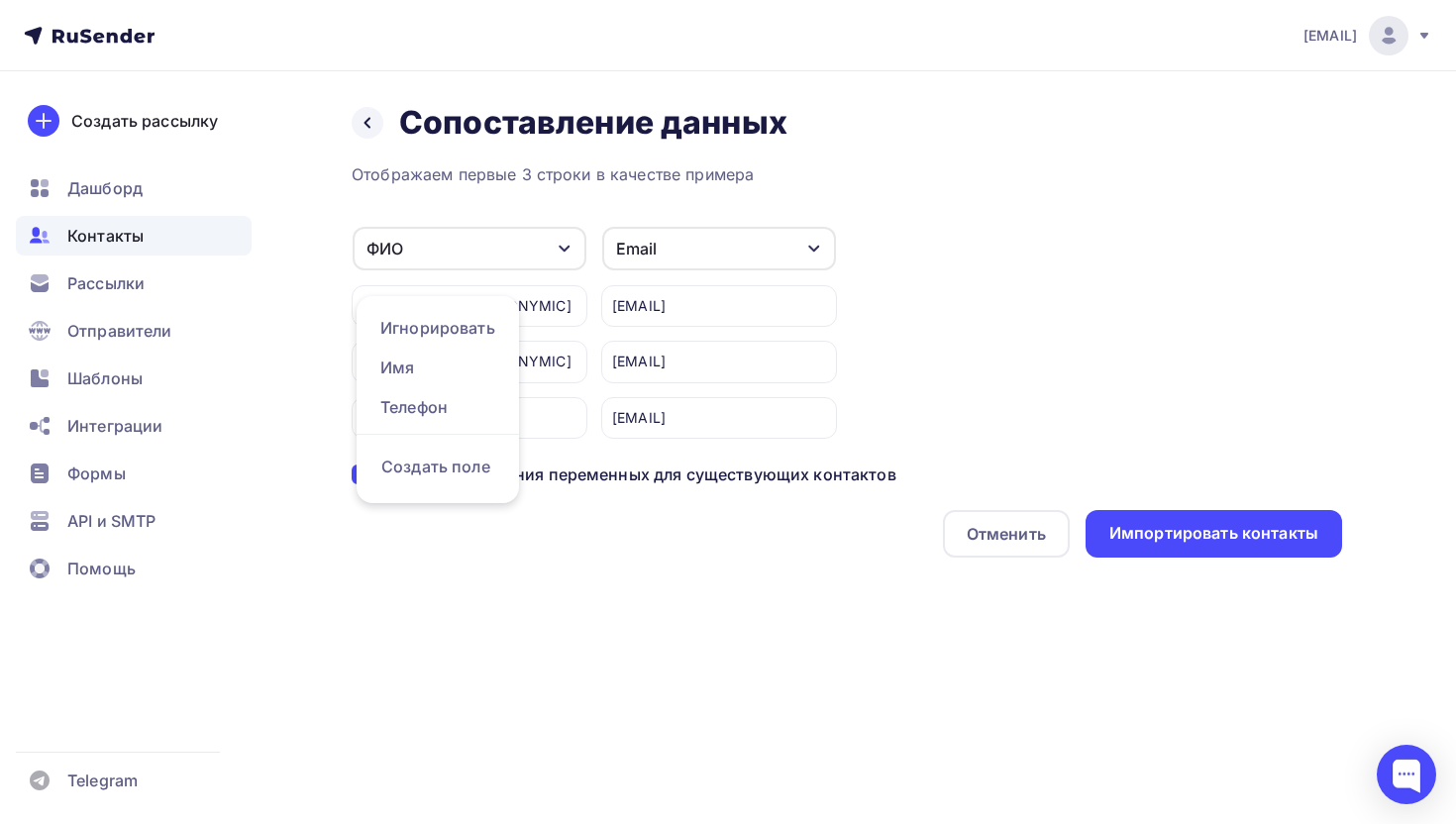 click on "ФИО
Игнорировать
Имя
Телефон
Создать поле
Глотова Елена Юрьевна
Течиева Жанна Сергеевна
Нефедьева Марина
Email
Игнорировать
Имя
Телефон
Создать поле
glotova_elena_66@mail.ru
techieva23@mail.ru
nemaur@mail.ru" at bounding box center (847, 332) 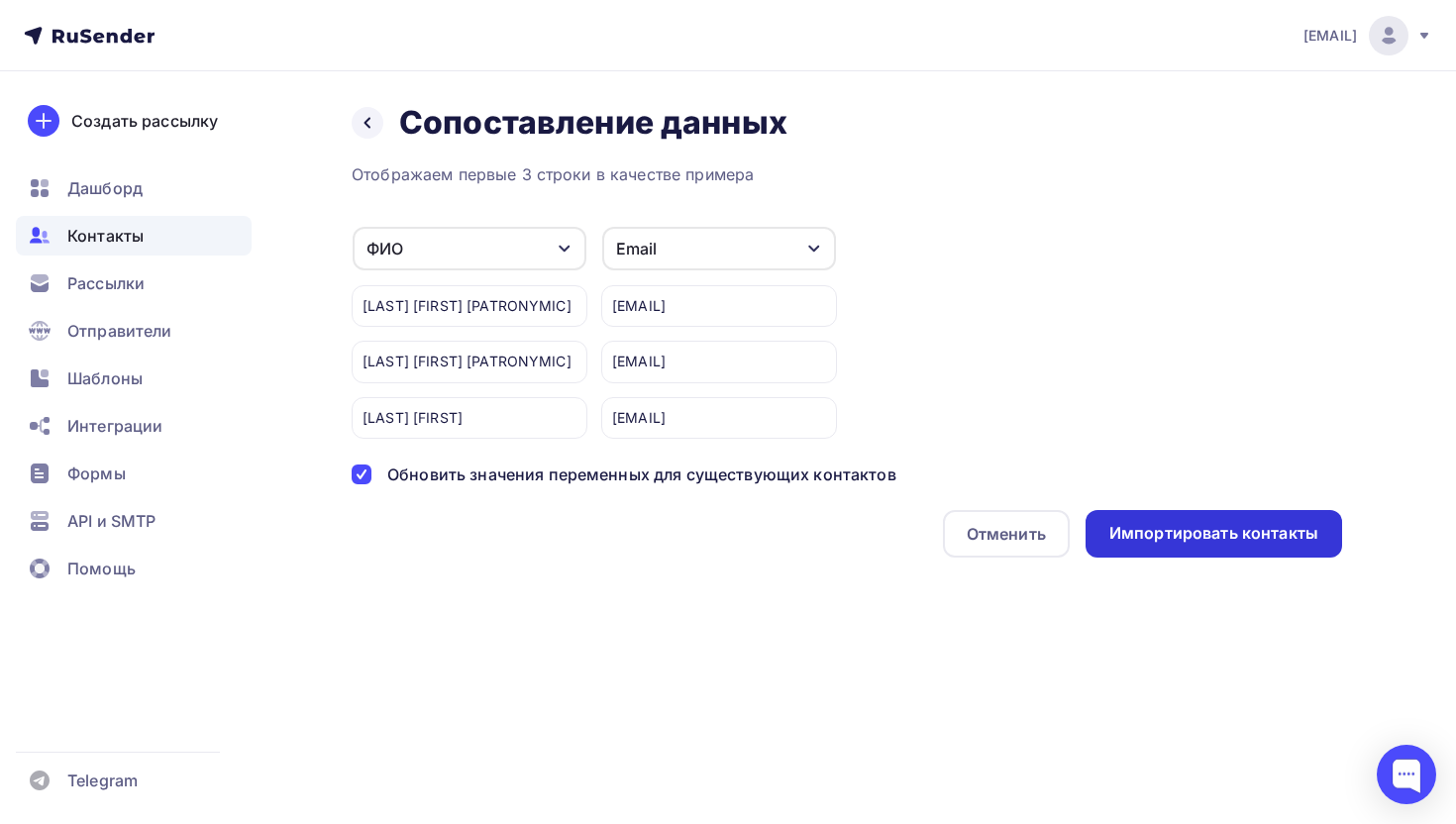 click on "Импортировать контакты" at bounding box center (1213, 533) 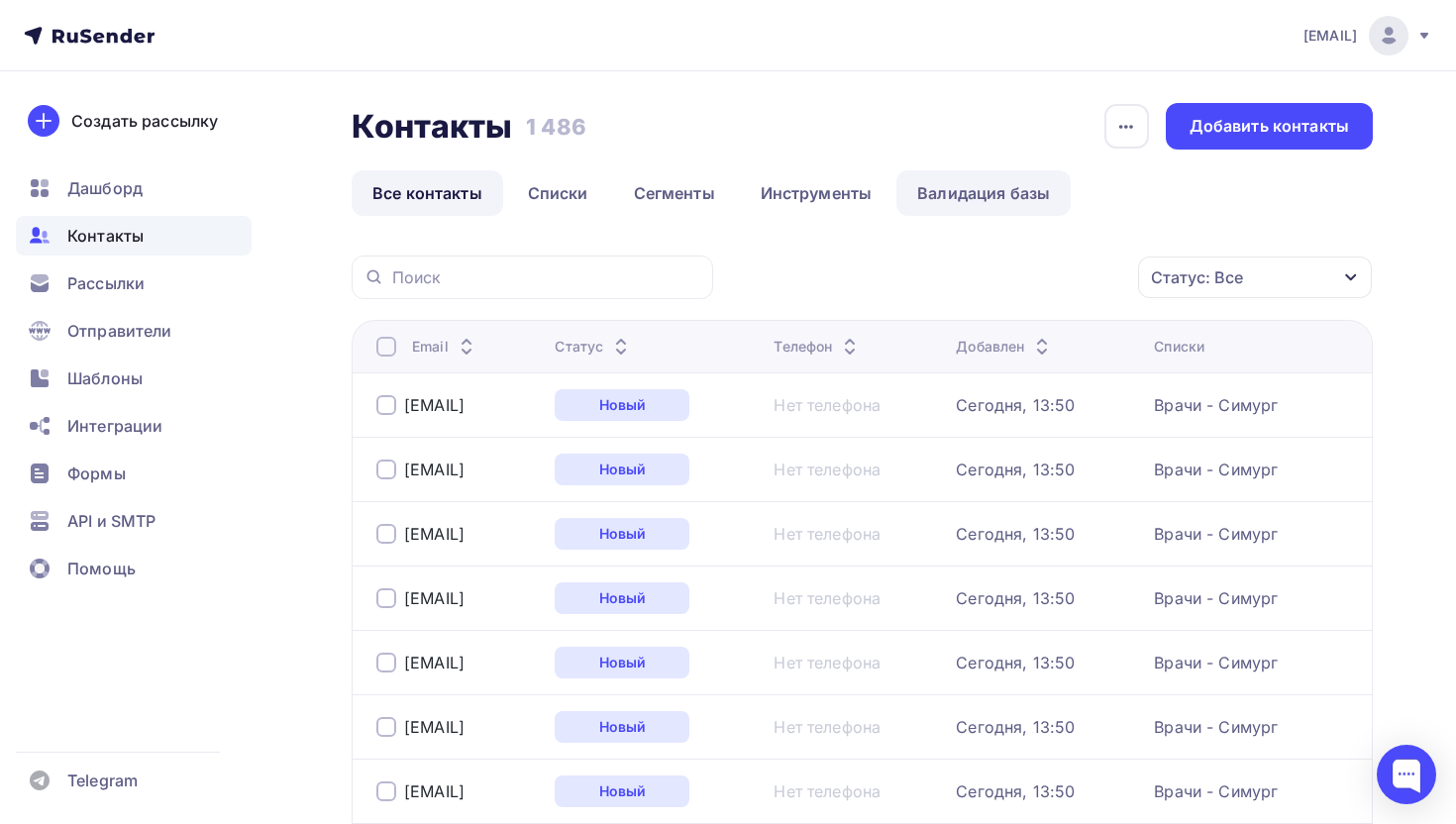 click on "Валидация базы" at bounding box center [984, 193] 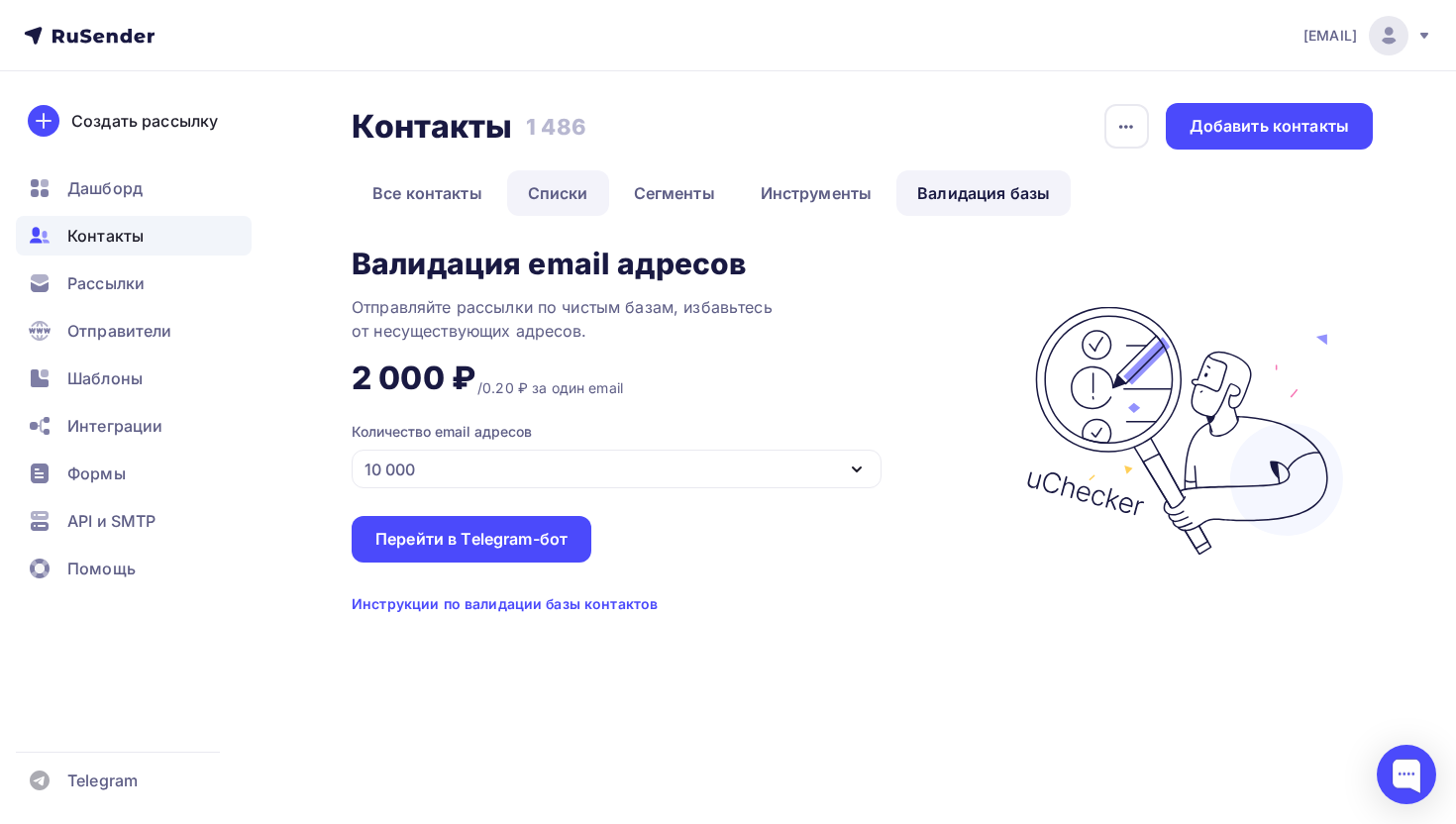 click on "Списки" at bounding box center [558, 193] 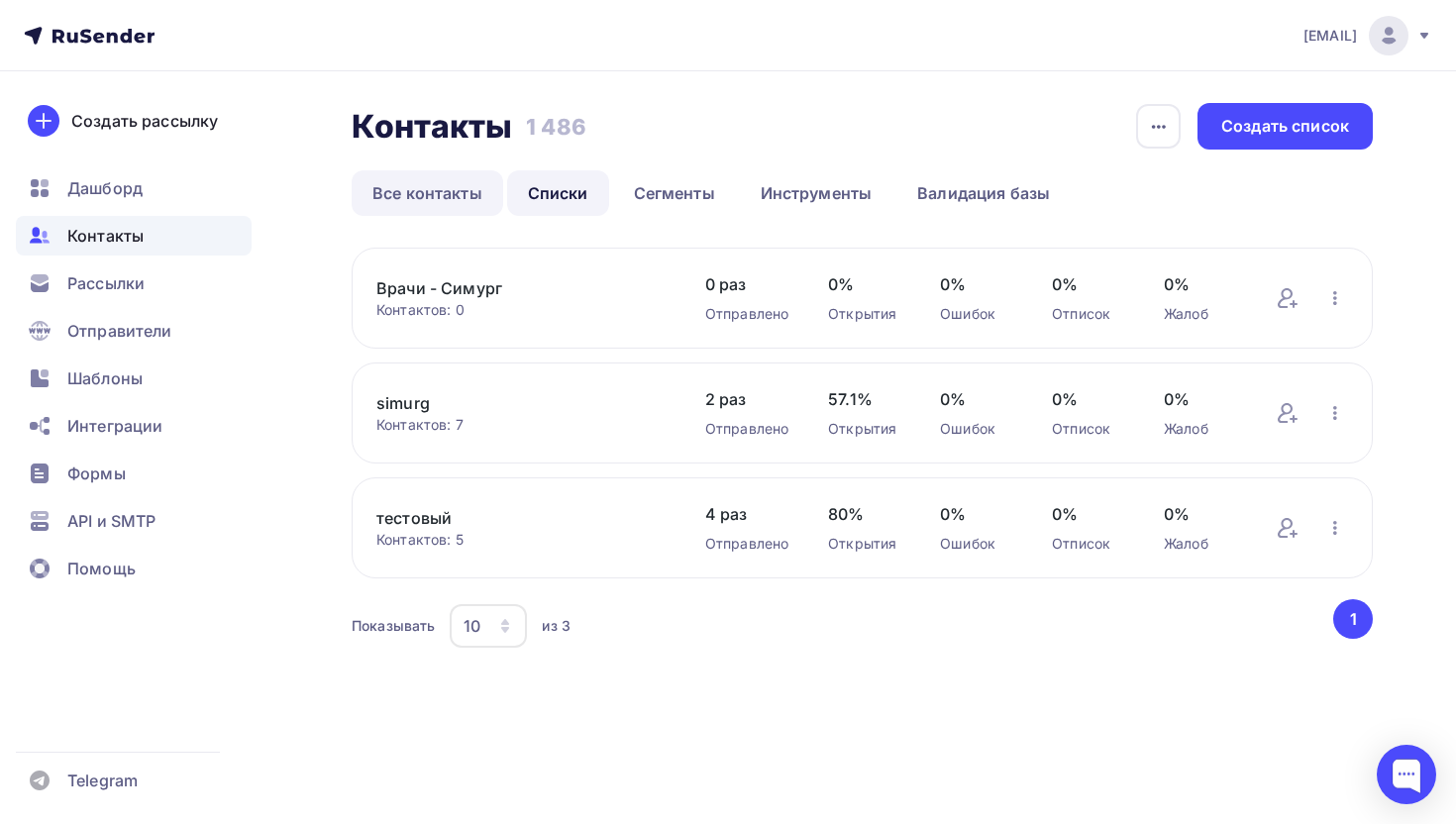 click on "Все контакты" at bounding box center (427, 193) 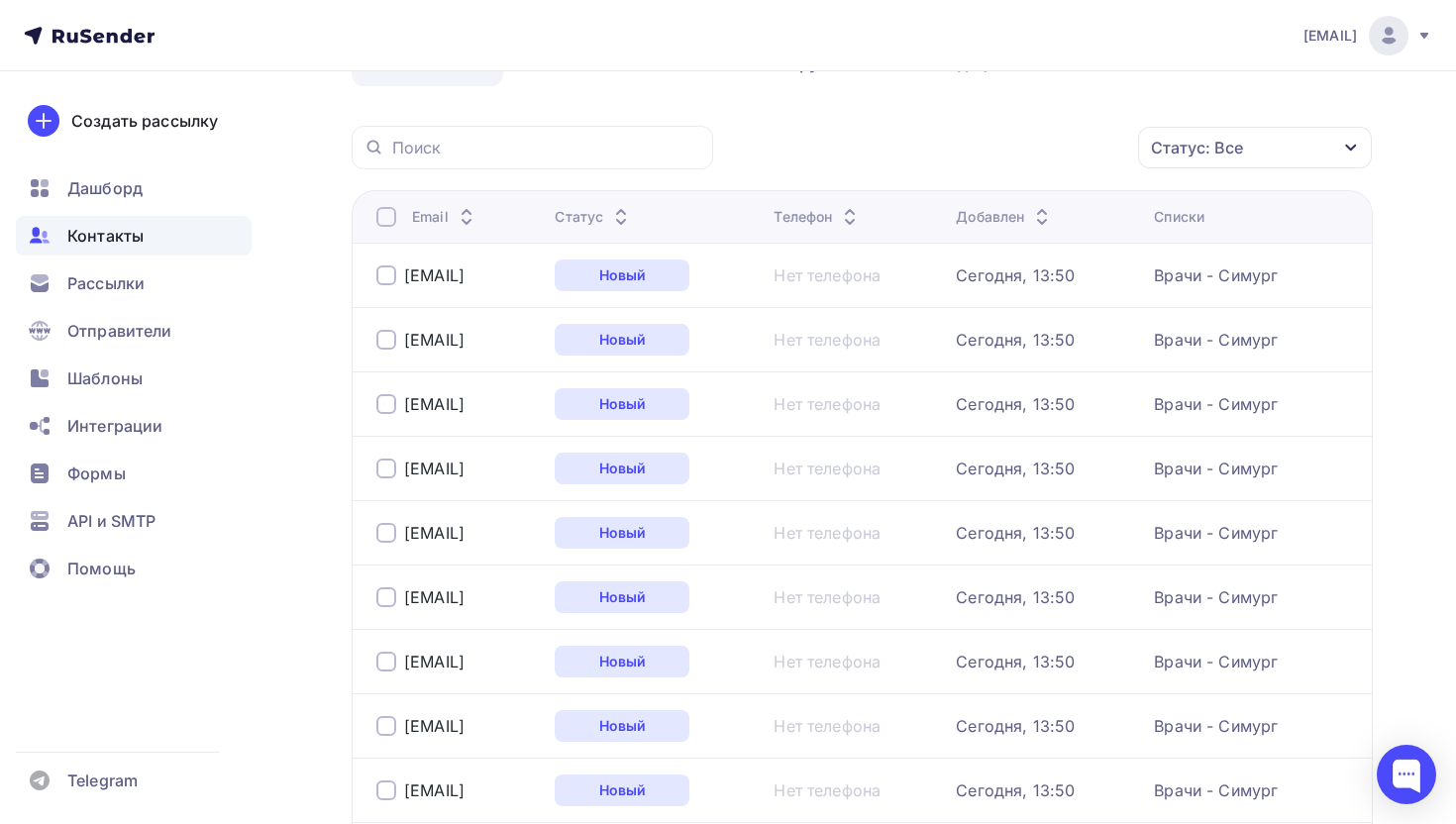 scroll, scrollTop: 0, scrollLeft: 0, axis: both 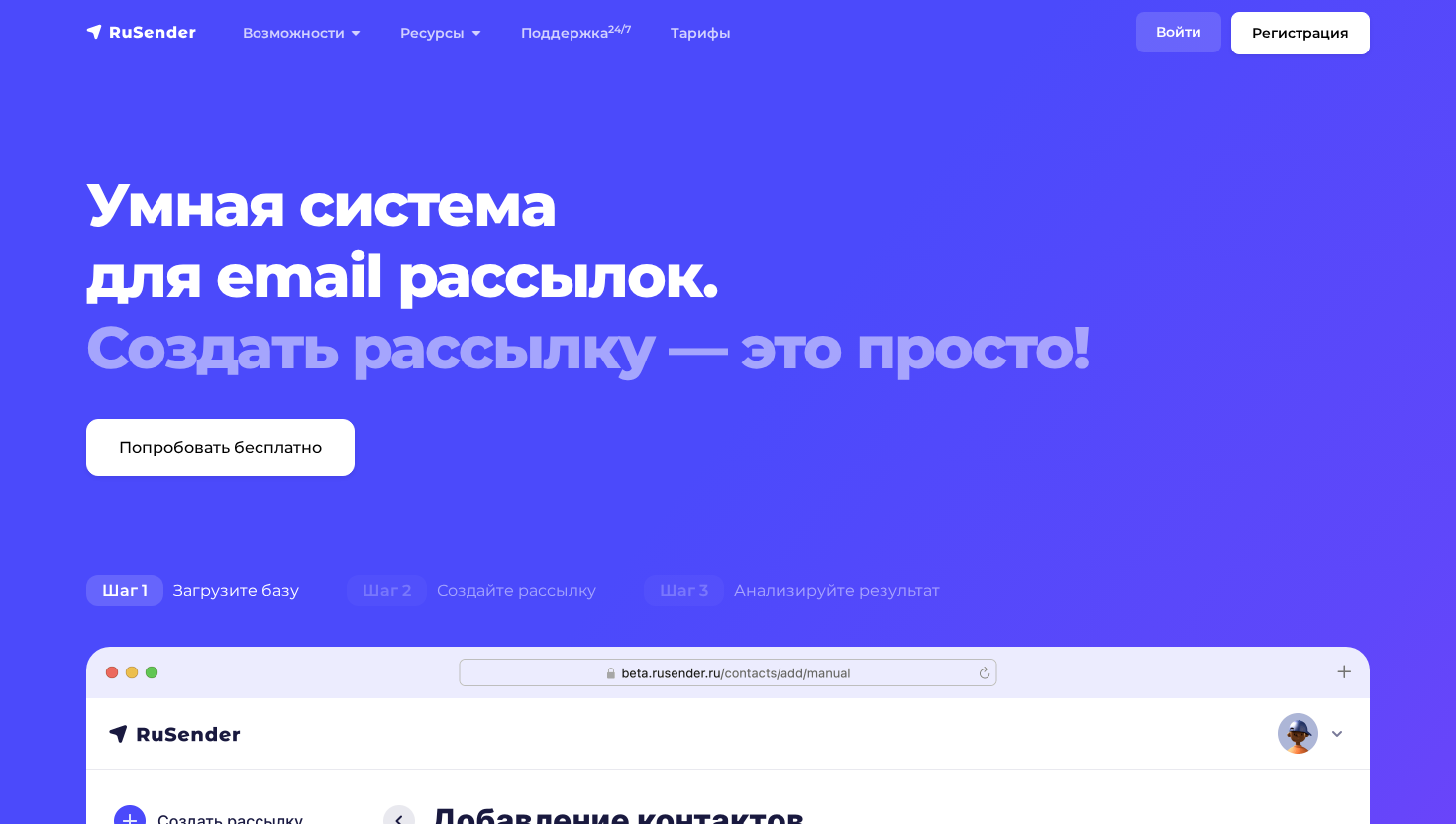 click on "Войти" at bounding box center (1179, 32) 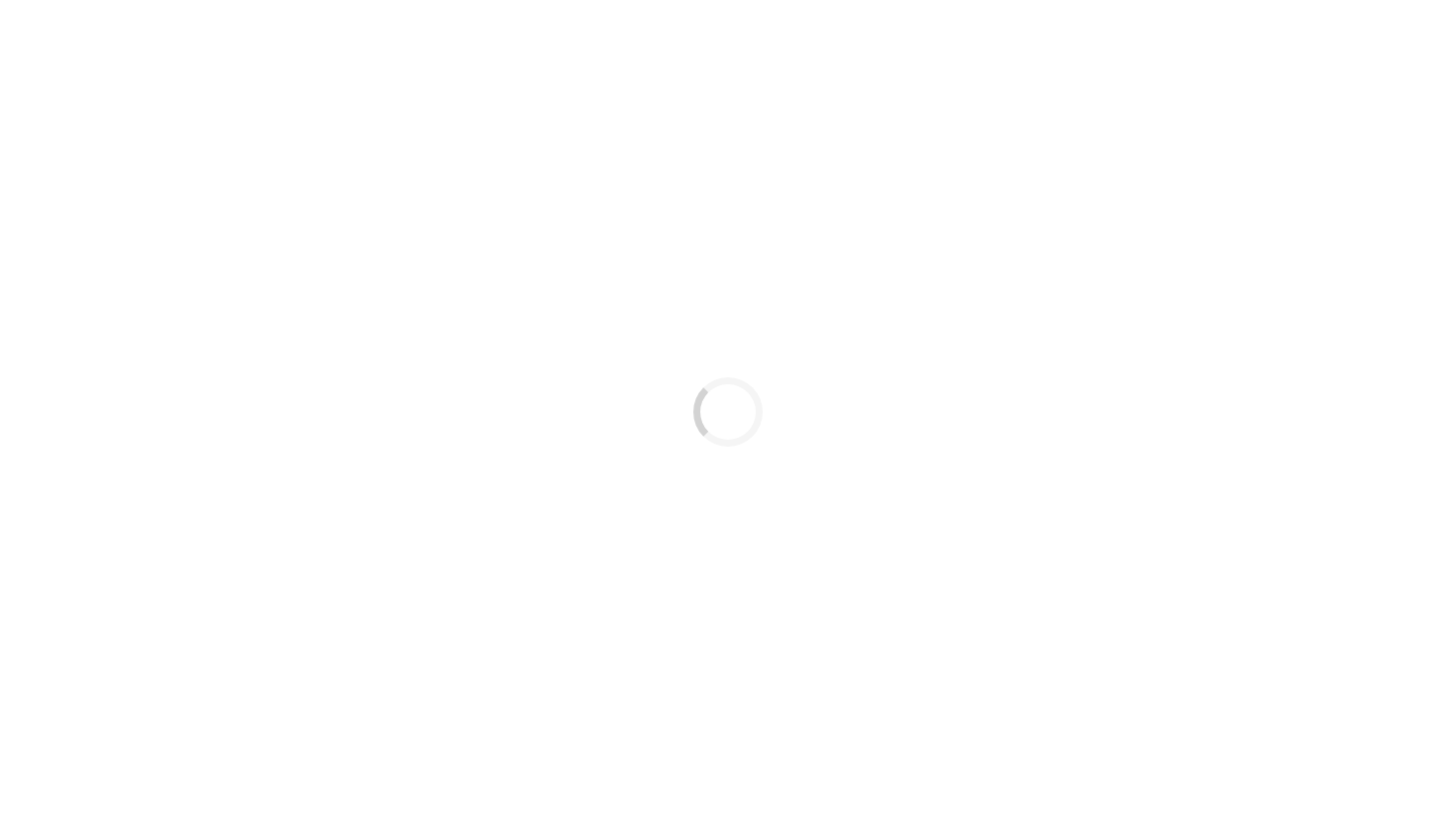 scroll, scrollTop: 0, scrollLeft: 0, axis: both 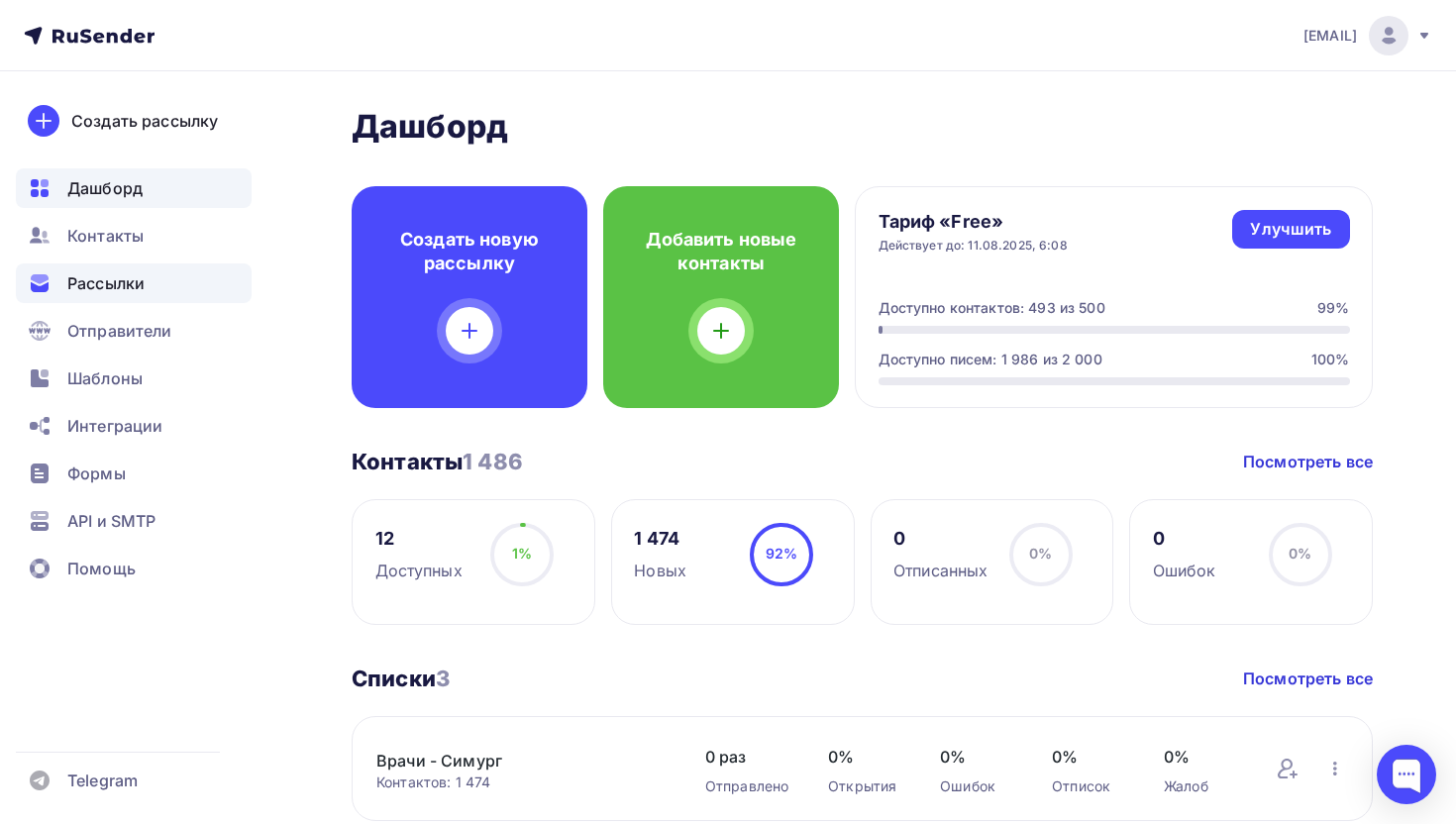 click on "Рассылки" at bounding box center (106, 283) 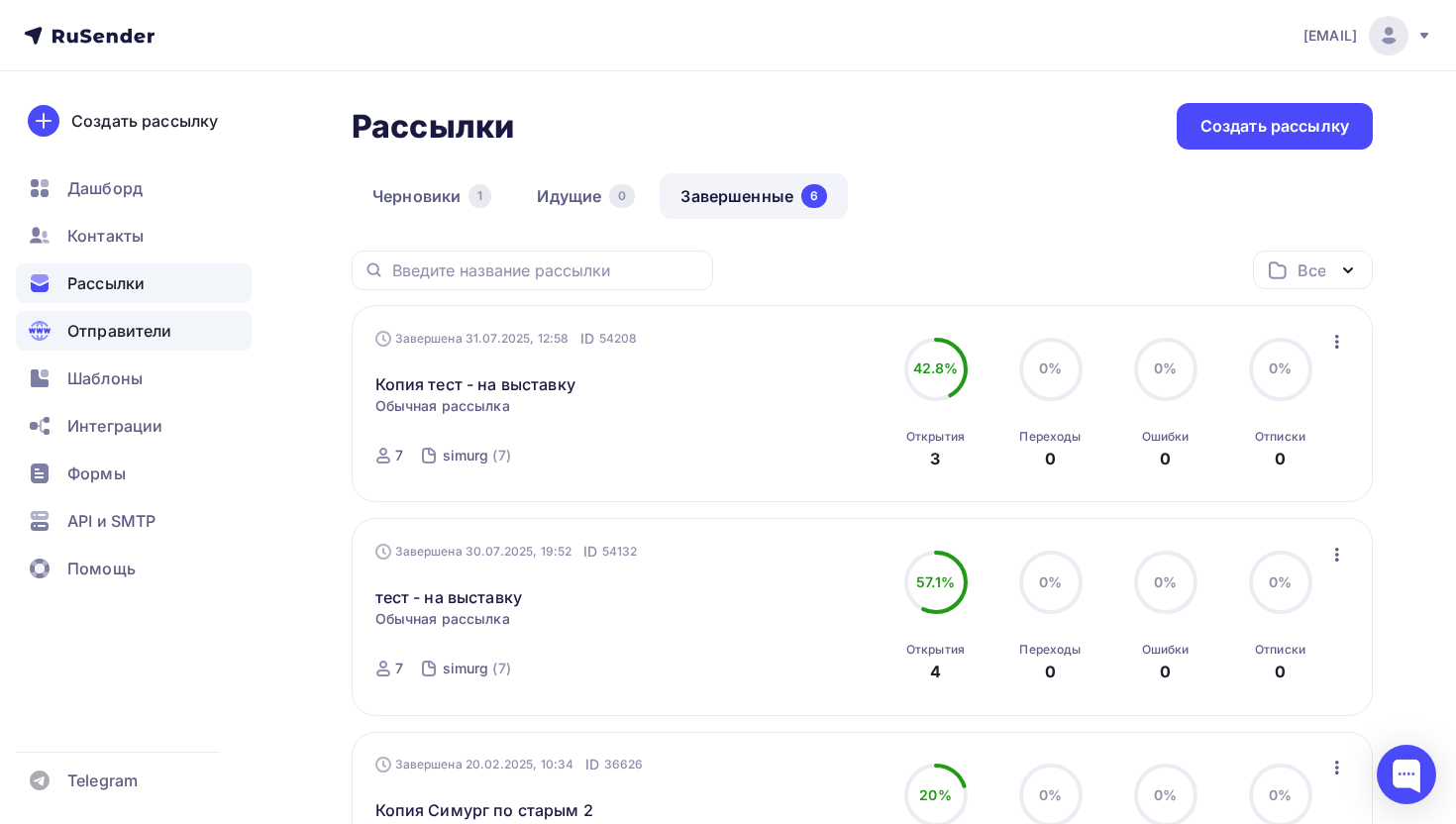 click on "Отправители" at bounding box center [120, 331] 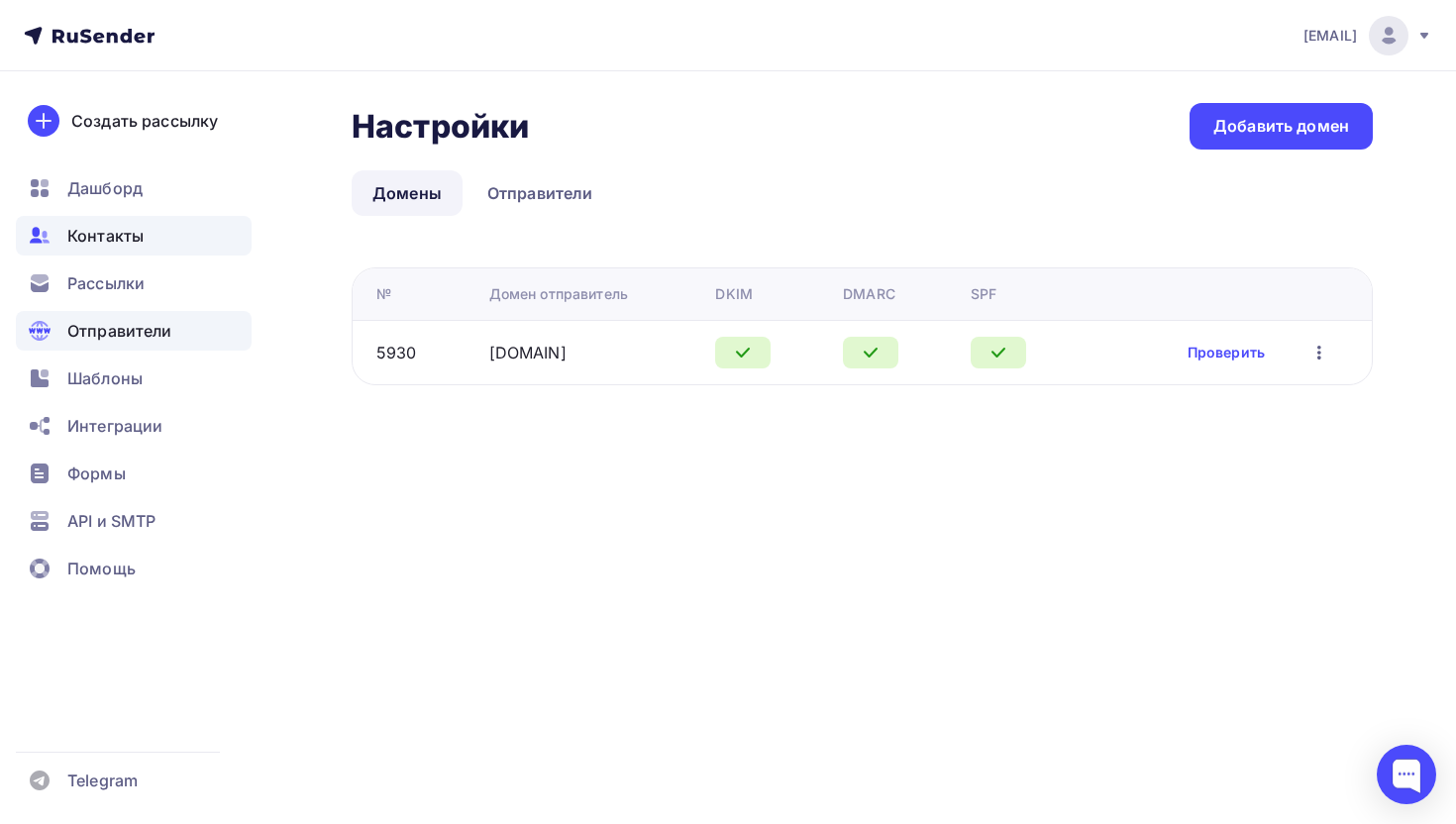 click on "Контакты" at bounding box center (105, 236) 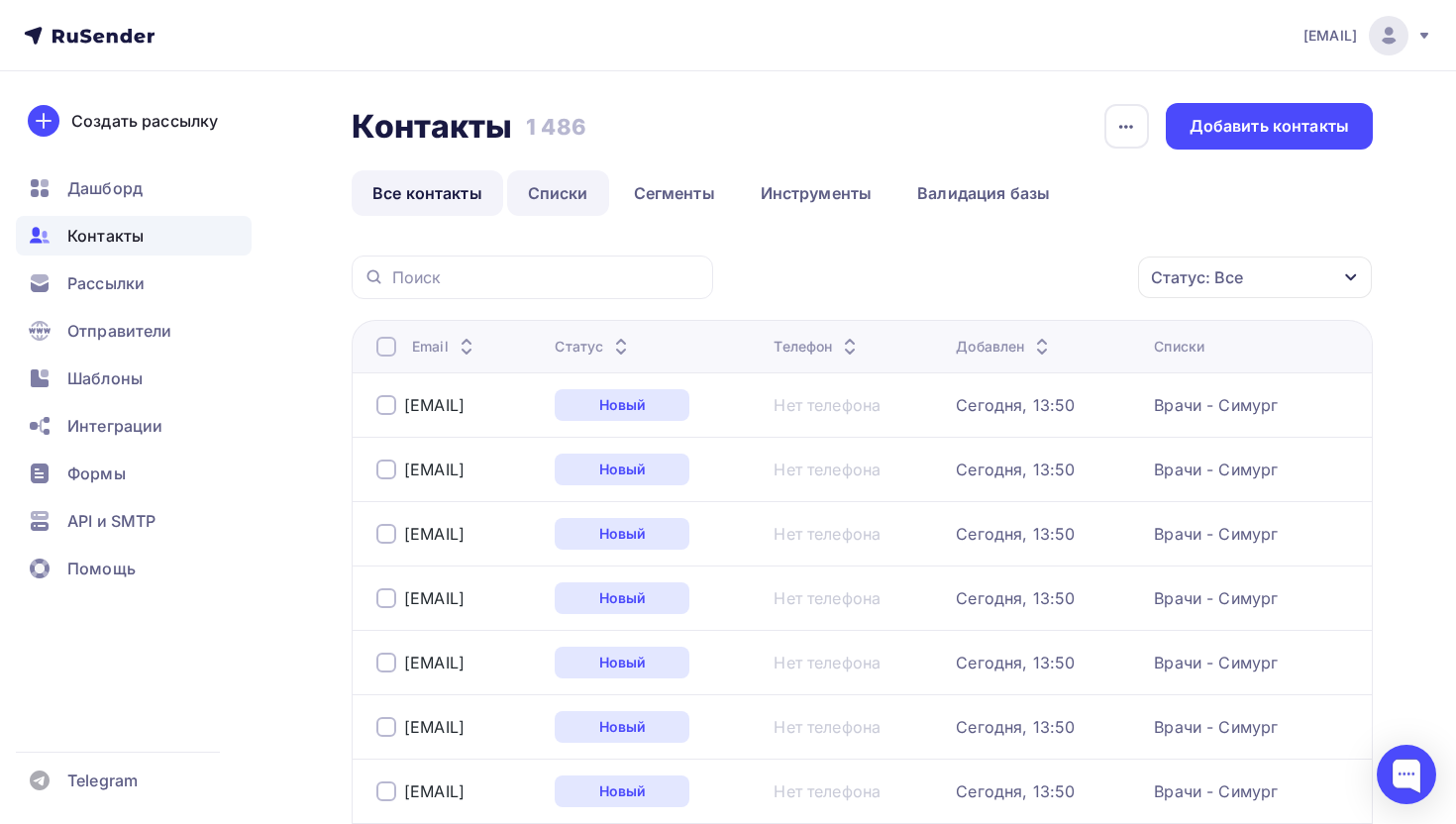 click on "Списки" at bounding box center [558, 193] 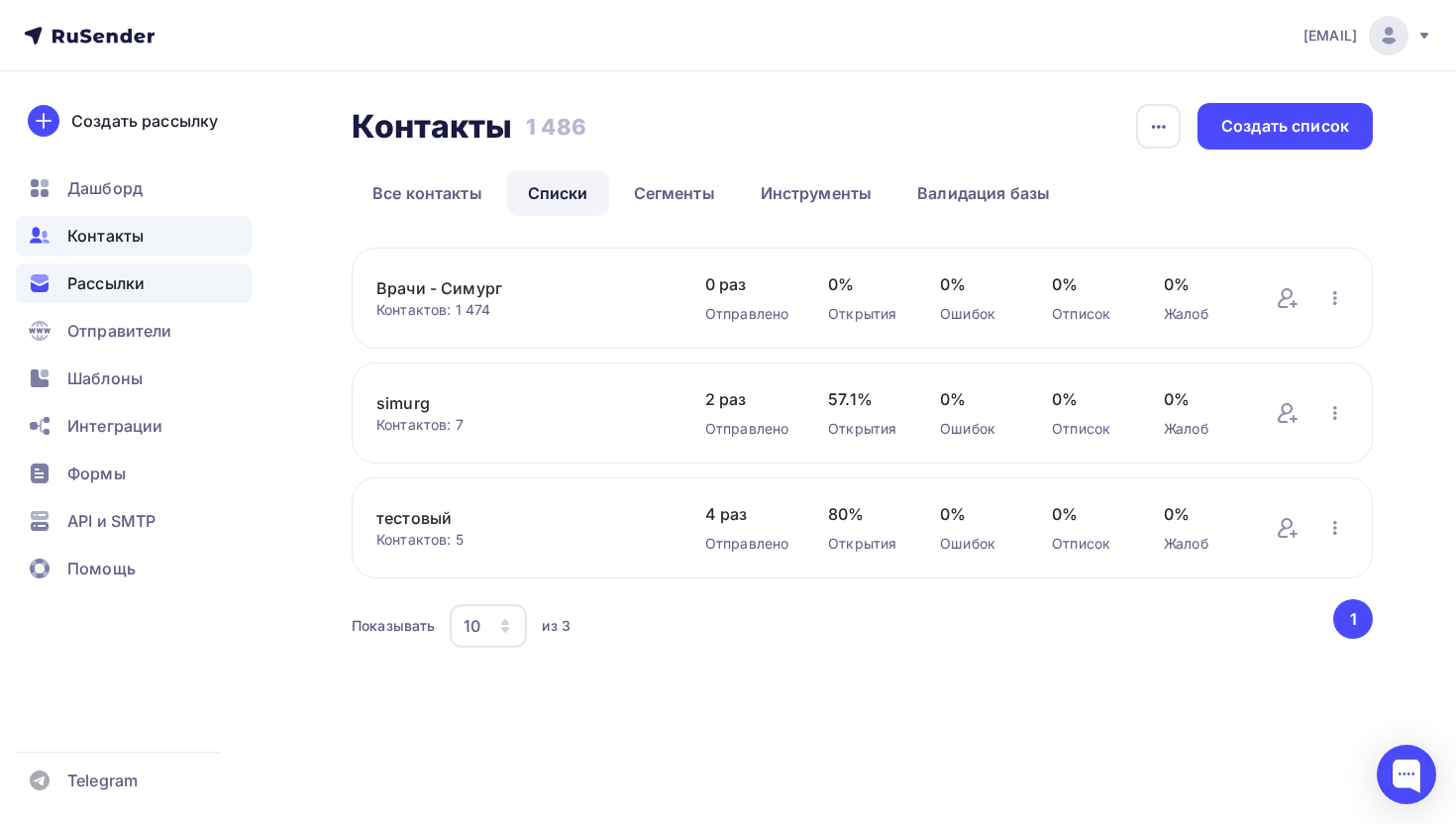 click on "Рассылки" at bounding box center (106, 283) 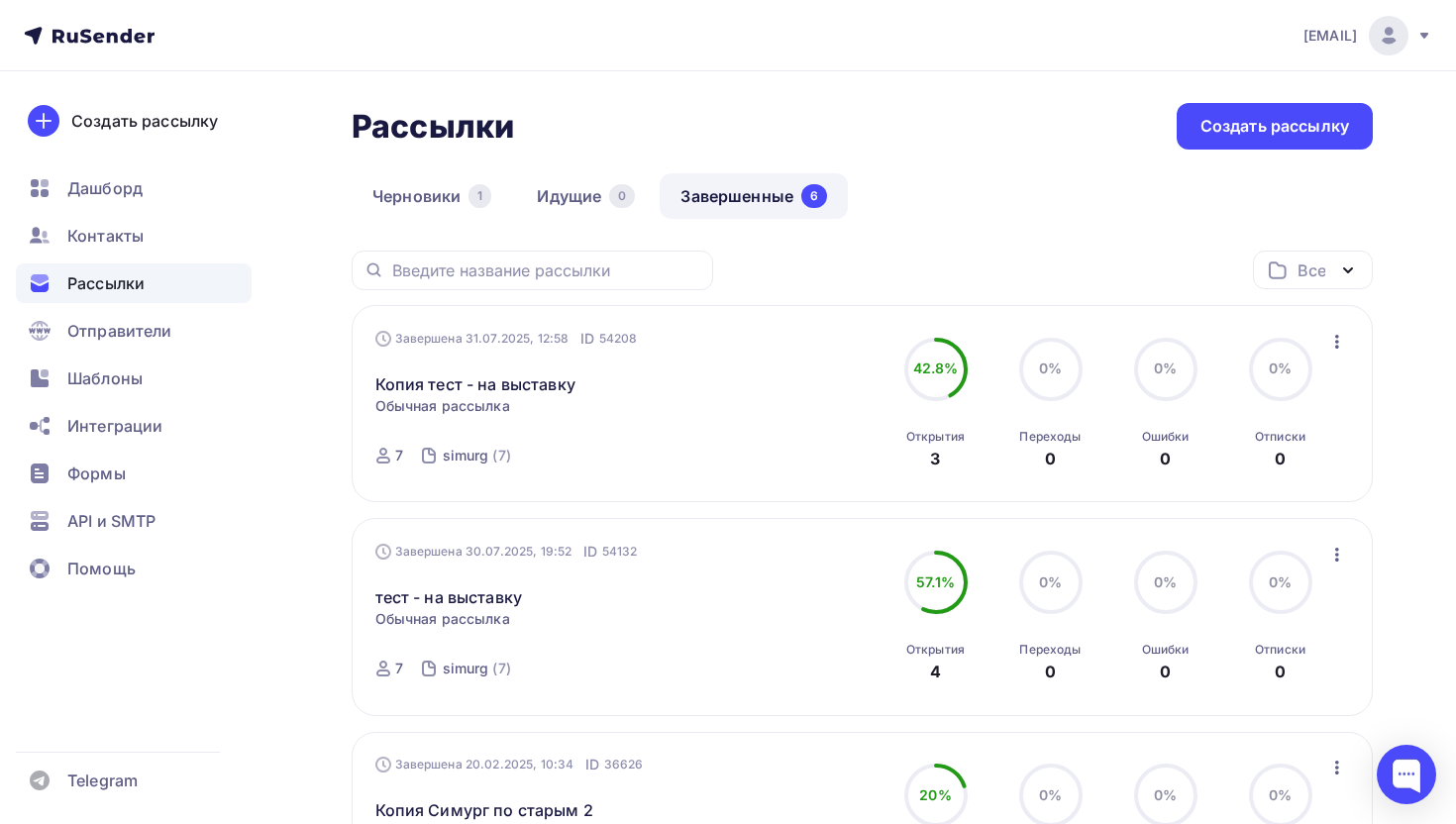 click 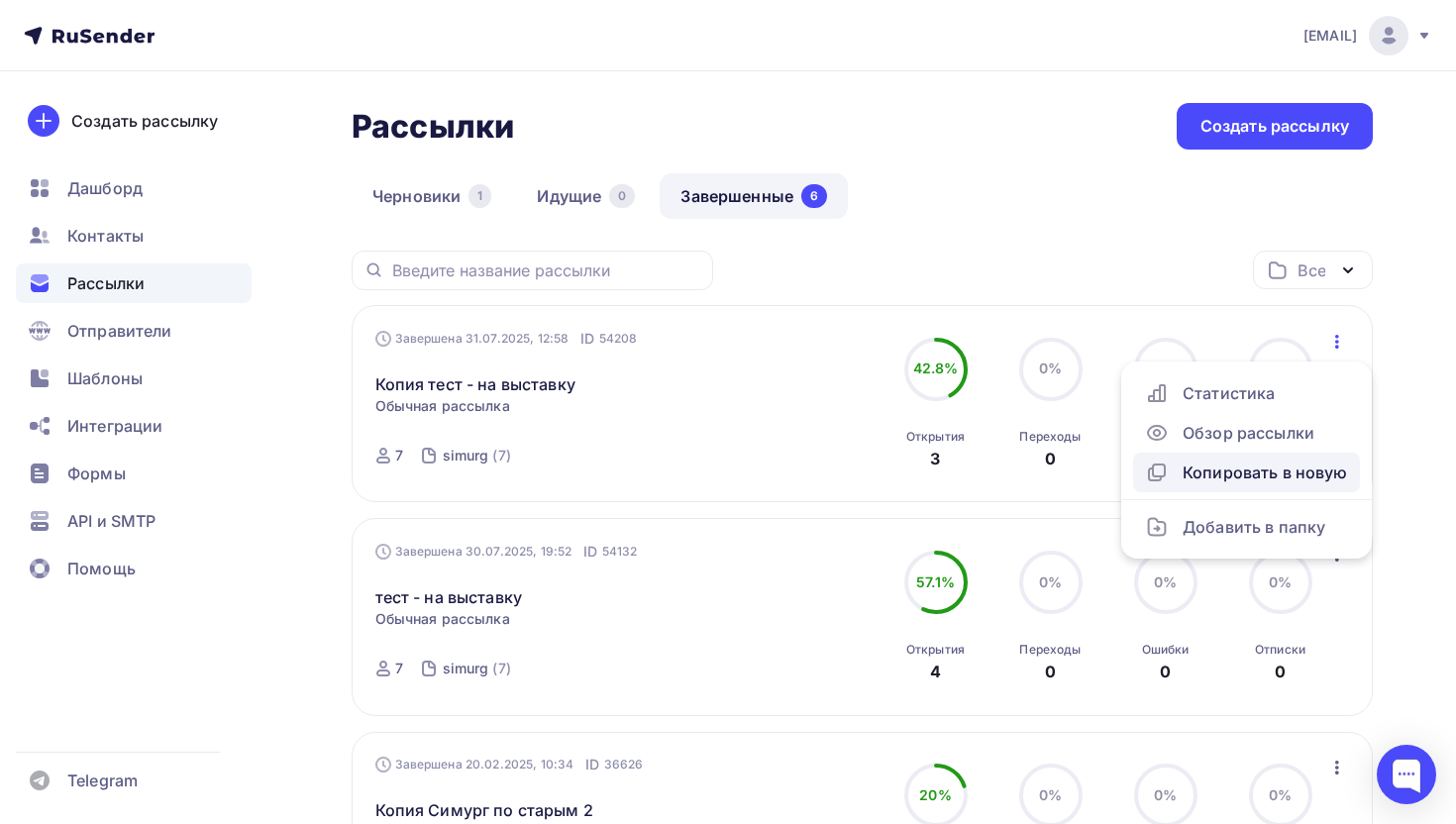 click on "Копировать в новую" at bounding box center [1246, 472] 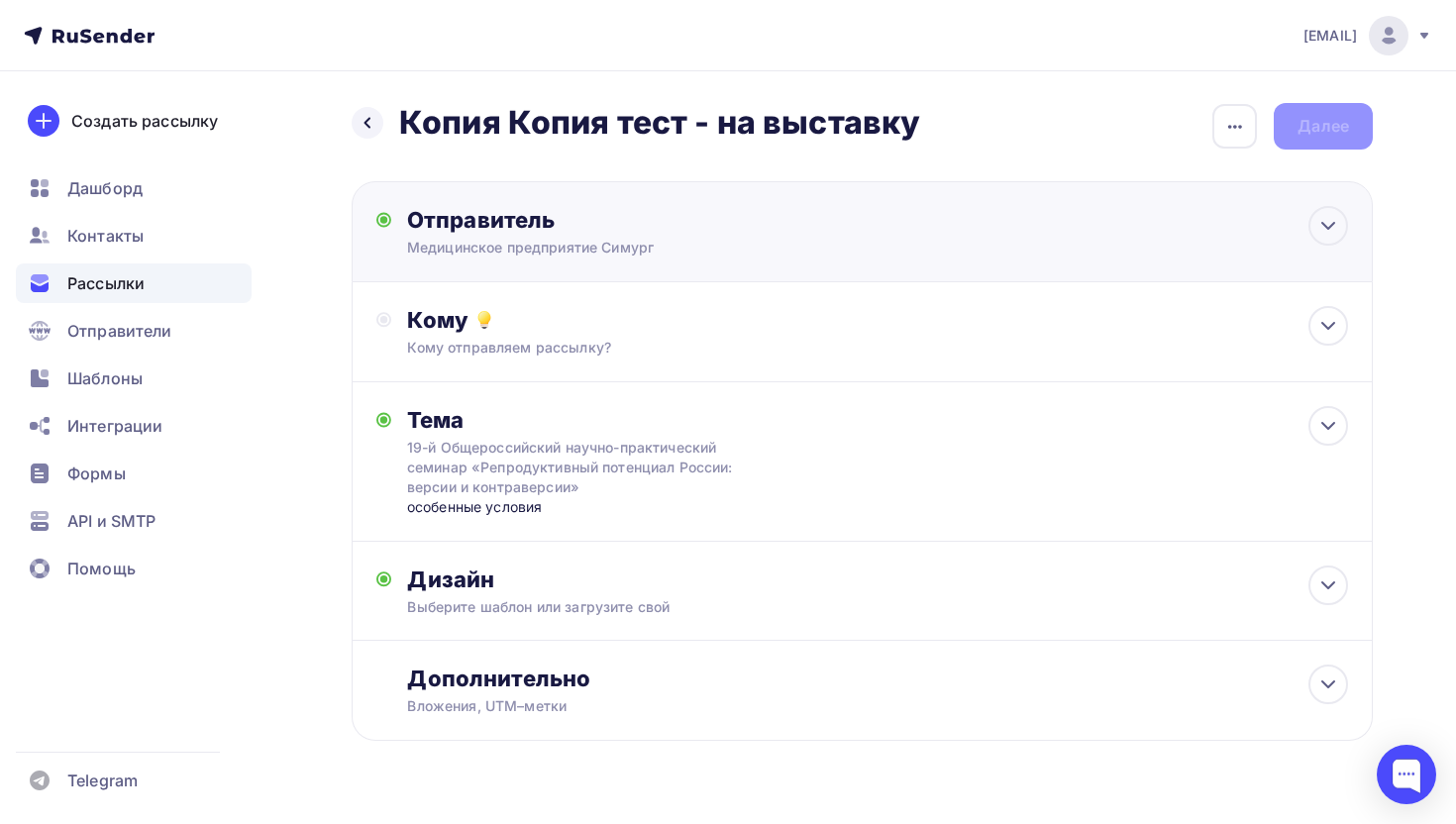 click on "Медицинское предприятие Симург" at bounding box center (600, 248) 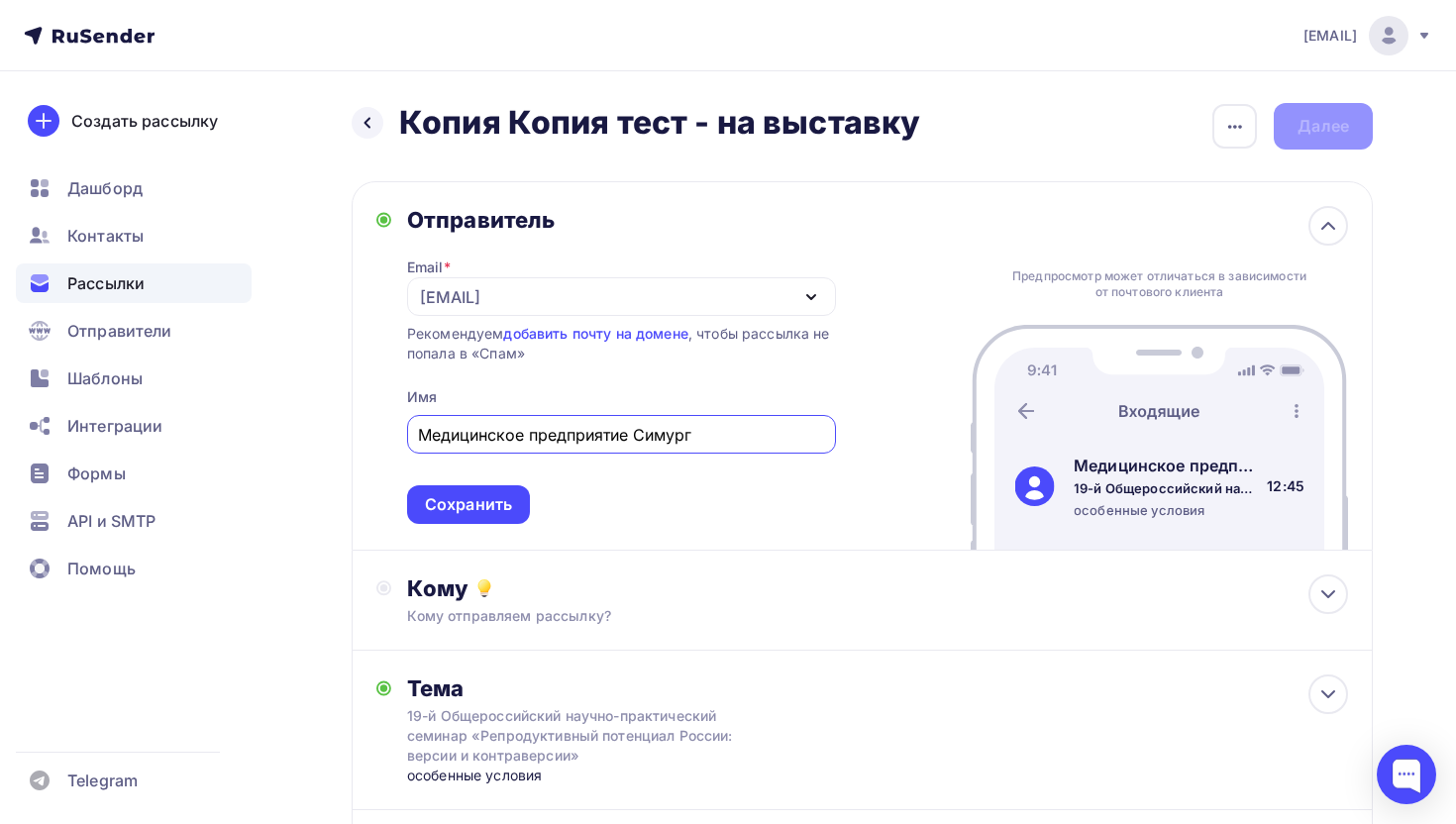 scroll, scrollTop: 0, scrollLeft: 0, axis: both 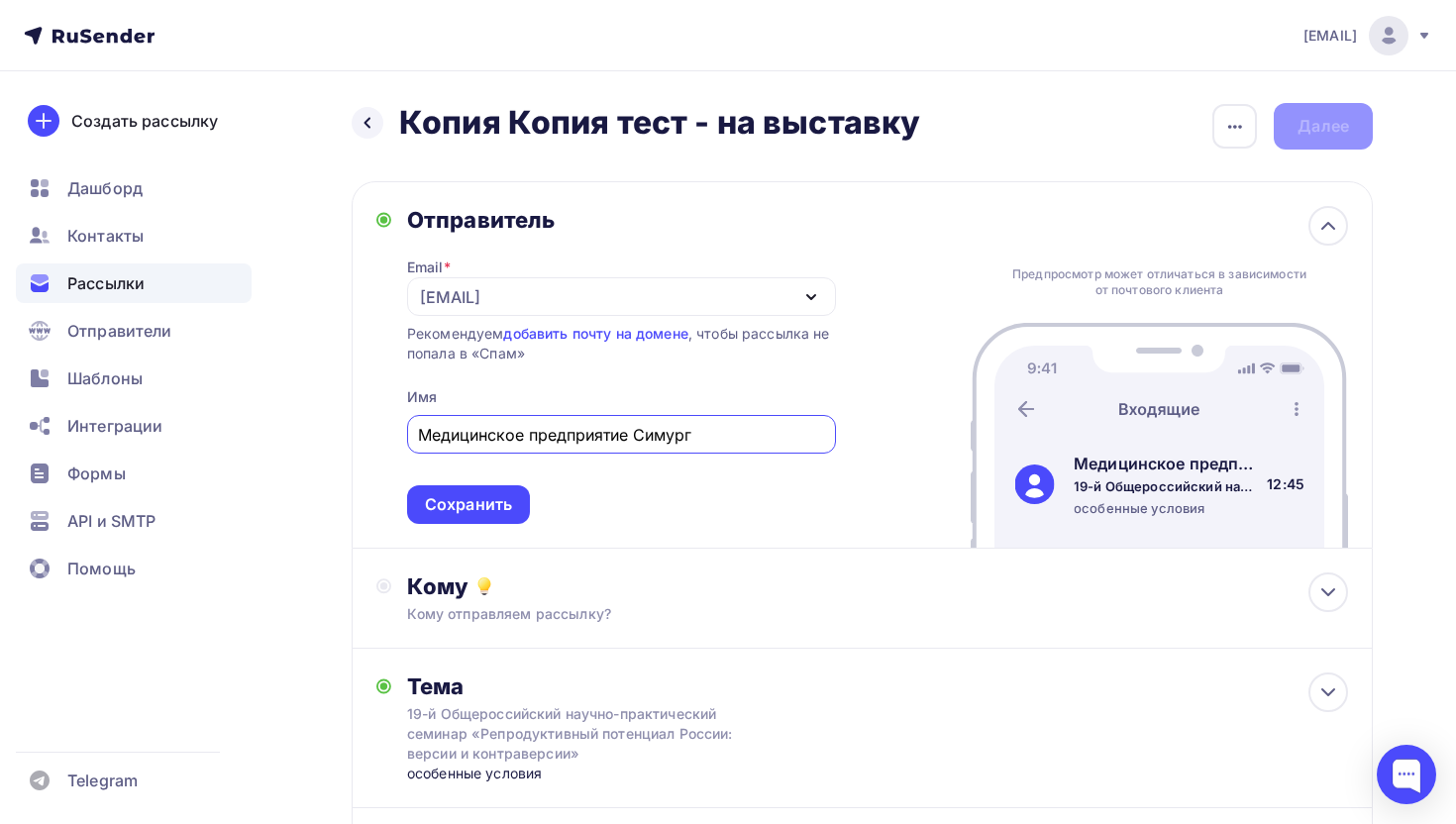 click on "[EMAIL]" at bounding box center [450, 297] 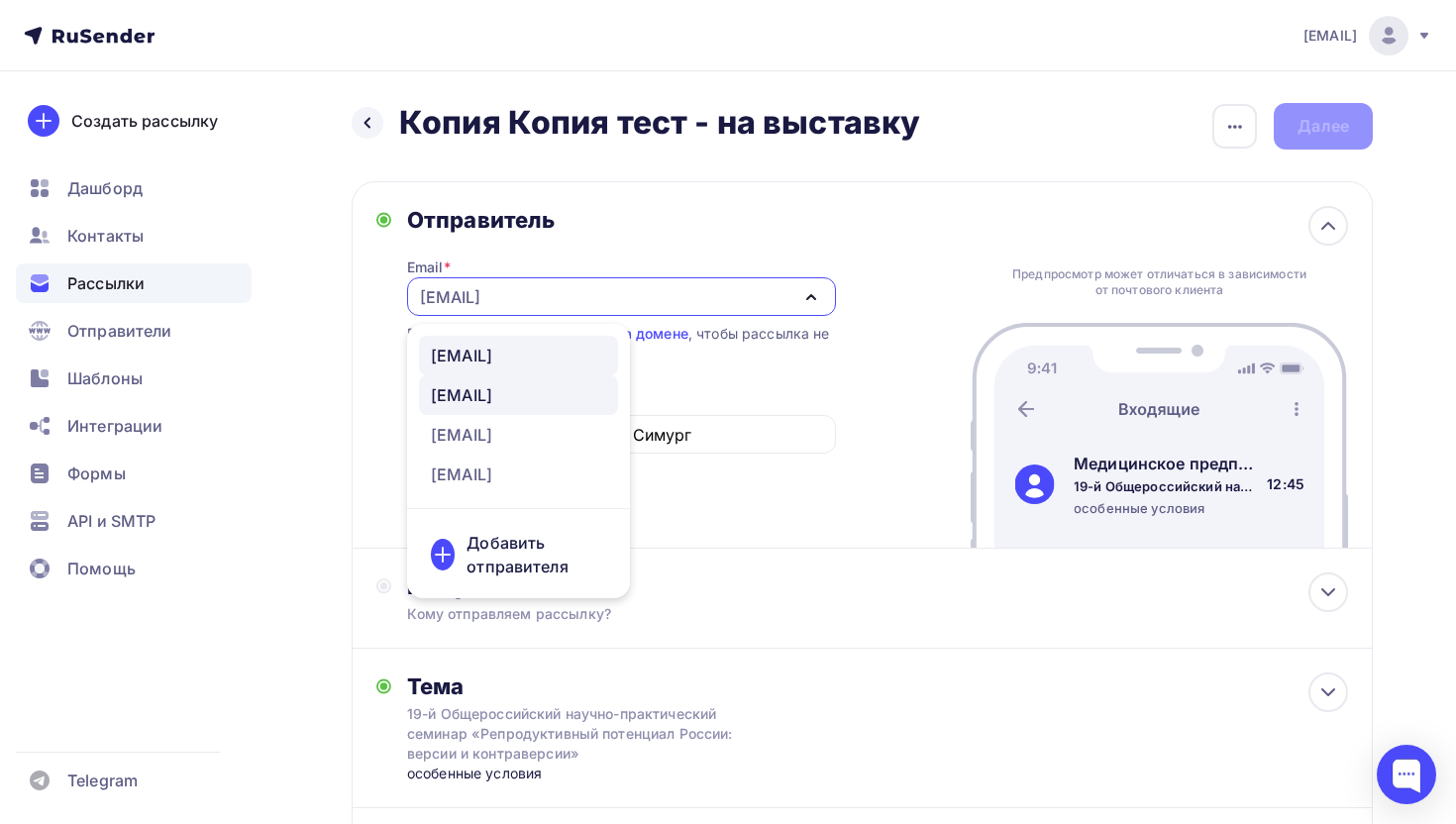 click on "mail@example.com" at bounding box center (462, 356) 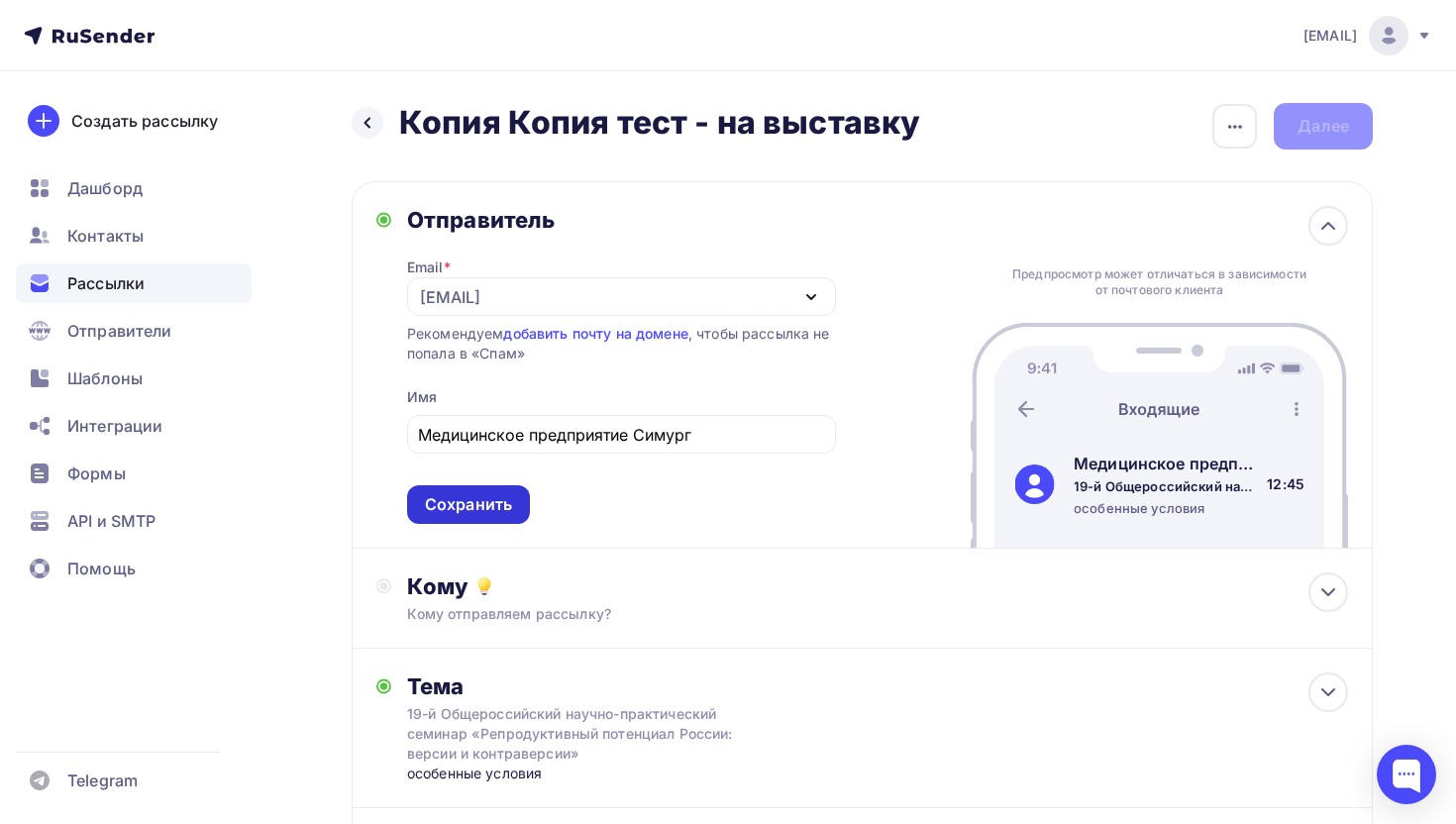 click on "Сохранить" at bounding box center (468, 504) 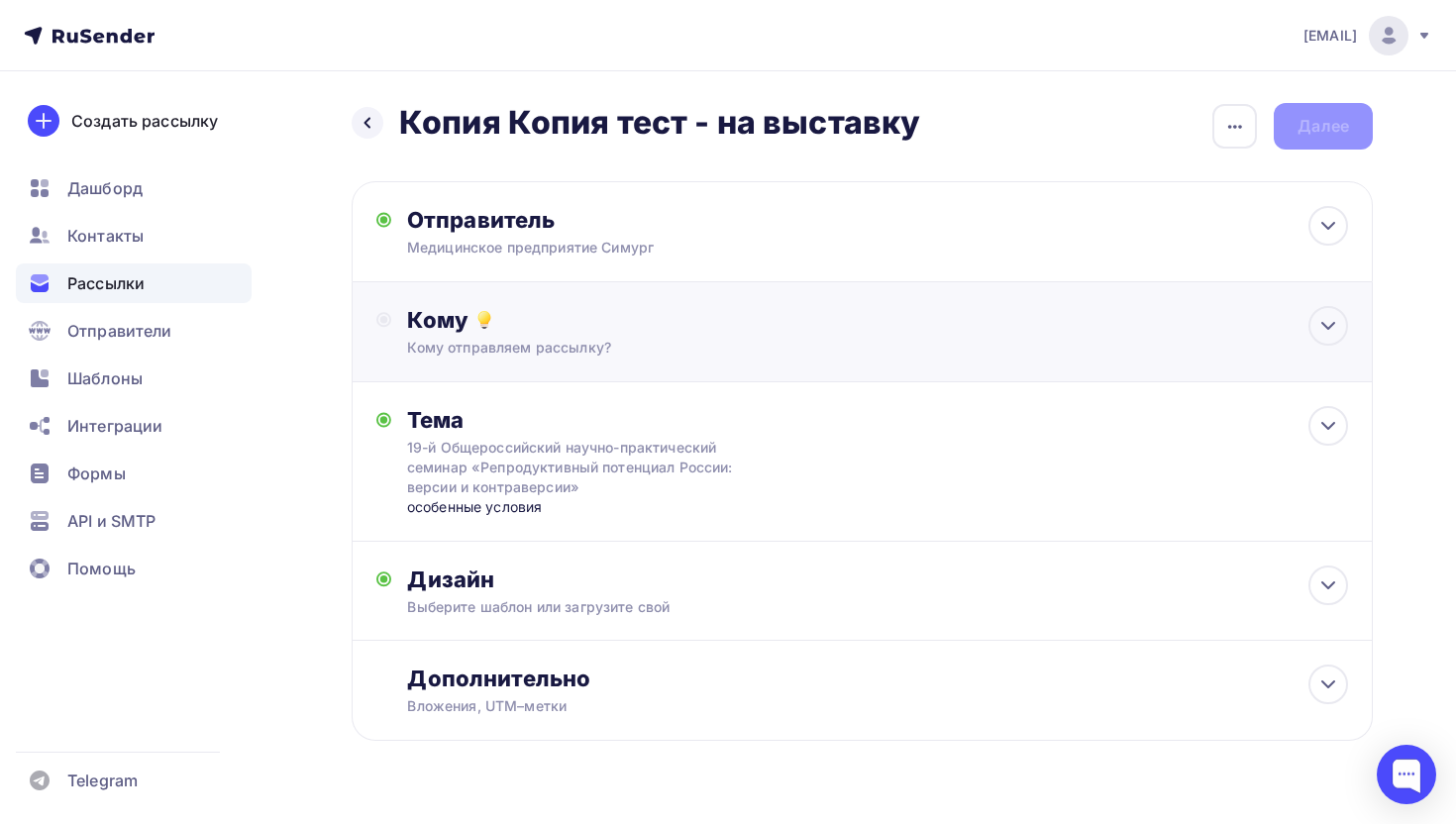 click on "Кому отправляем рассылку?" at bounding box center (830, 348) 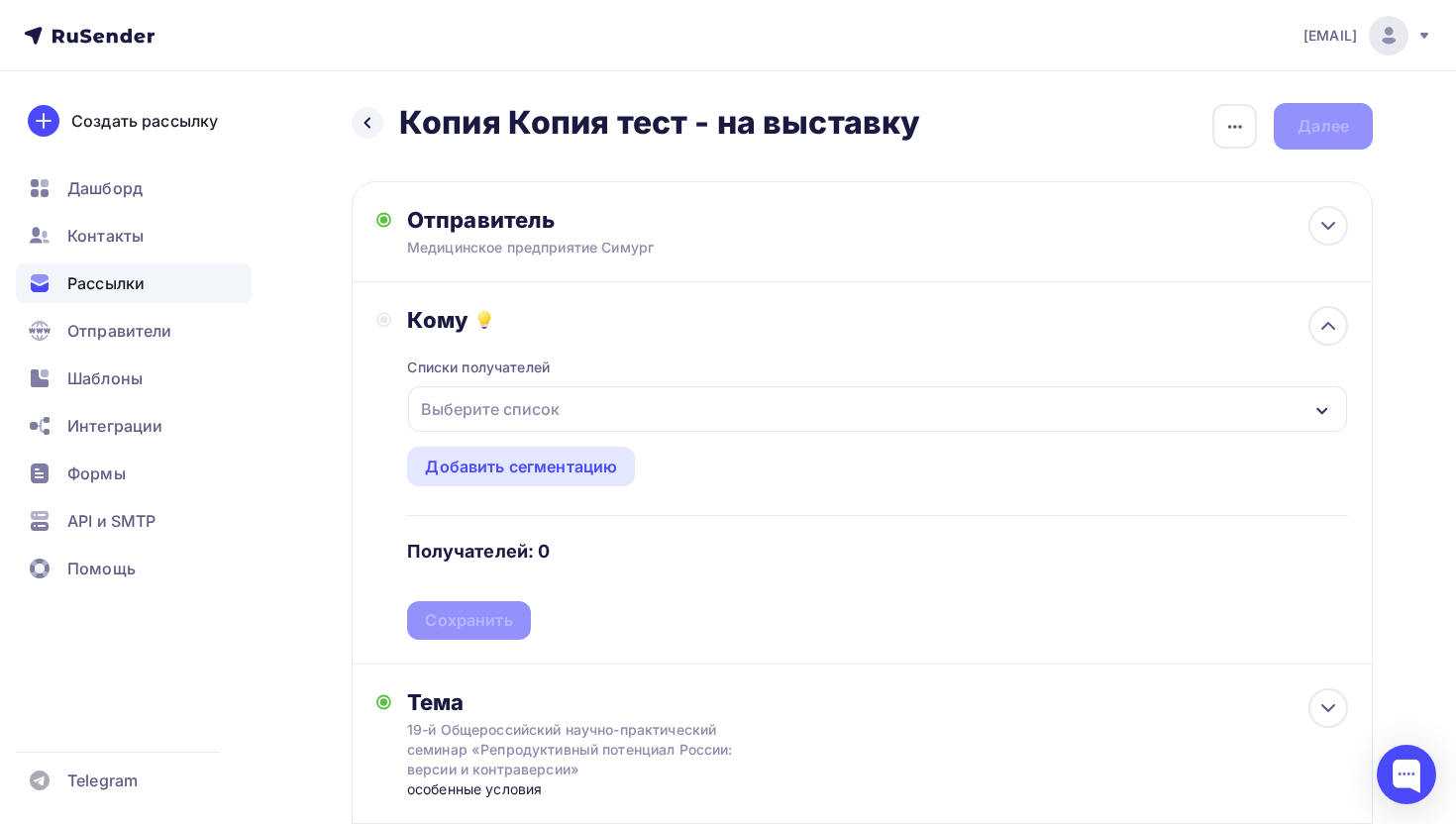 click on "Выберите список" at bounding box center (490, 409) 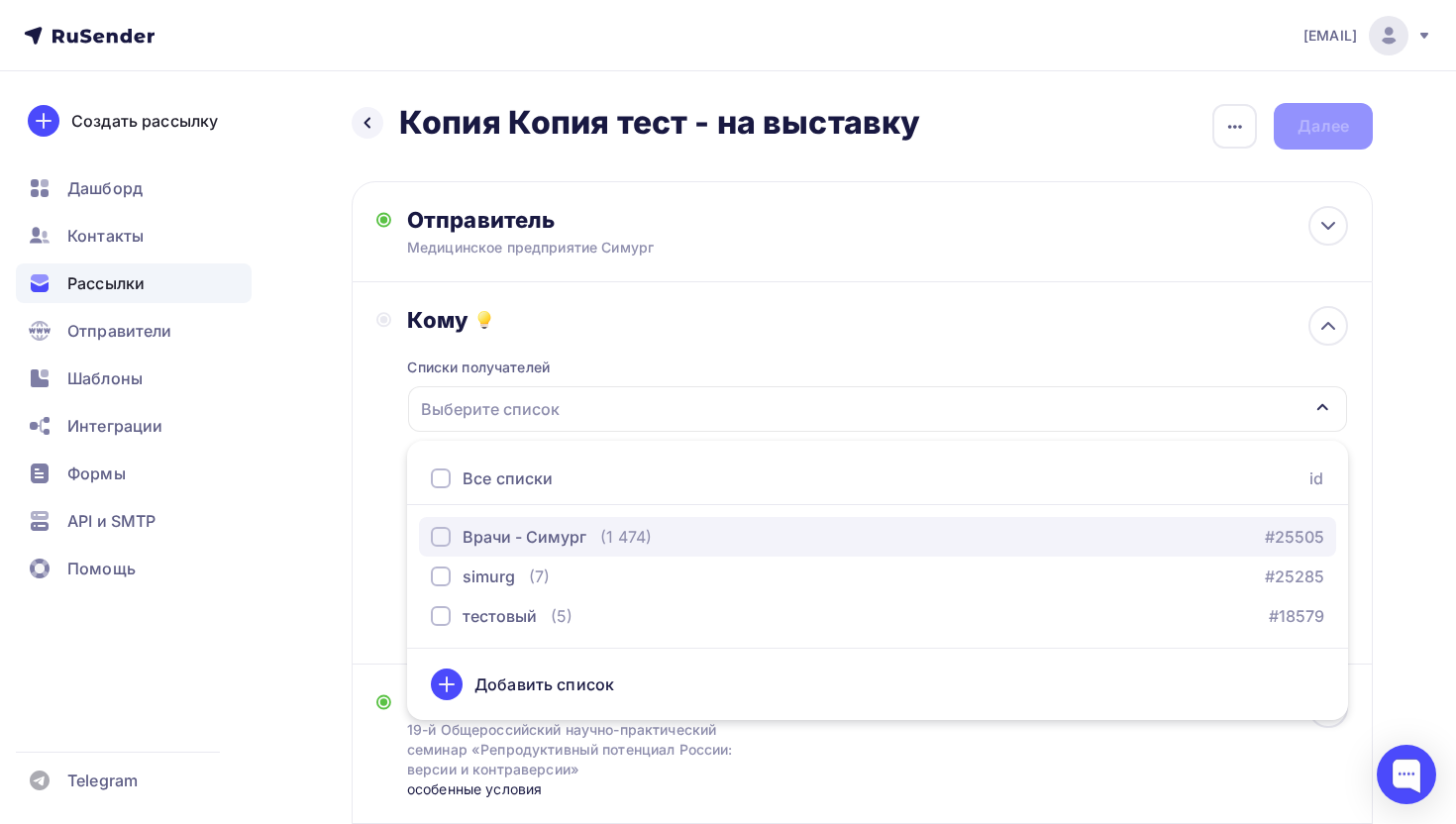 click on "Врачи - Симург
(1 474)
#25505" at bounding box center (878, 537) 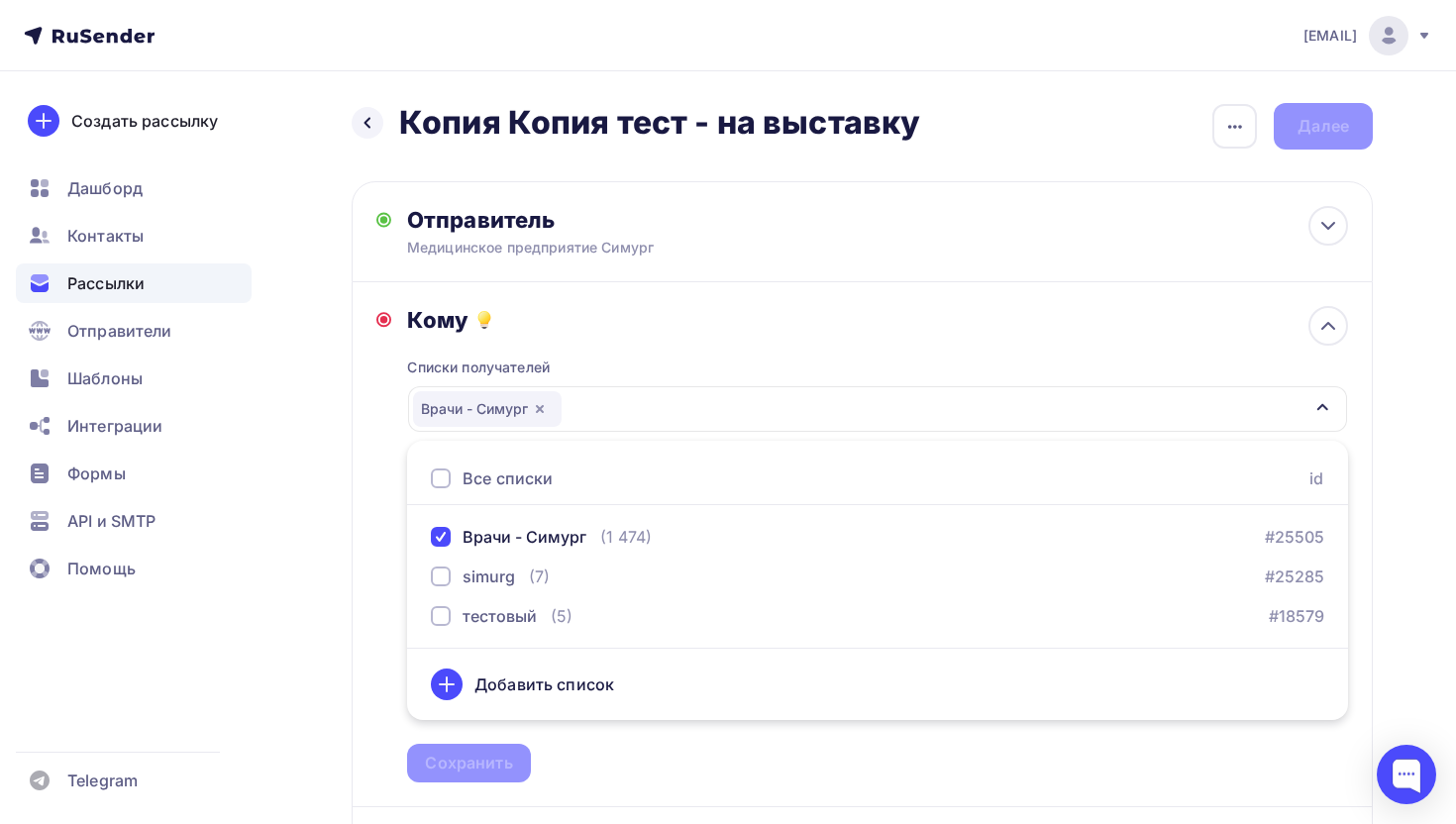 click on "Кому
Списки получателей
Врачи - Симург
Все списки
id
Врачи - Симург
(1 474)
#25505
simurg
(7)
#25285
тестовый
(5)
#18579
Добавить список
Добавить сегментацию
Получателей:
1 474
Вы превысили количество получателей.   981
или обновите тарифный план" at bounding box center (862, 545) 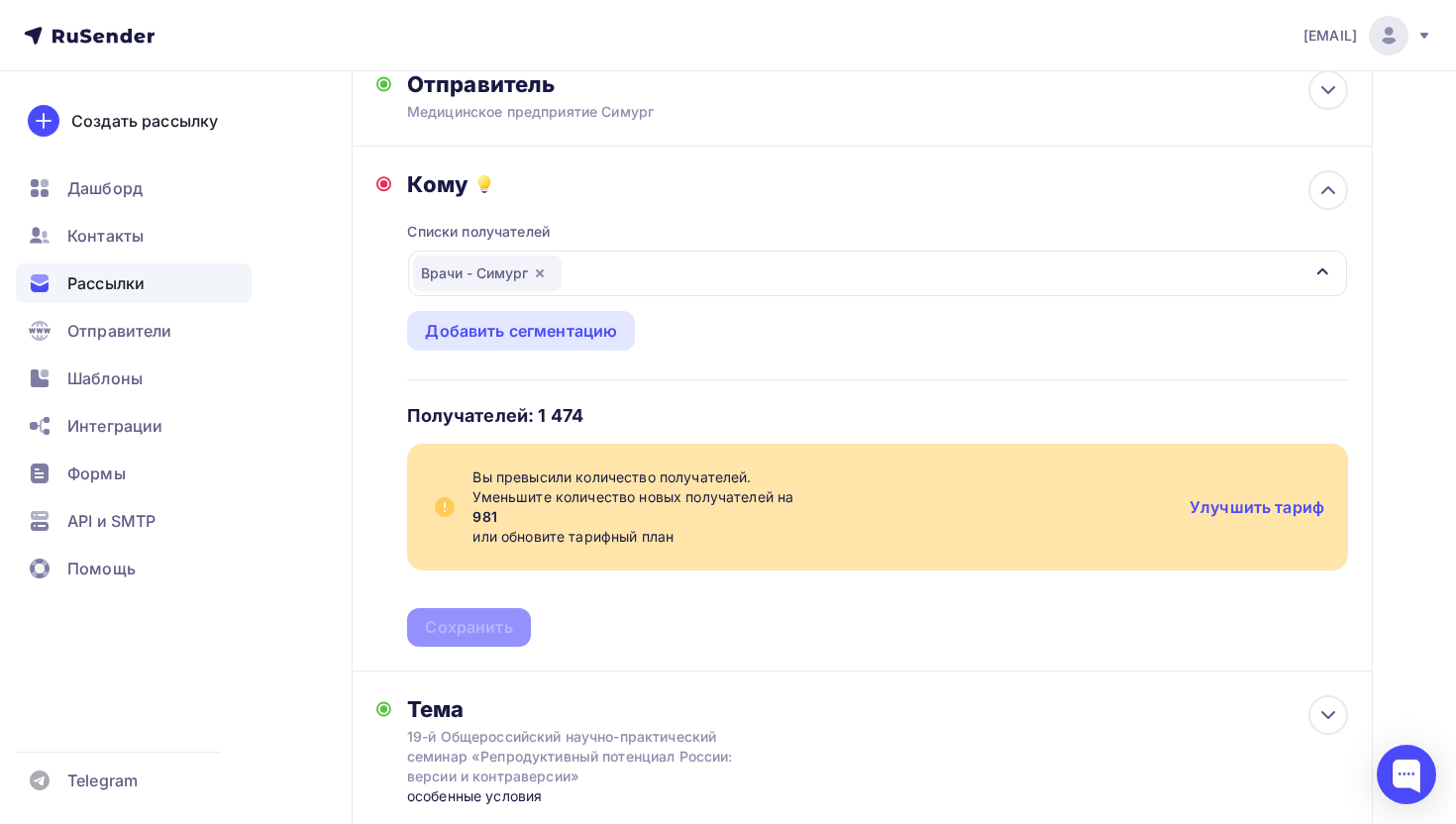 scroll, scrollTop: 146, scrollLeft: 0, axis: vertical 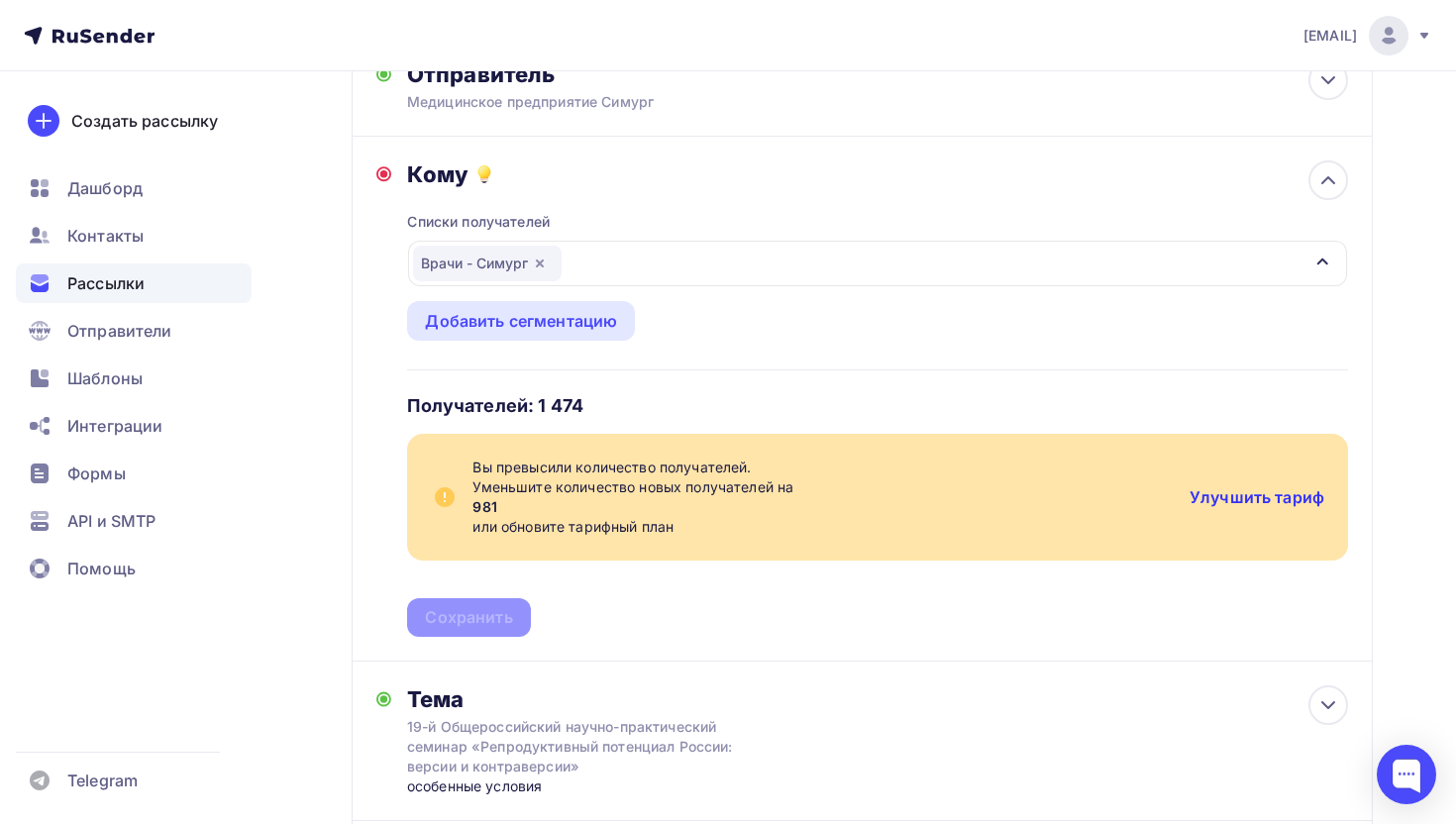 click on "Улучшить тариф" at bounding box center (1257, 497) 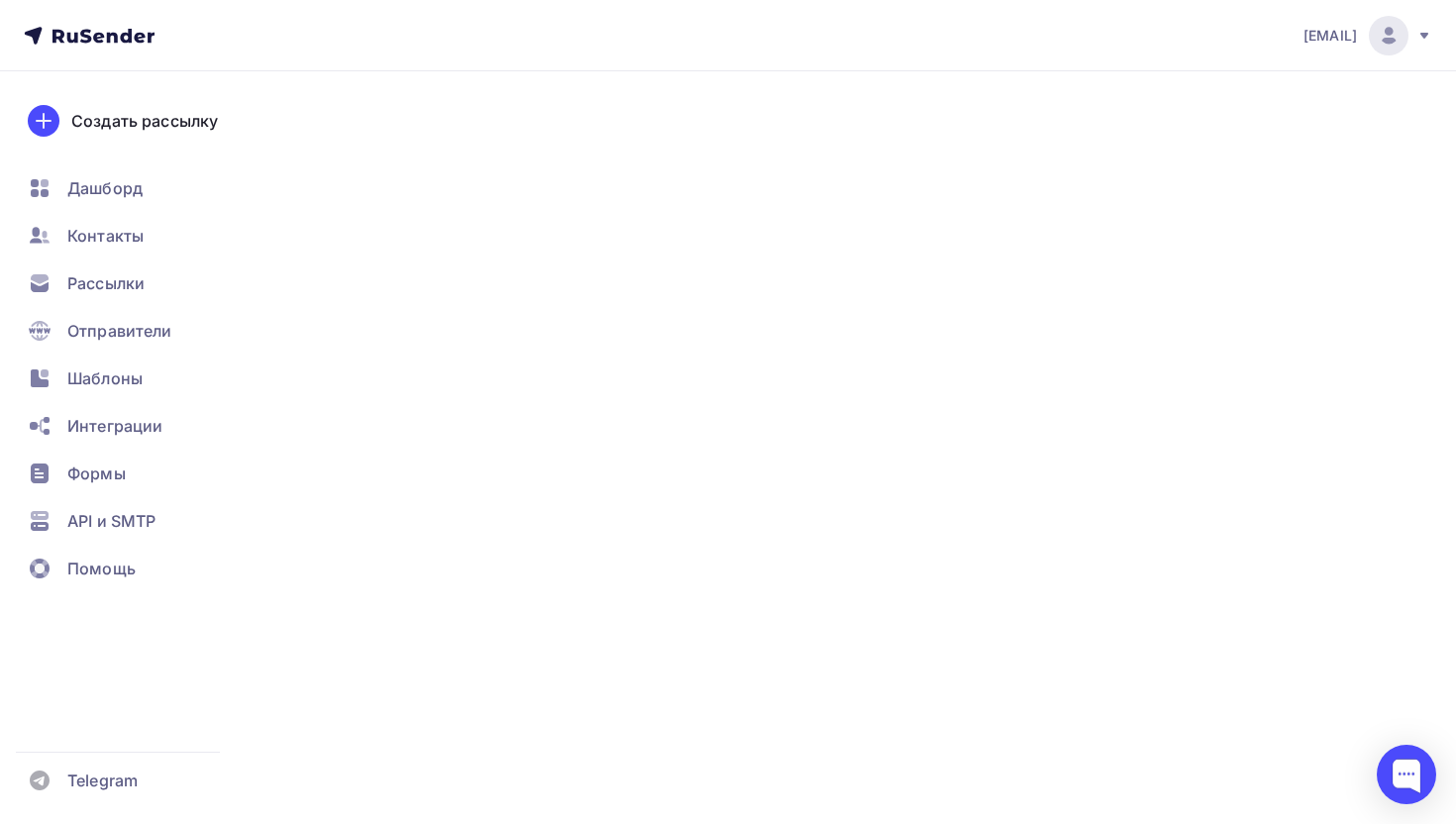 scroll, scrollTop: 0, scrollLeft: 0, axis: both 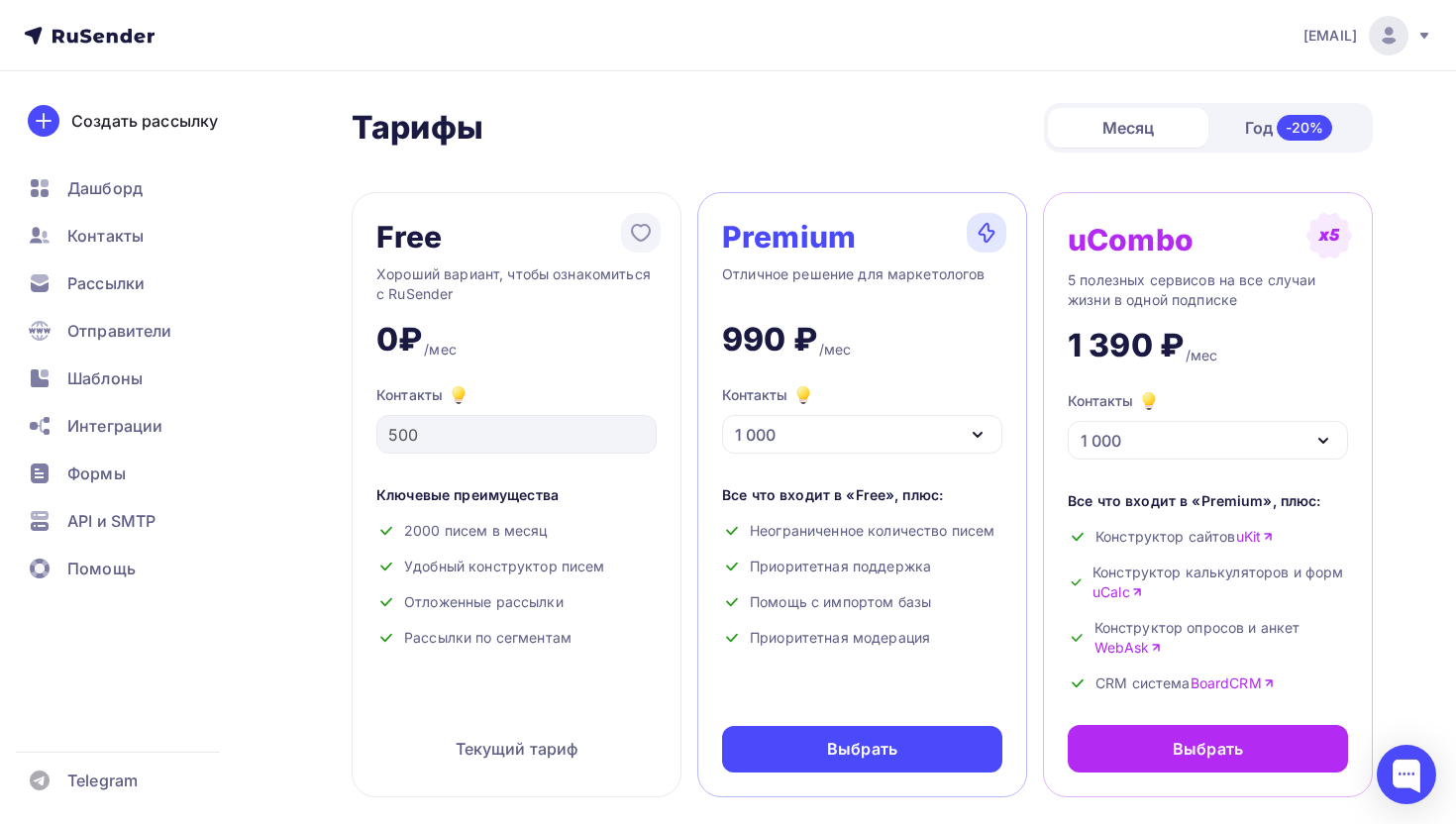 click on "1 000" at bounding box center (862, 434) 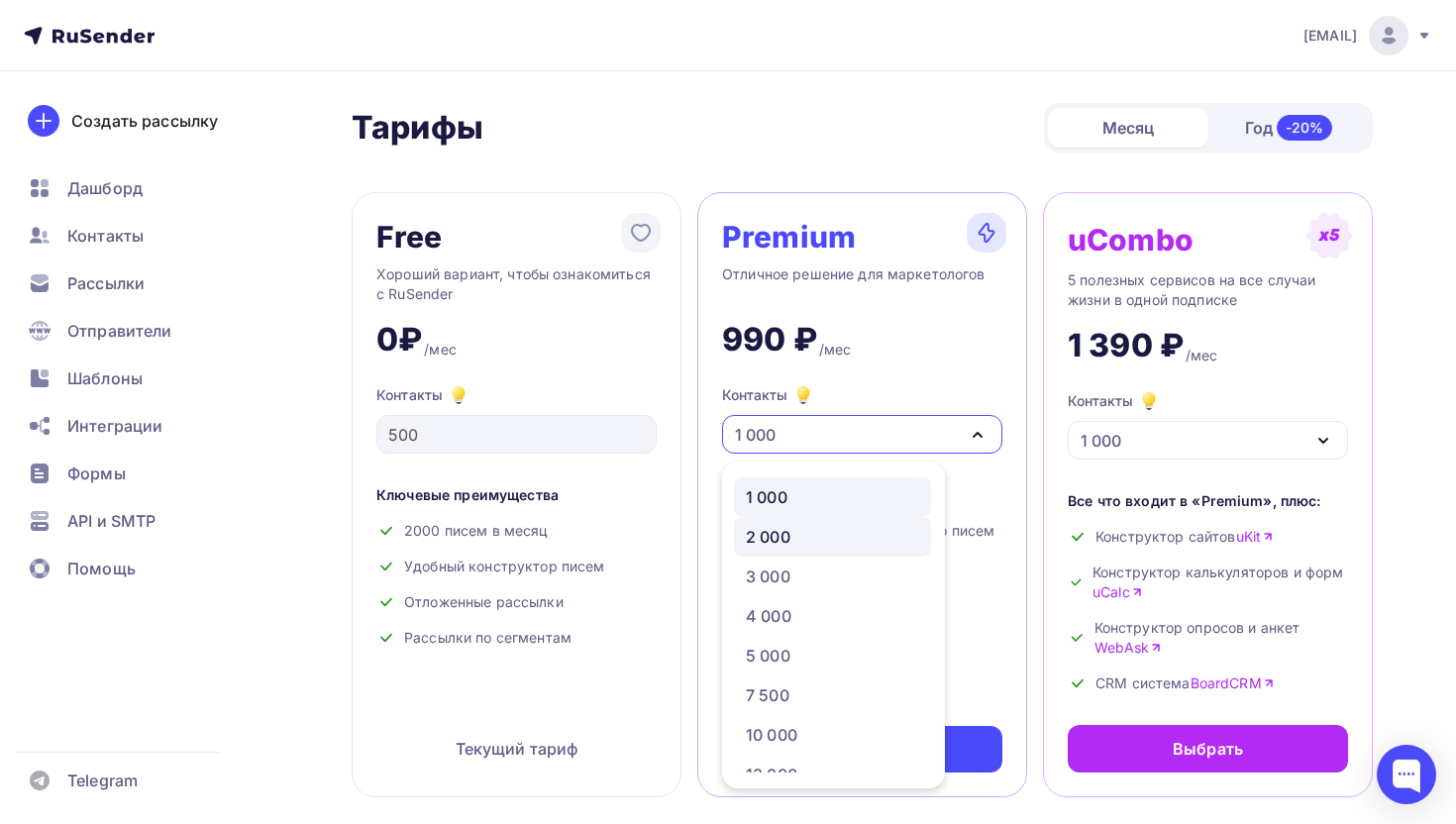 click on "2 000" at bounding box center [832, 537] 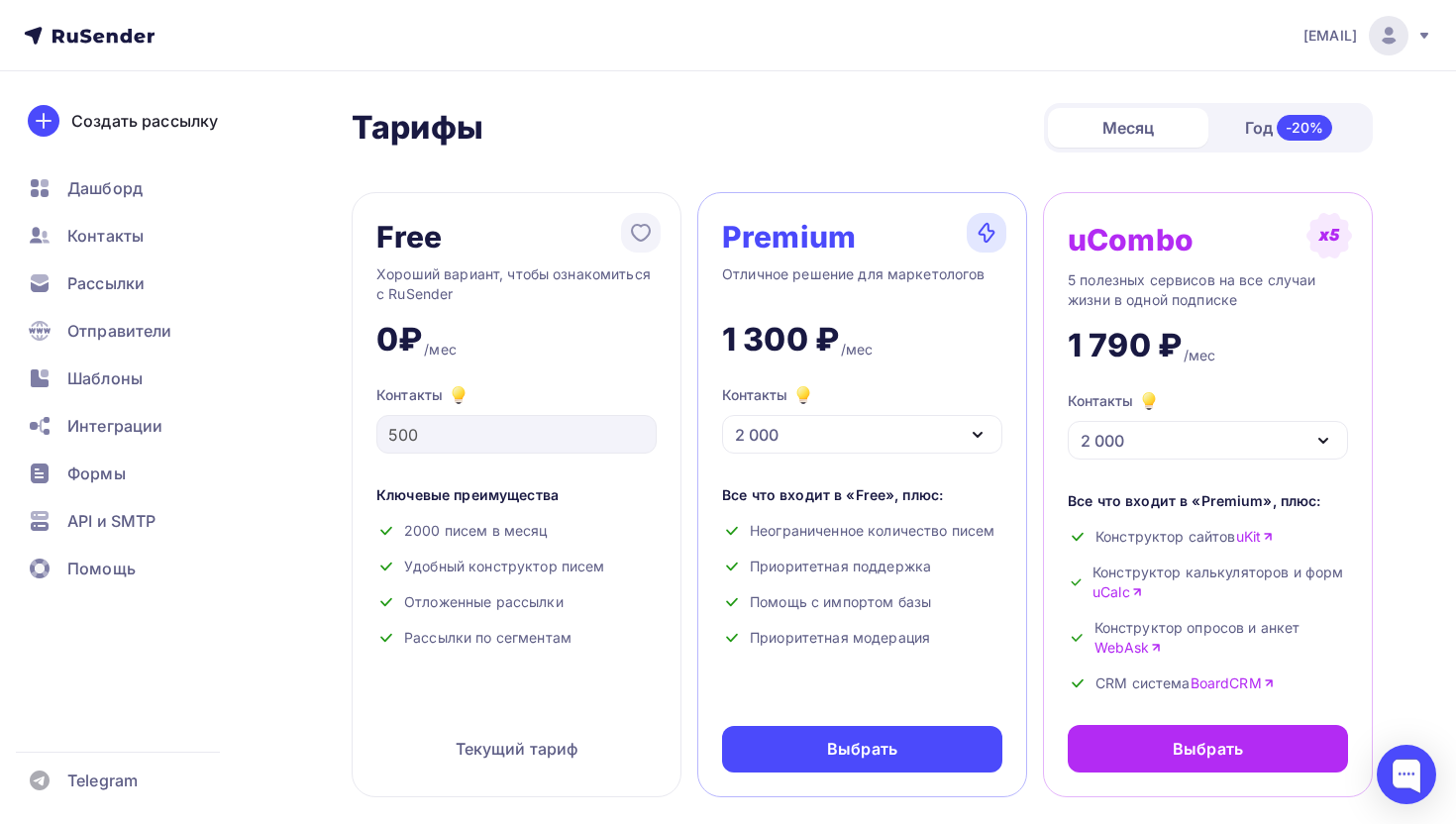 click on "1 300 ₽   /мес" at bounding box center (862, 332) 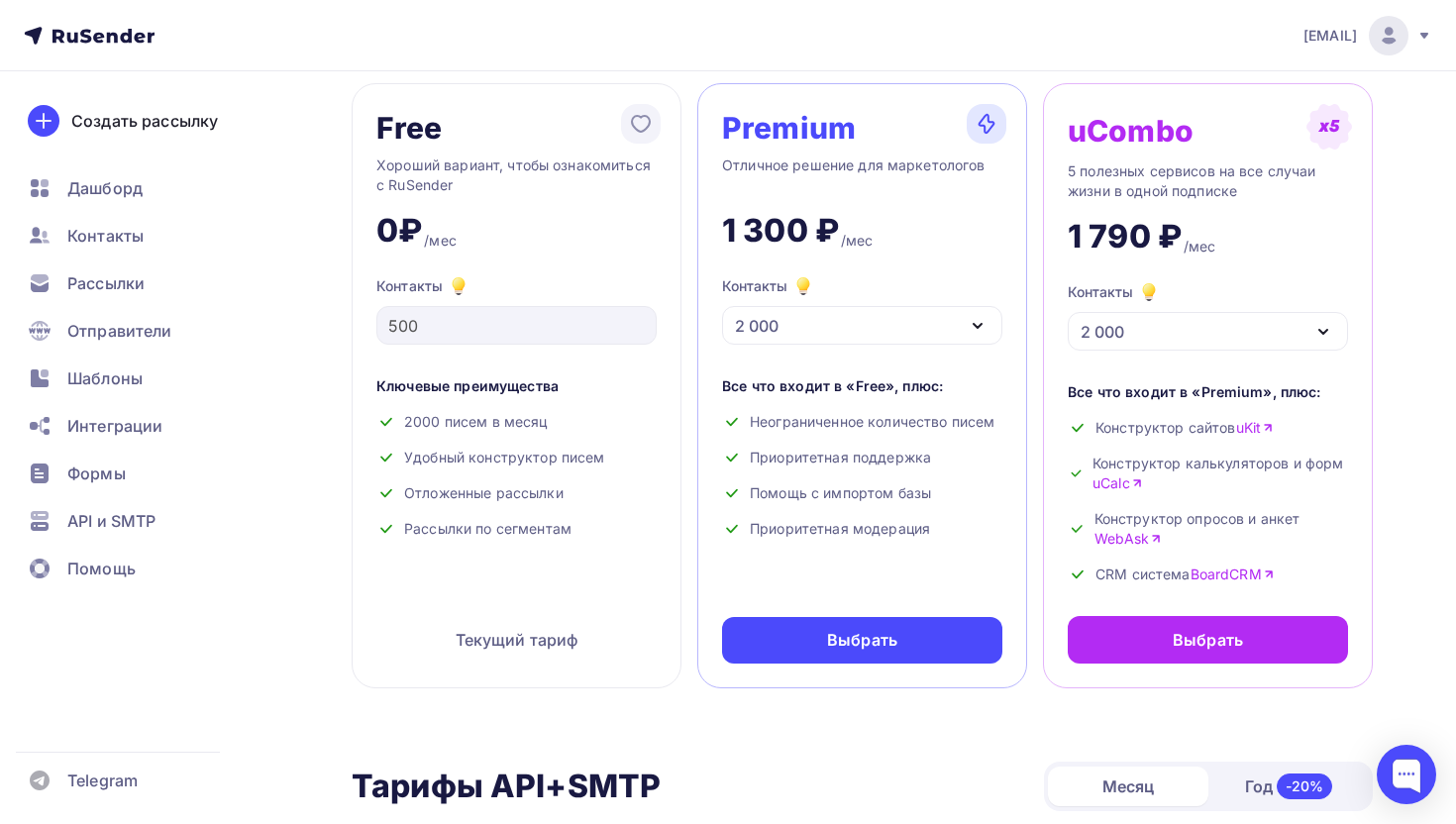 scroll, scrollTop: 0, scrollLeft: 0, axis: both 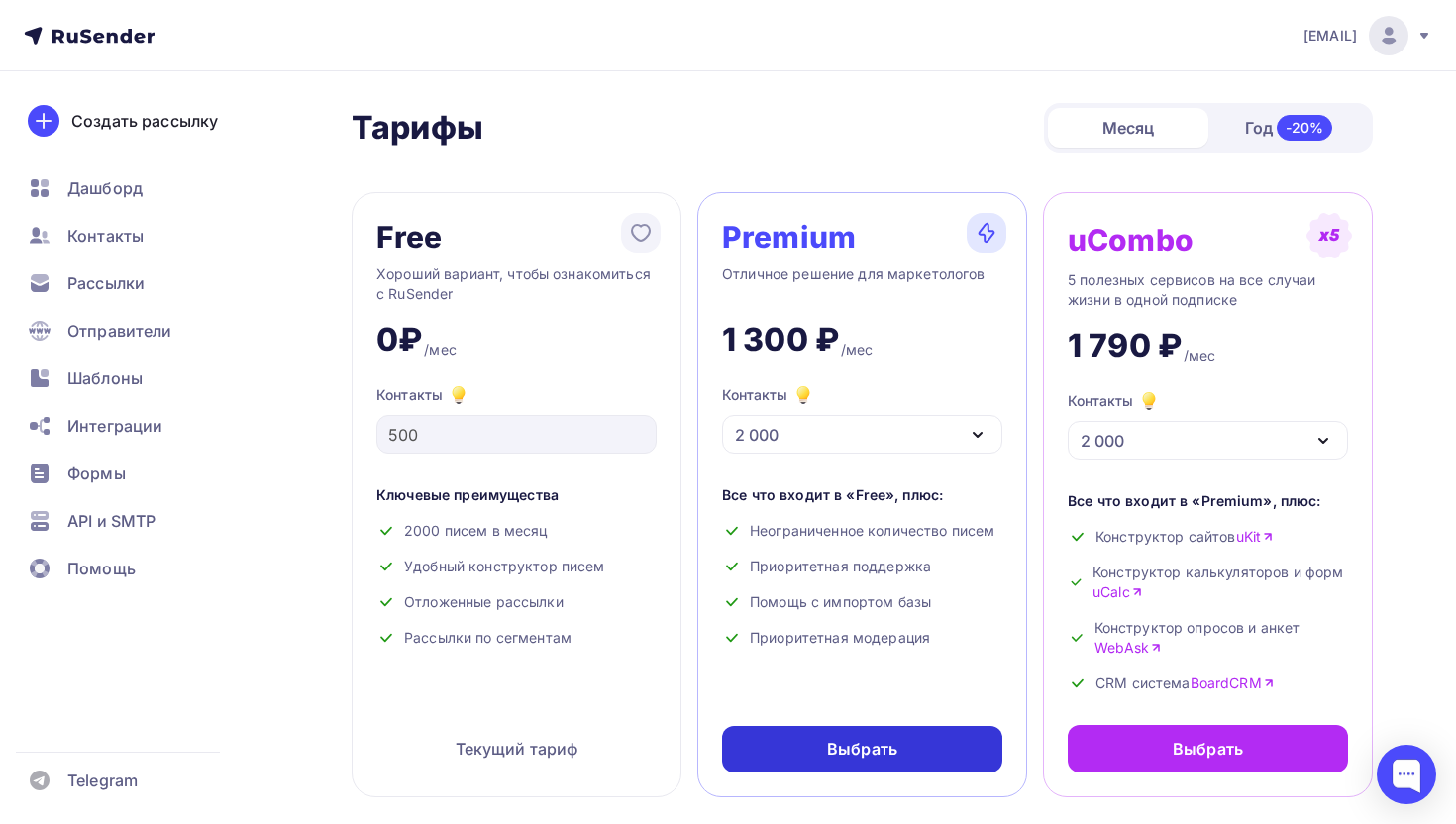 click on "Выбрать" at bounding box center (862, 749) 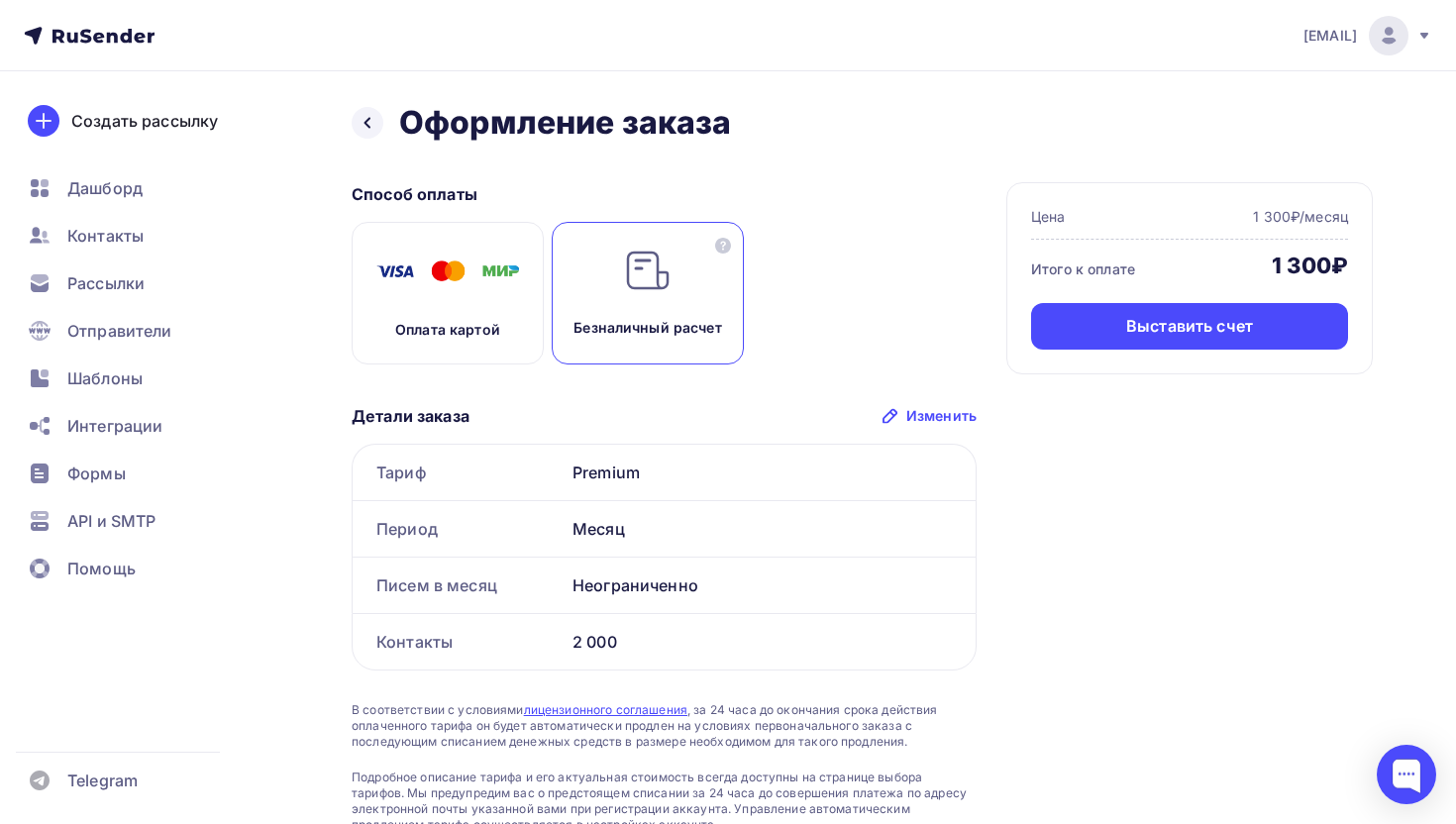 click on "Оплата картой" at bounding box center [448, 330] 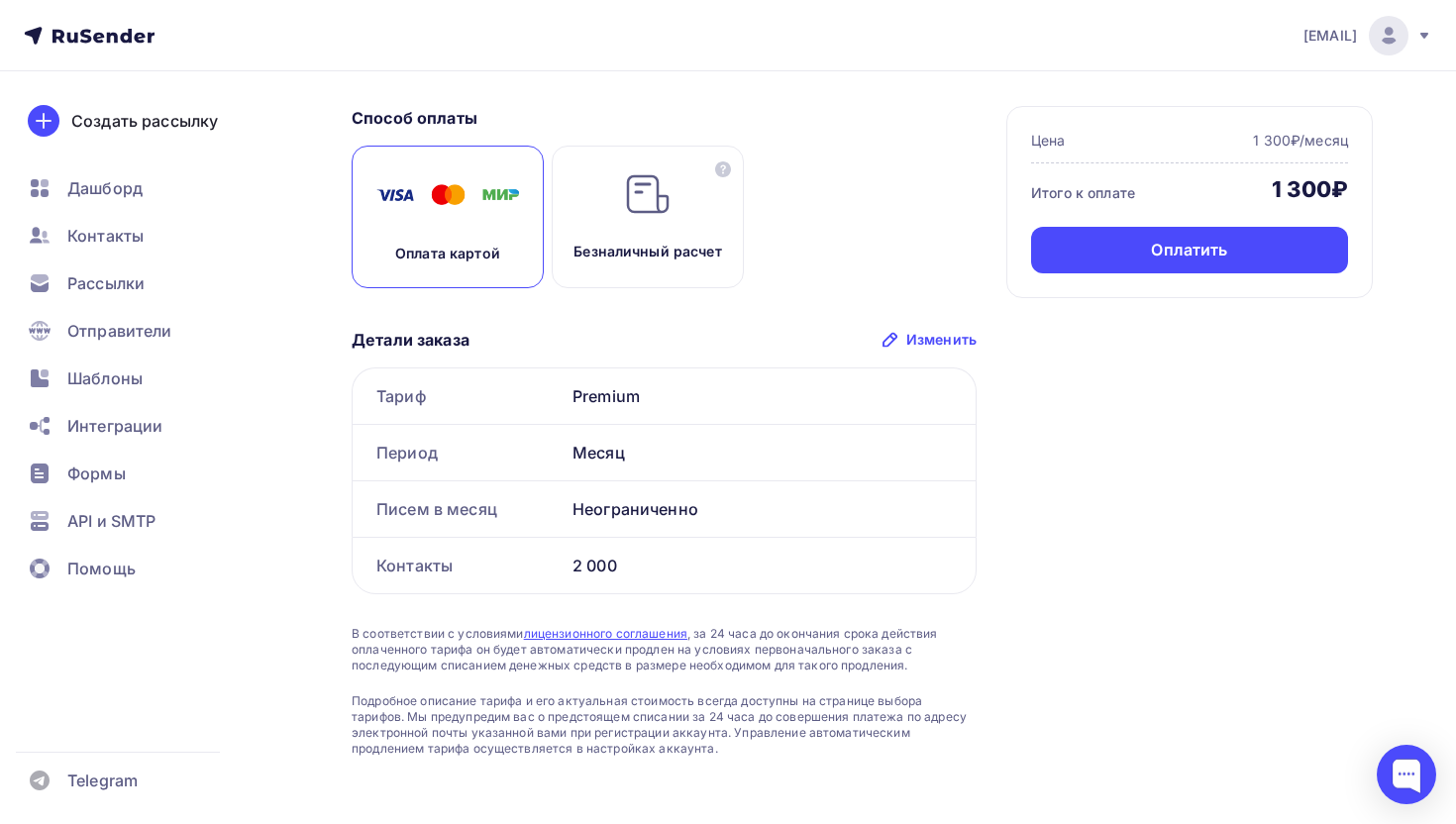 scroll, scrollTop: 81, scrollLeft: 0, axis: vertical 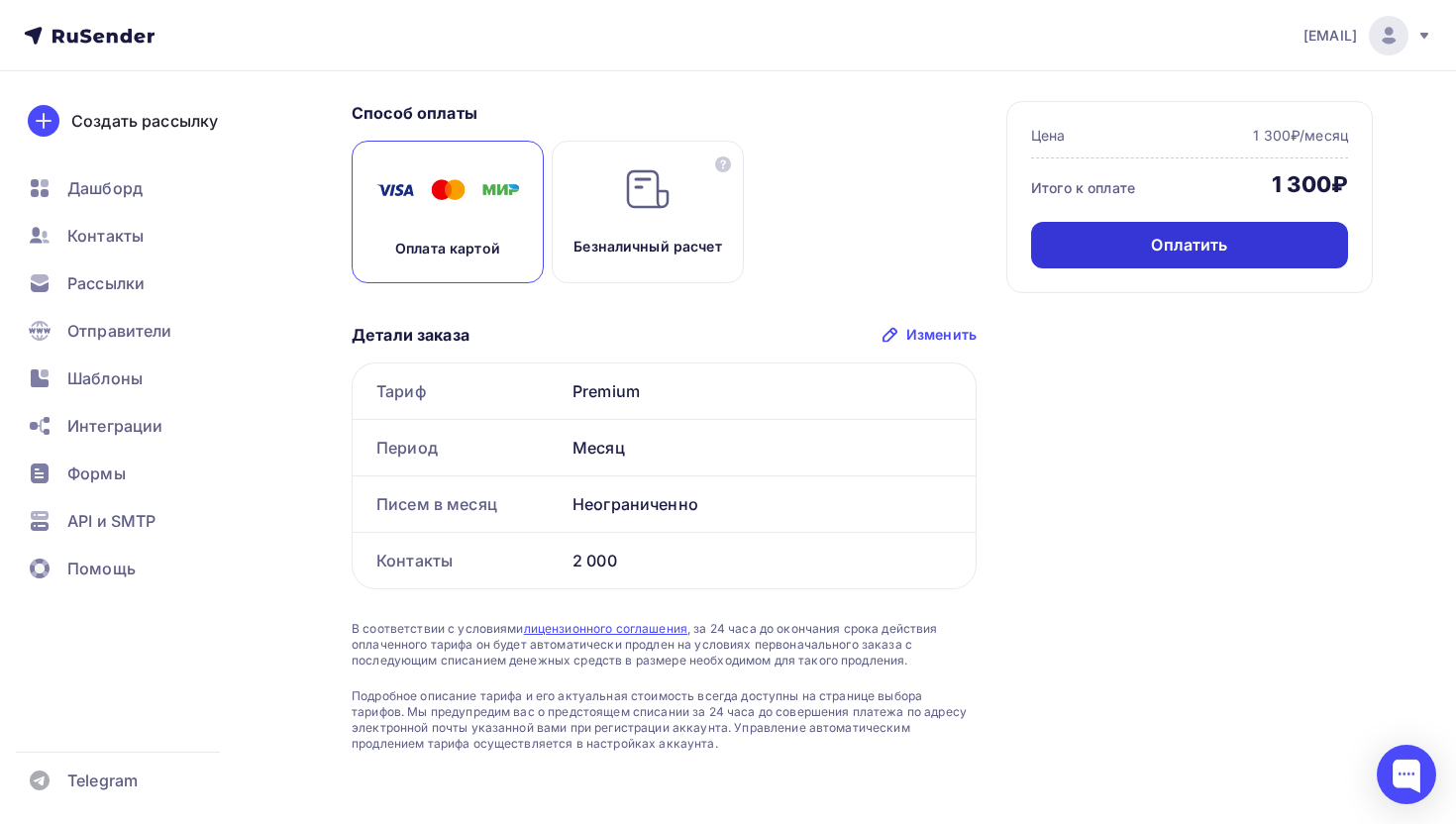 click on "Оплатить" at bounding box center [1190, 245] 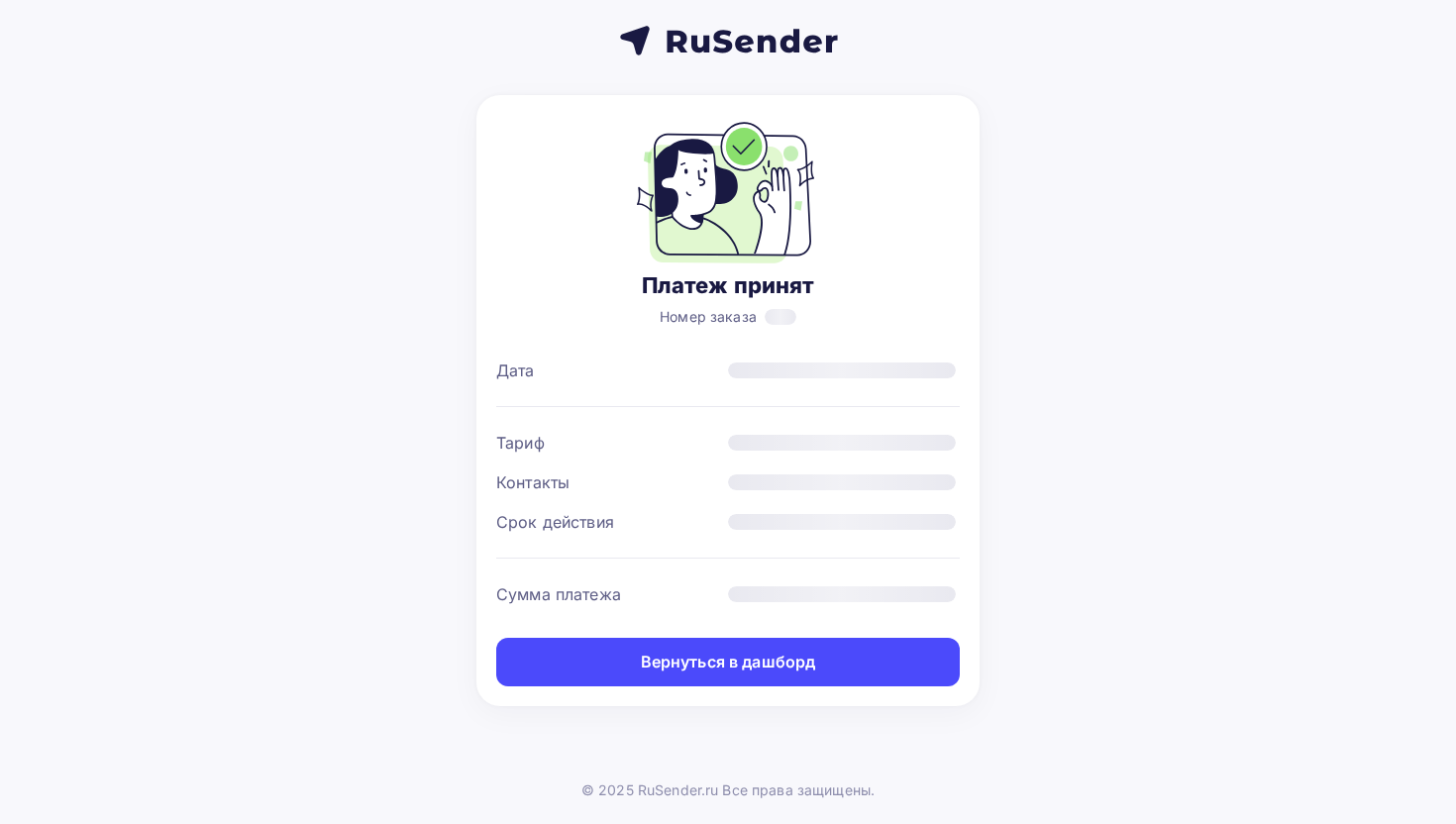 scroll, scrollTop: 0, scrollLeft: 0, axis: both 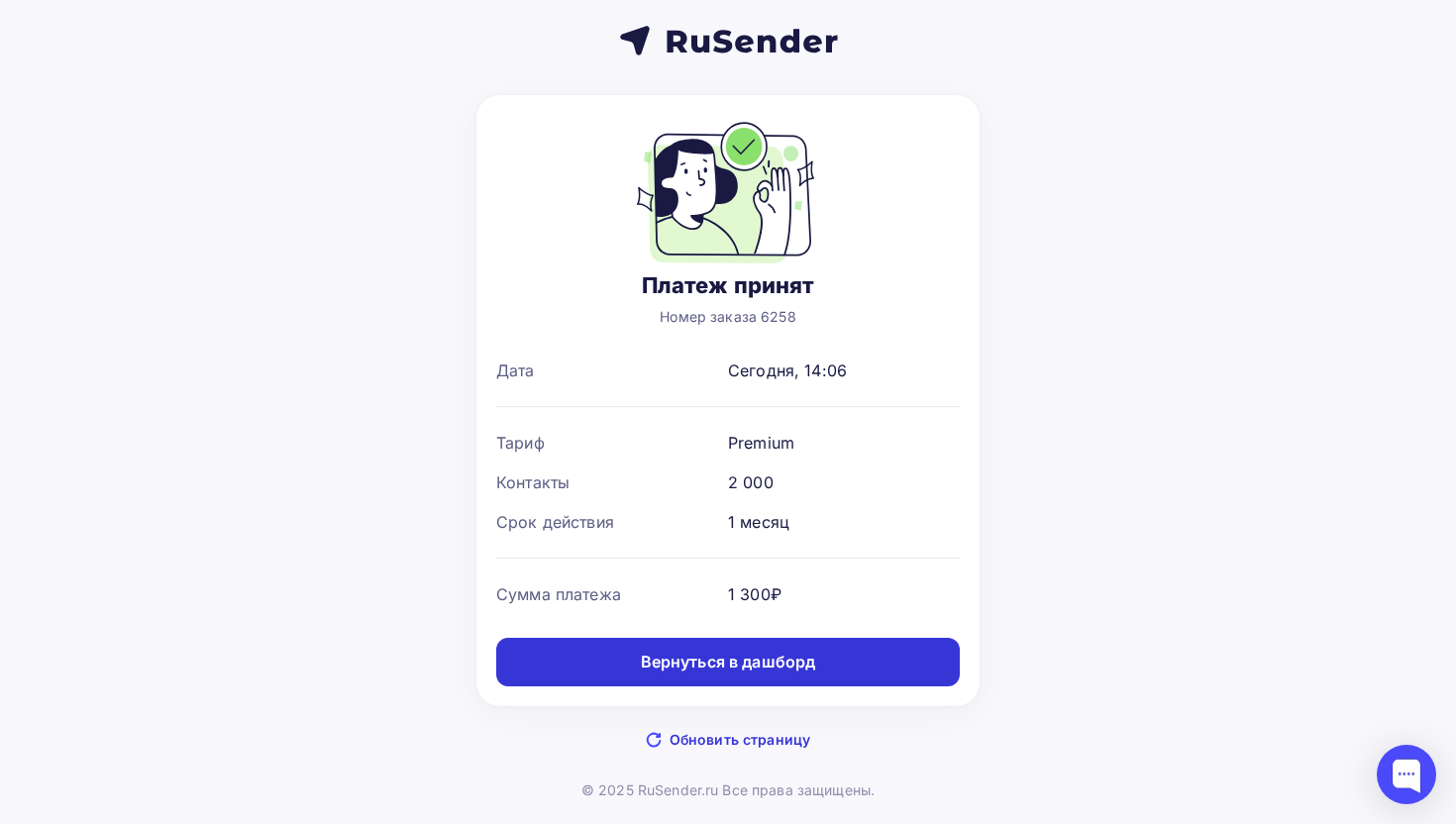 click on "Вернуться в дашборд" at bounding box center [728, 662] 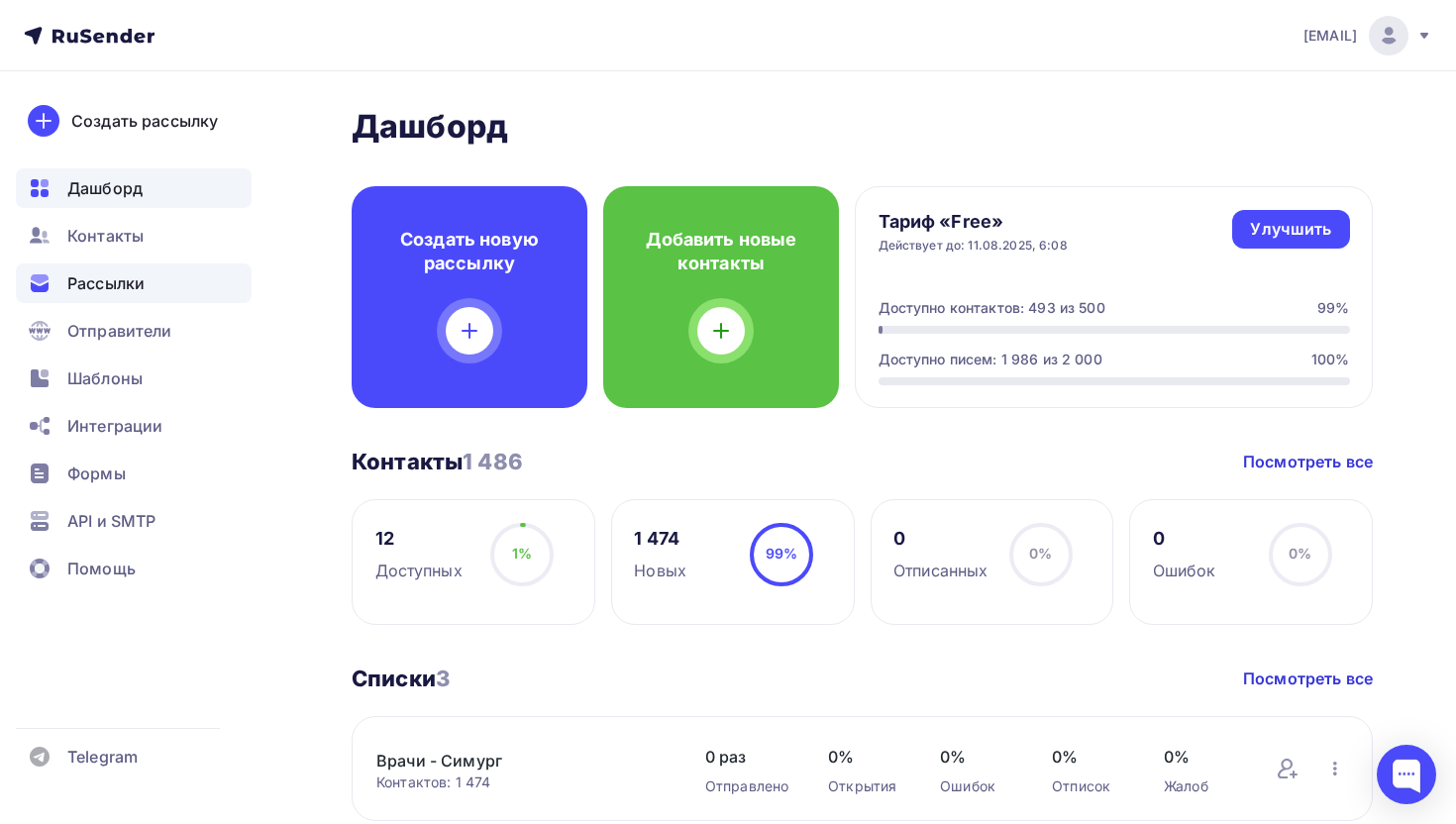 click on "Рассылки" at bounding box center (106, 283) 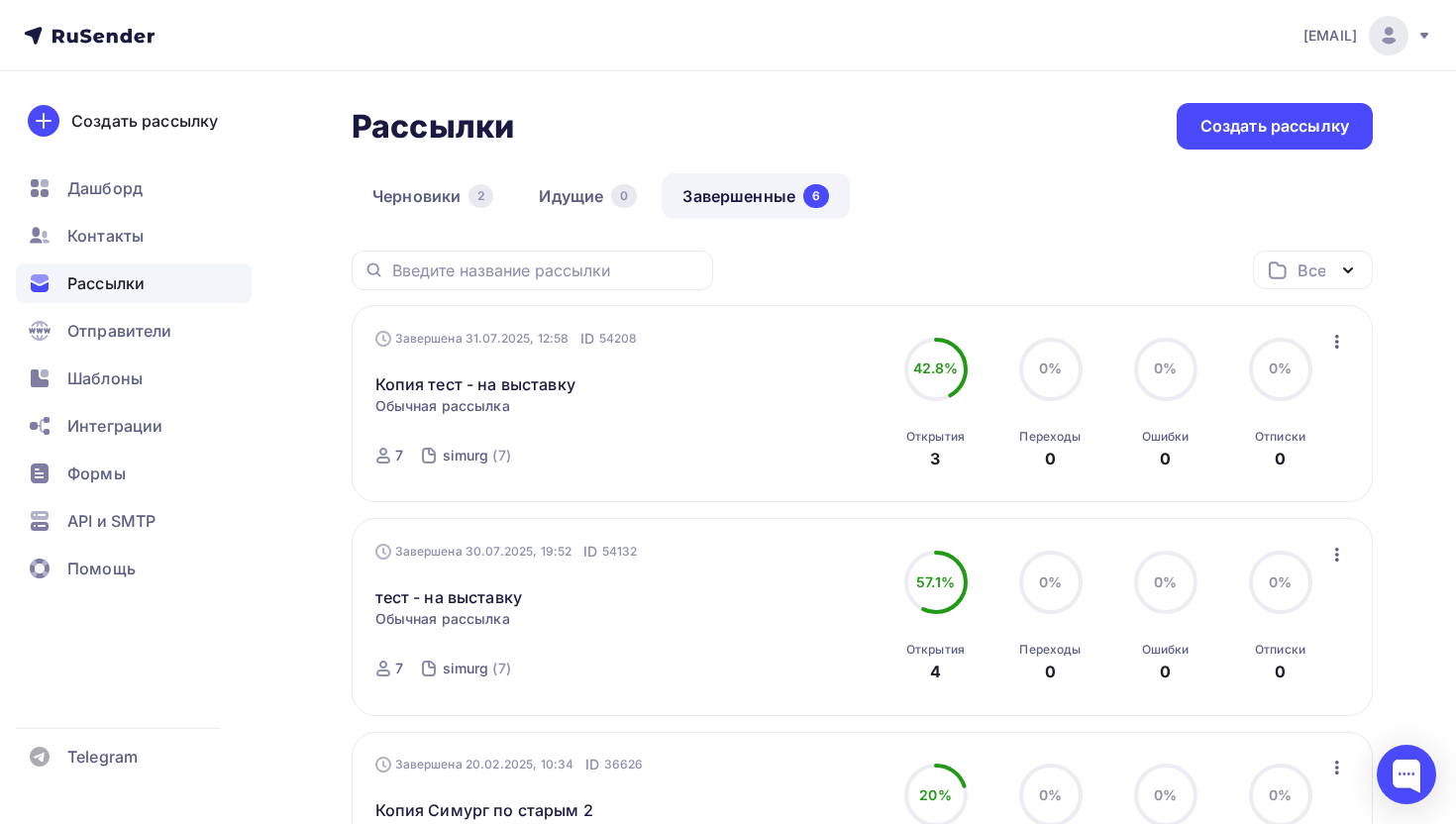click on "Завершена
31.07.2025, 12:58
ID   54208             Копия тест - на выставку
Статистика
Обзор рассылки
Копировать в новую
Добавить в папку
Обычная рассылка
Завершена
31.07.2025, 12:58
ID   54208    Завершена
7
simurg   (7)     42.8%   42.8%
Открытия
3
0%   0%
Переходы
0
0%   0%
Ошибки
0
0%   0%
Отписки
0
Статистика
Обзор рассылки" at bounding box center (863, 404) 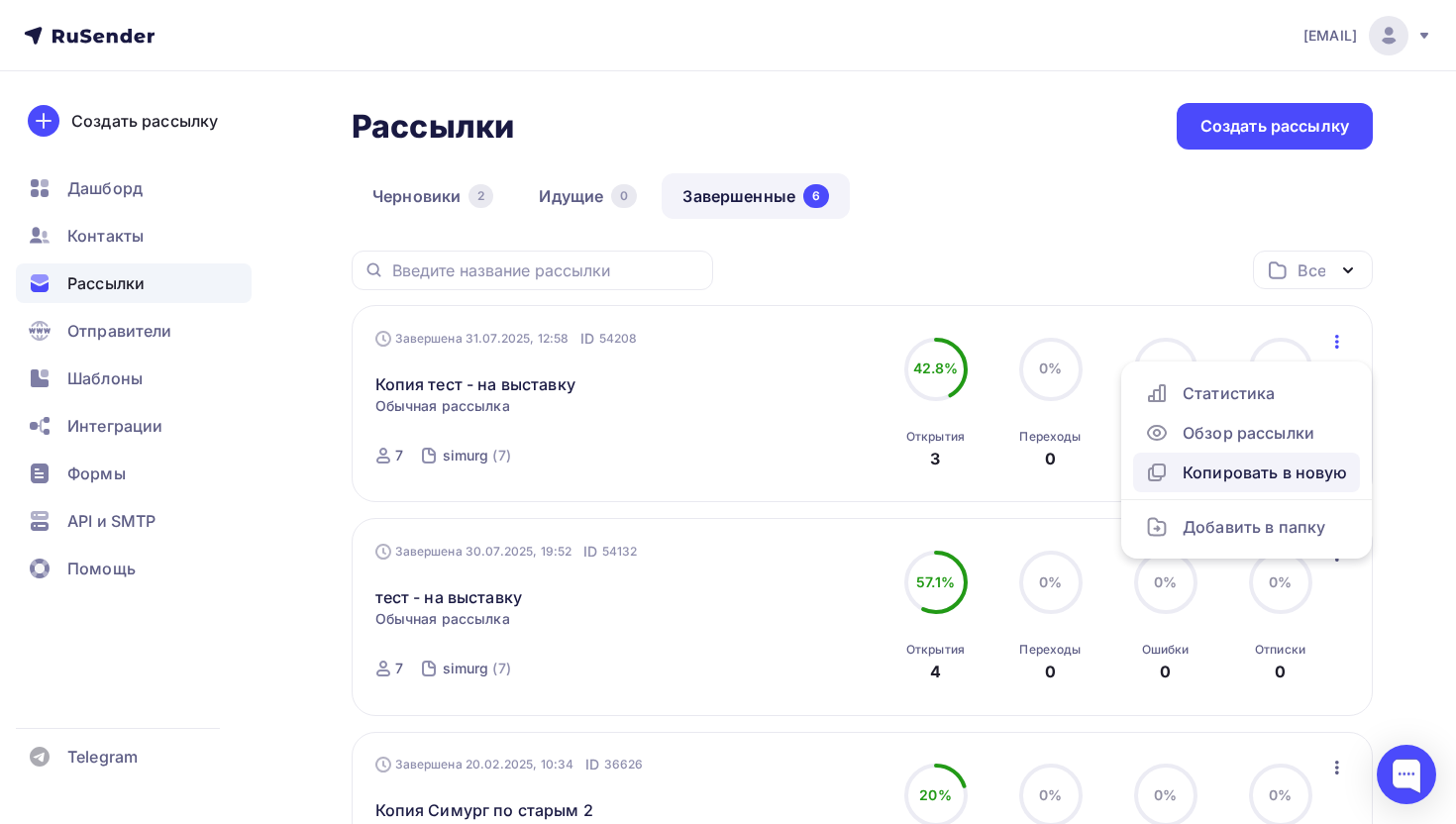 click on "Копировать в новую" at bounding box center [1246, 472] 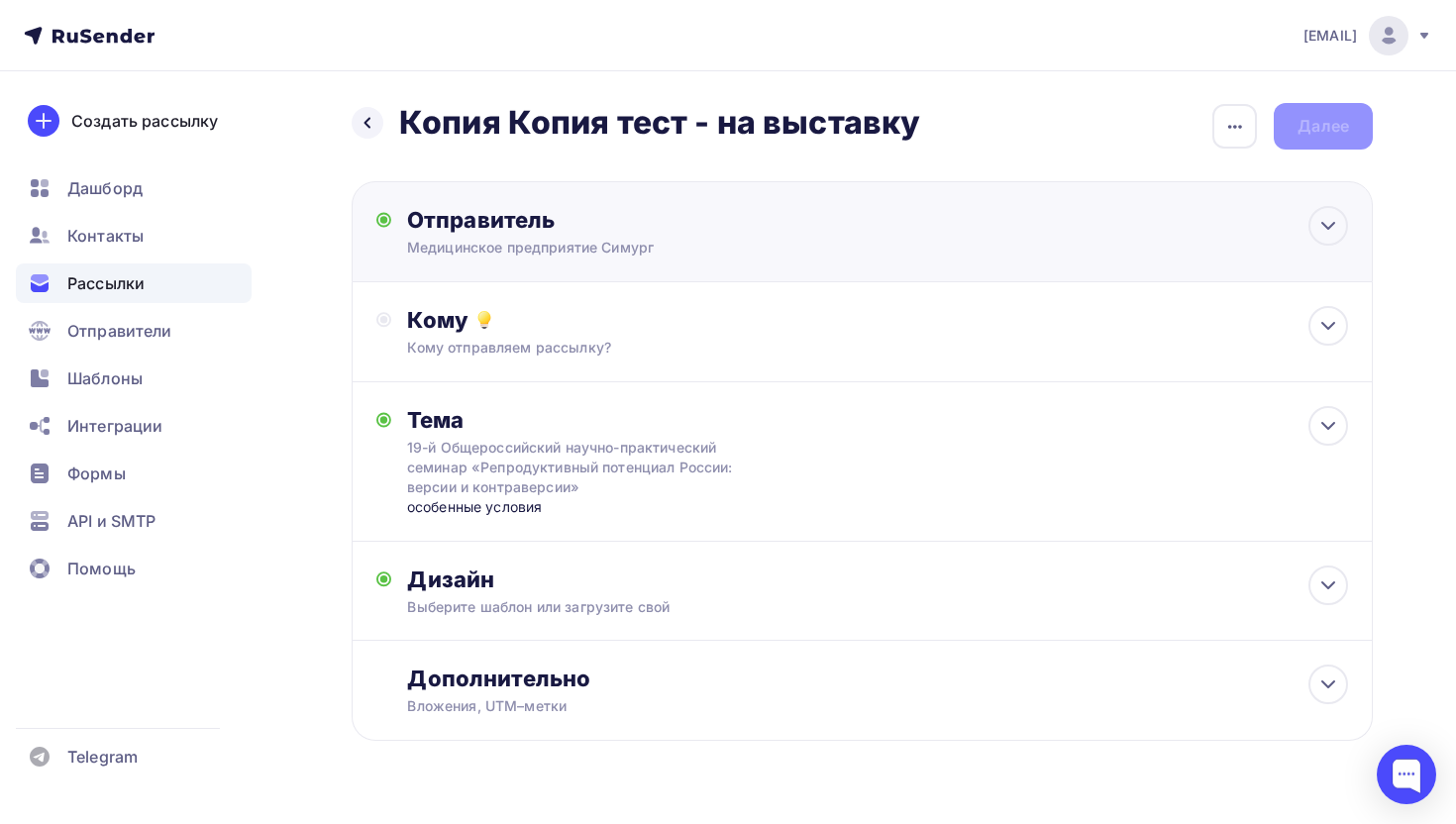 click on "Отправитель" at bounding box center [621, 220] 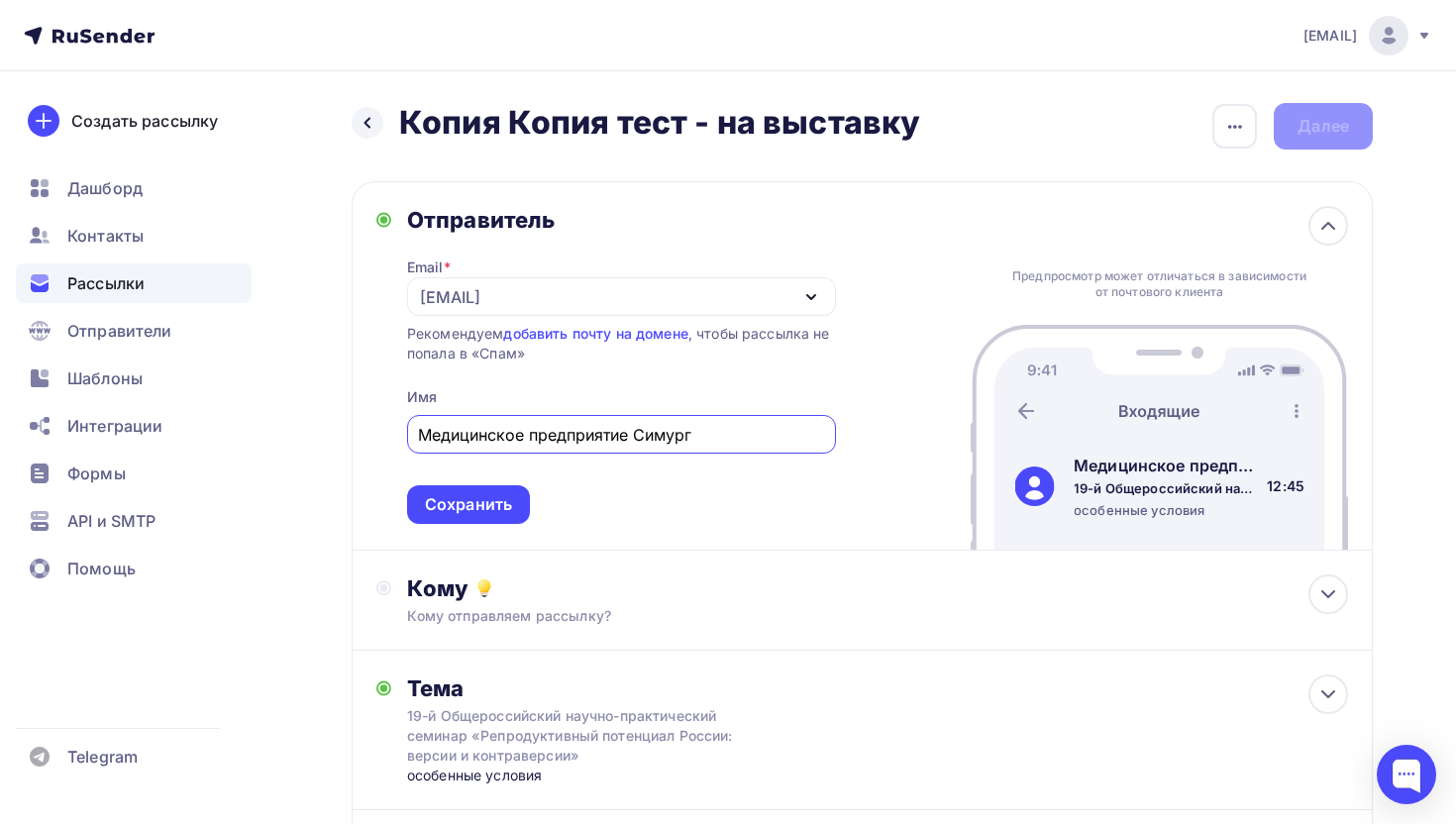 scroll, scrollTop: 0, scrollLeft: 0, axis: both 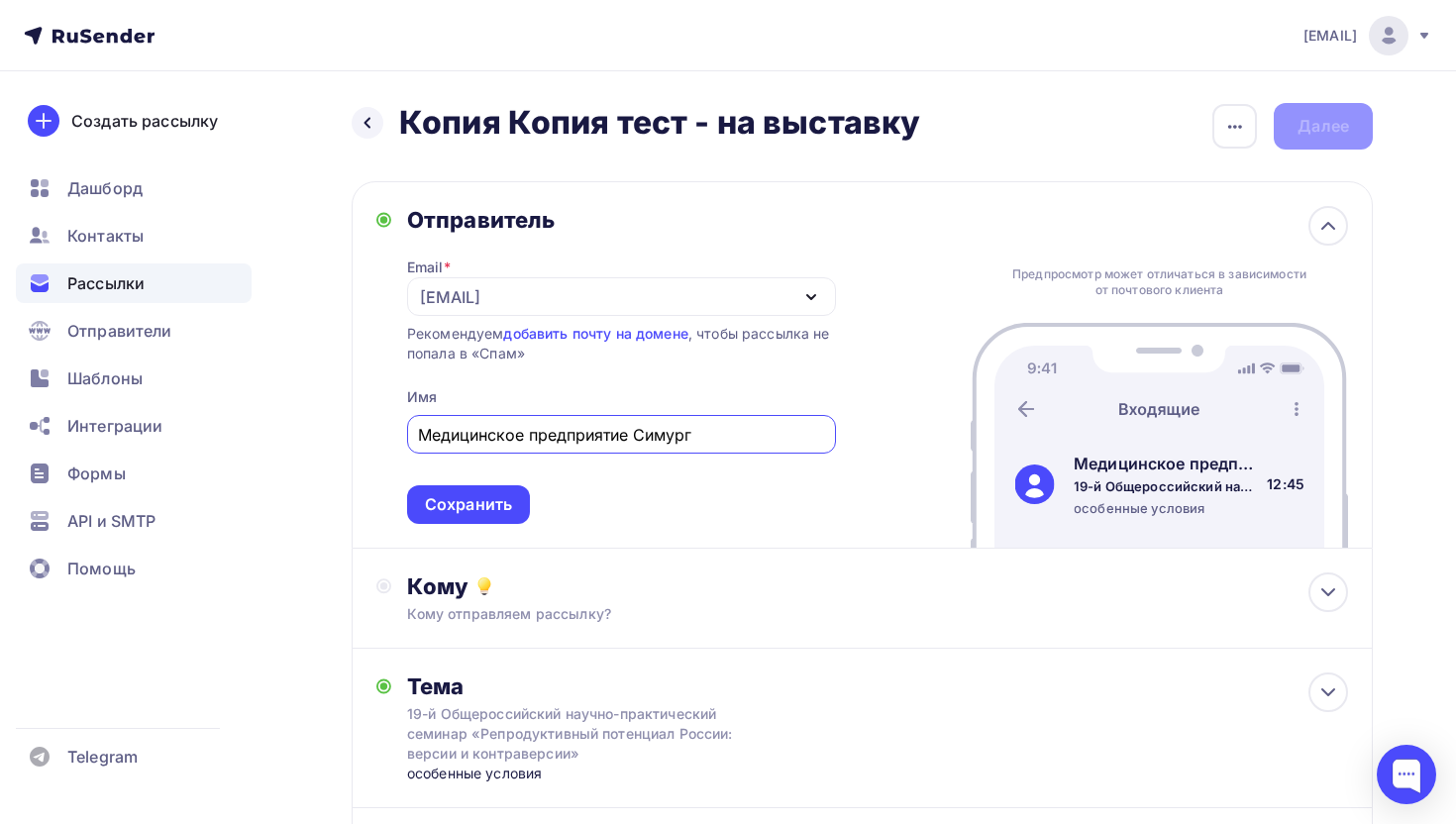 click on "[EMAIL]" at bounding box center [450, 297] 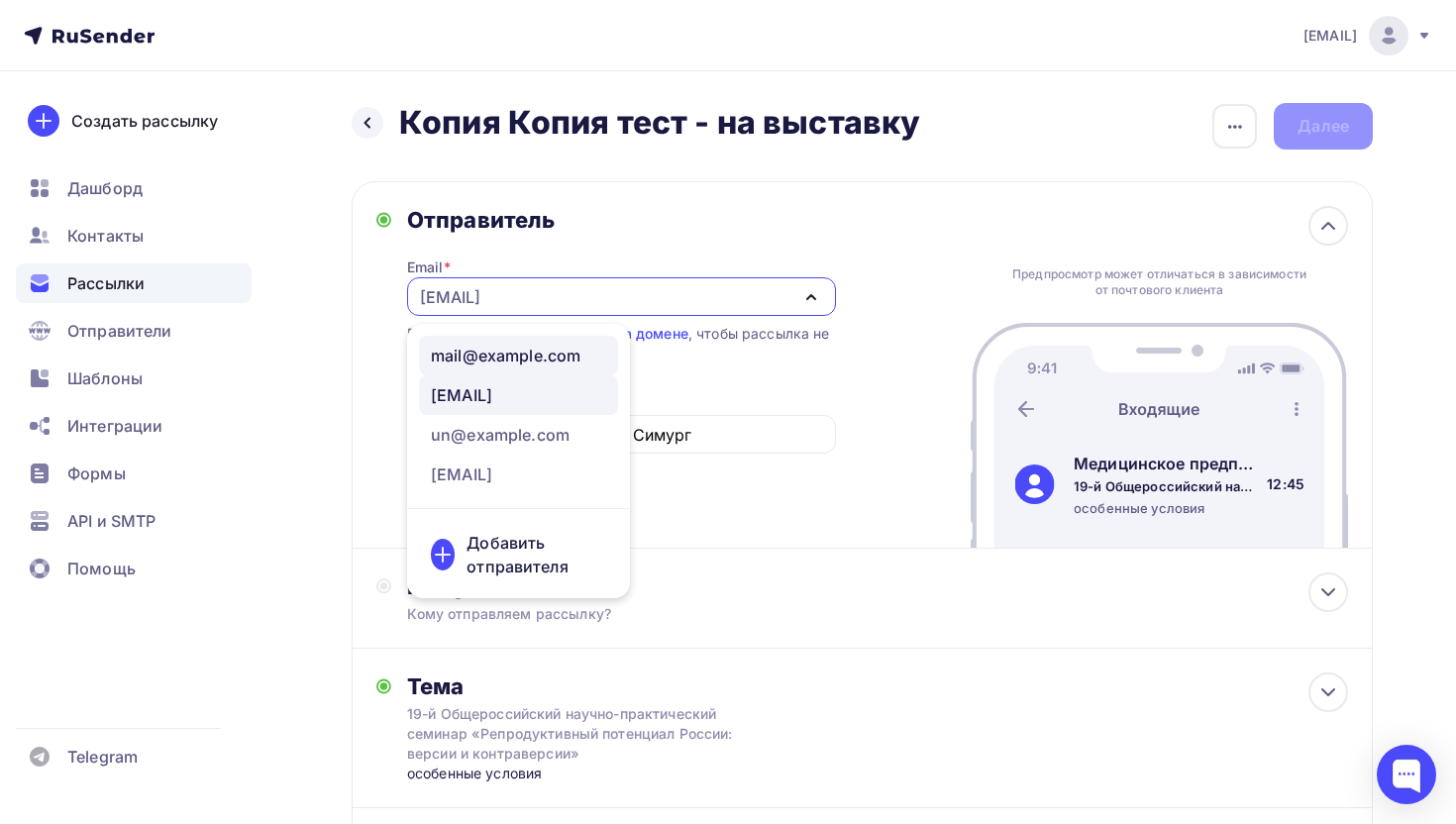 click on "mail@example.com" at bounding box center [505, 356] 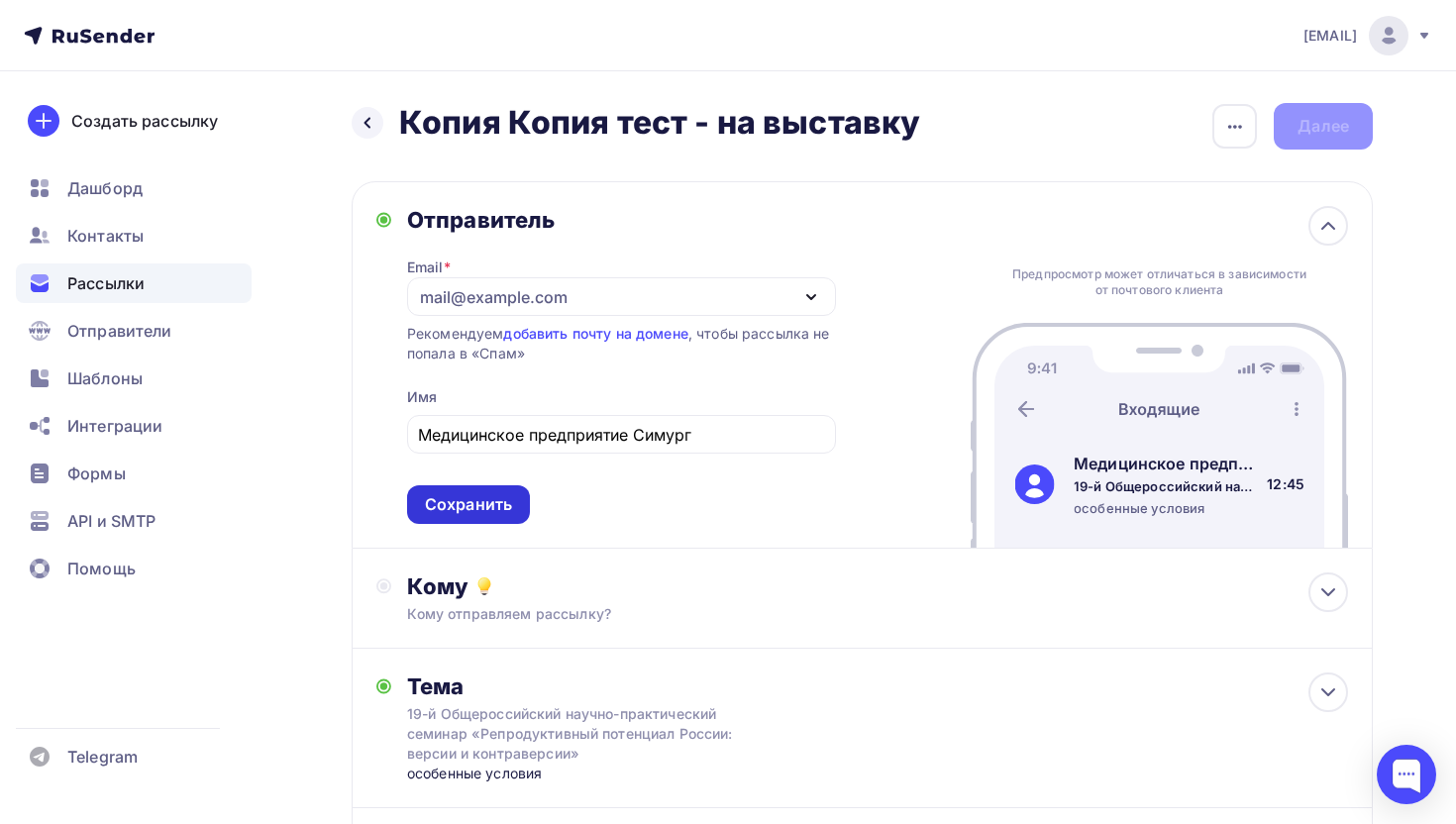click on "Сохранить" at bounding box center [468, 504] 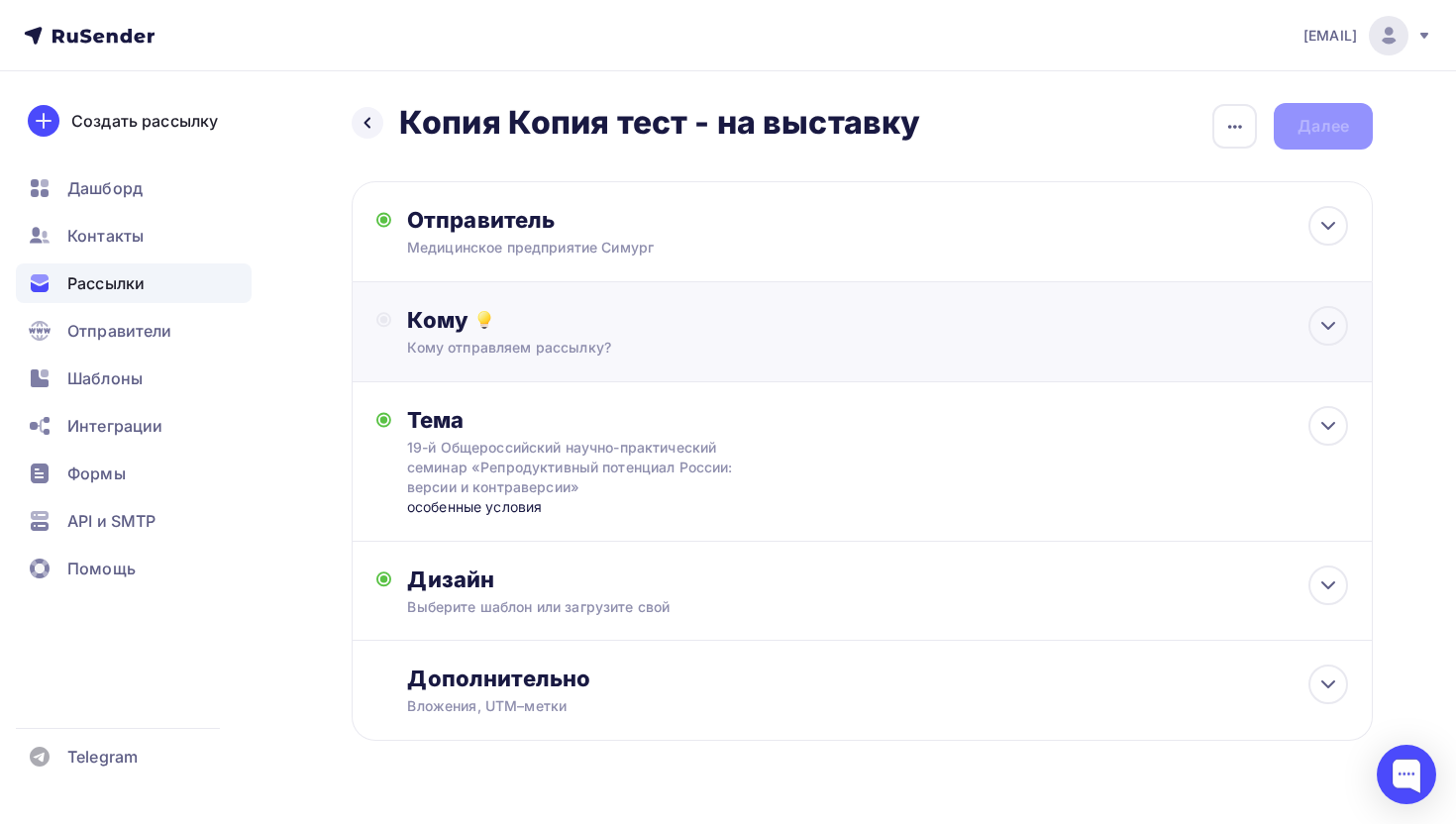 click on "Кому отправляем рассылку?" at bounding box center (830, 348) 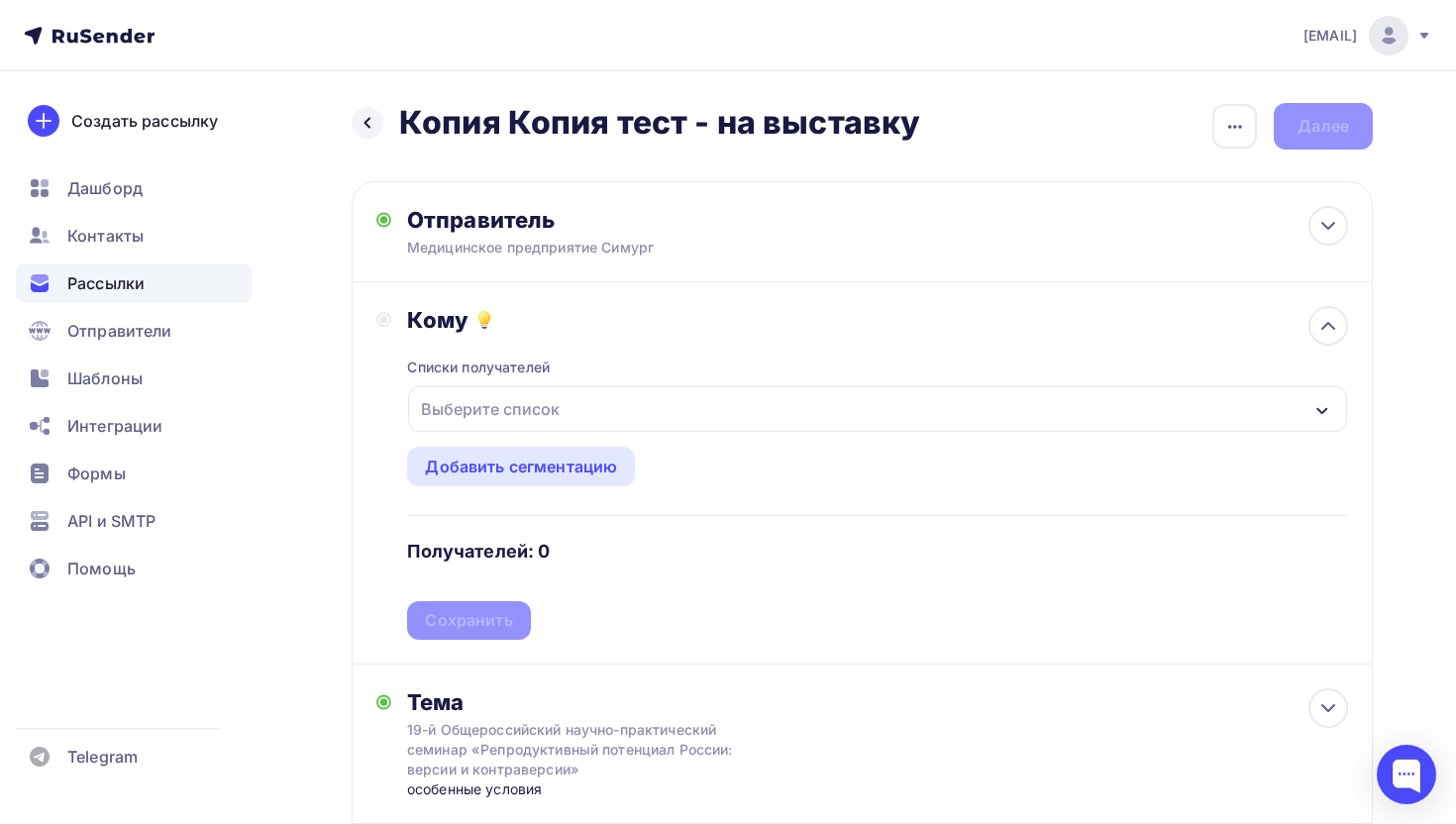 click on "Выберите список" at bounding box center (490, 409) 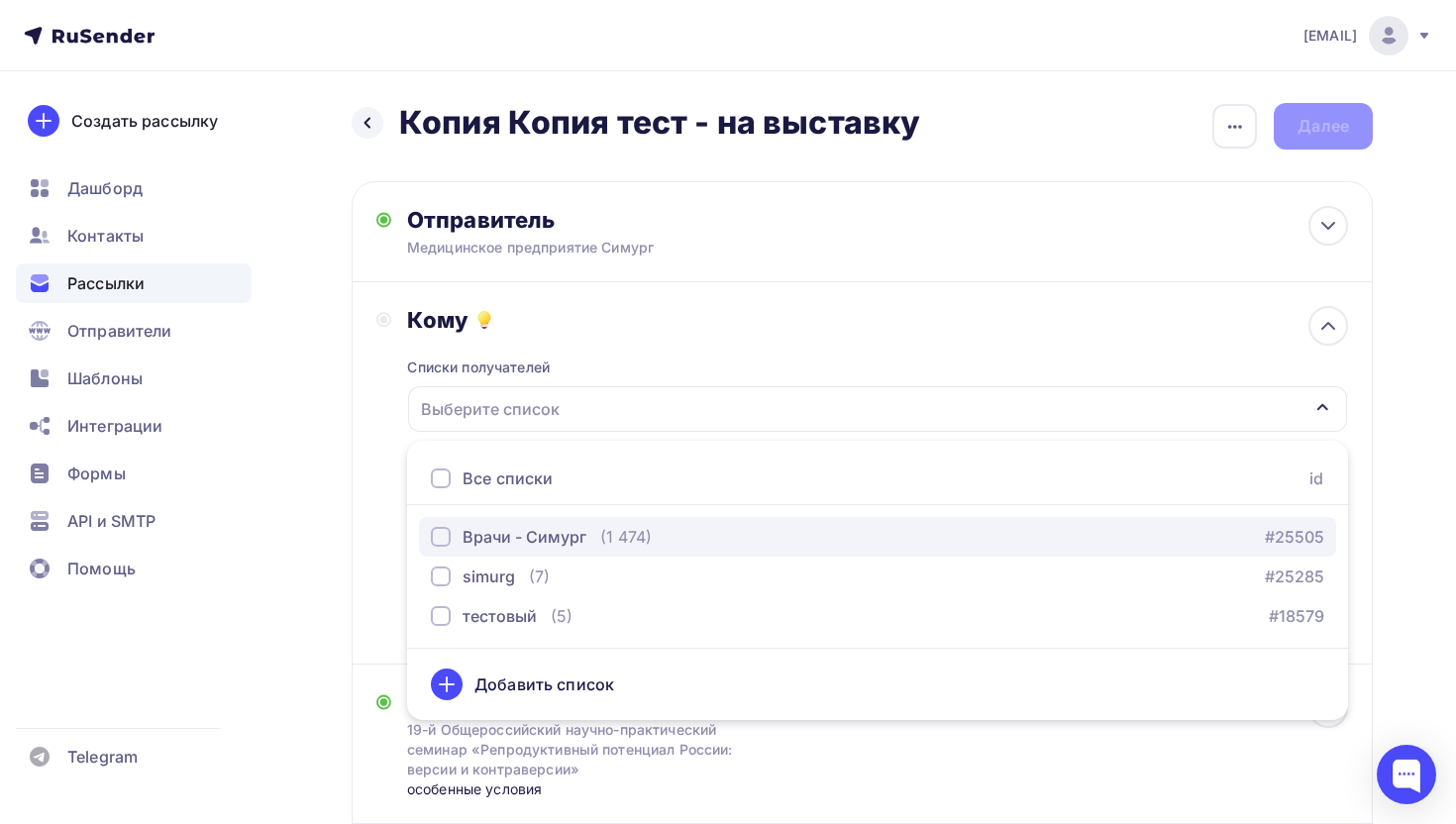 click on "Врачи - Симург" at bounding box center [524, 537] 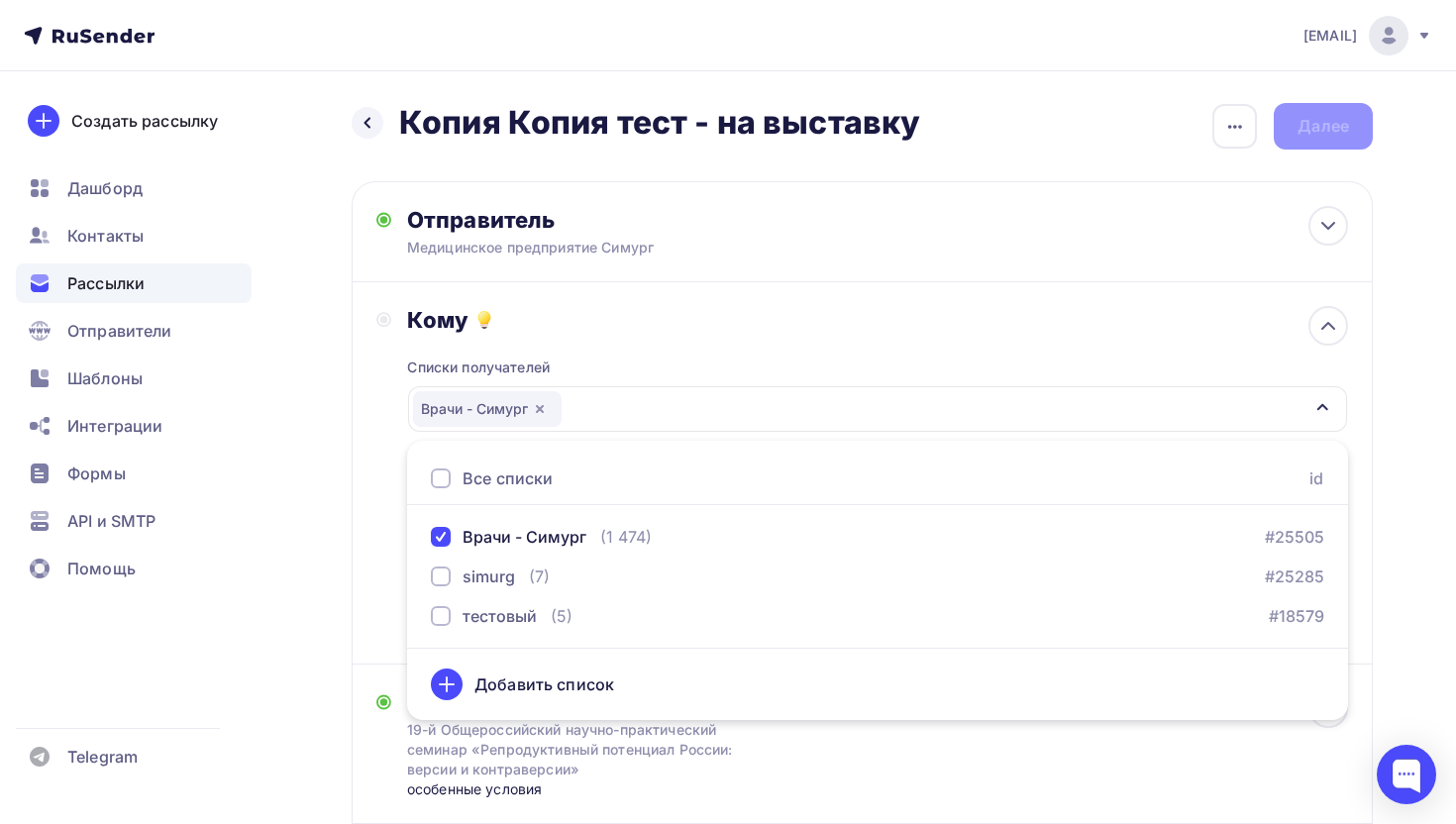 click on "Кому
Списки получателей
Врачи - Симург
Все списки
id
Врачи - Симург
(1 474)
#25505
simurg
(7)
#25285
тестовый
(5)
#18579
Добавить список
Добавить сегментацию
Получателей:
1 474
Сохранить" at bounding box center [862, 472] 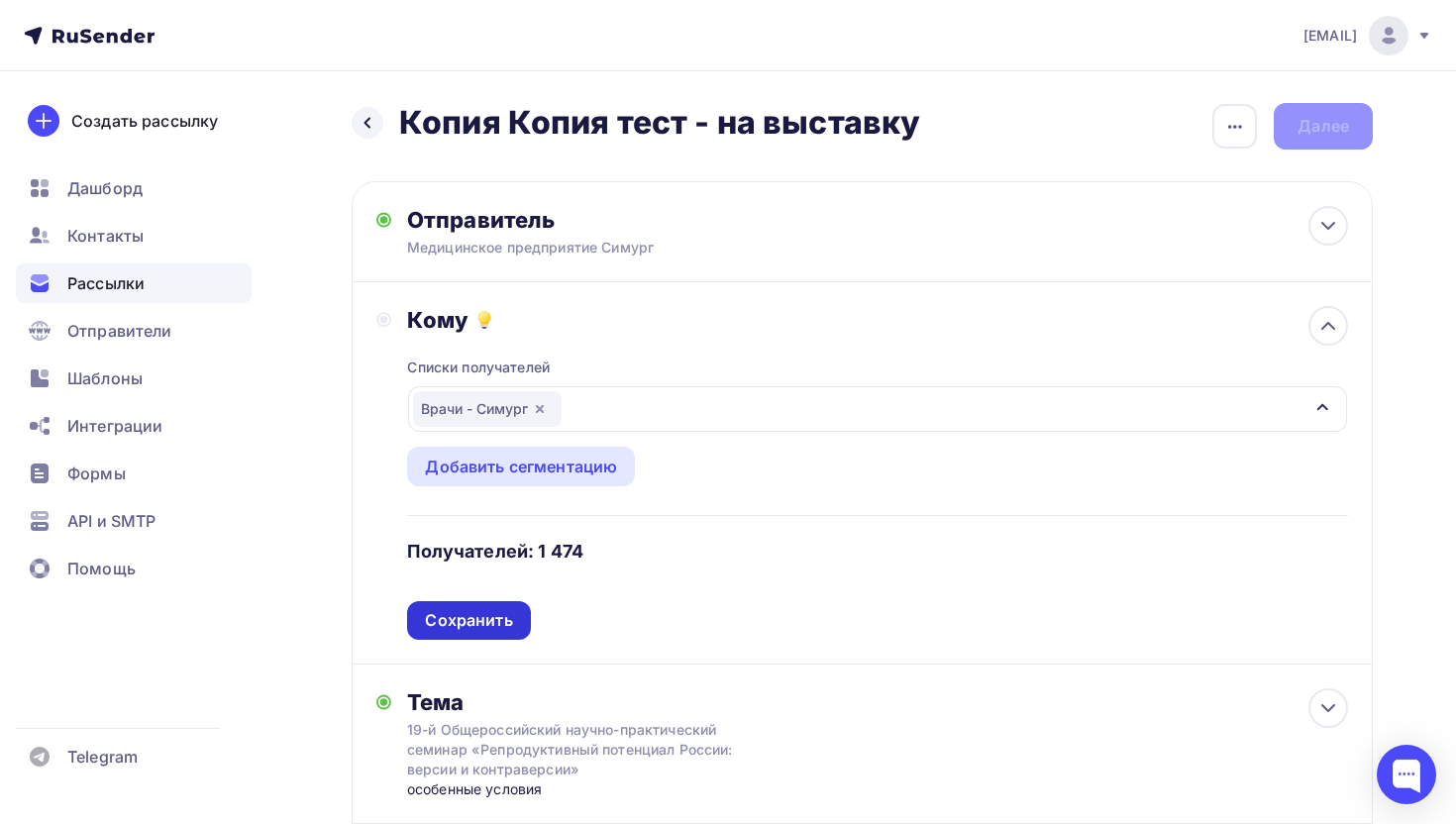 click on "Сохранить" at bounding box center [468, 620] 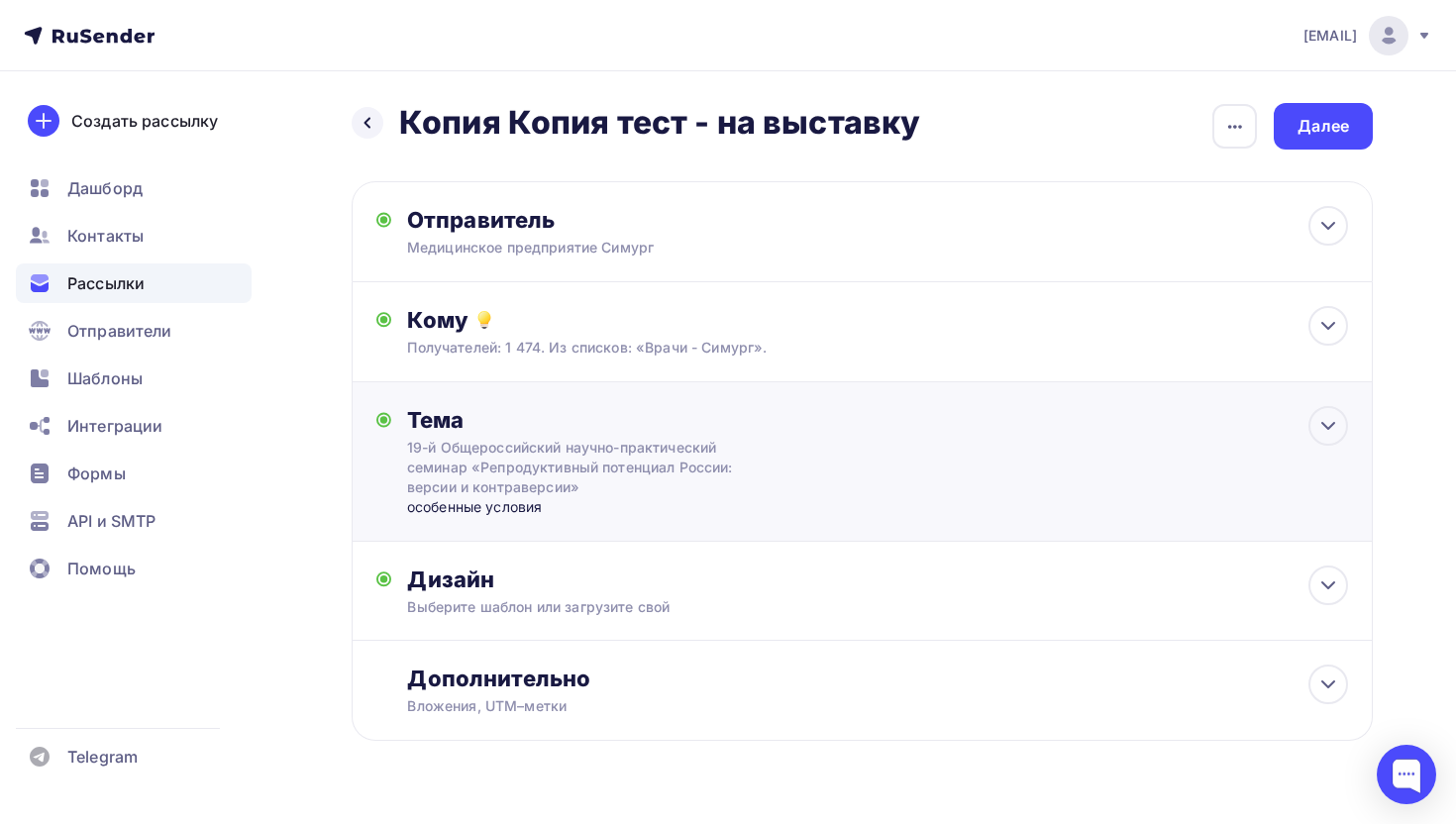 click on "19-й Общероссийский научно-практический семинар «Репродуктивный потенциал России: версии и контраверсии»" at bounding box center (583, 467) 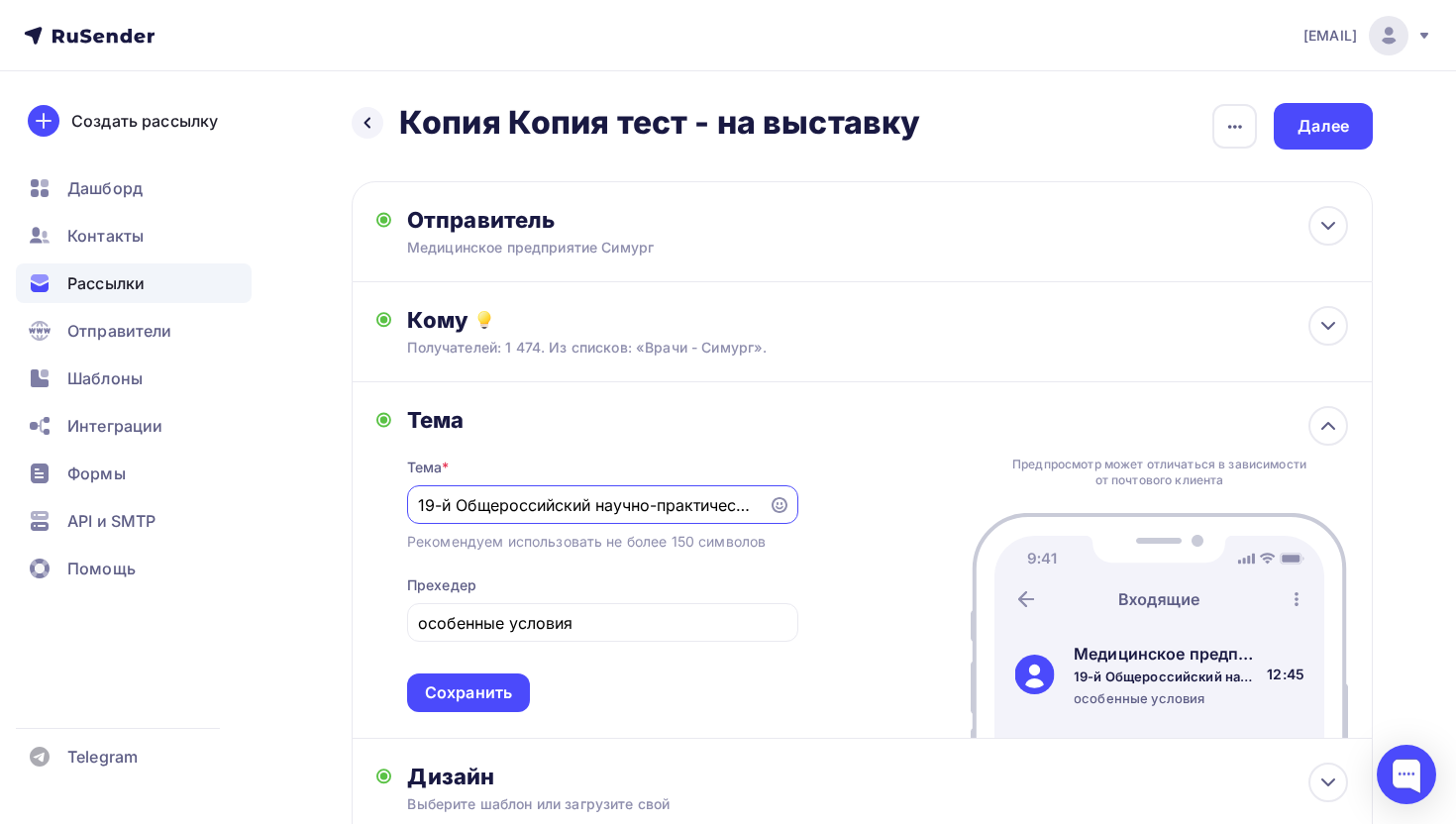 scroll, scrollTop: 71, scrollLeft: 0, axis: vertical 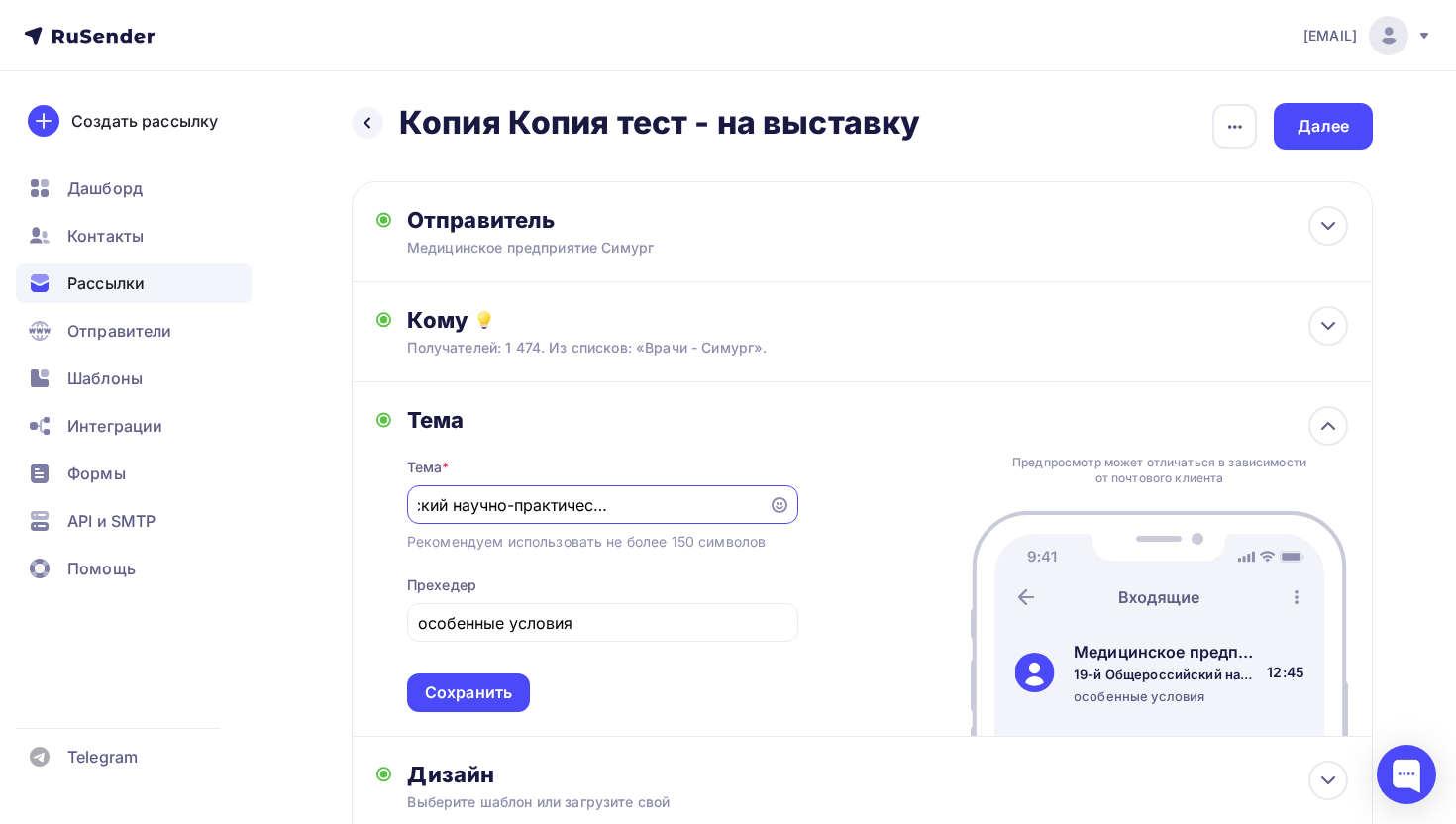 drag, startPoint x: 532, startPoint y: 509, endPoint x: 395, endPoint y: 505, distance: 137.05838 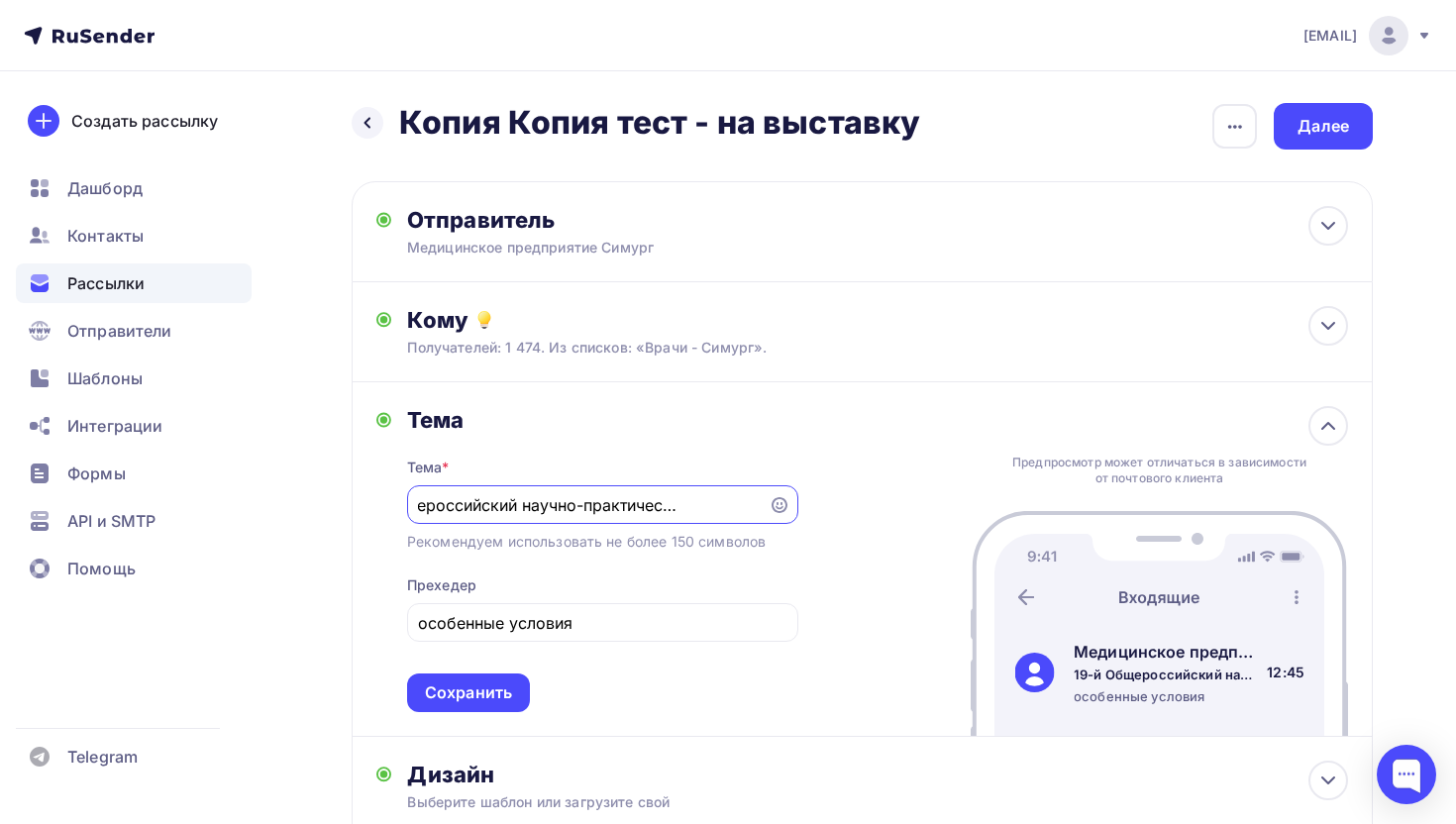 click on "19-й Общероссийский научно-практический семинар «Репродуктивный потенциал России: версии и контраверсии»" at bounding box center (587, 505) 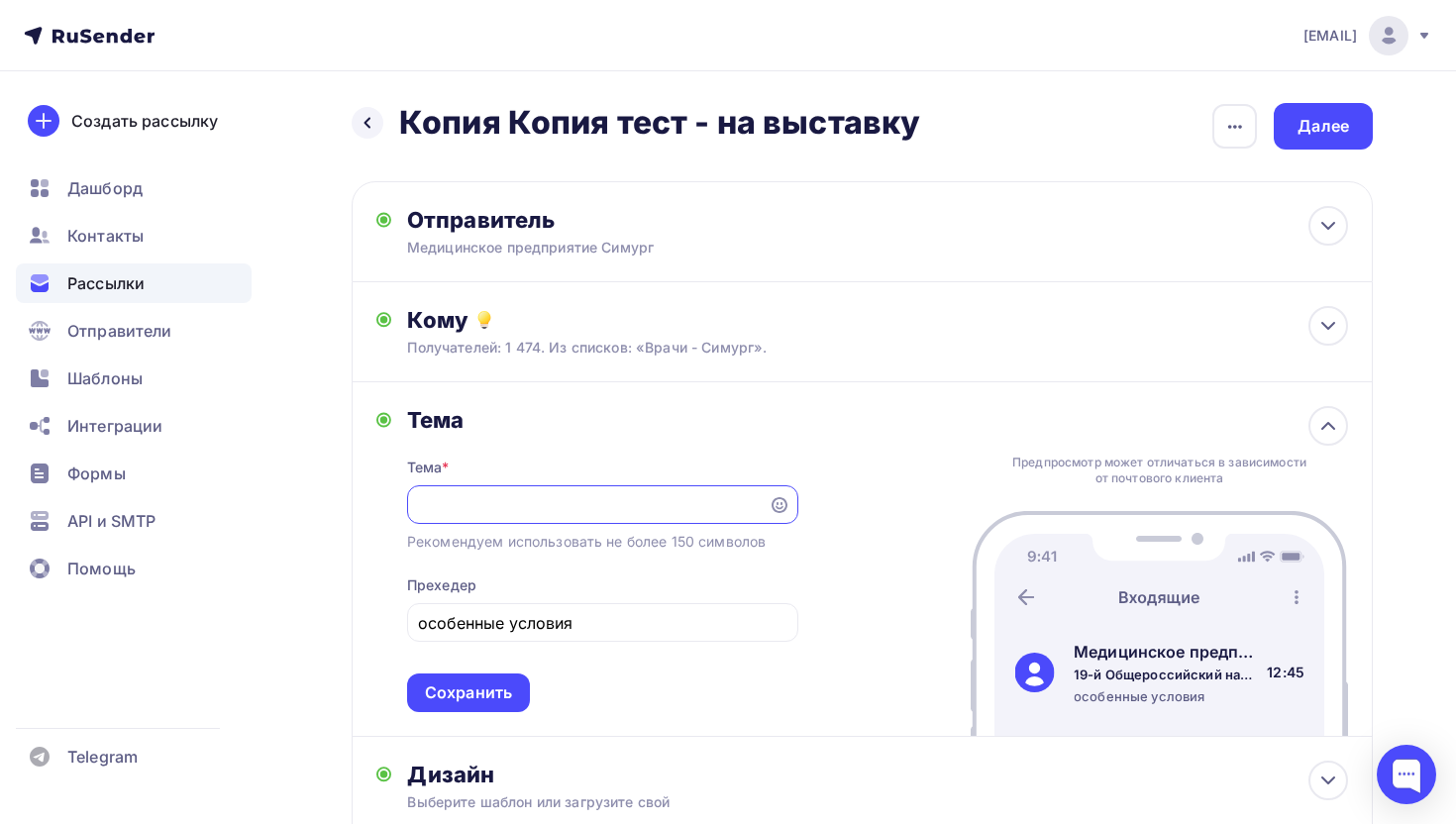 scroll, scrollTop: 0, scrollLeft: 368, axis: horizontal 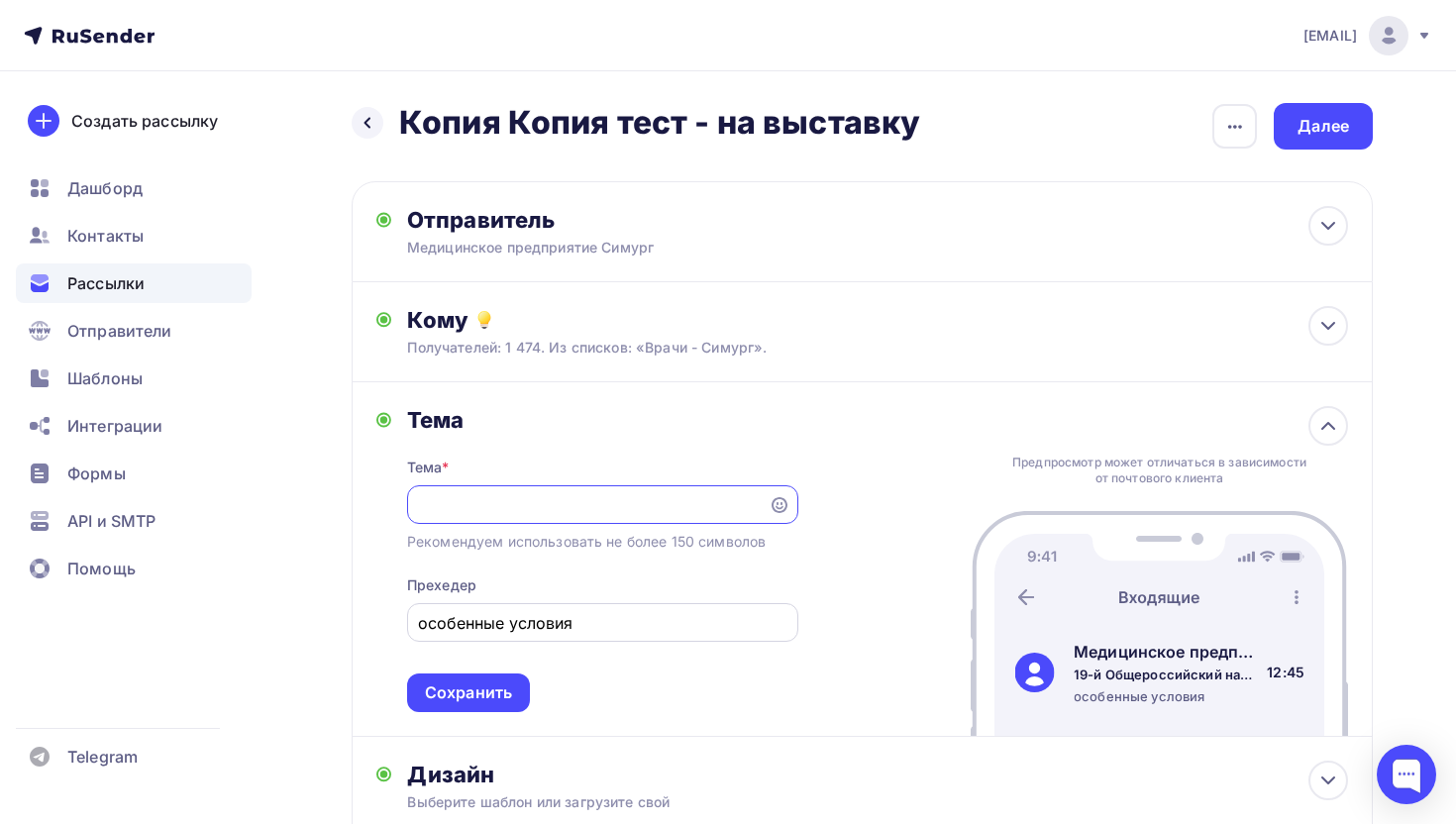 click on "особенные условия" at bounding box center [602, 623] 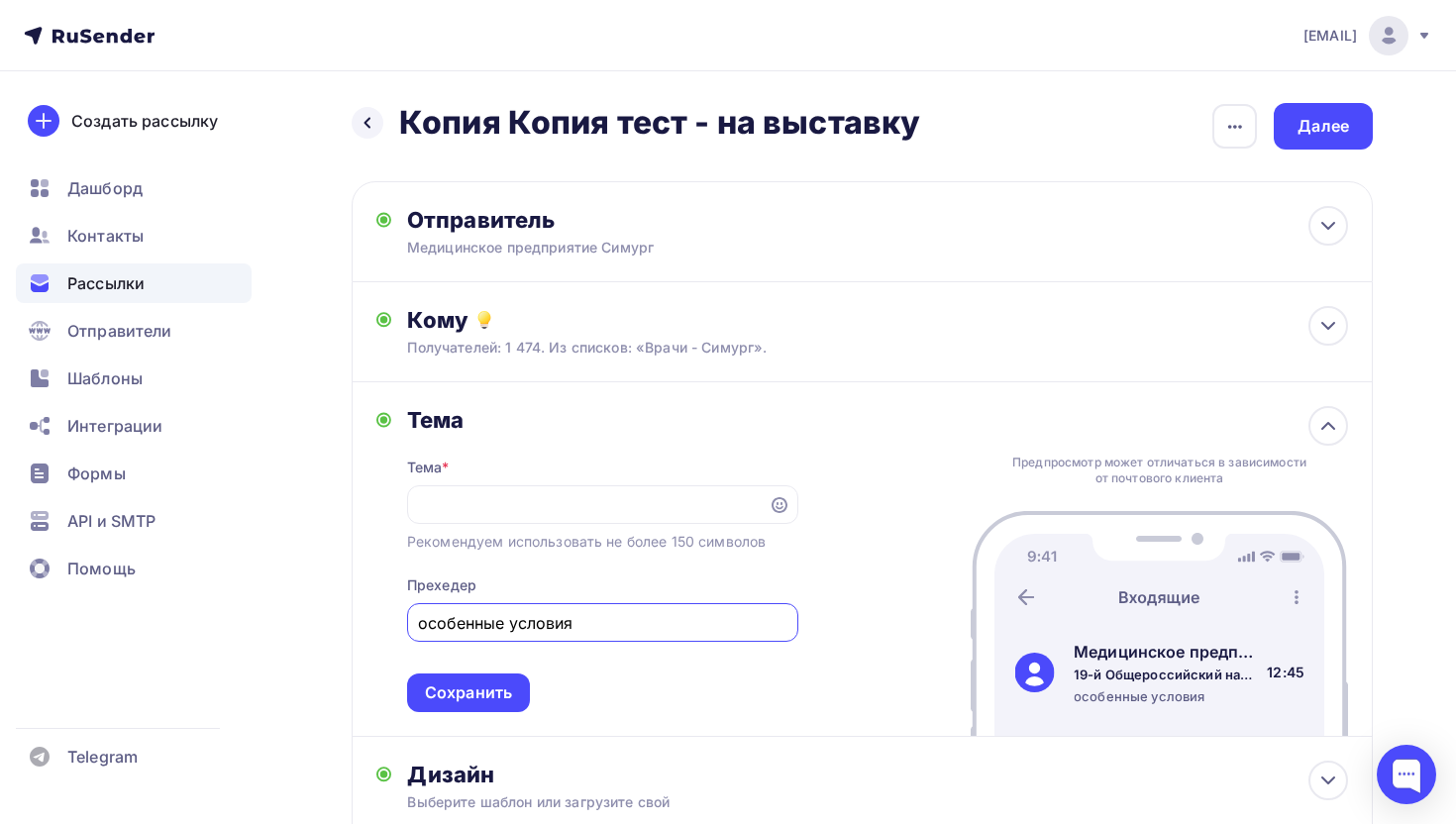 scroll, scrollTop: 0, scrollLeft: 0, axis: both 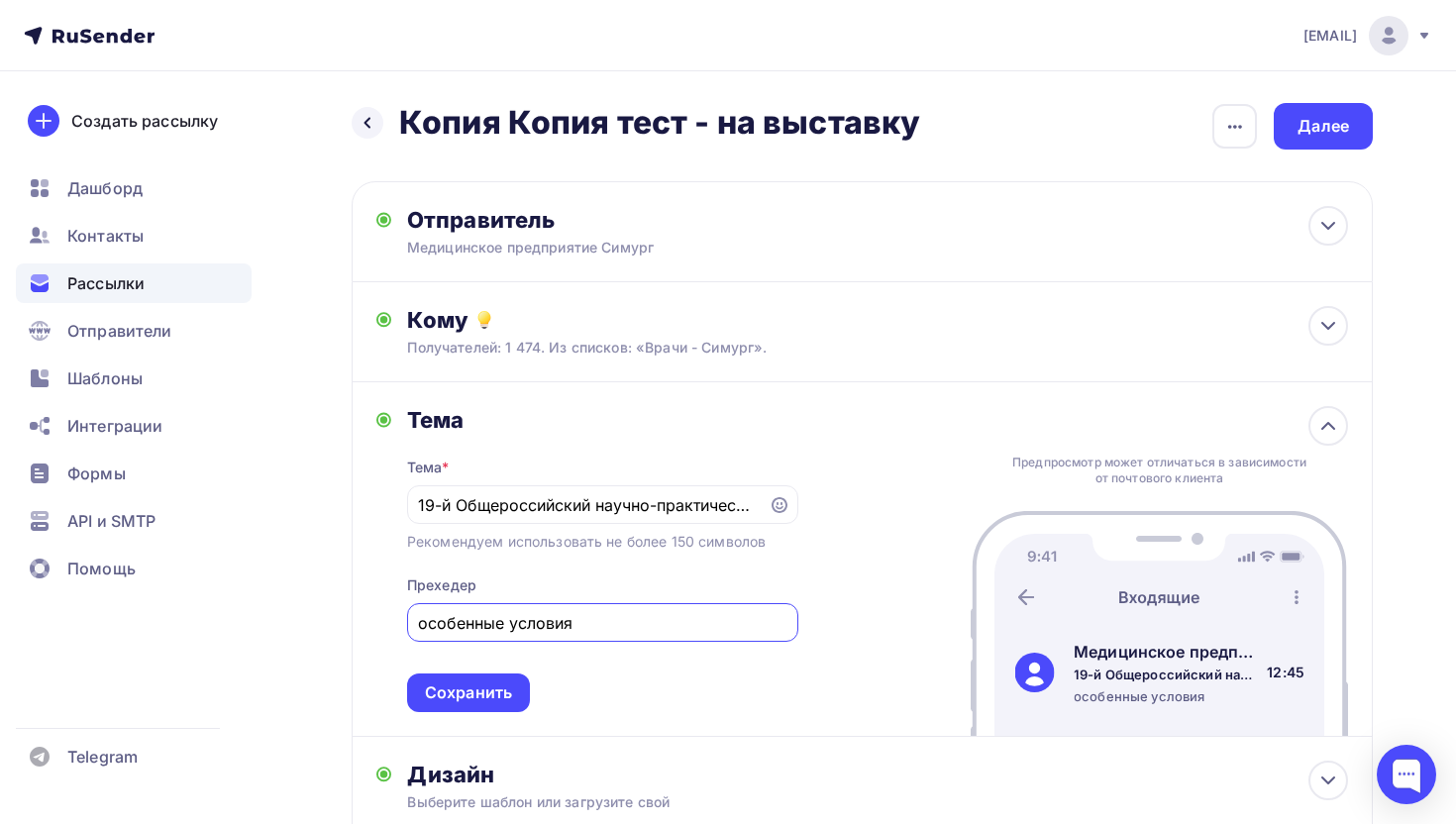 click on "особенные условия" at bounding box center (602, 623) 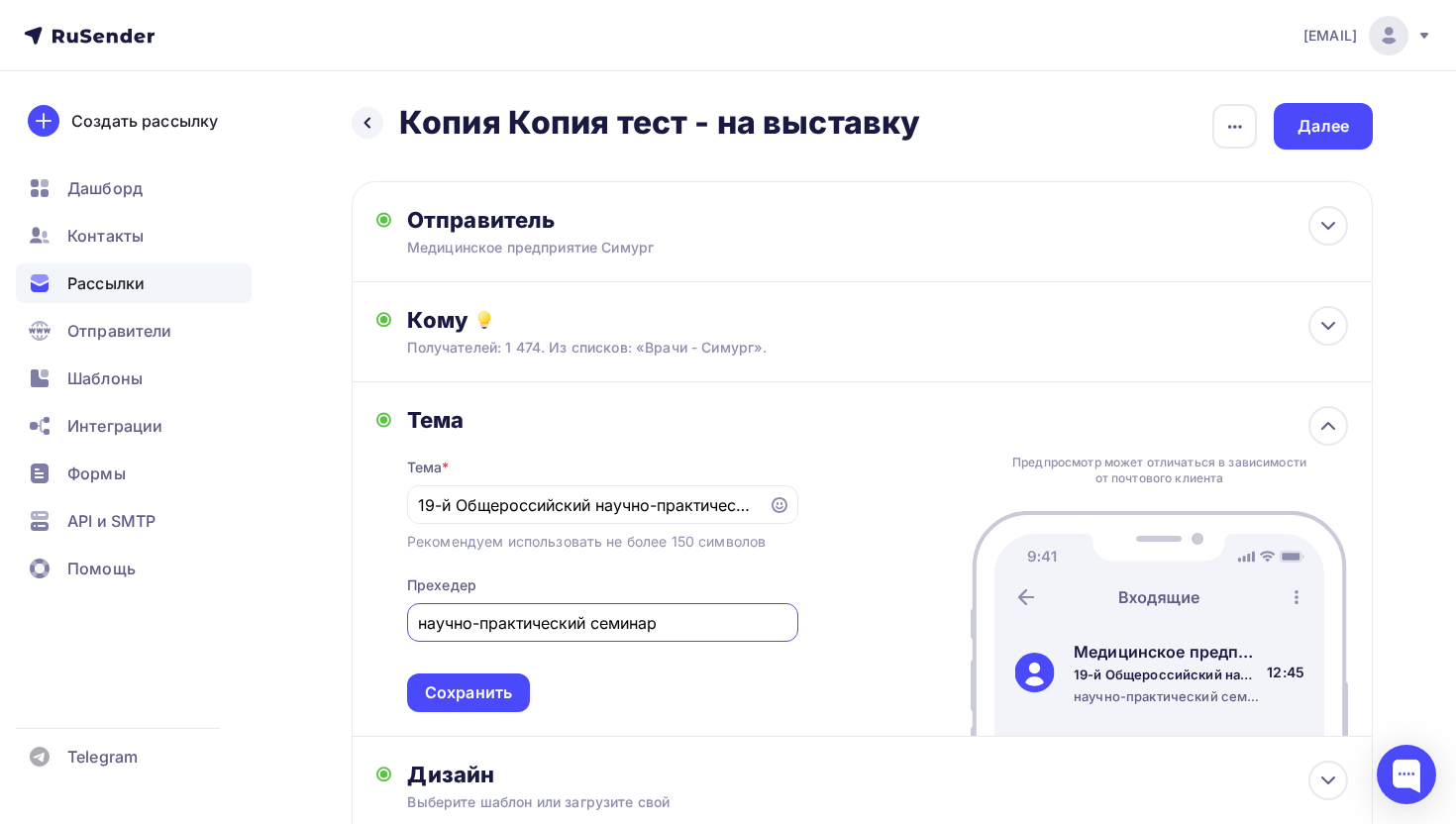 click on "научно-практический семинар" at bounding box center [602, 623] 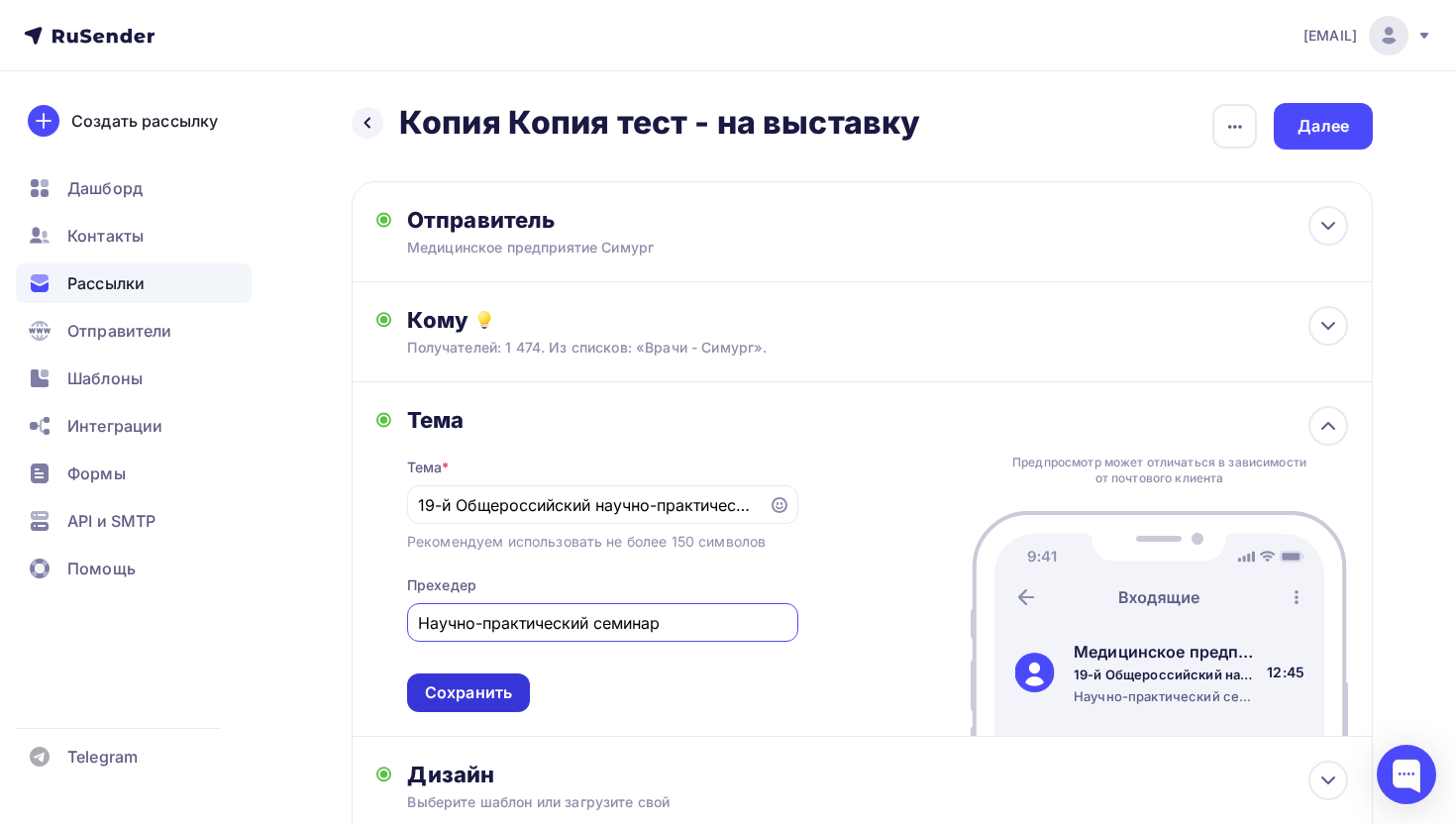 type on "Научно-практический семинар" 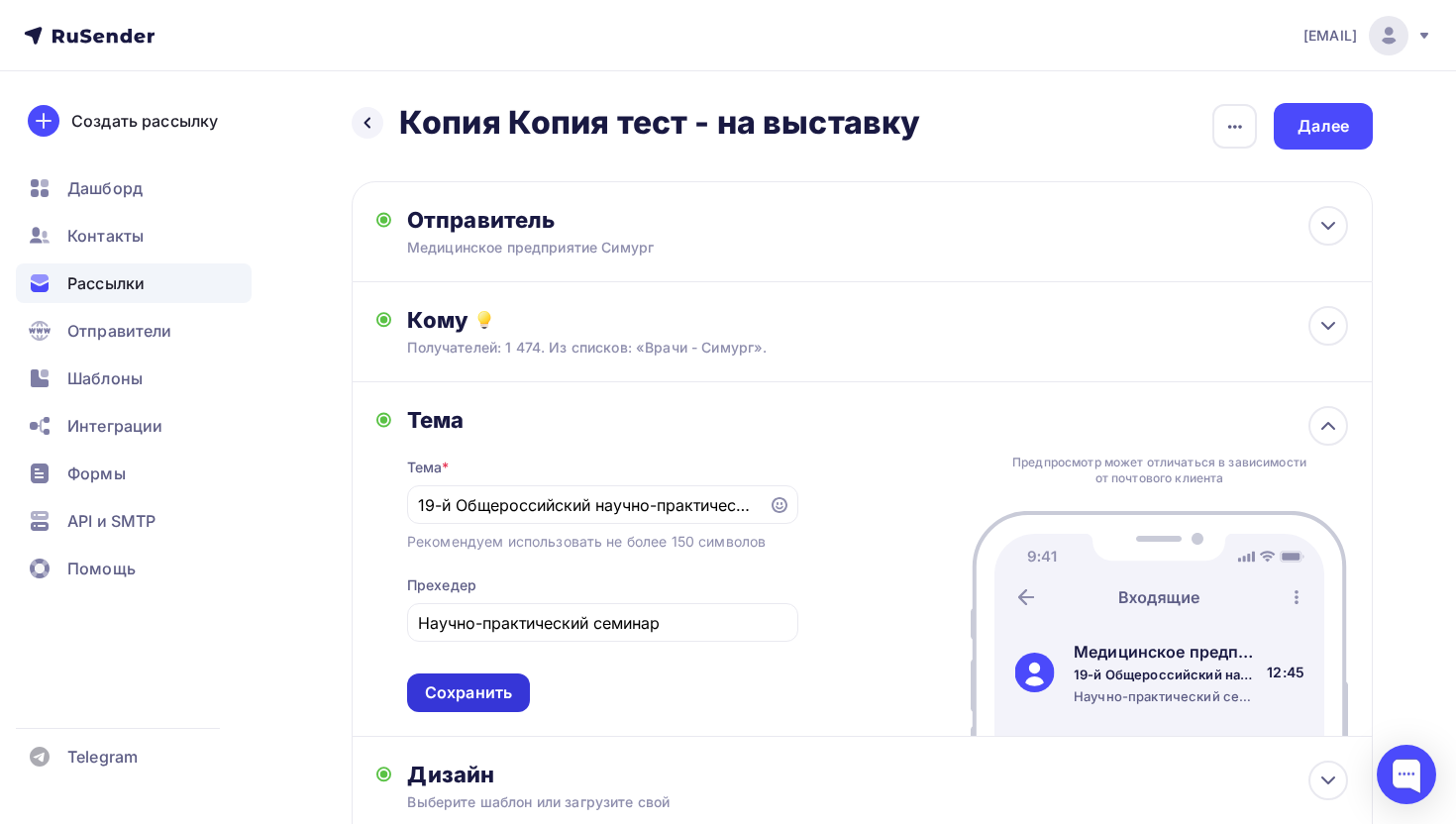 click on "Сохранить" at bounding box center [468, 692] 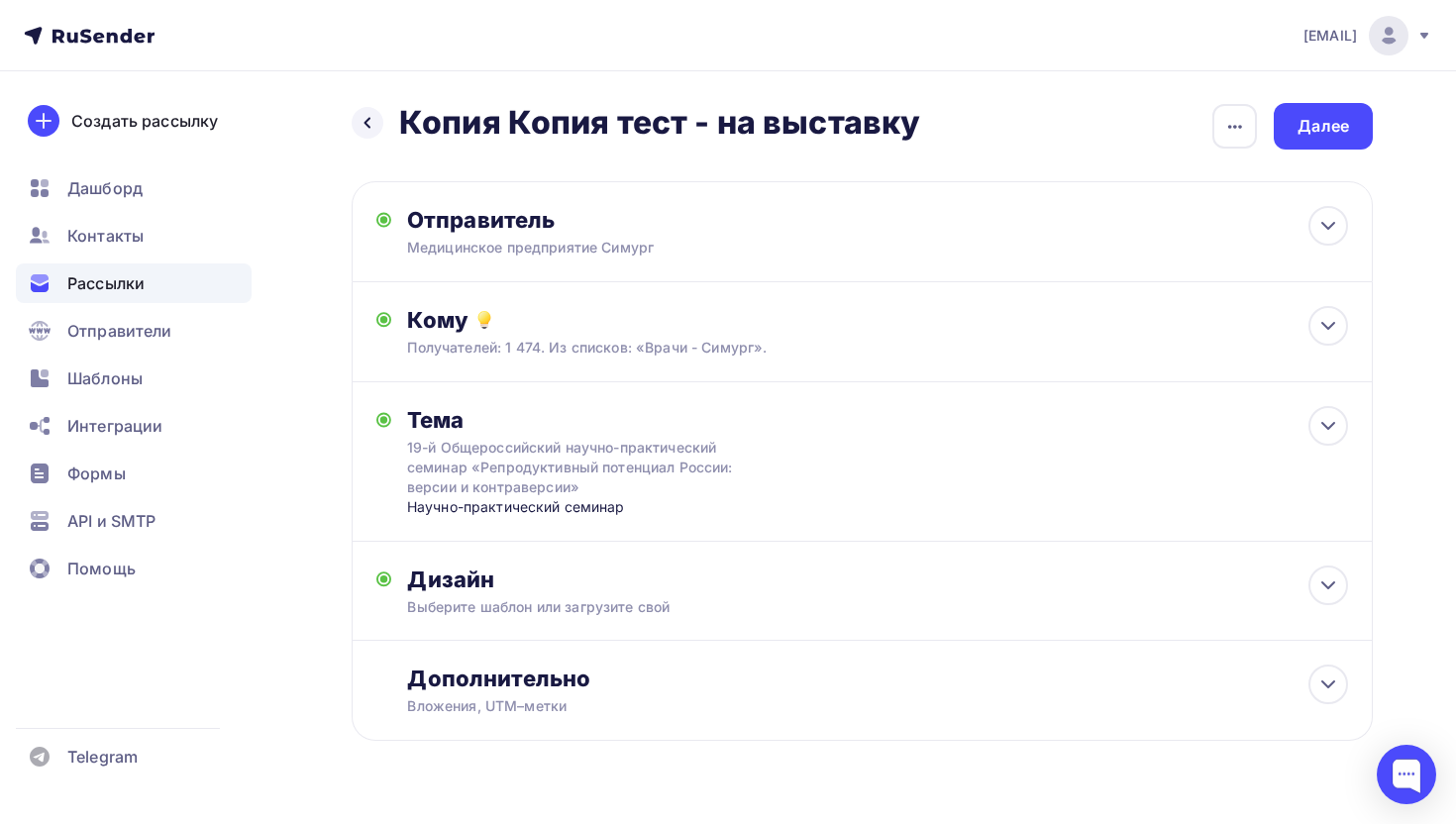 scroll, scrollTop: 48, scrollLeft: 0, axis: vertical 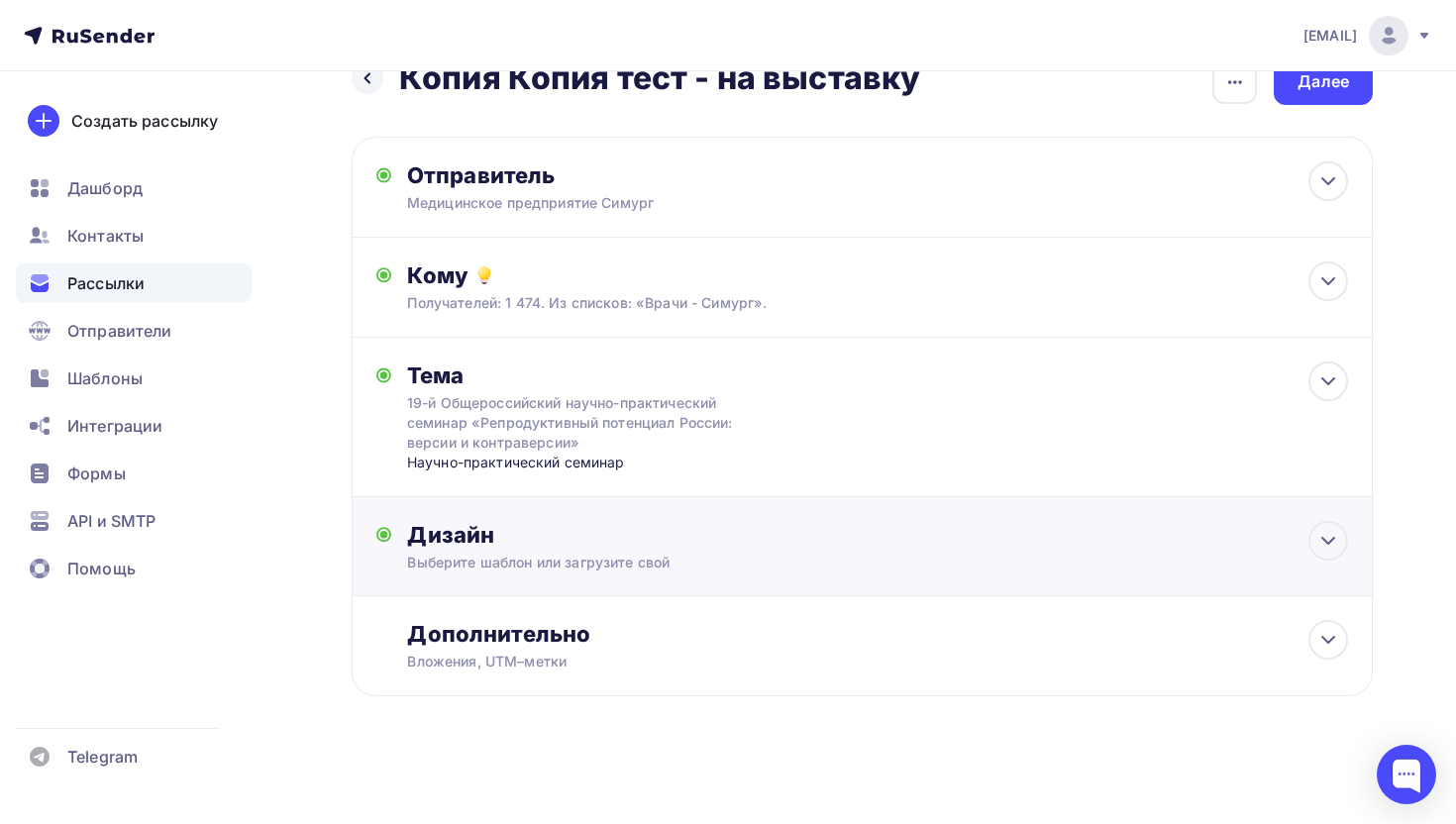 click on "Дизайн" at bounding box center [878, 535] 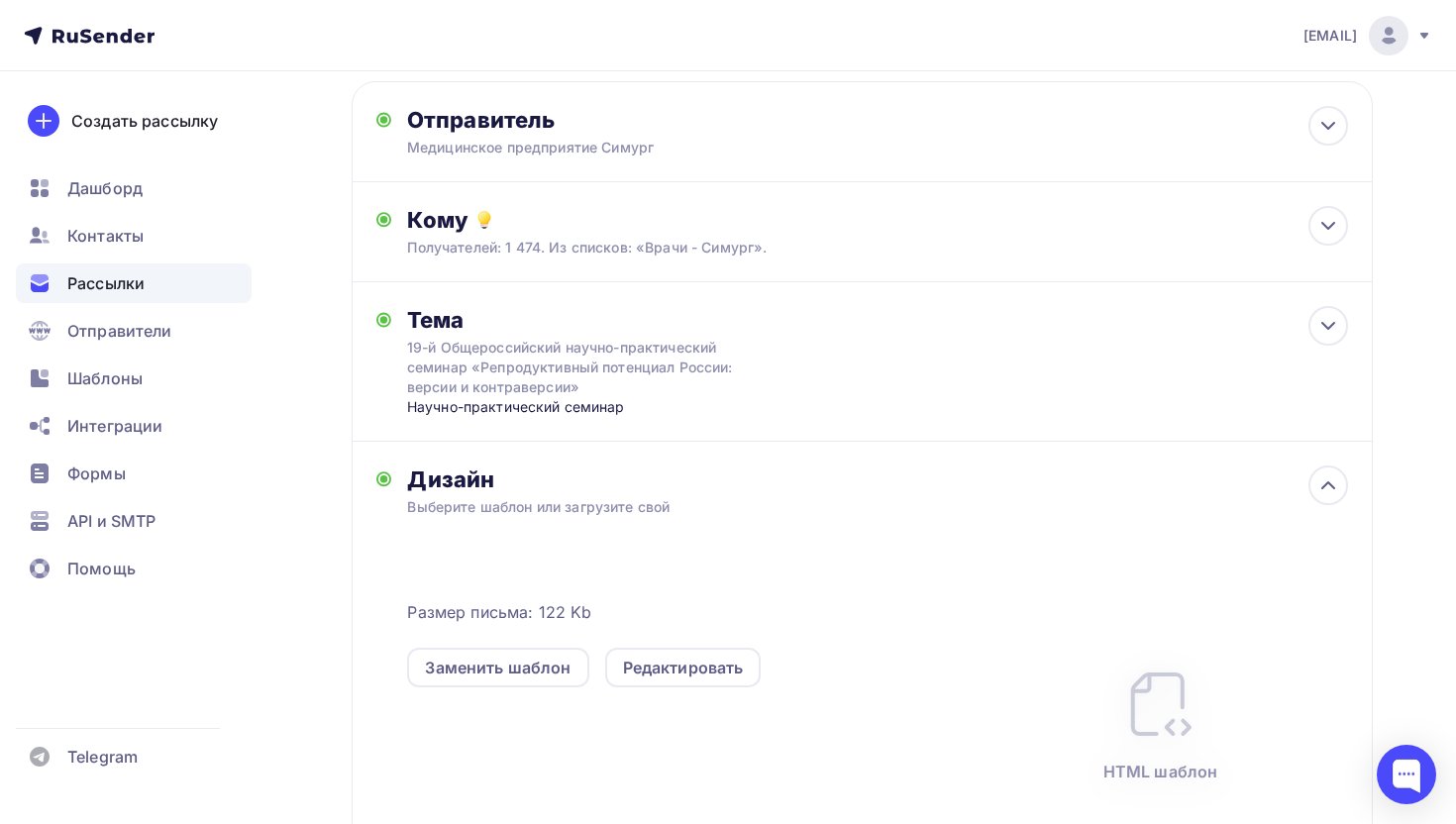 scroll, scrollTop: 204, scrollLeft: 0, axis: vertical 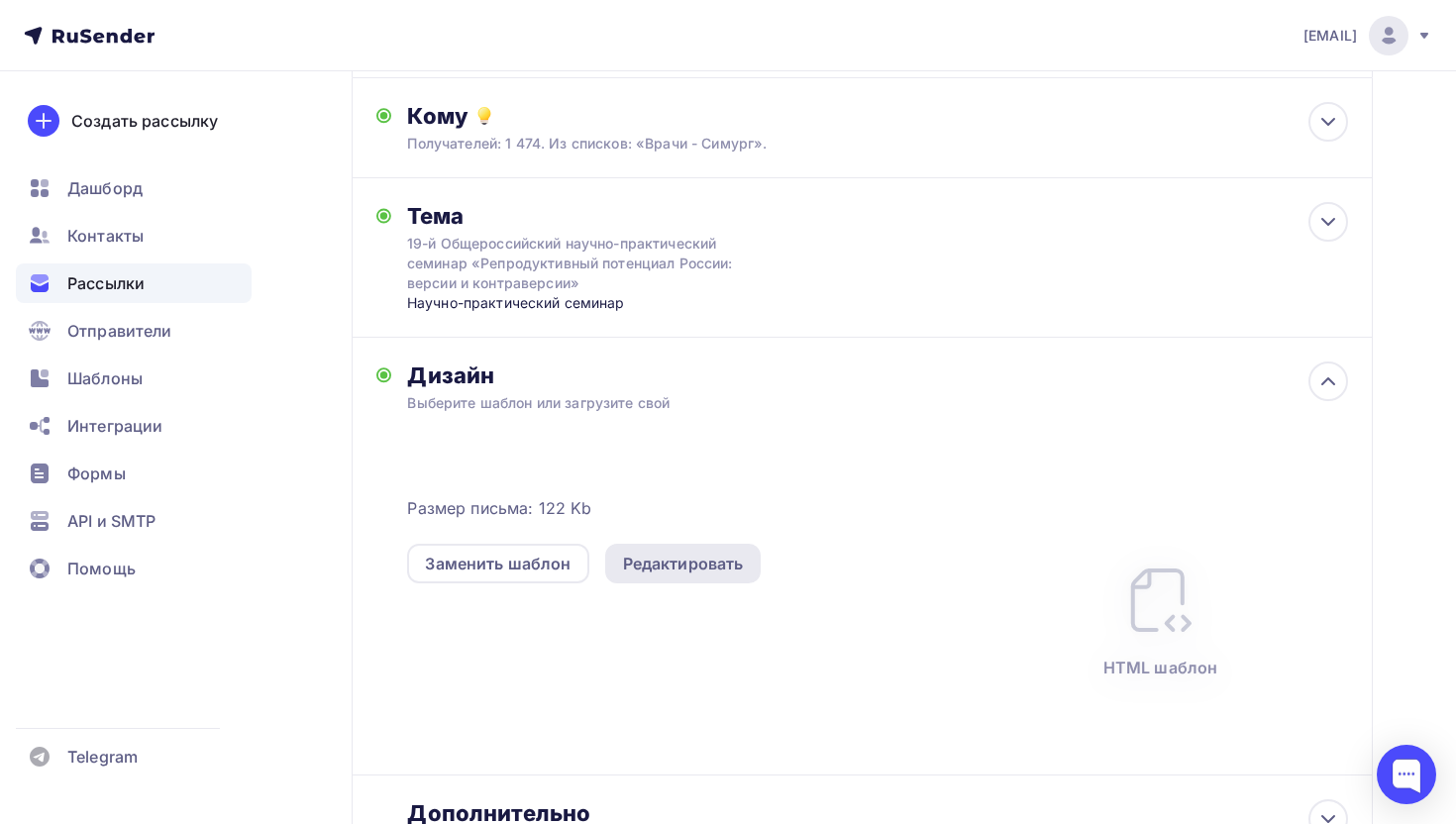 click on "Редактировать" at bounding box center (683, 564) 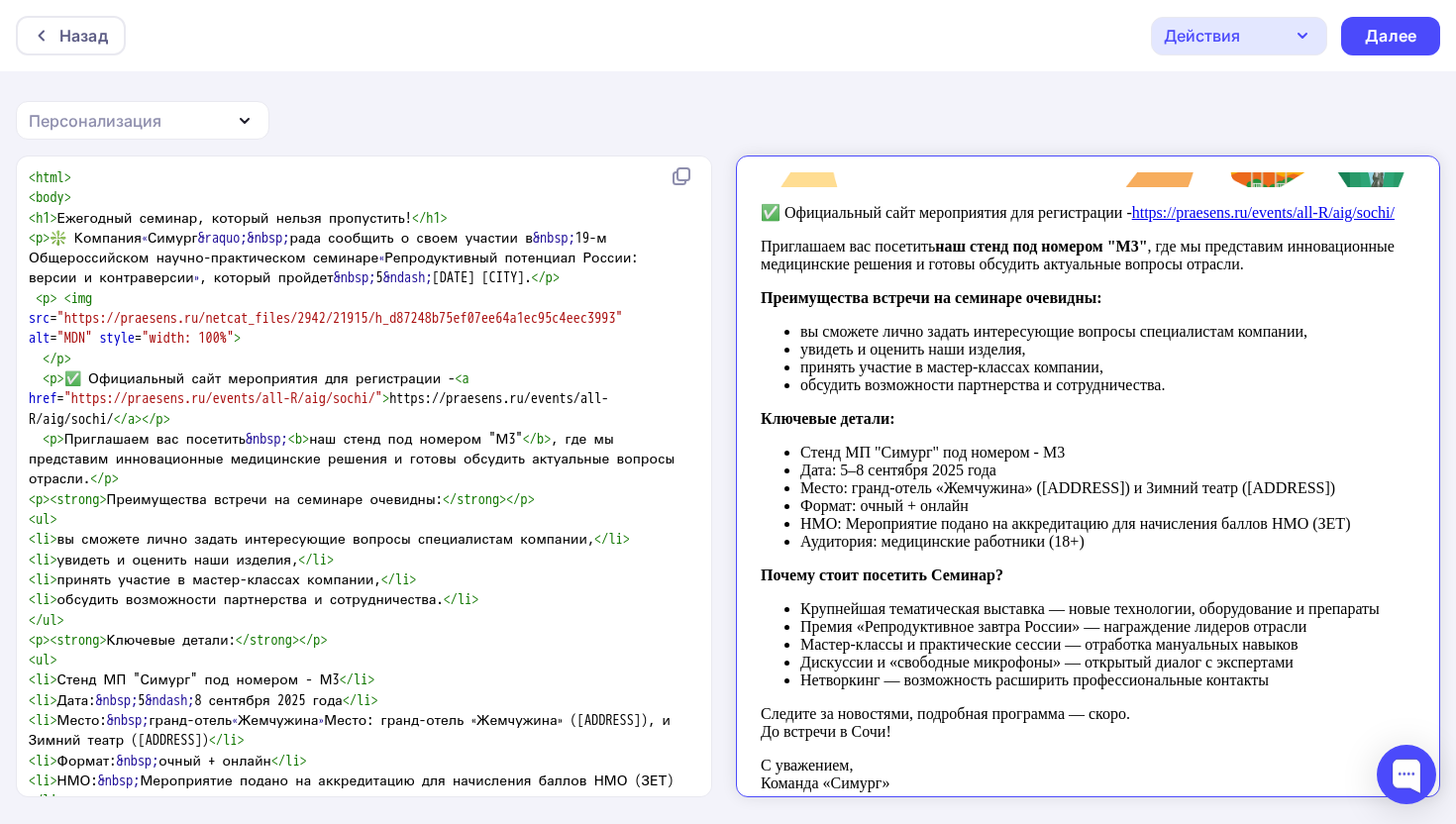scroll, scrollTop: 134, scrollLeft: 0, axis: vertical 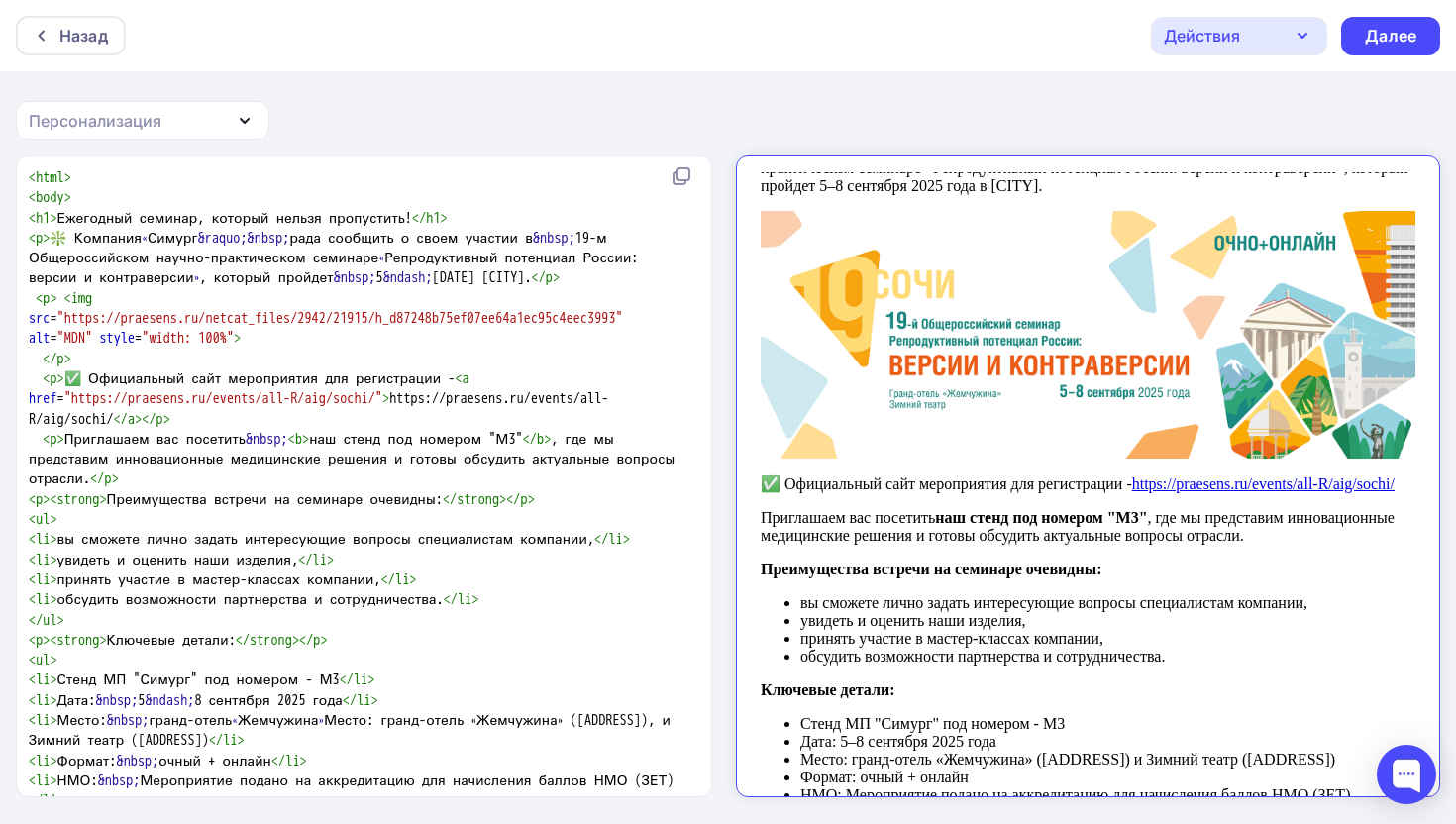 click on "Приглашаем вас посетить наш стенд под номером "М3" , где мы представим инновационные медицинские решения и готовы обсудить актуальные вопросы отрасли." at bounding box center (1071, 510) 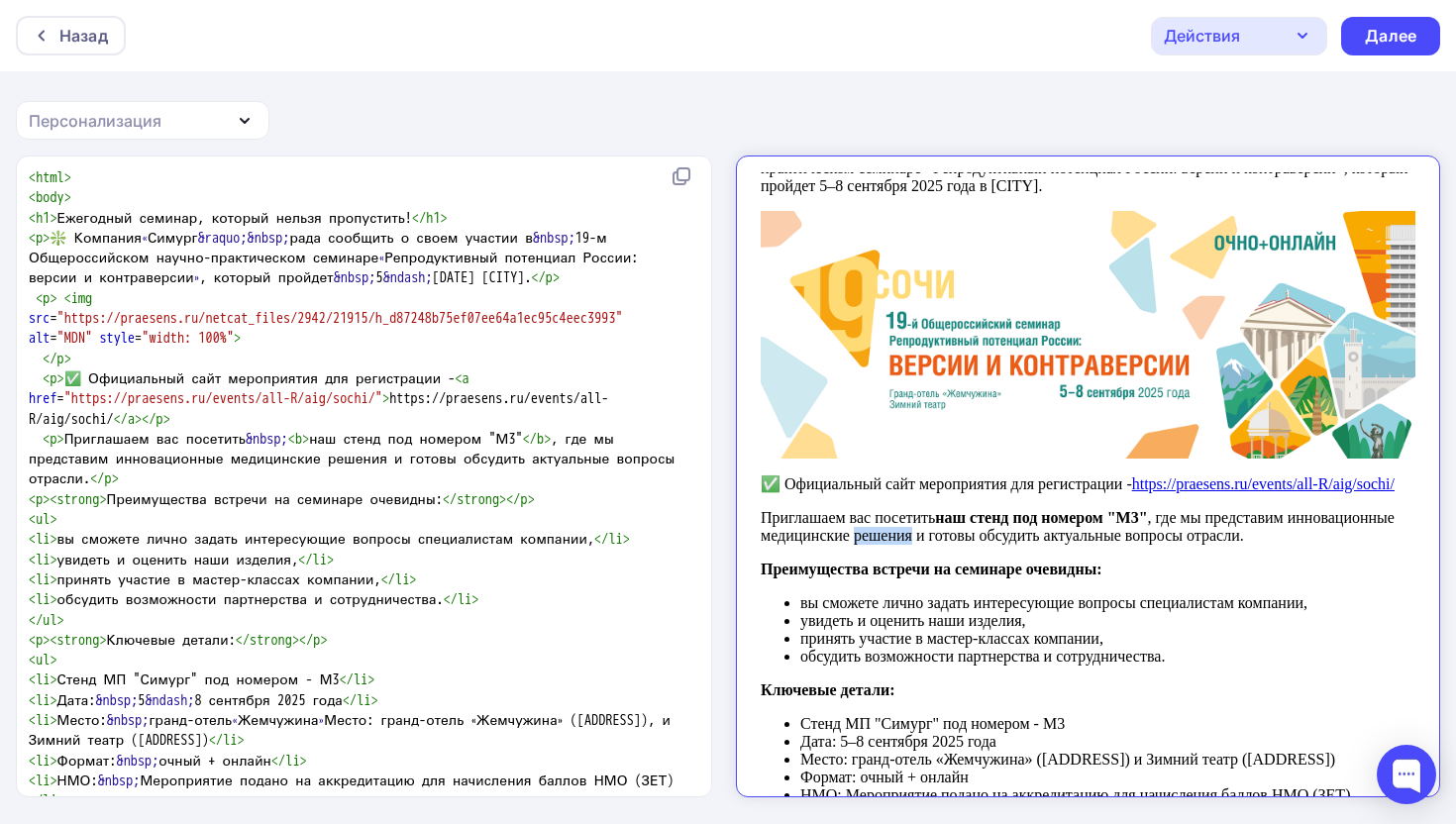 click on "Приглашаем вас посетить наш стенд под номером "М3" , где мы представим инновационные медицинские решения и готовы обсудить актуальные вопросы отрасли." at bounding box center [1071, 510] 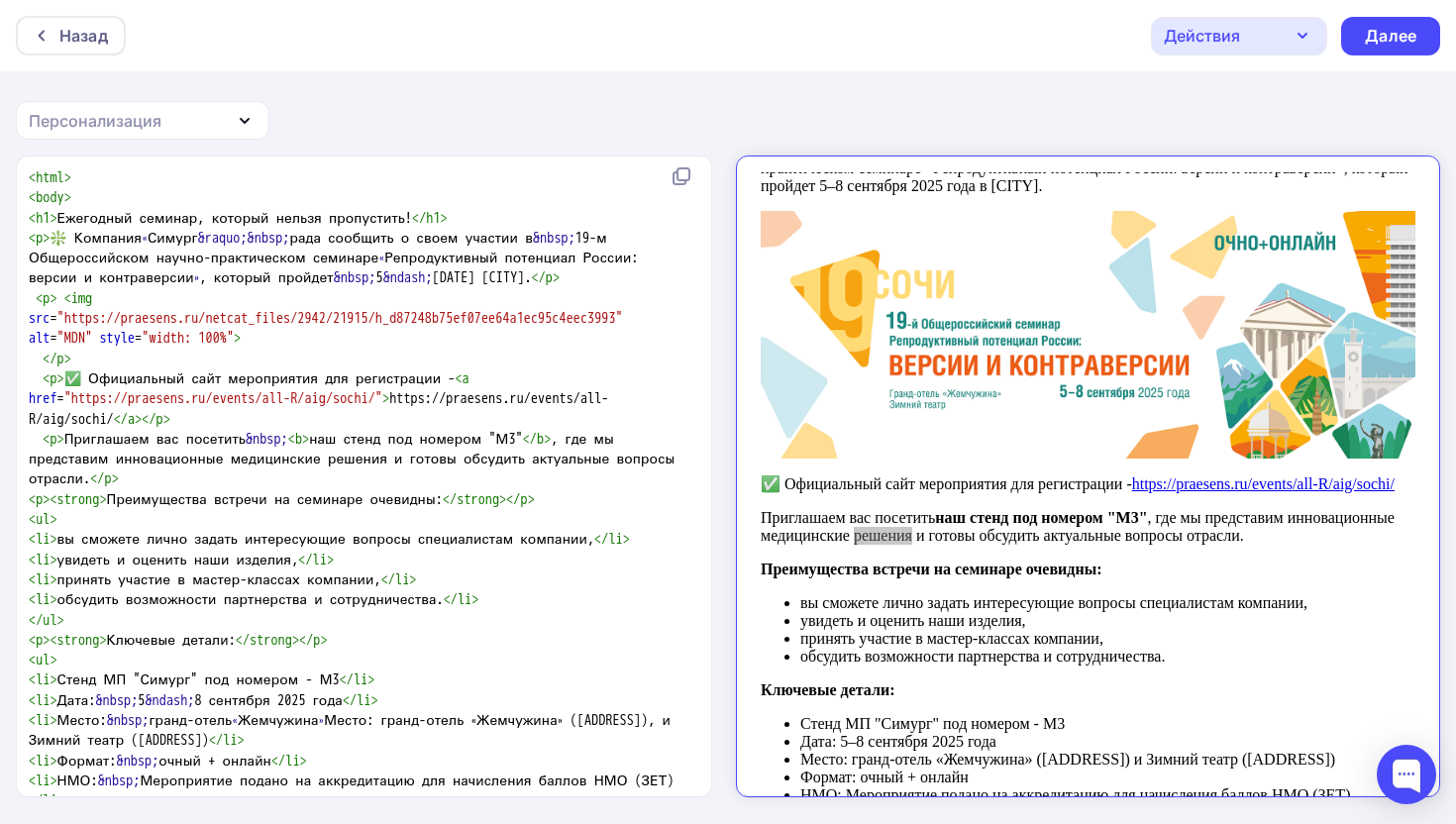 click on "Приглашаем вас посетить наш стенд под номером "М3" , где мы представим инновационные медицинские решения и готовы обсудить актуальные вопросы отрасли." at bounding box center (356, 460) 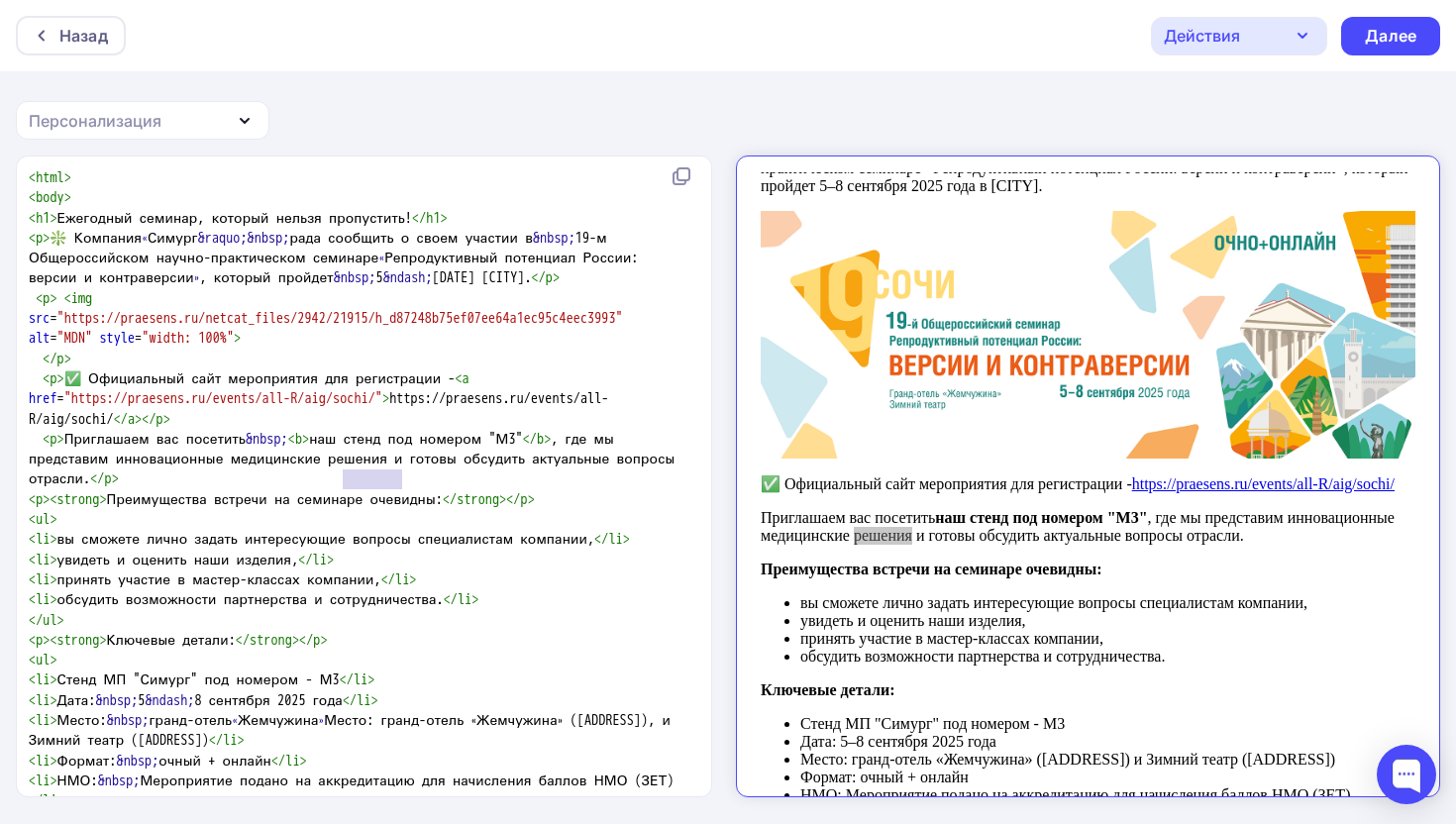 click on "Приглашаем вас посетить наш стенд под номером "М3" , где мы представим инновационные медицинские решения и готовы обсудить актуальные вопросы отрасли." at bounding box center (356, 460) 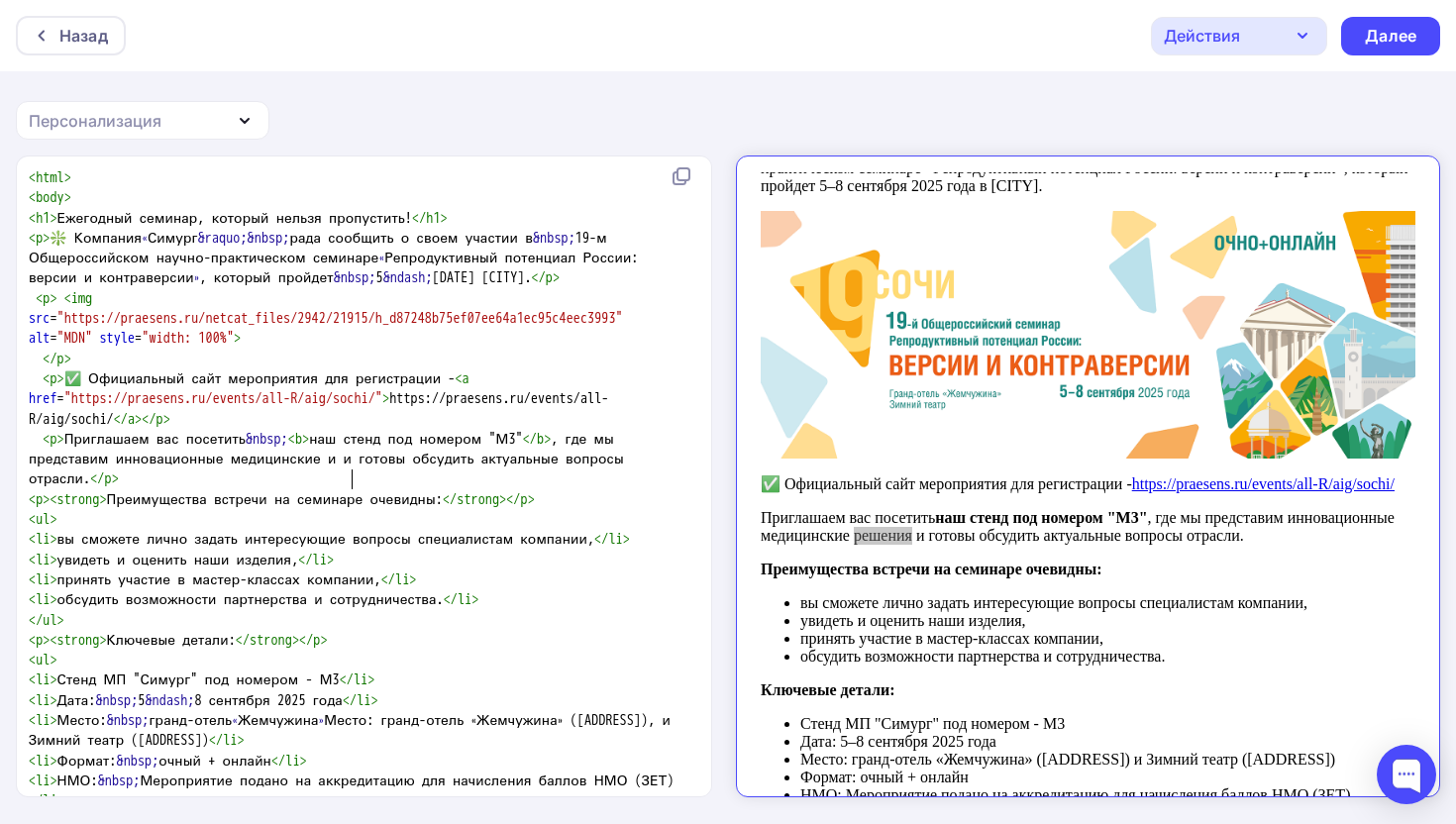 scroll, scrollTop: 7, scrollLeft: 7, axis: both 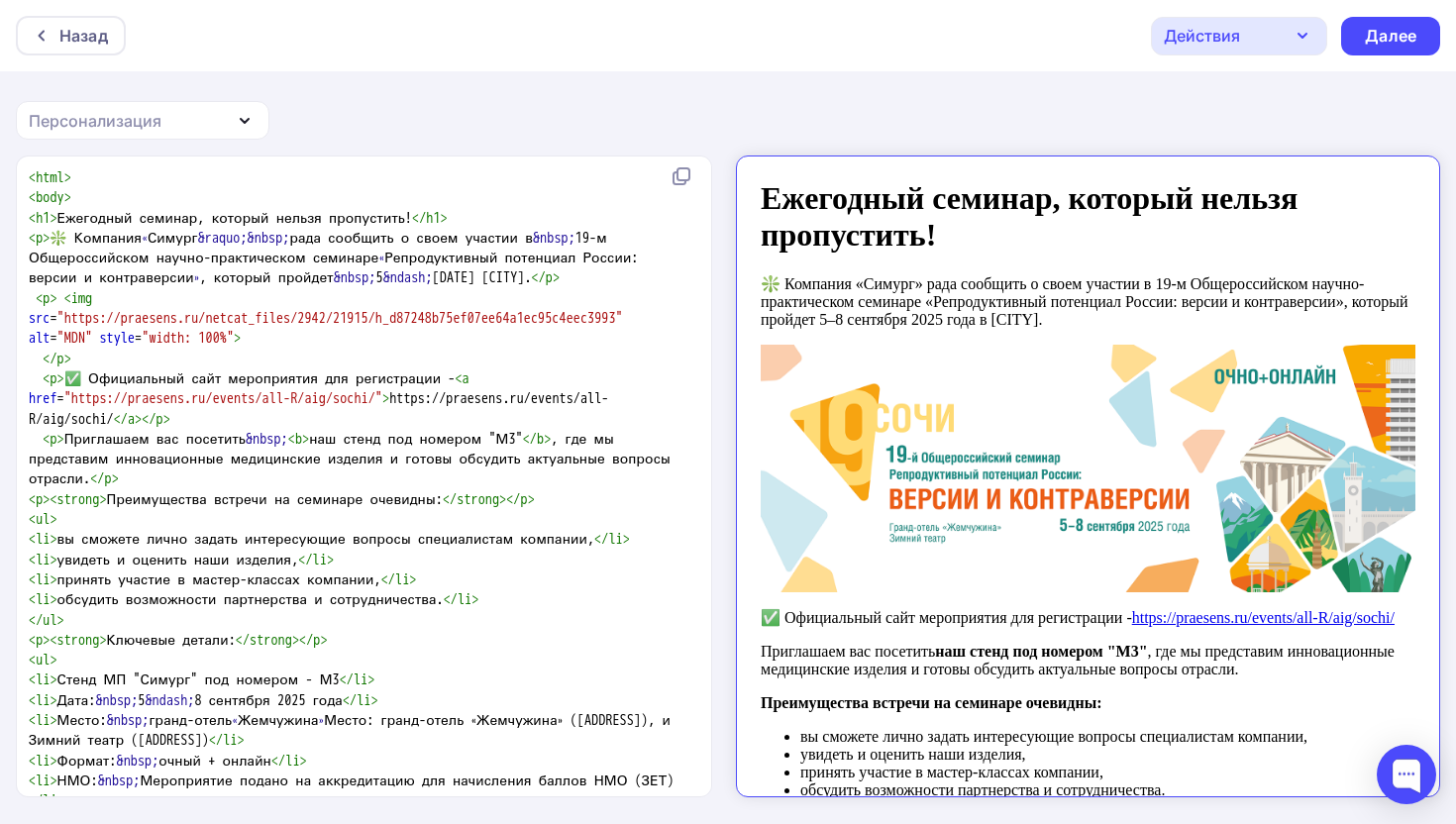 type on "изделия" 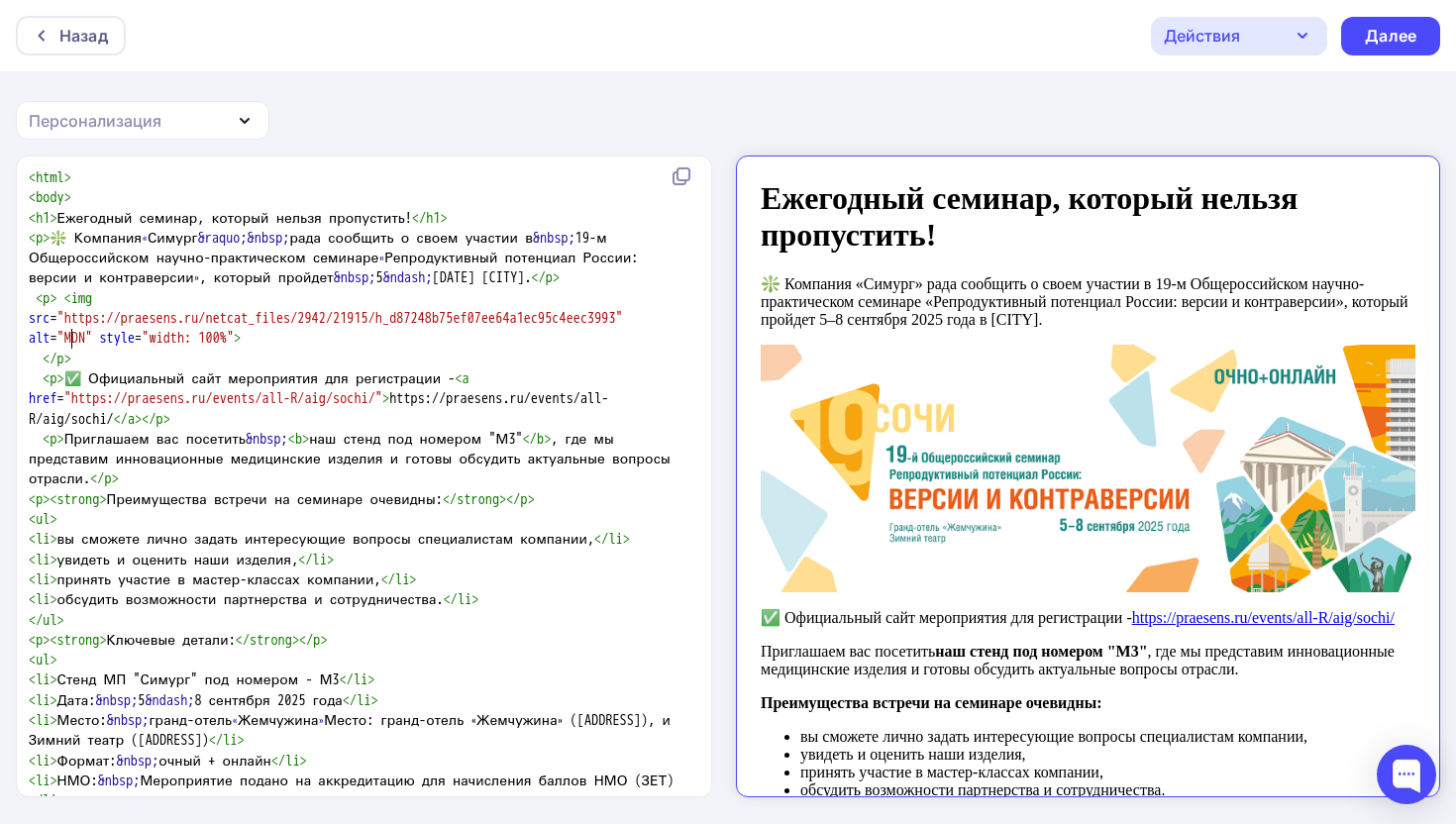 type on "https://praesens.ru/netcat_files/2942/21915/h_d87248b75ef07ee64a1ec95c4eec3993" 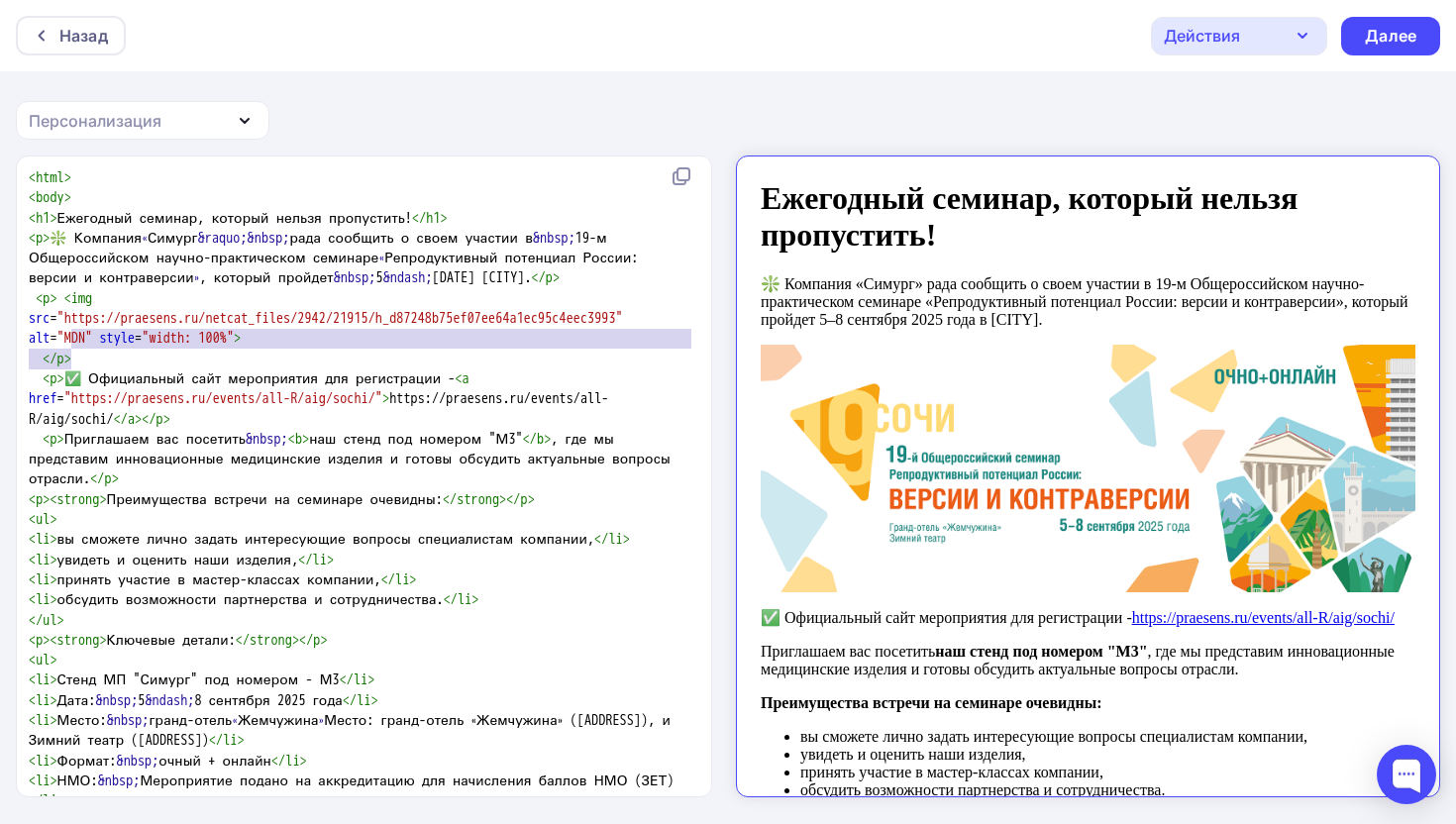 drag, startPoint x: 73, startPoint y: 341, endPoint x: 72, endPoint y: 355, distance: 14.035669 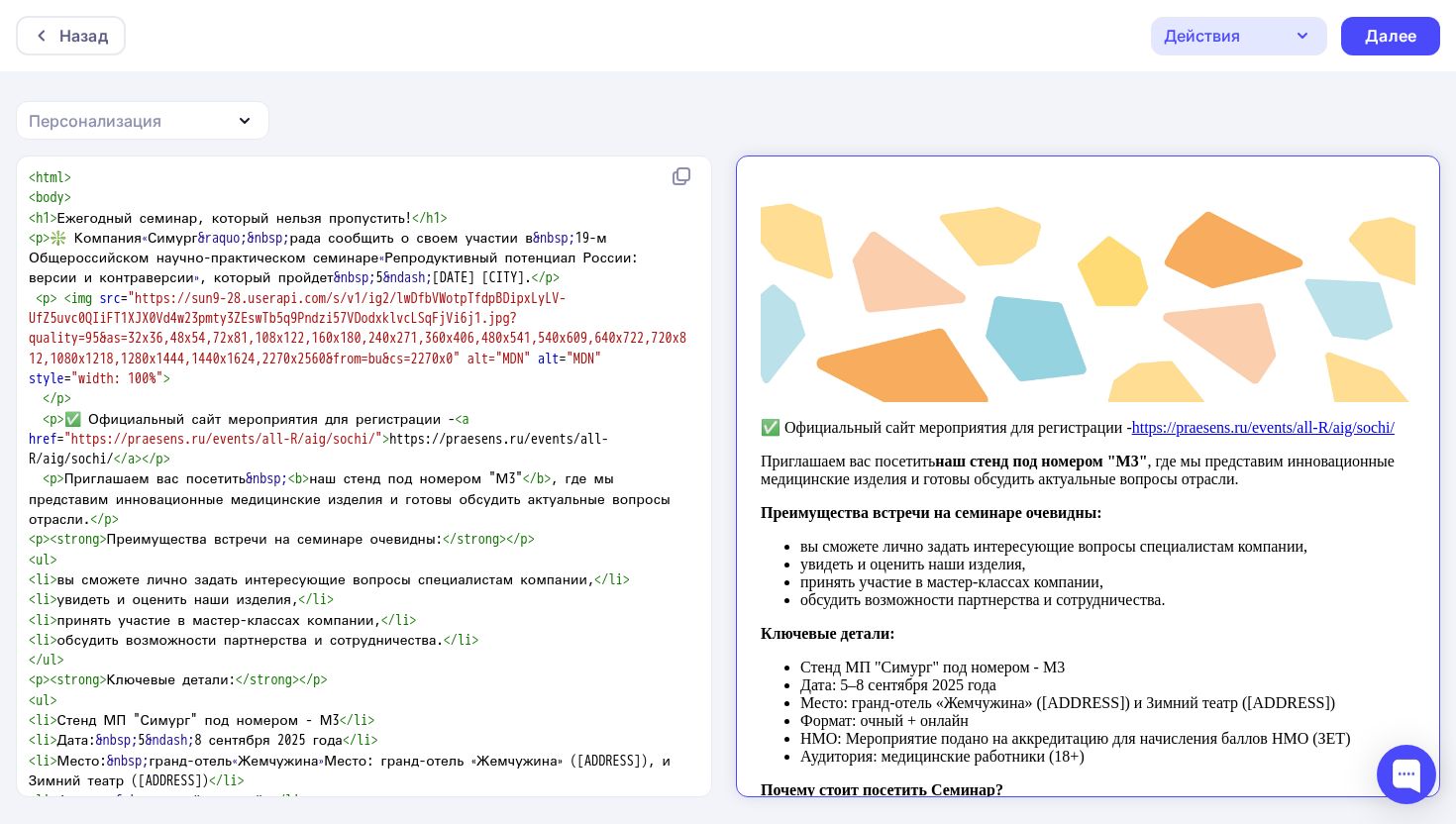 scroll, scrollTop: 716, scrollLeft: 0, axis: vertical 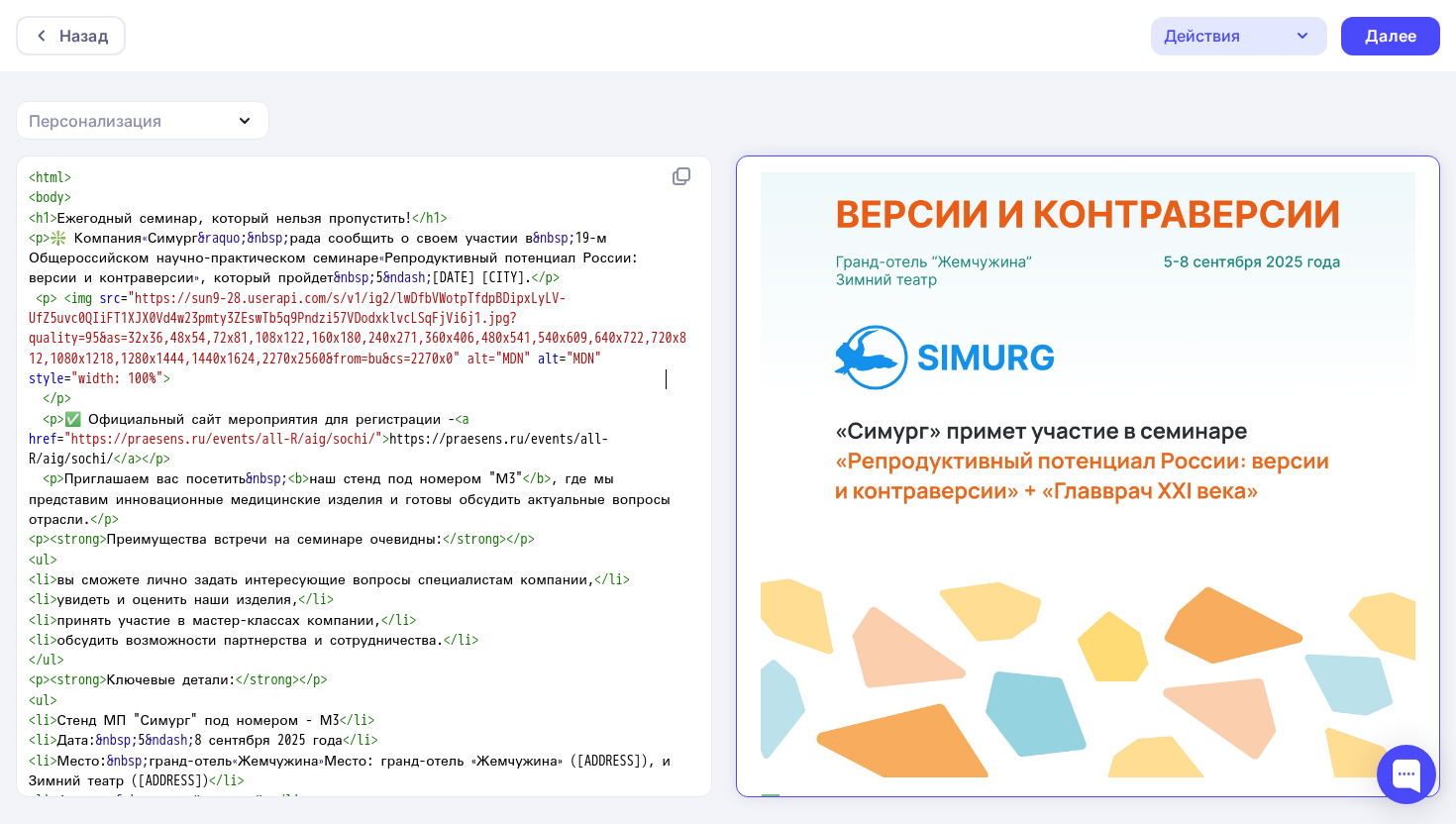click at bounding box center [1071, 390] 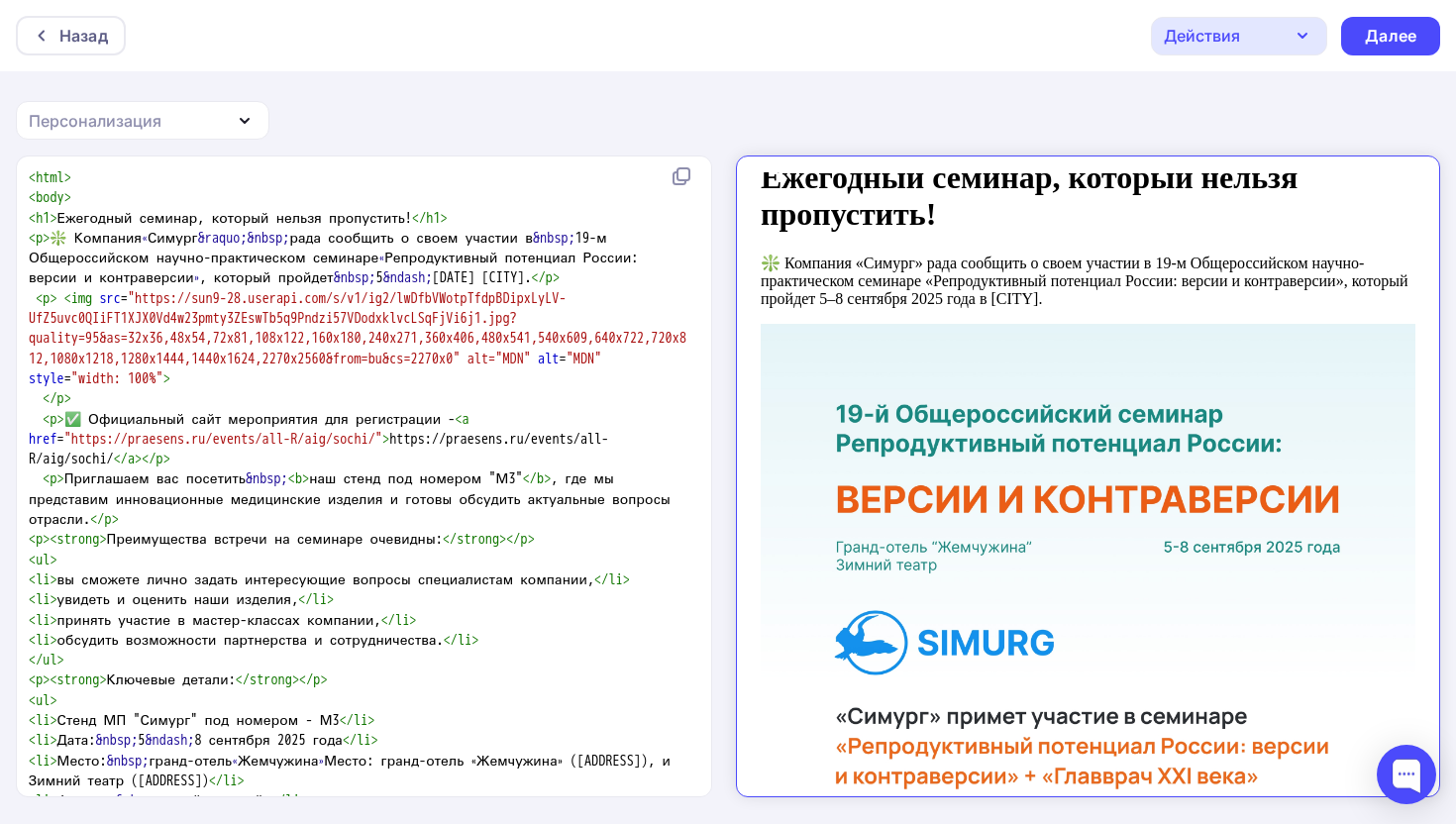 scroll, scrollTop: 0, scrollLeft: 0, axis: both 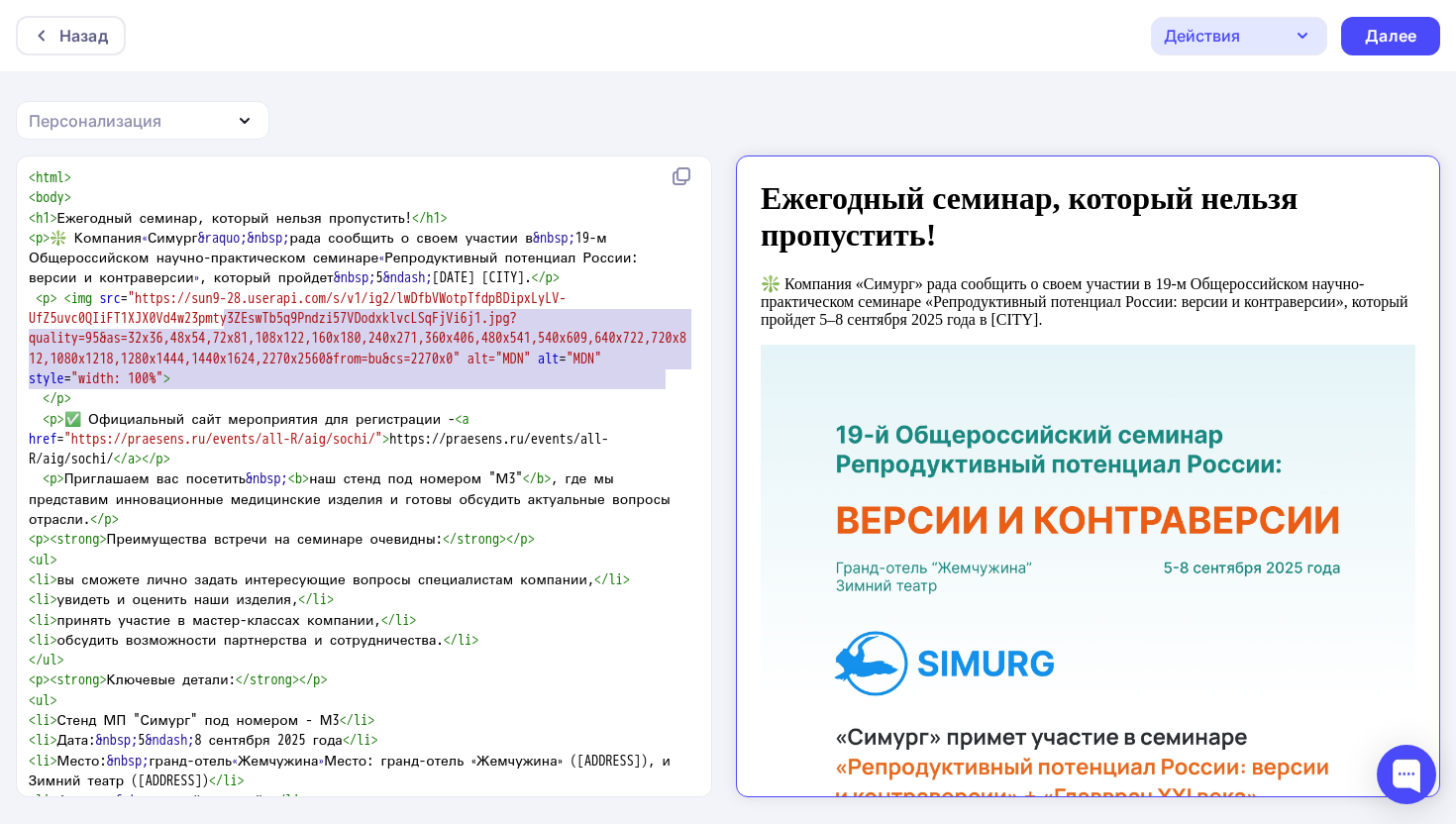 drag, startPoint x: 223, startPoint y: 322, endPoint x: 668, endPoint y: 383, distance: 449.1614 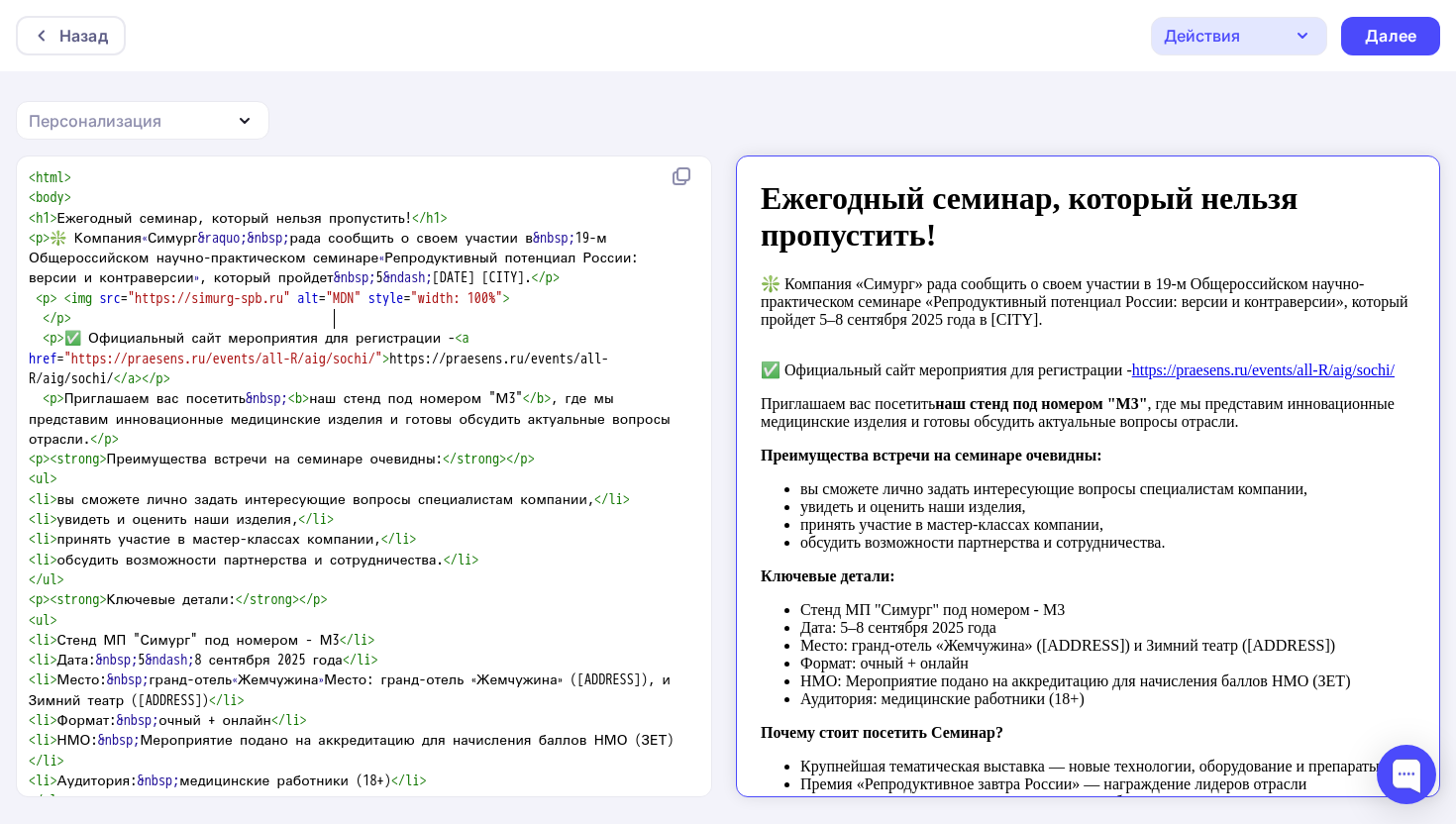 type on "simurg-spb.ru/" 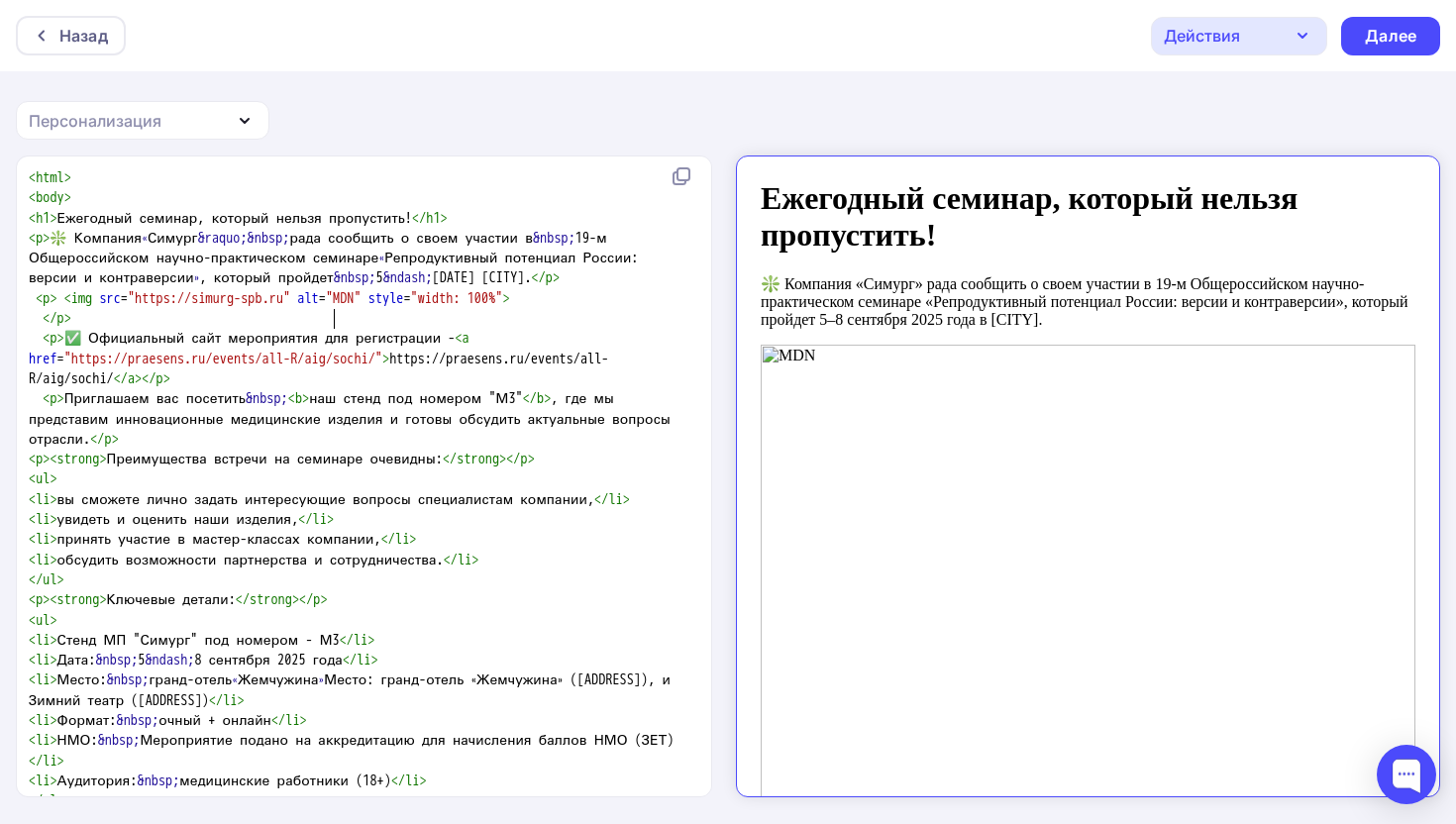 scroll, scrollTop: 7, scrollLeft: 116, axis: both 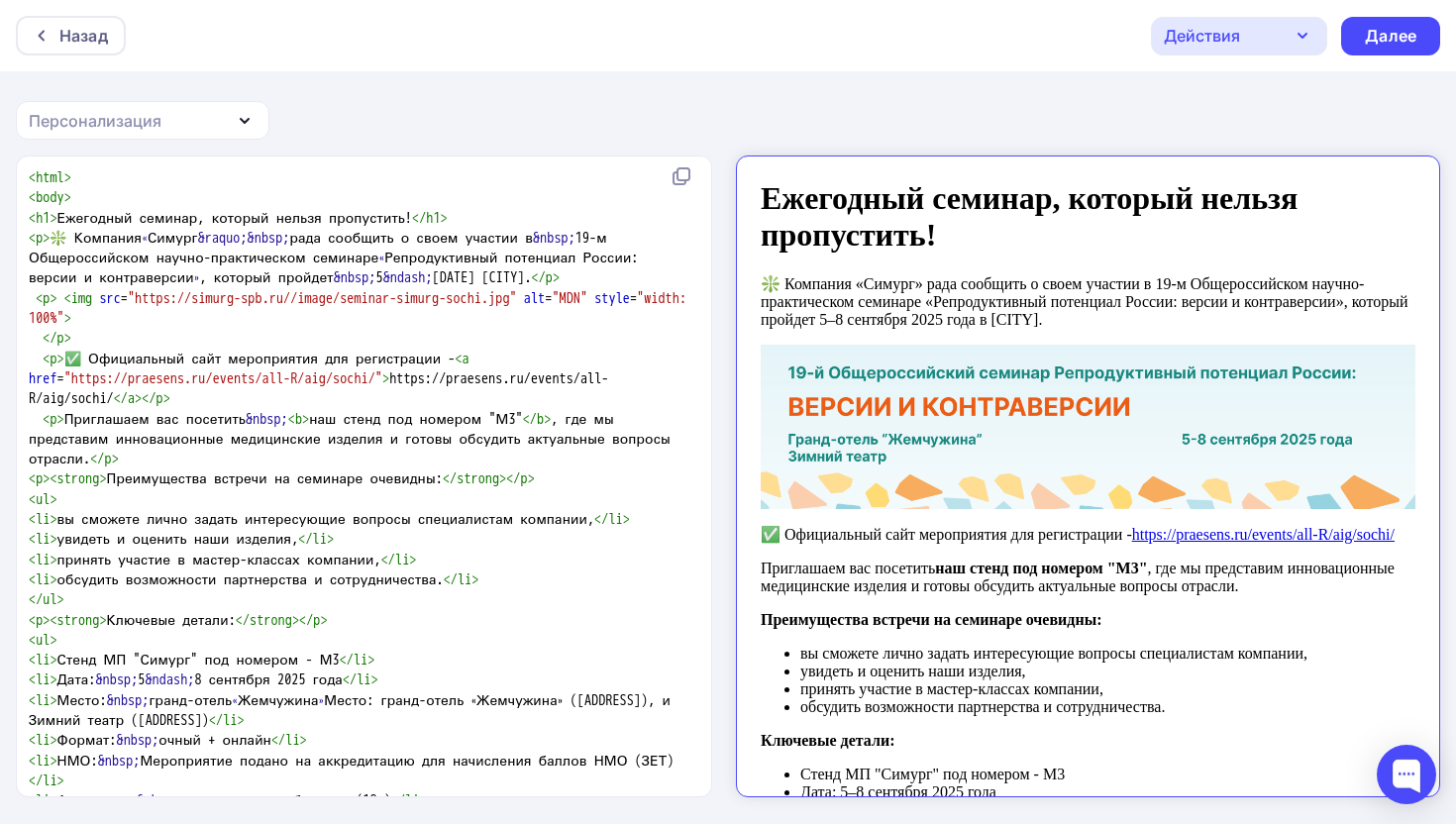 click on ""https://simurg-spb.ru//image/seminar-simurg-sochi.jpg"" at bounding box center (322, 298) 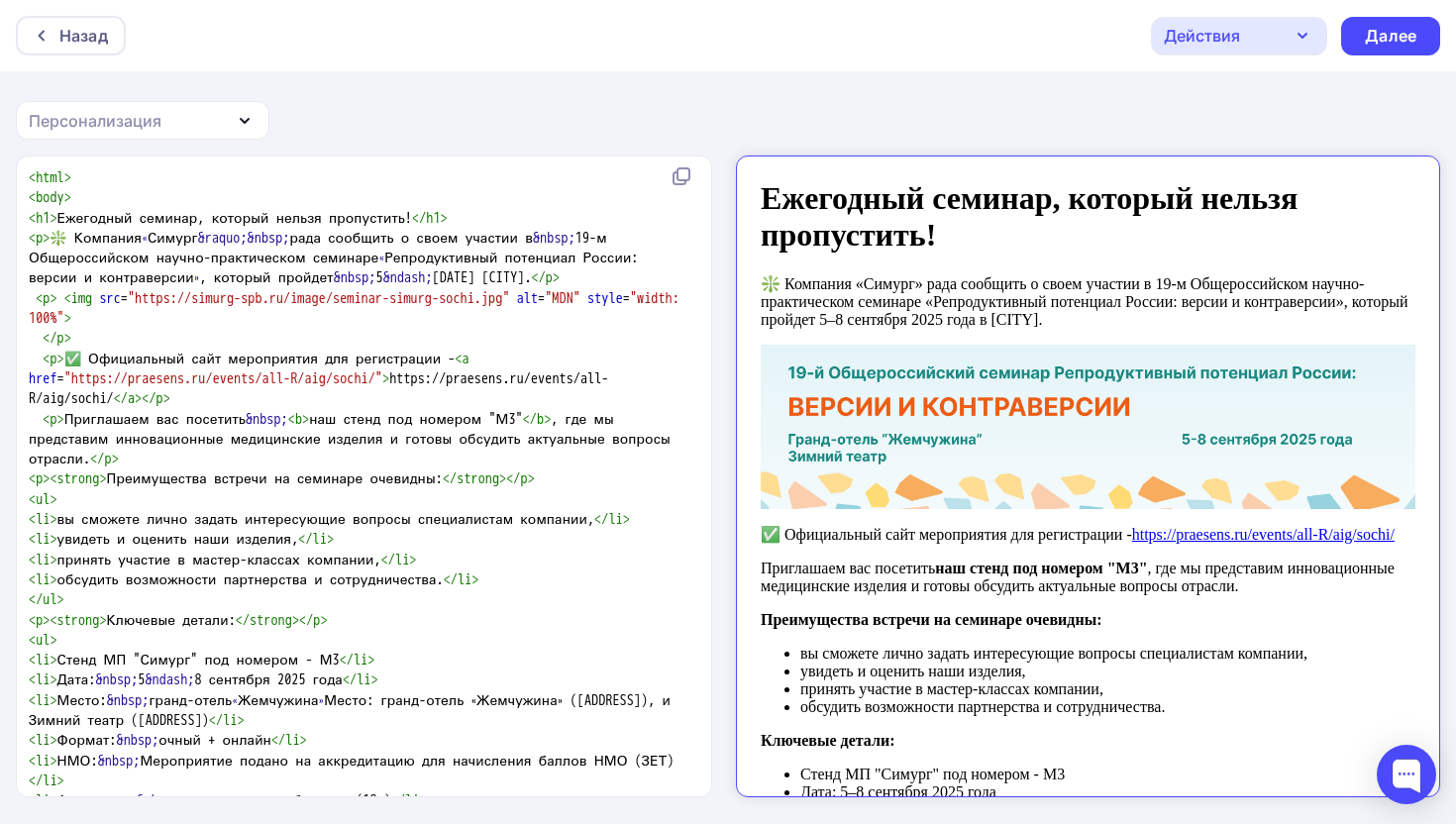 click on ""MDN"" at bounding box center [563, 298] 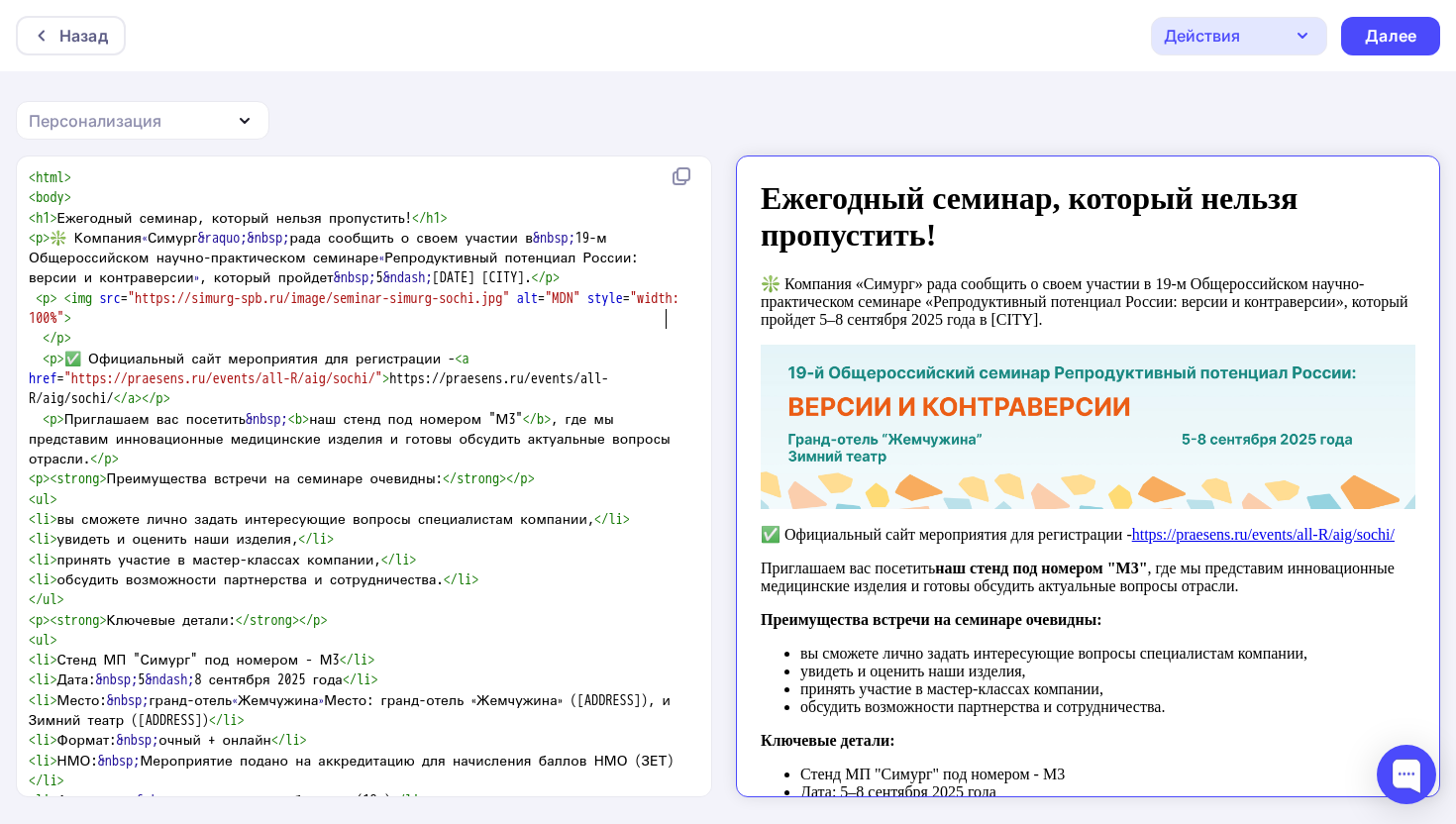 click on ""MDN"" at bounding box center (563, 298) 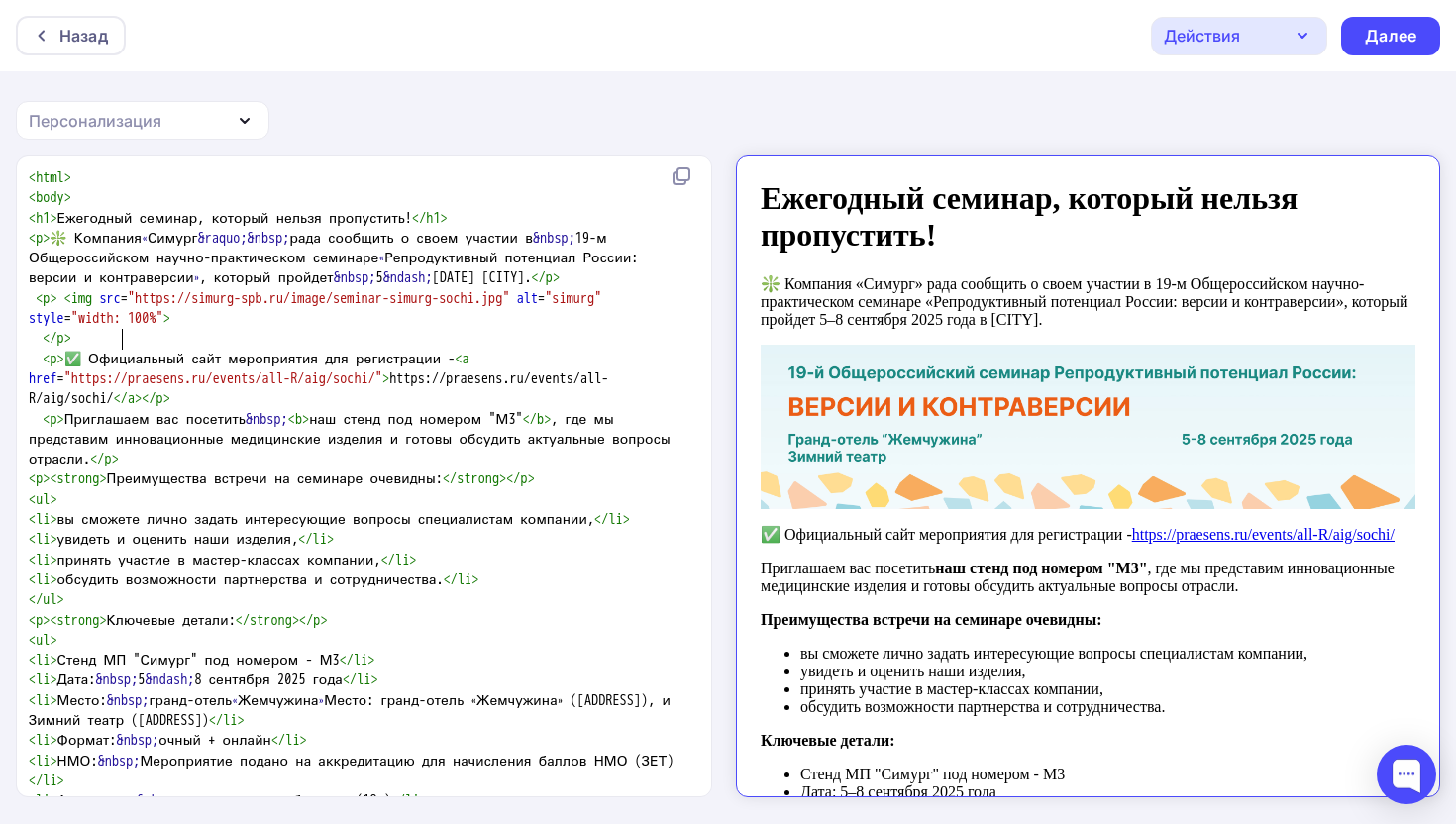 scroll, scrollTop: 7, scrollLeft: 49, axis: both 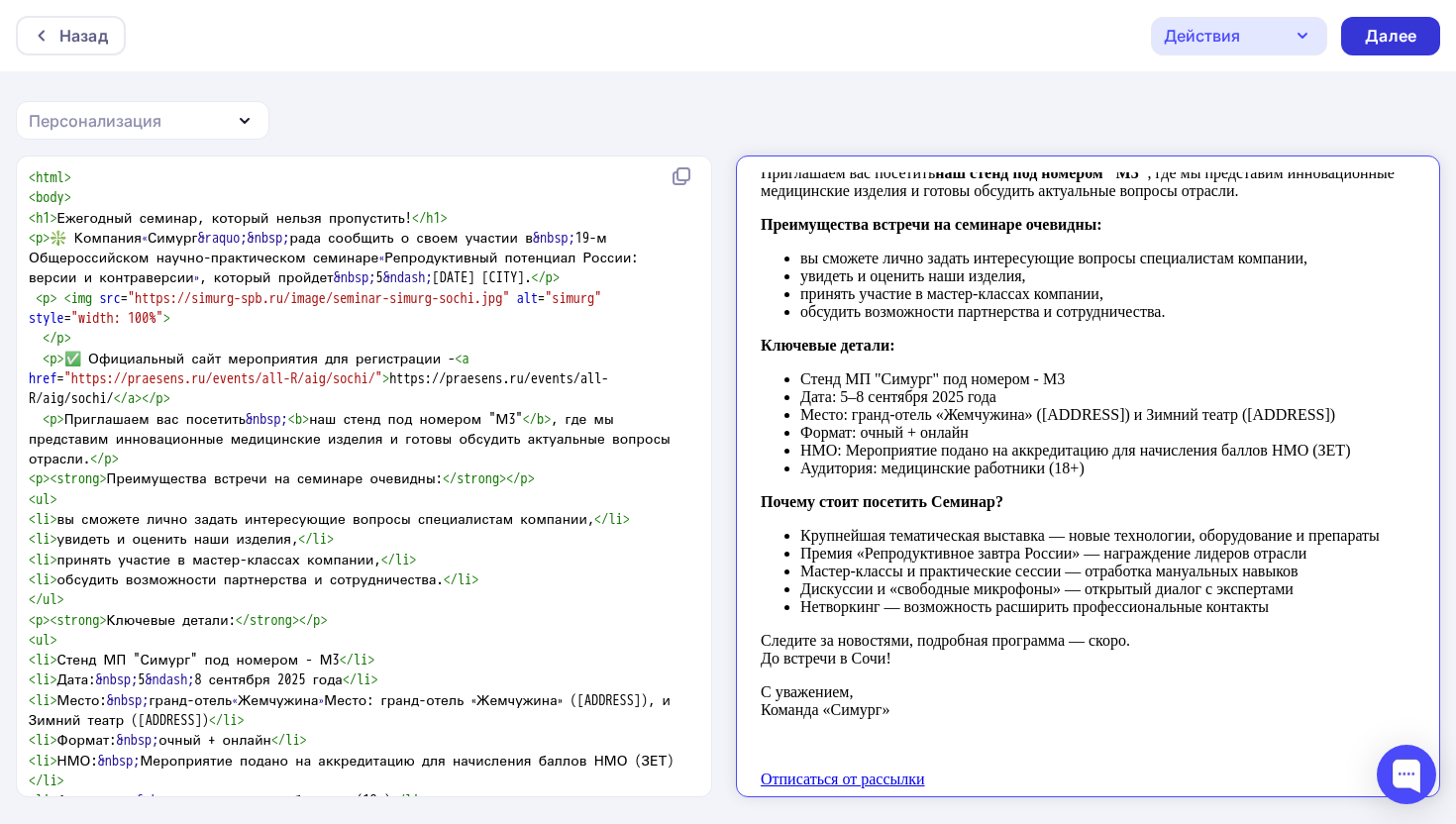 type on "simurg" 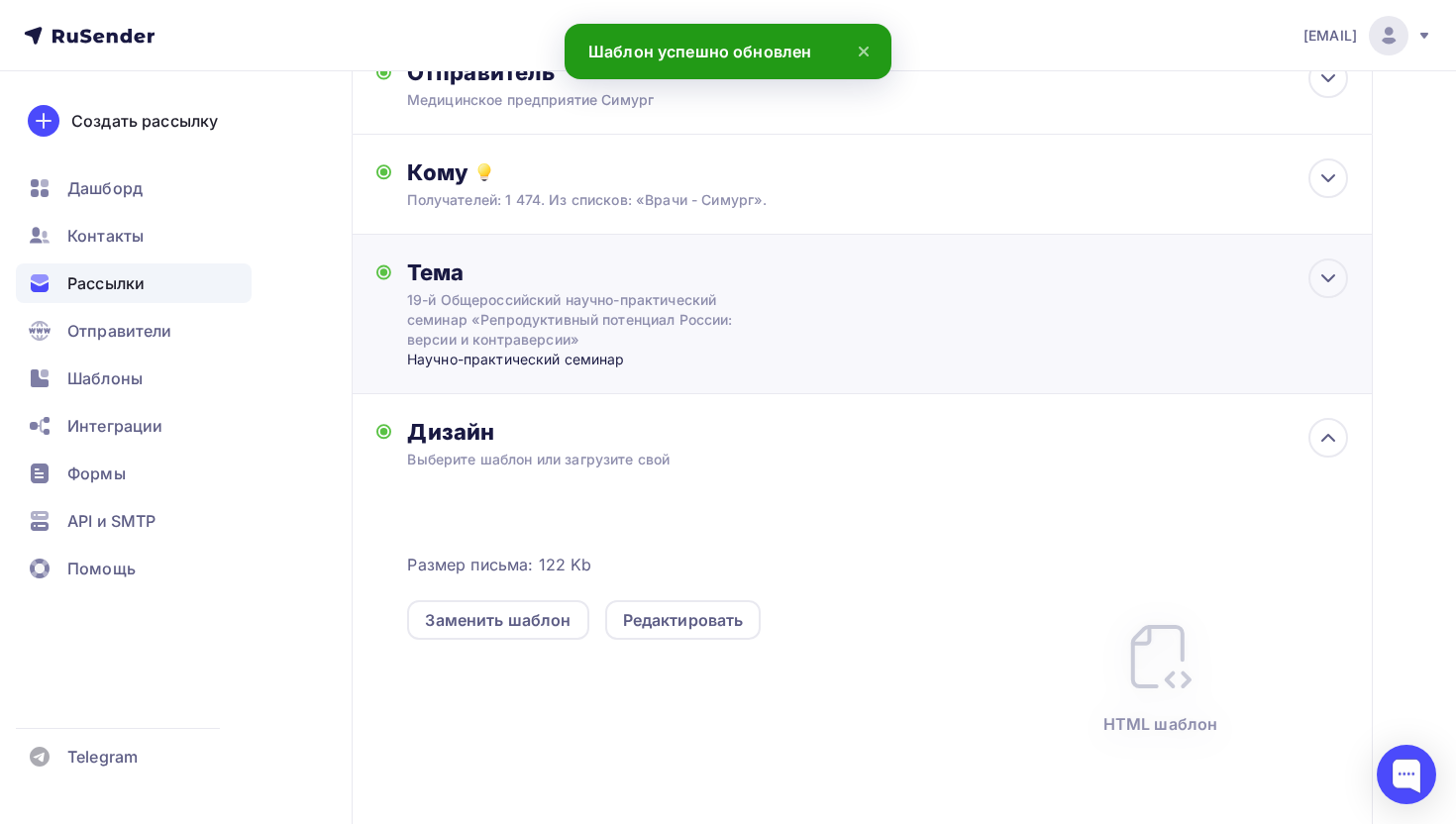 scroll, scrollTop: 386, scrollLeft: 0, axis: vertical 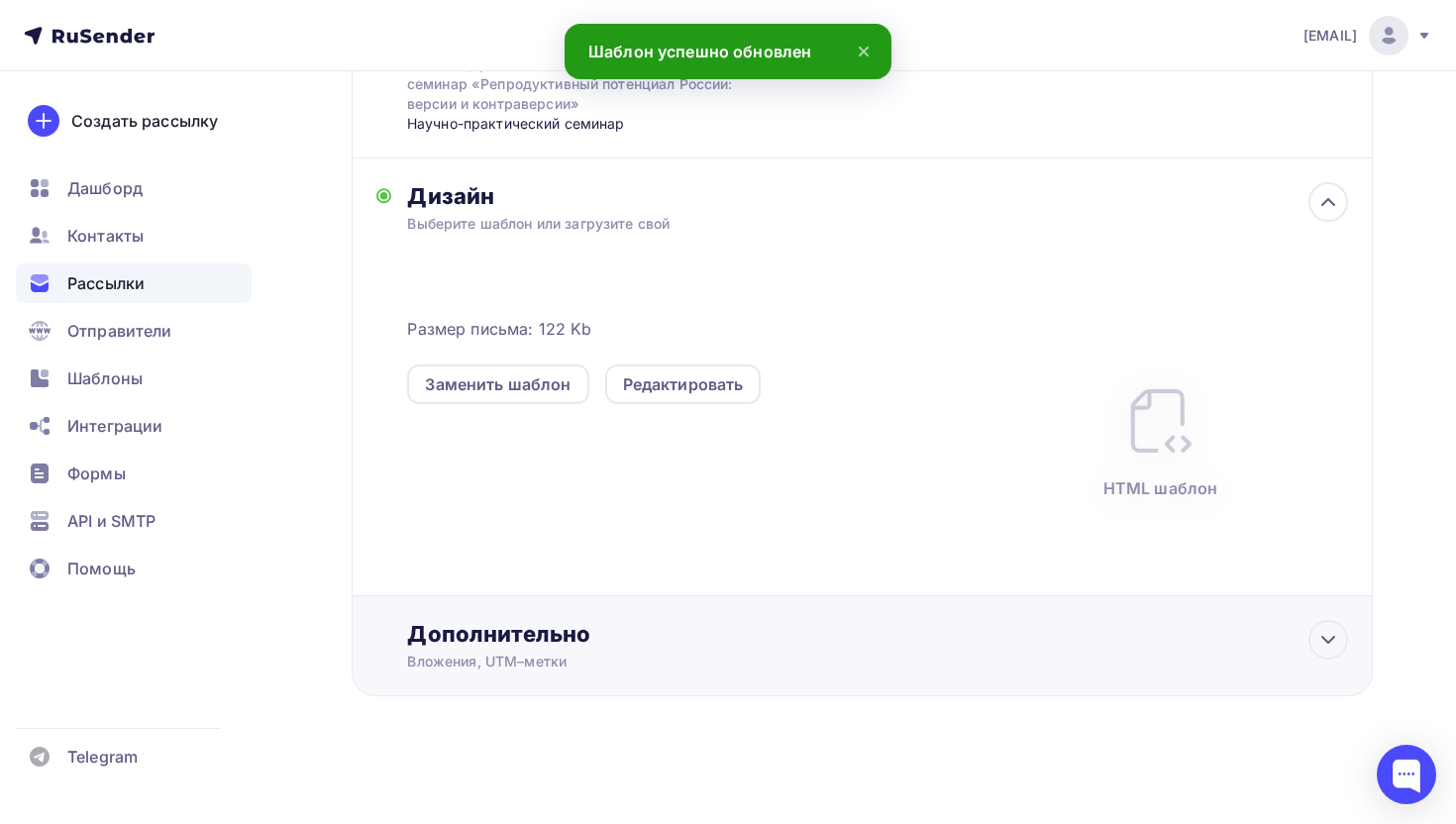 click on "Дополнительно" at bounding box center [878, 634] 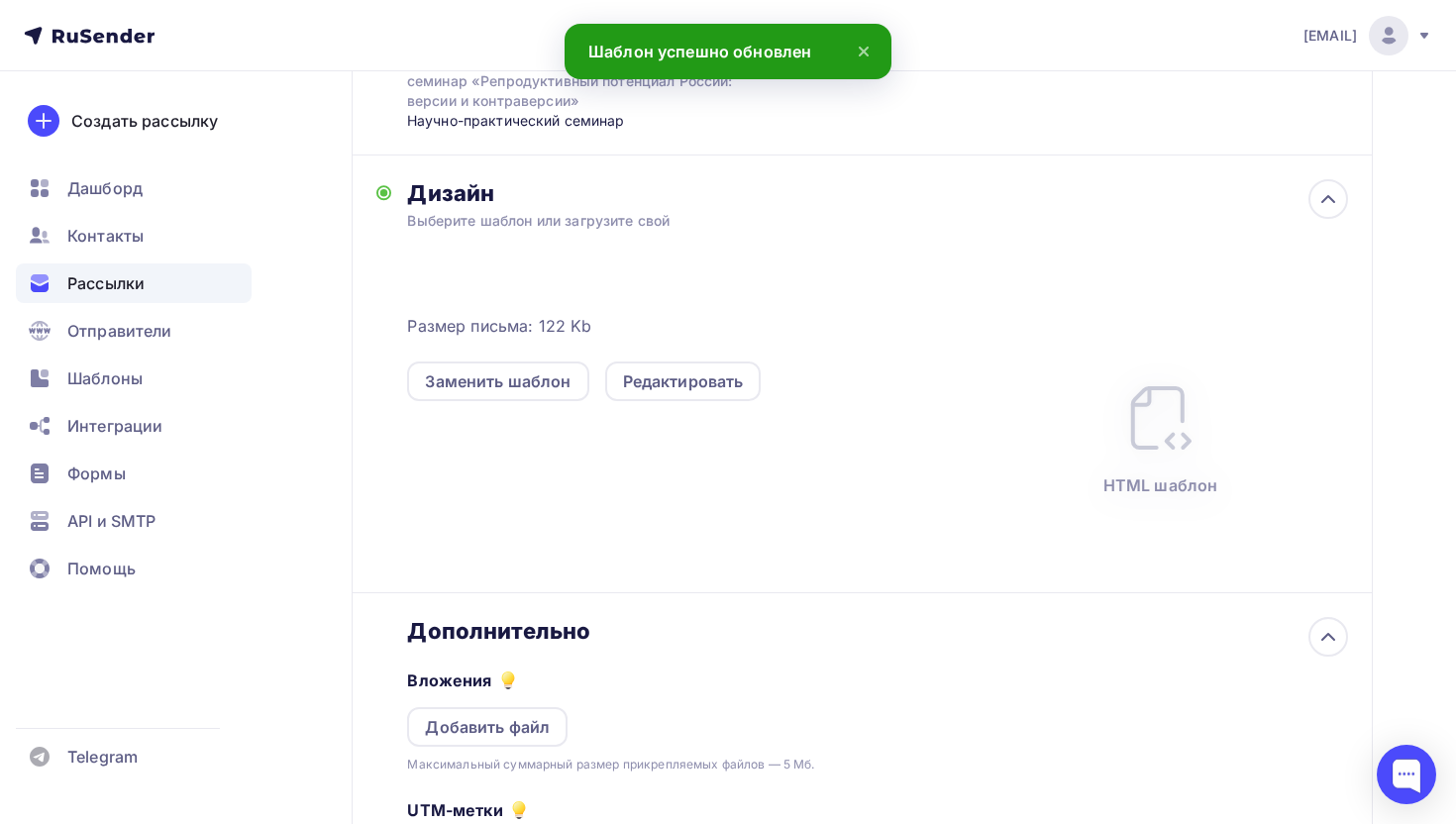 scroll, scrollTop: 385, scrollLeft: 0, axis: vertical 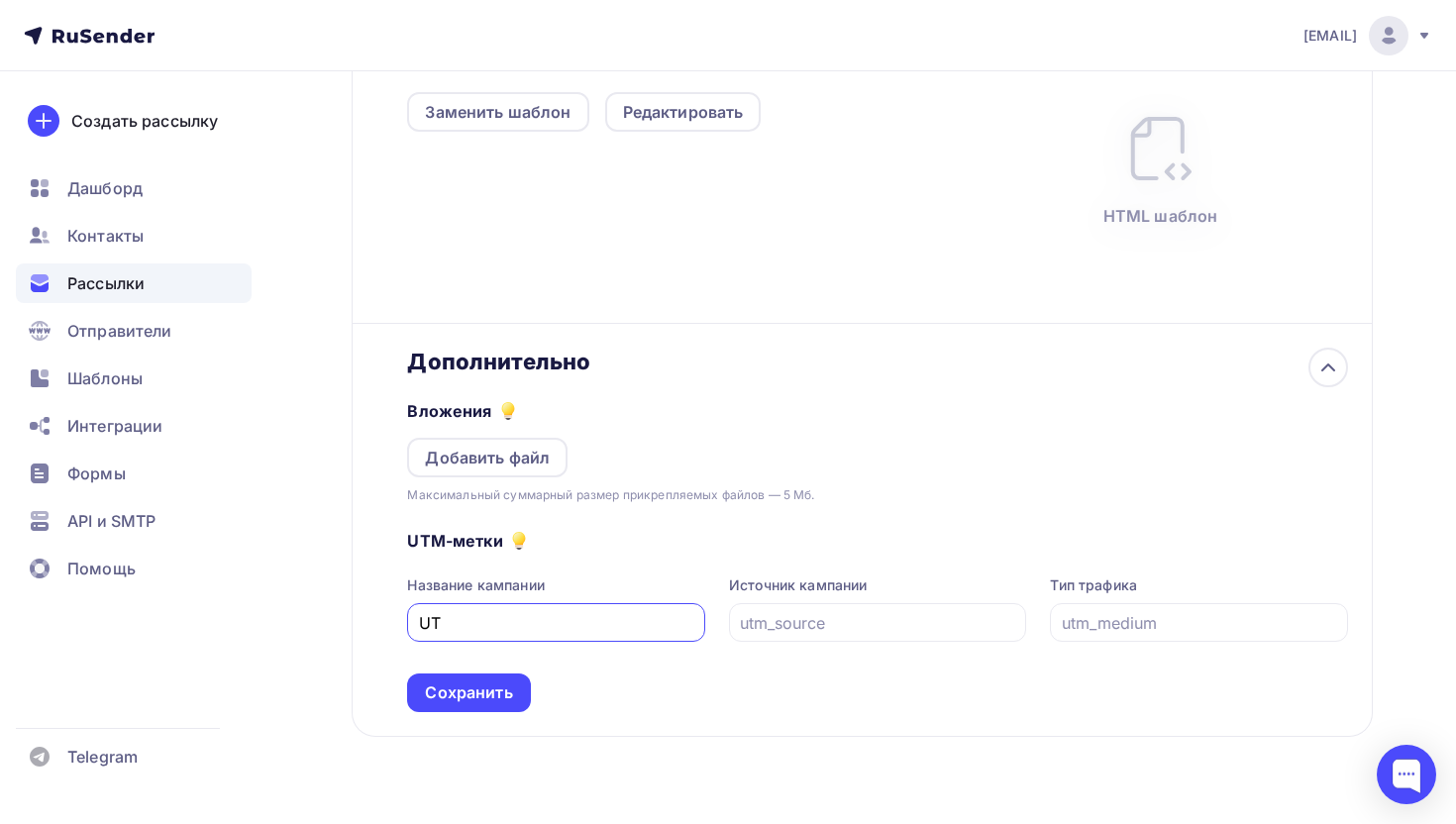 type on "U" 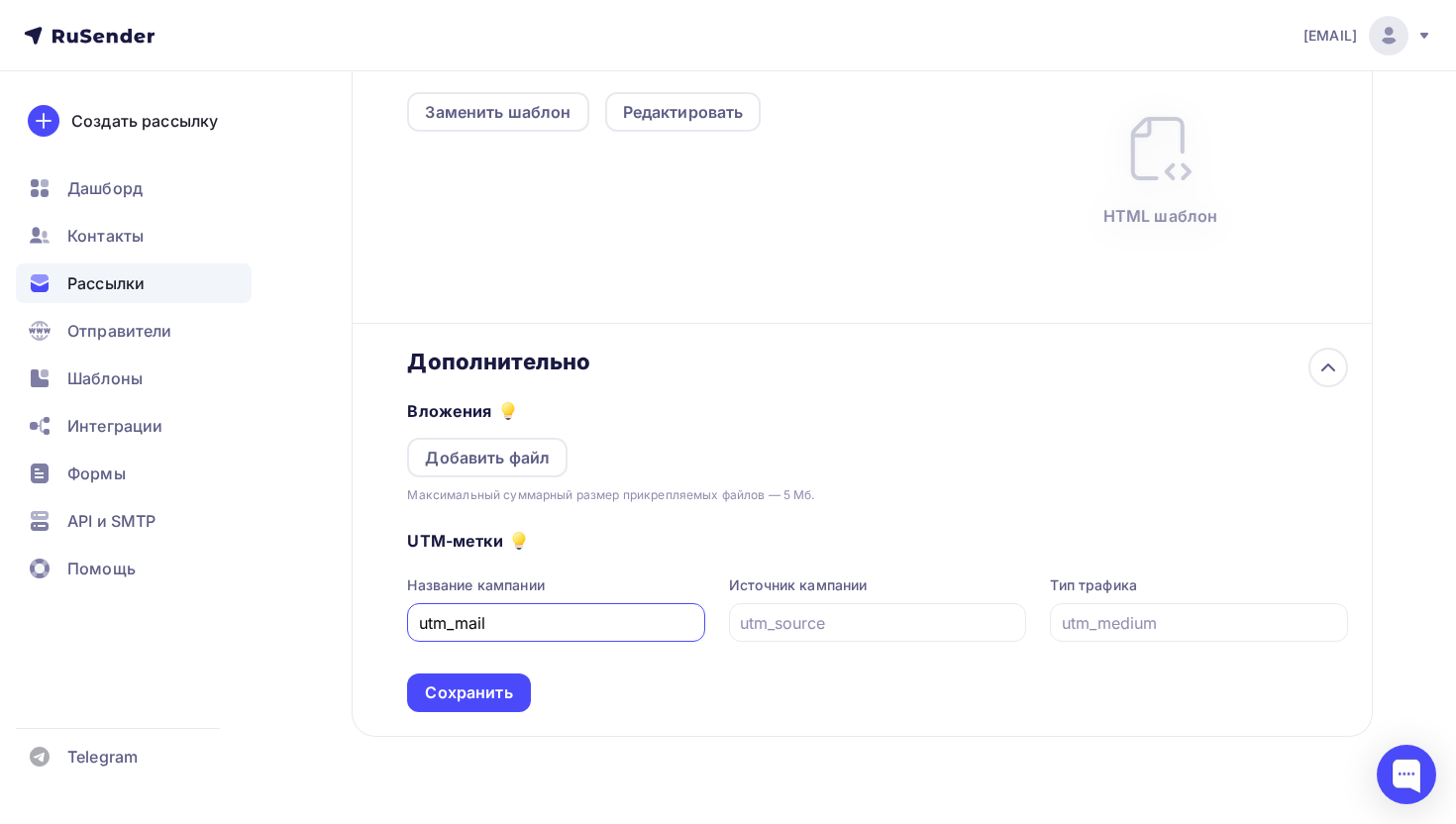 drag, startPoint x: 527, startPoint y: 624, endPoint x: 457, endPoint y: 626, distance: 70.02857 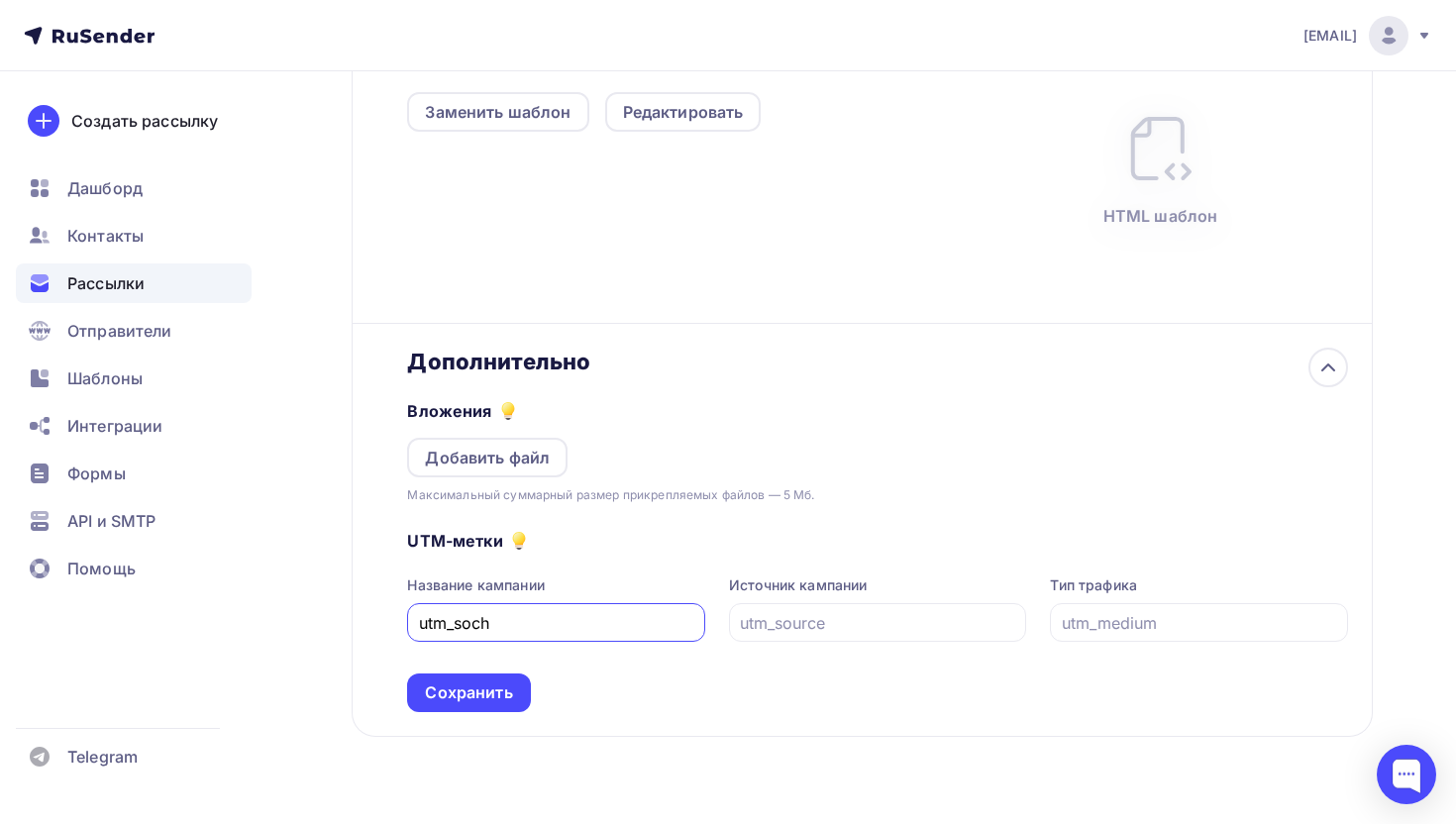 type on "utm_sochi" 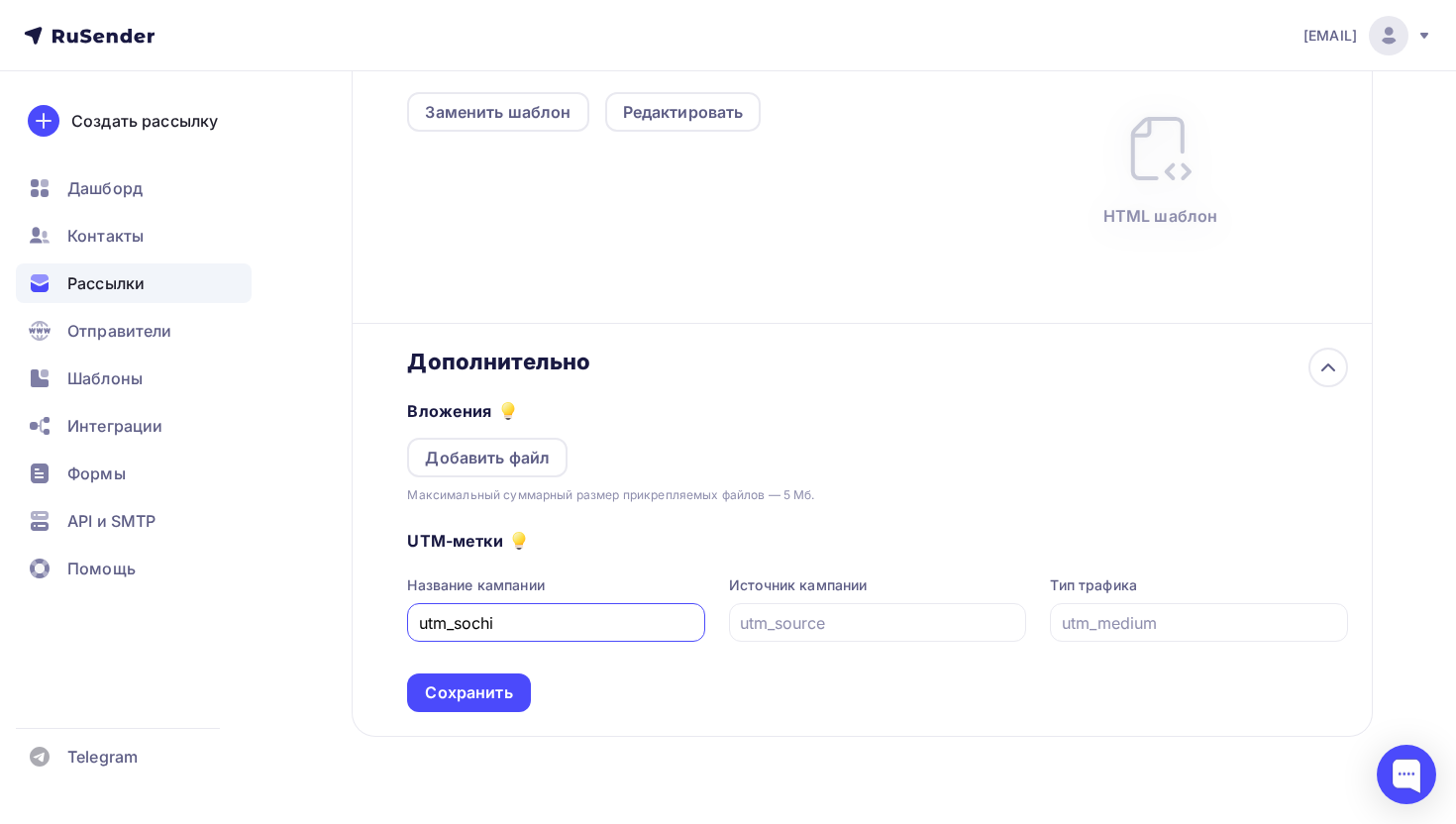 drag, startPoint x: 513, startPoint y: 626, endPoint x: 303, endPoint y: 622, distance: 210.03809 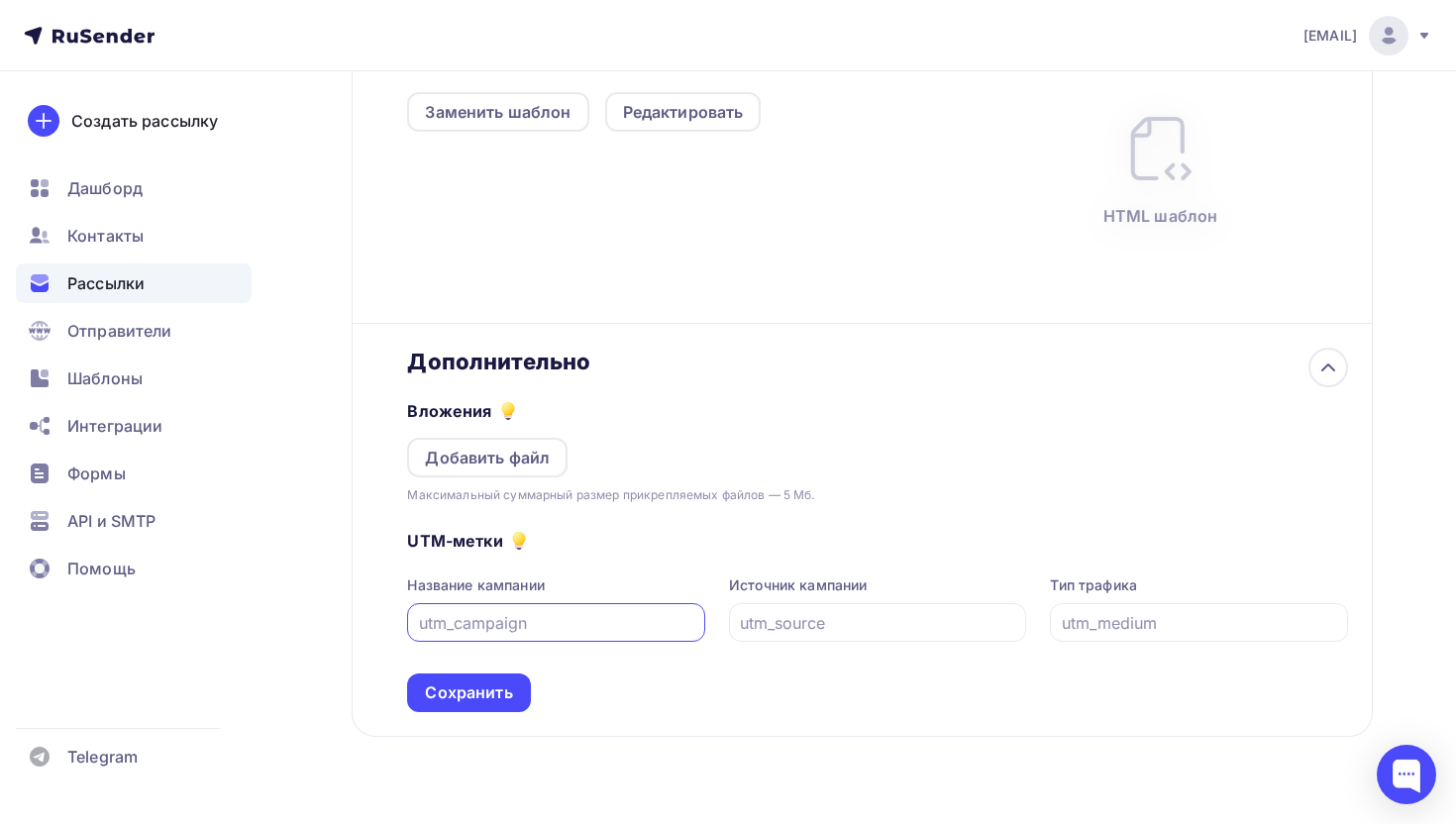 click at bounding box center (557, 623) 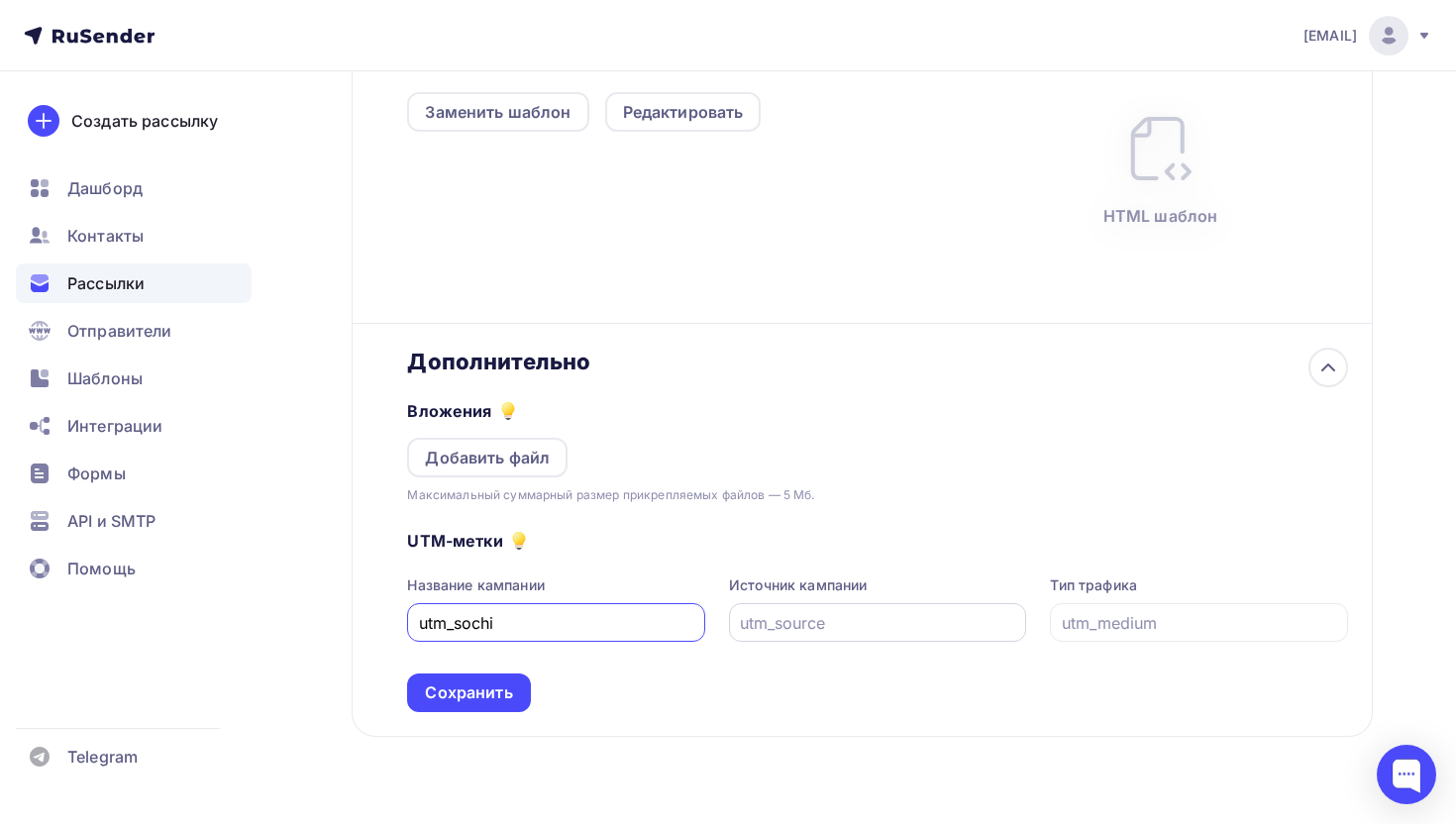 type on "utm_sochi" 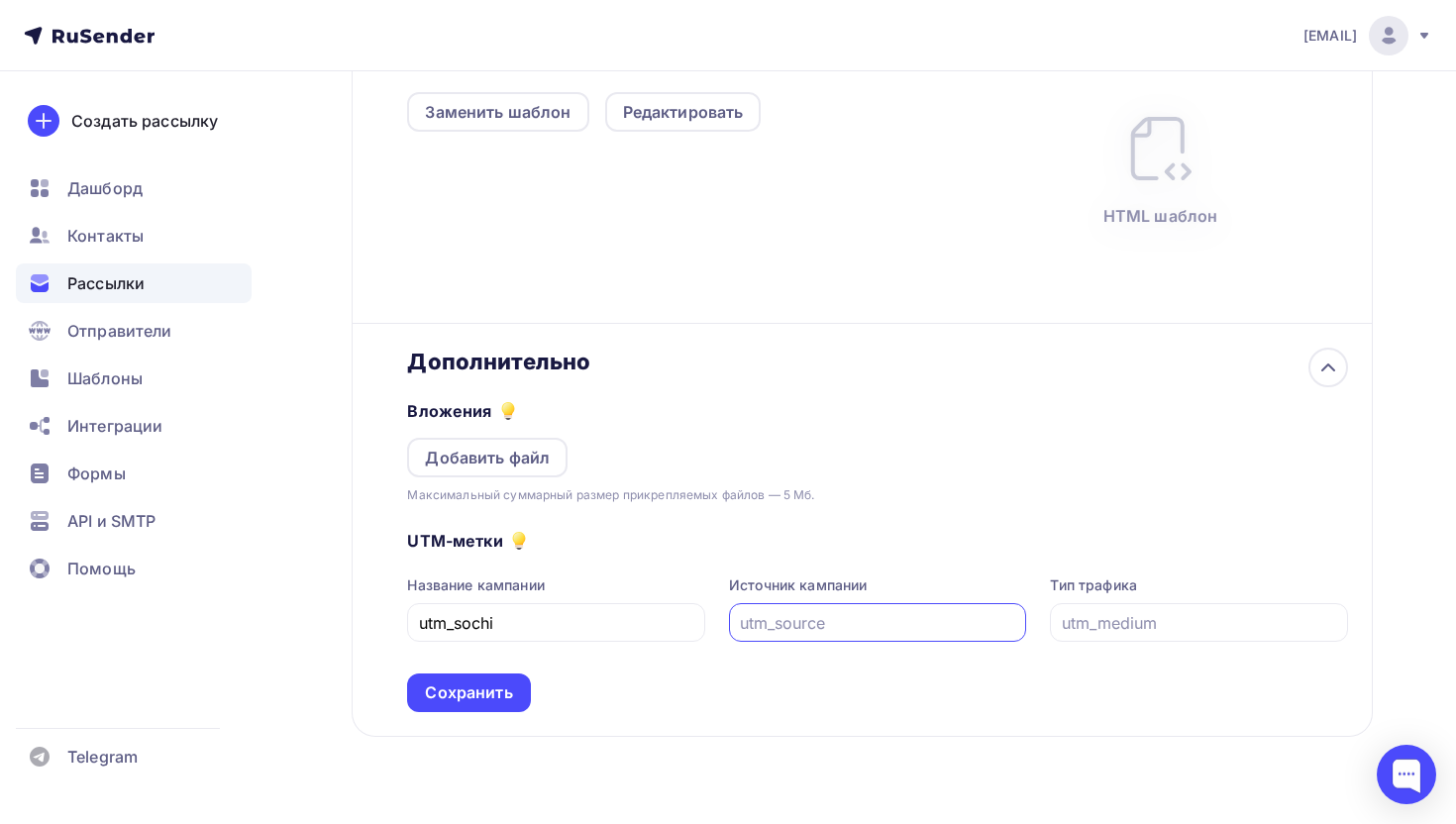 click at bounding box center [878, 623] 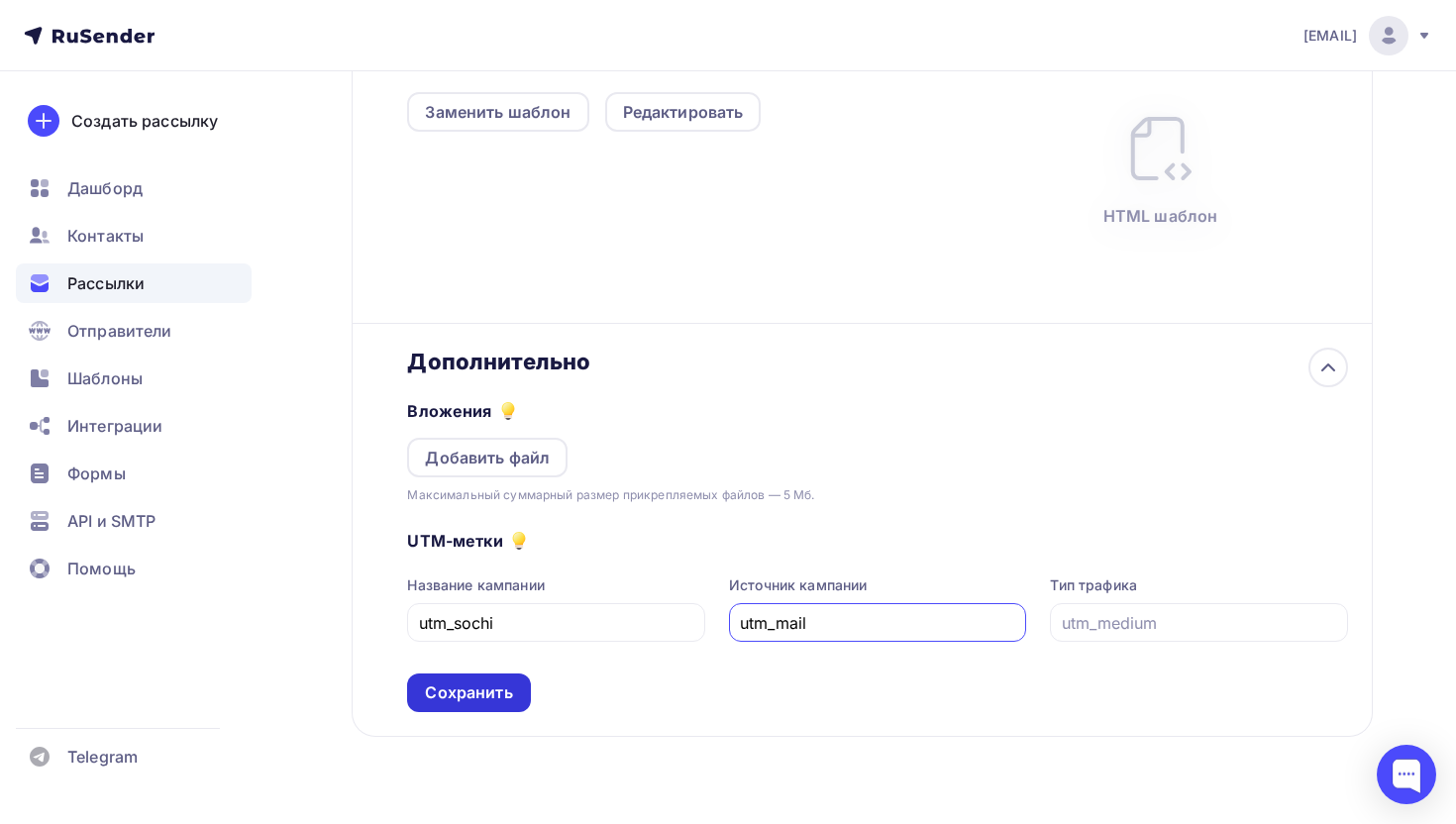 type on "utm_mail" 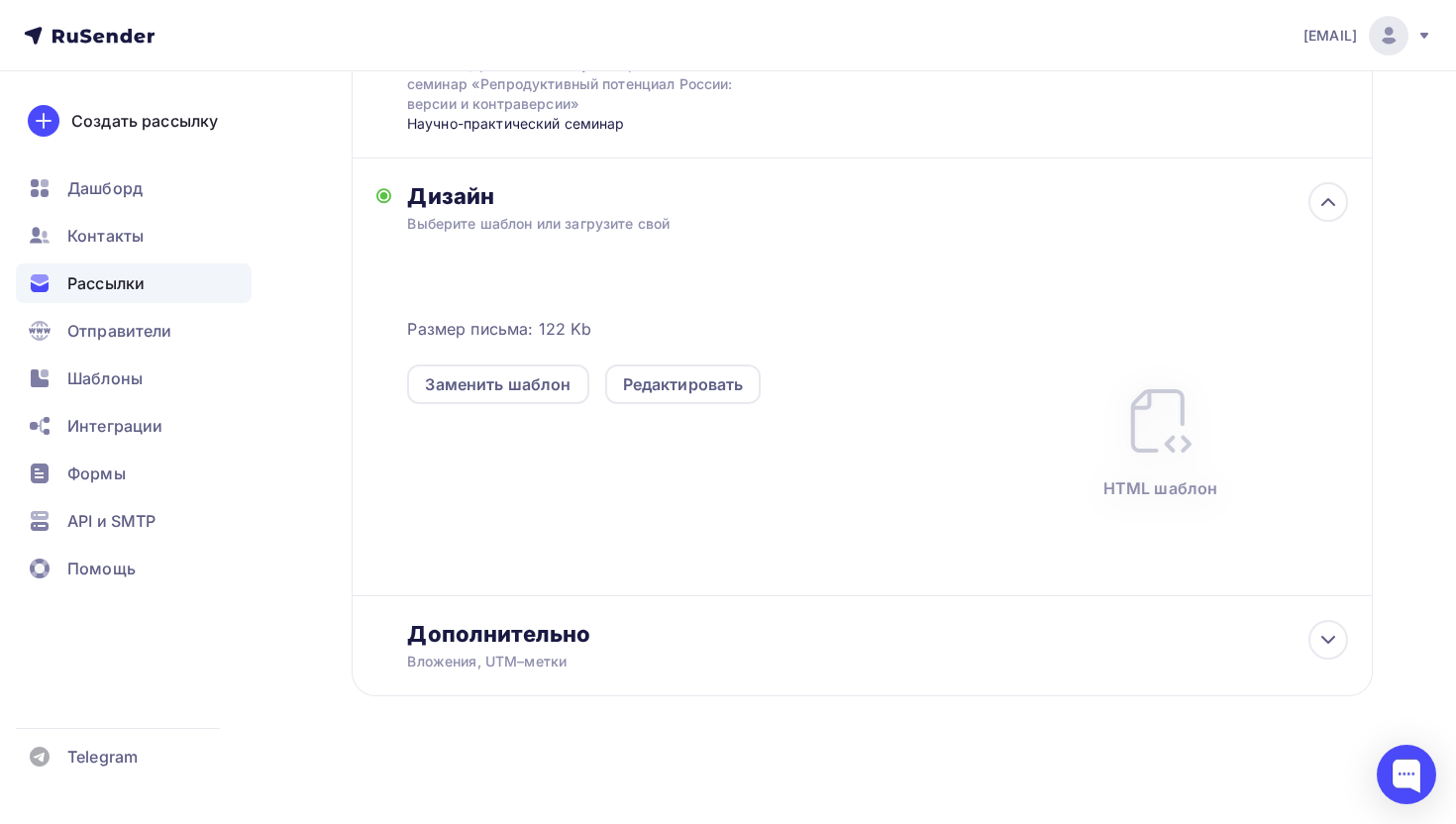 scroll, scrollTop: 0, scrollLeft: 0, axis: both 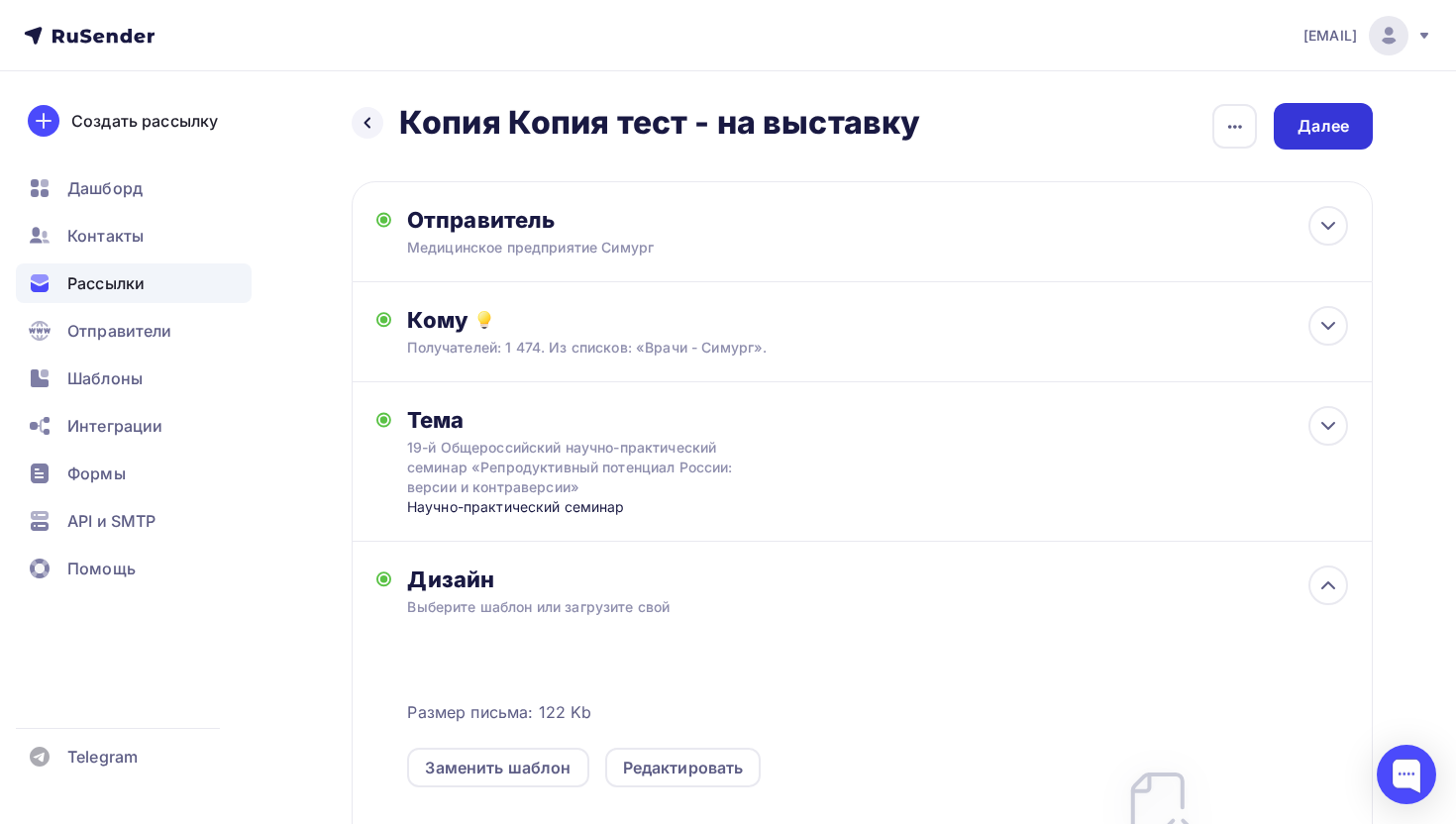 click on "Далее" at bounding box center [1323, 126] 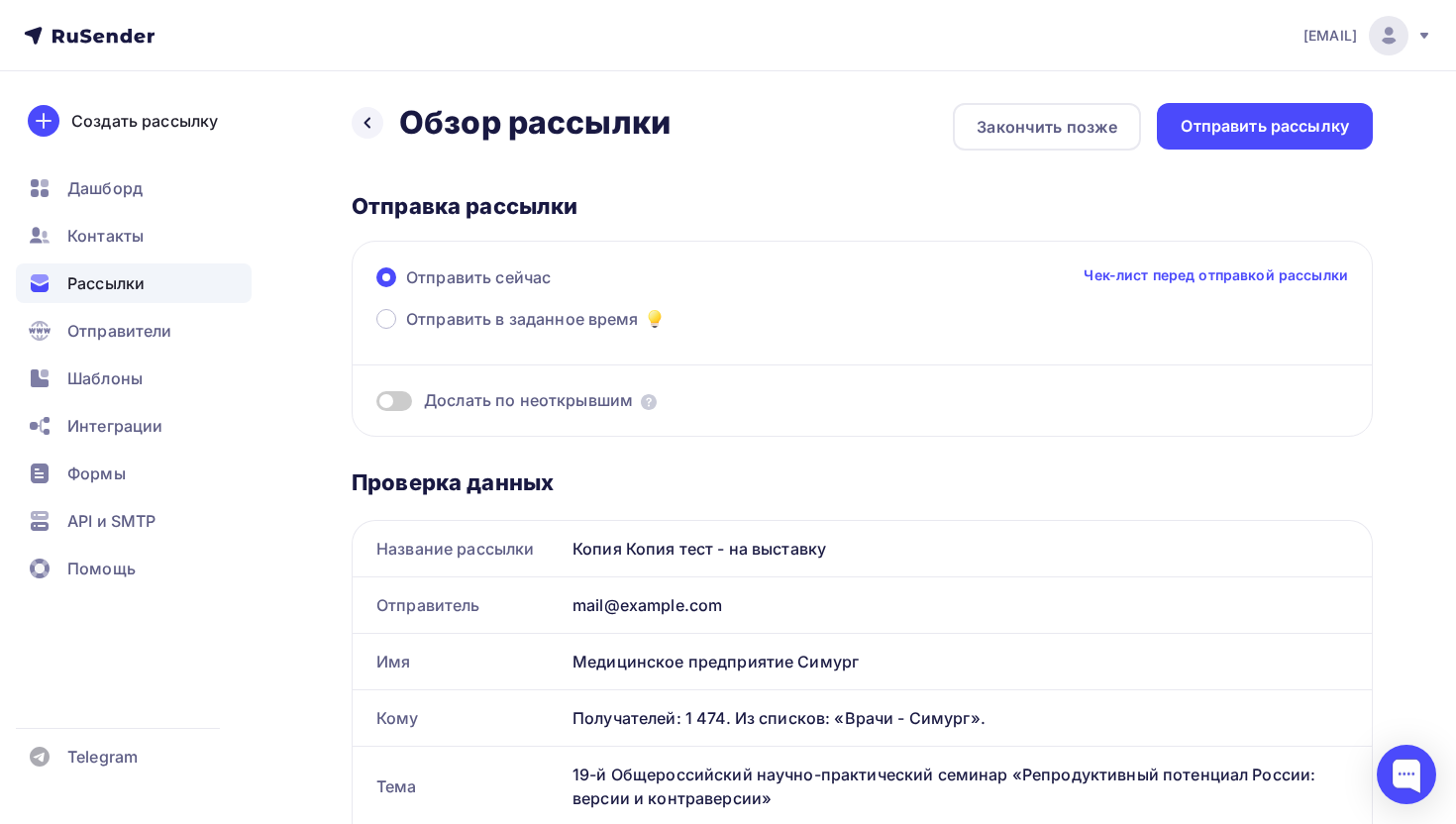 scroll, scrollTop: 0, scrollLeft: 0, axis: both 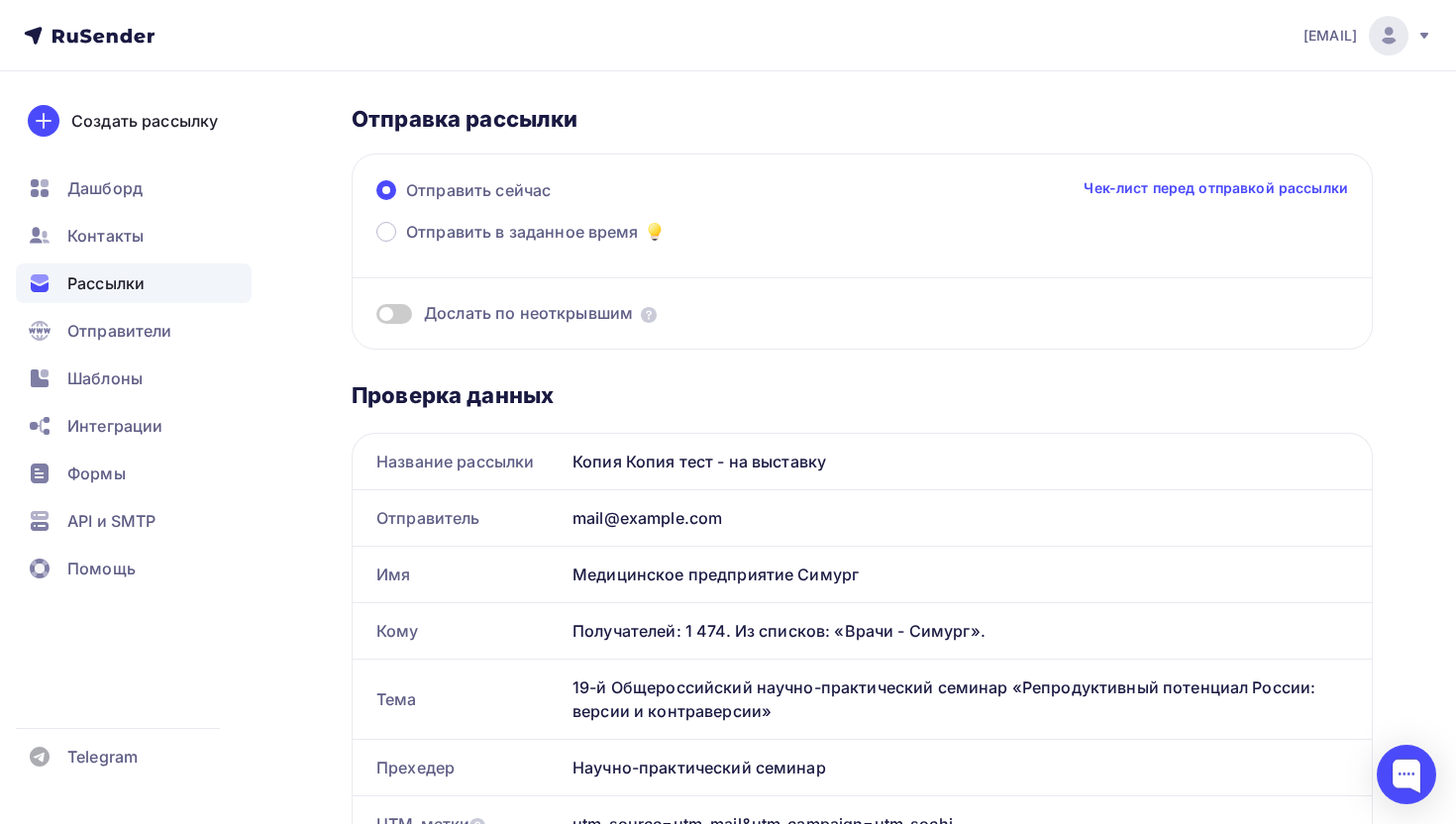 click at bounding box center (394, 314) 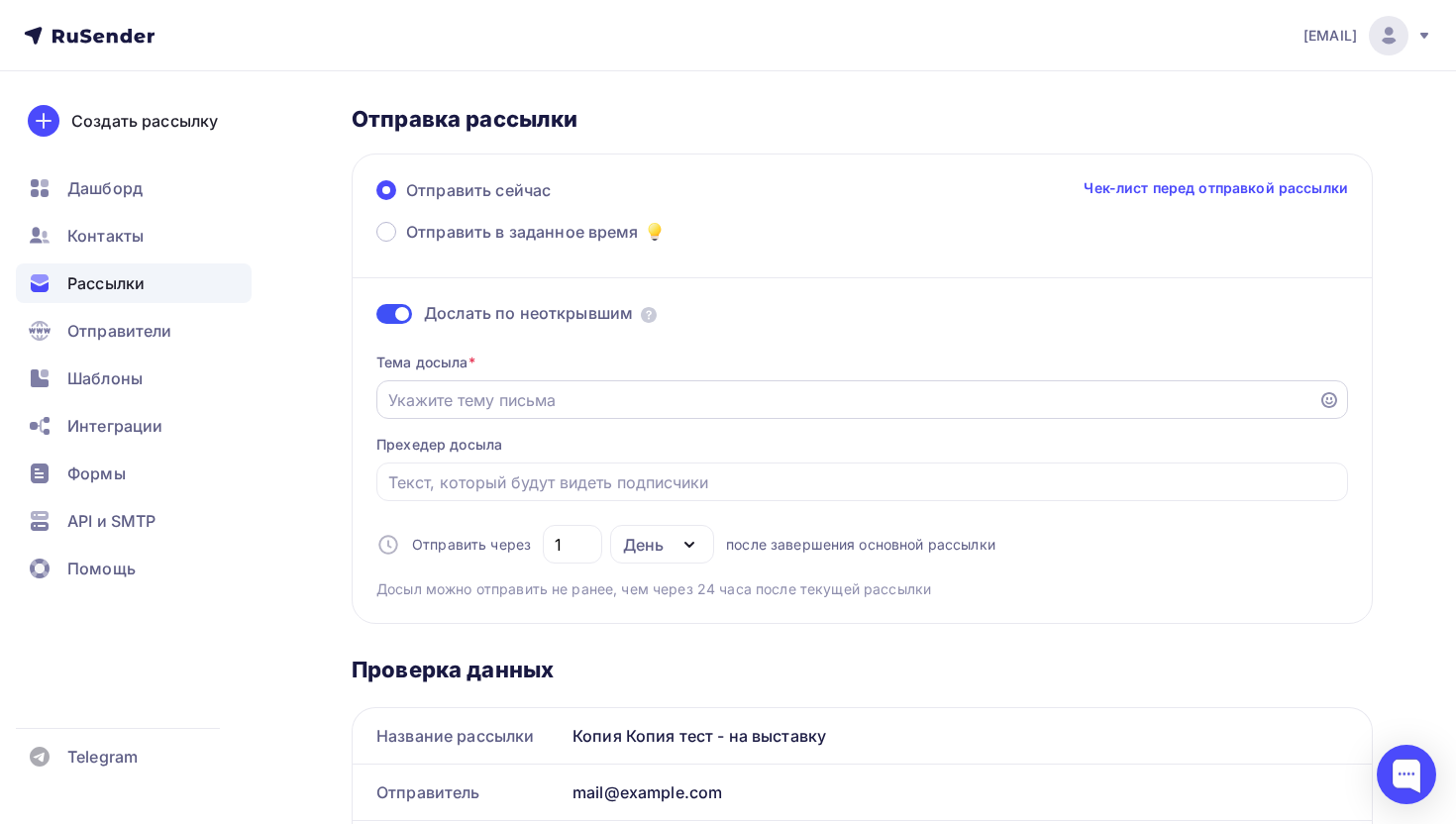 click on "Отправить в заданное время" at bounding box center (848, 400) 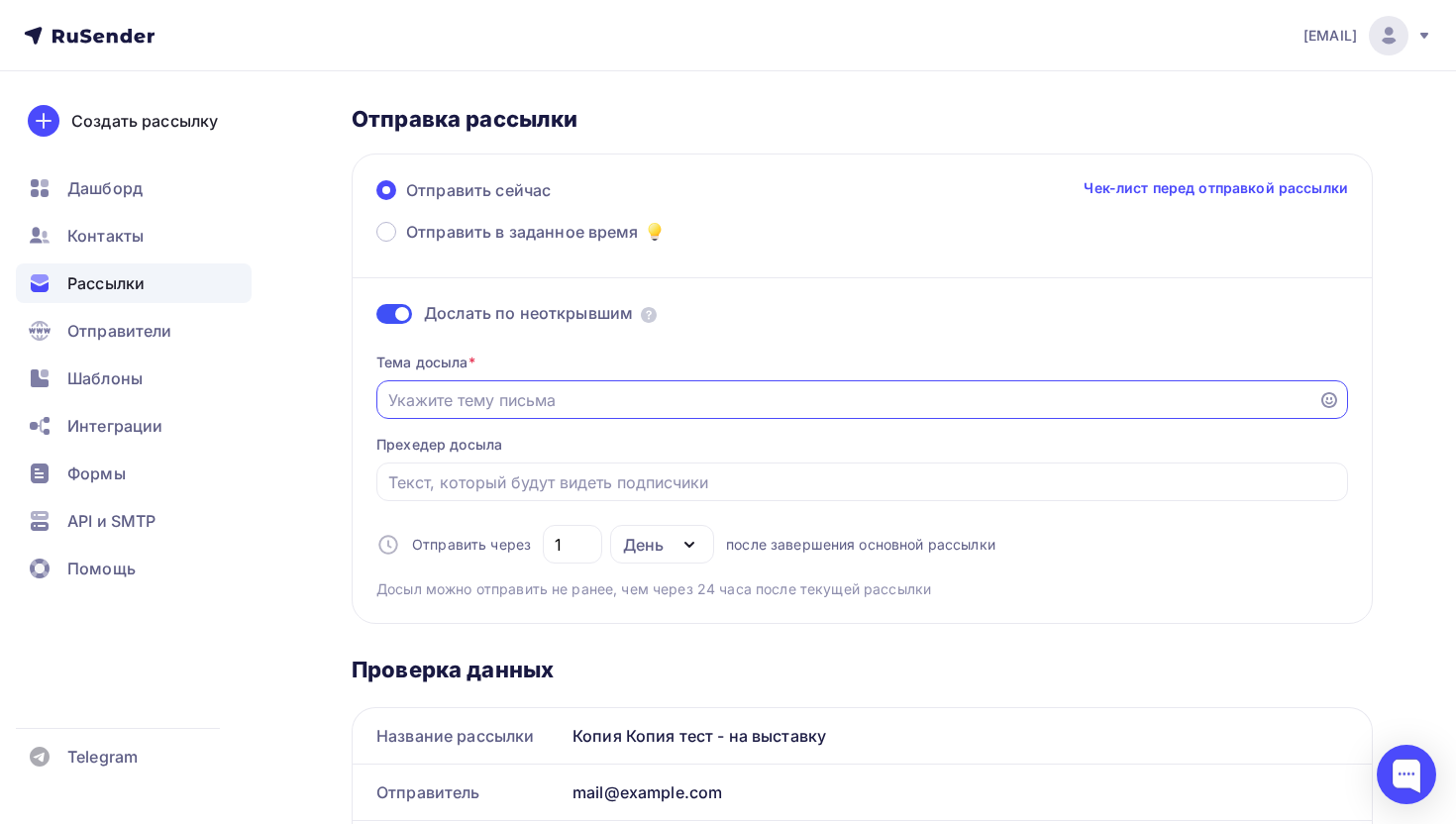 click on "Отправить в заданное время" at bounding box center [848, 400] 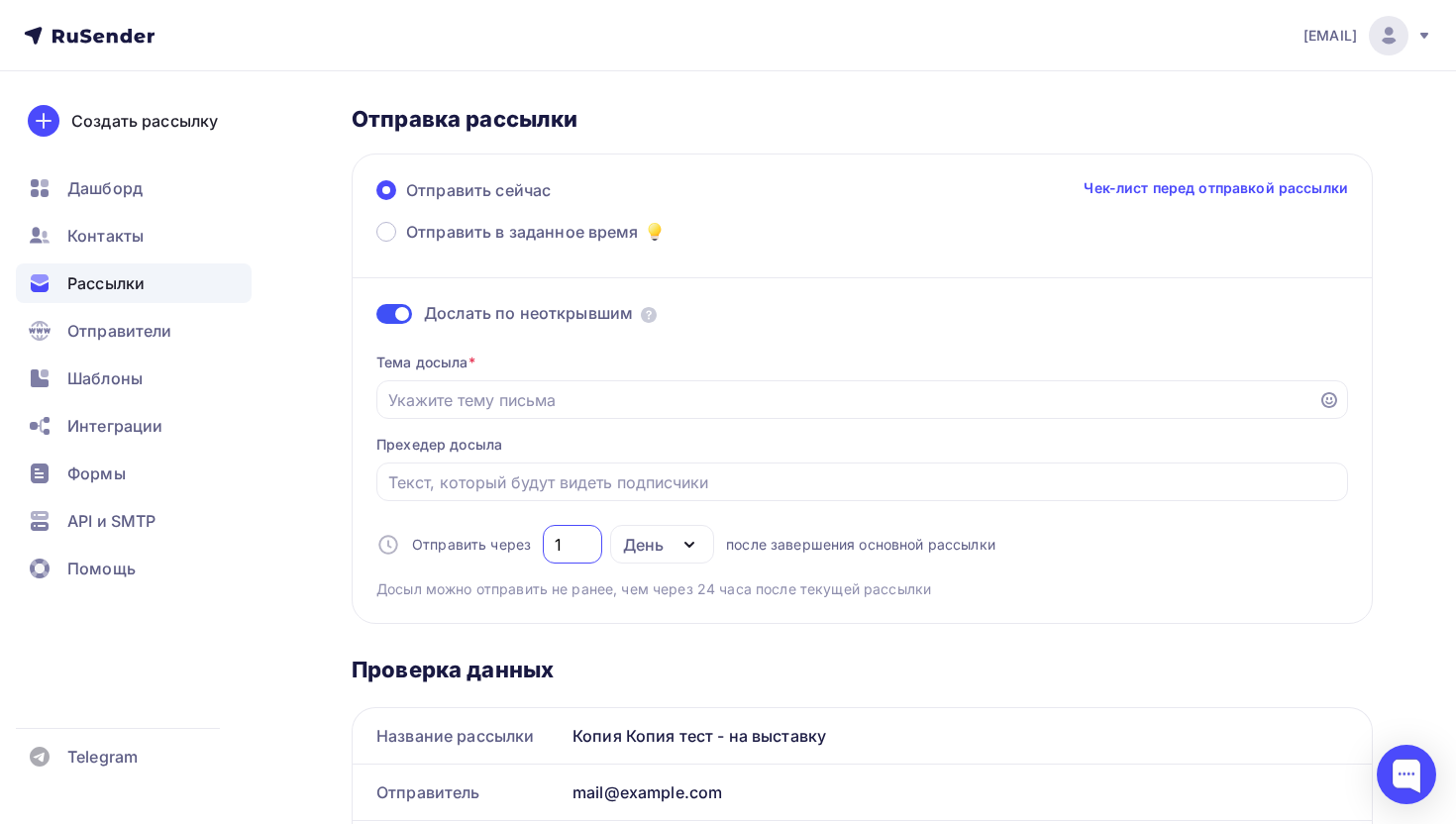 drag, startPoint x: 575, startPoint y: 552, endPoint x: 522, endPoint y: 547, distance: 53.235327 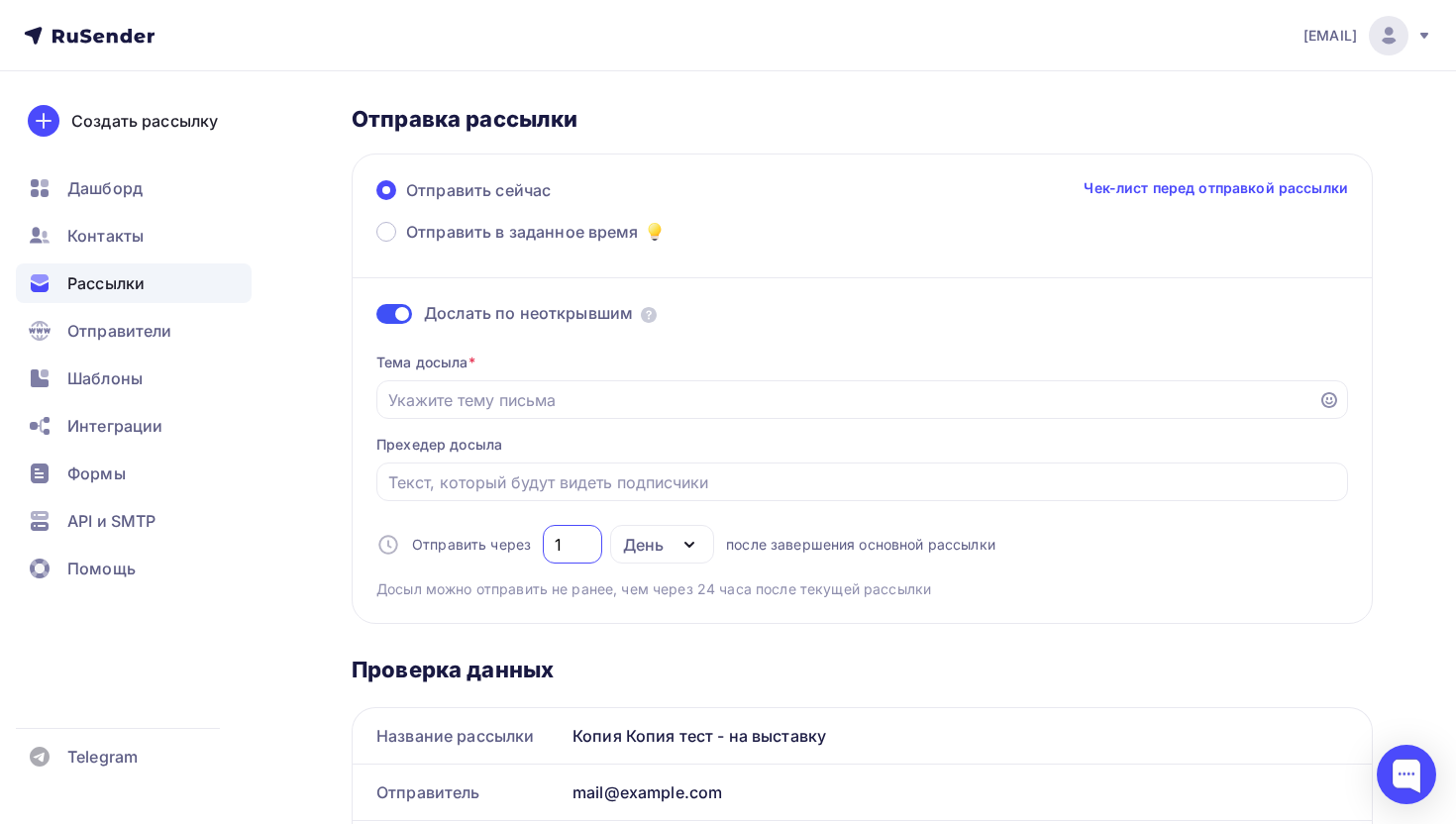 click on "Отправить через     1
День
День           Часы             после завершения основной рассылки" at bounding box center (685, 544) 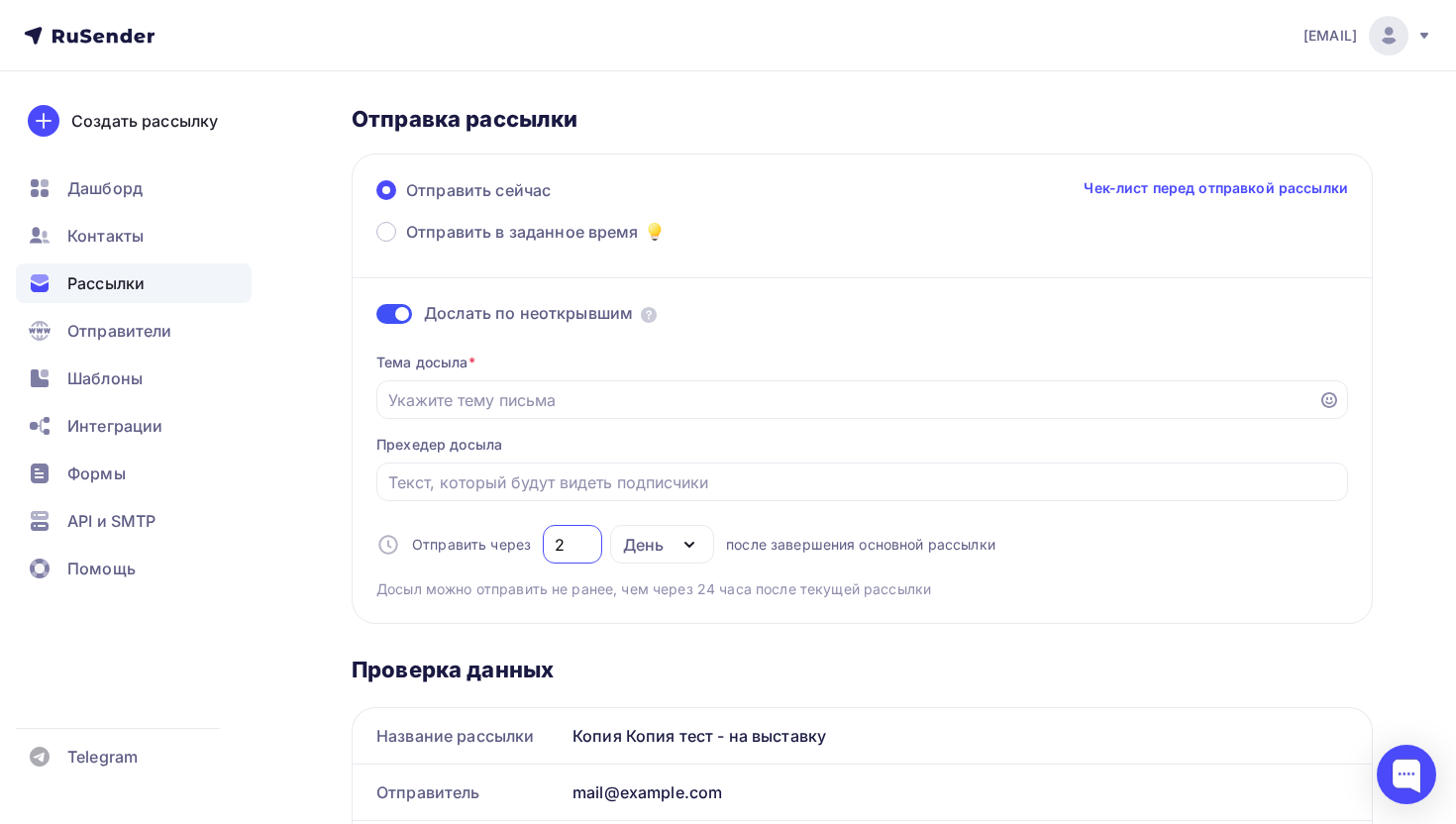 click on "День" at bounding box center [643, 545] 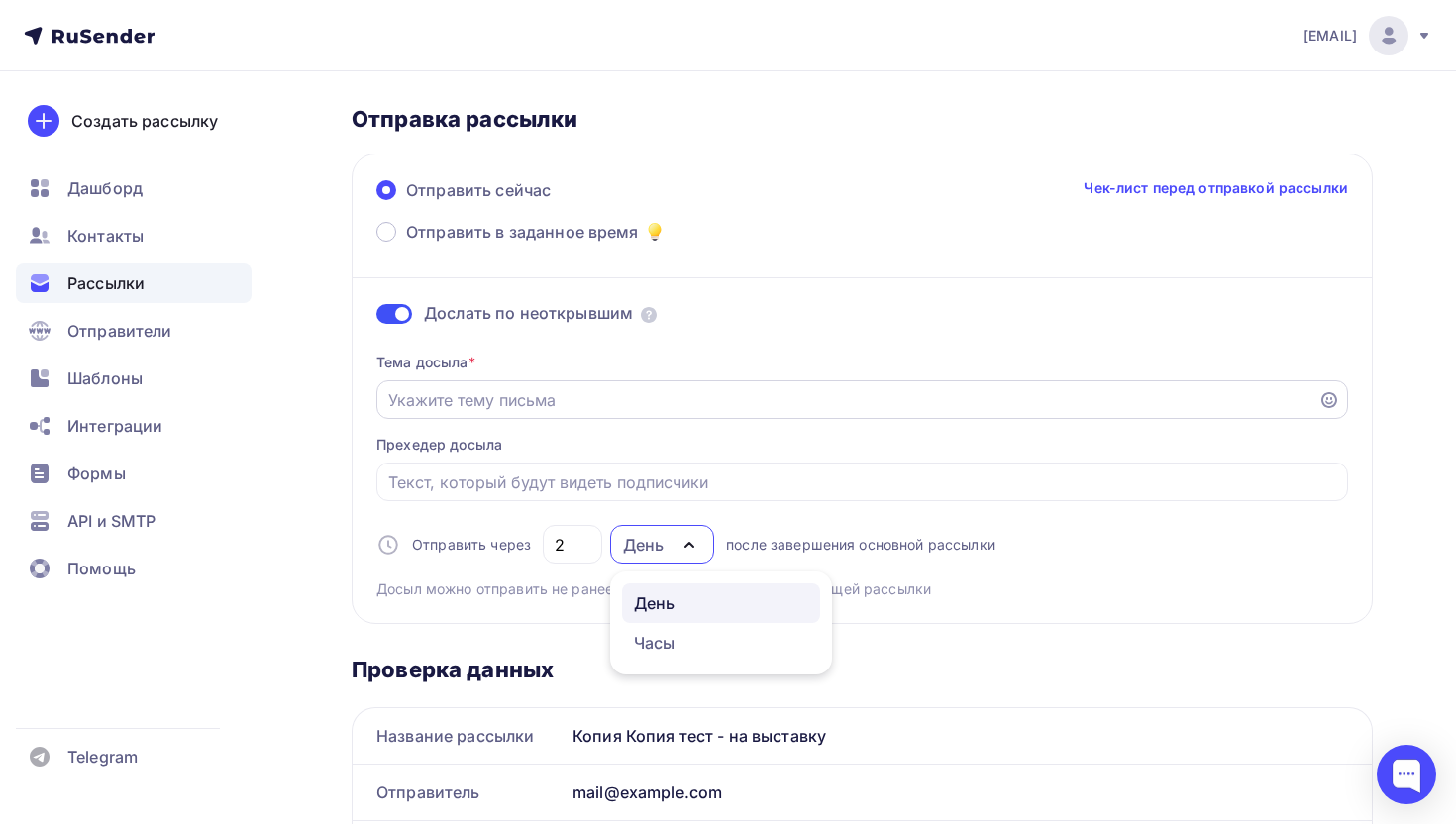 click on "Отправить в заданное время" at bounding box center (848, 400) 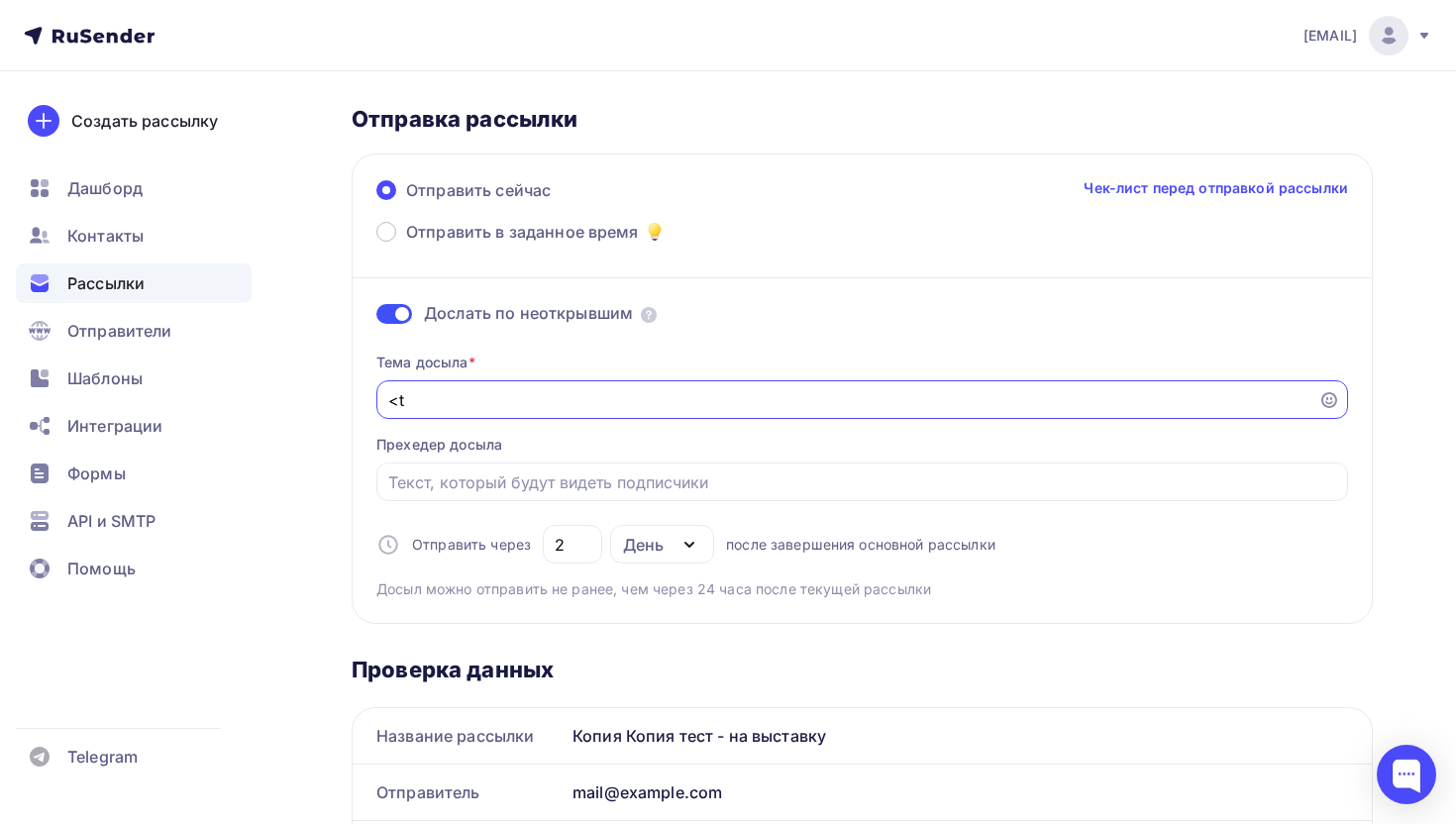 type on "<" 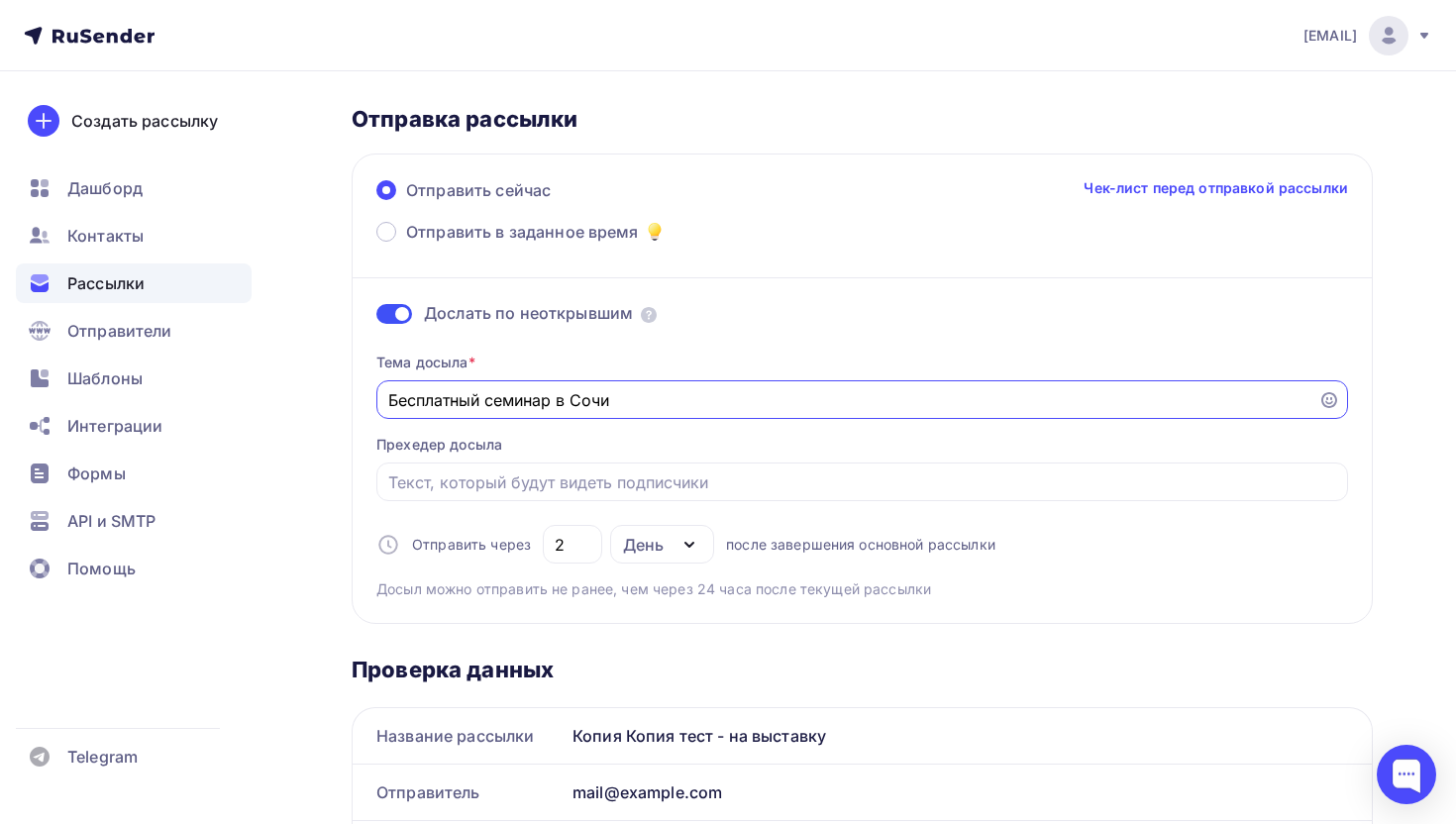 drag, startPoint x: 490, startPoint y: 402, endPoint x: 553, endPoint y: 402, distance: 63 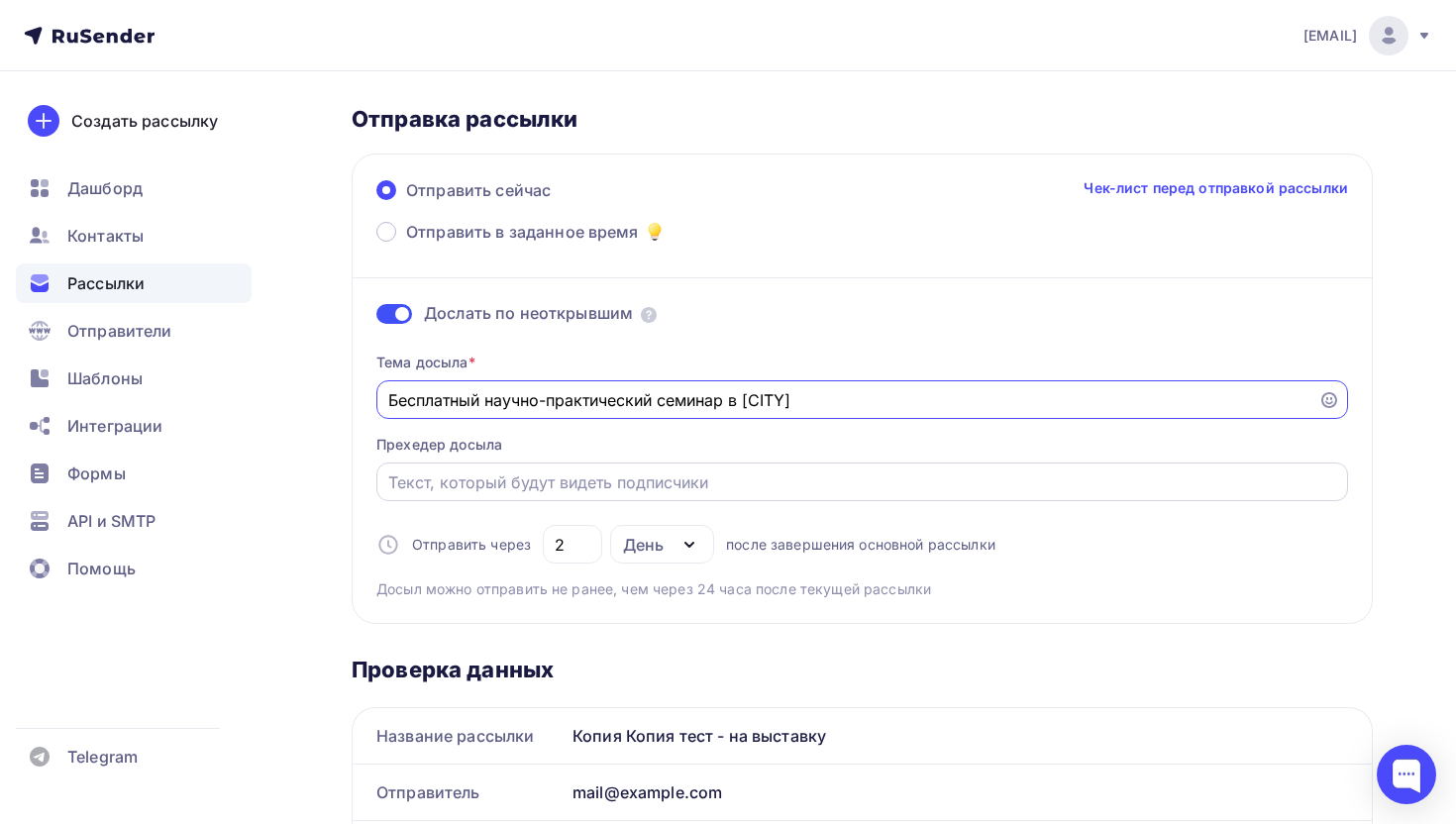 type on "Бесплатный научно-практический семинар в [CITY]" 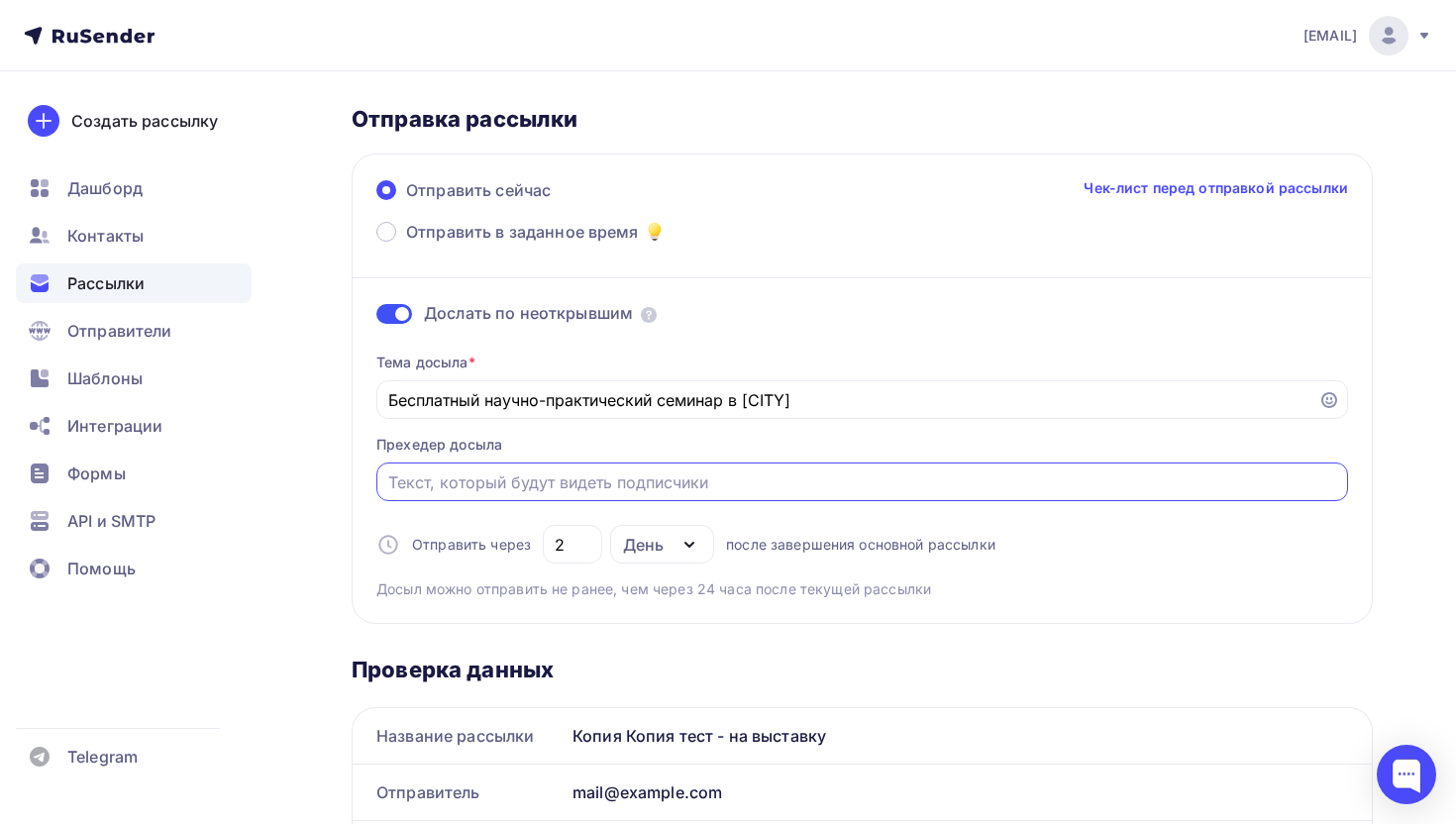 click on "Отправить в заданное время" at bounding box center [863, 482] 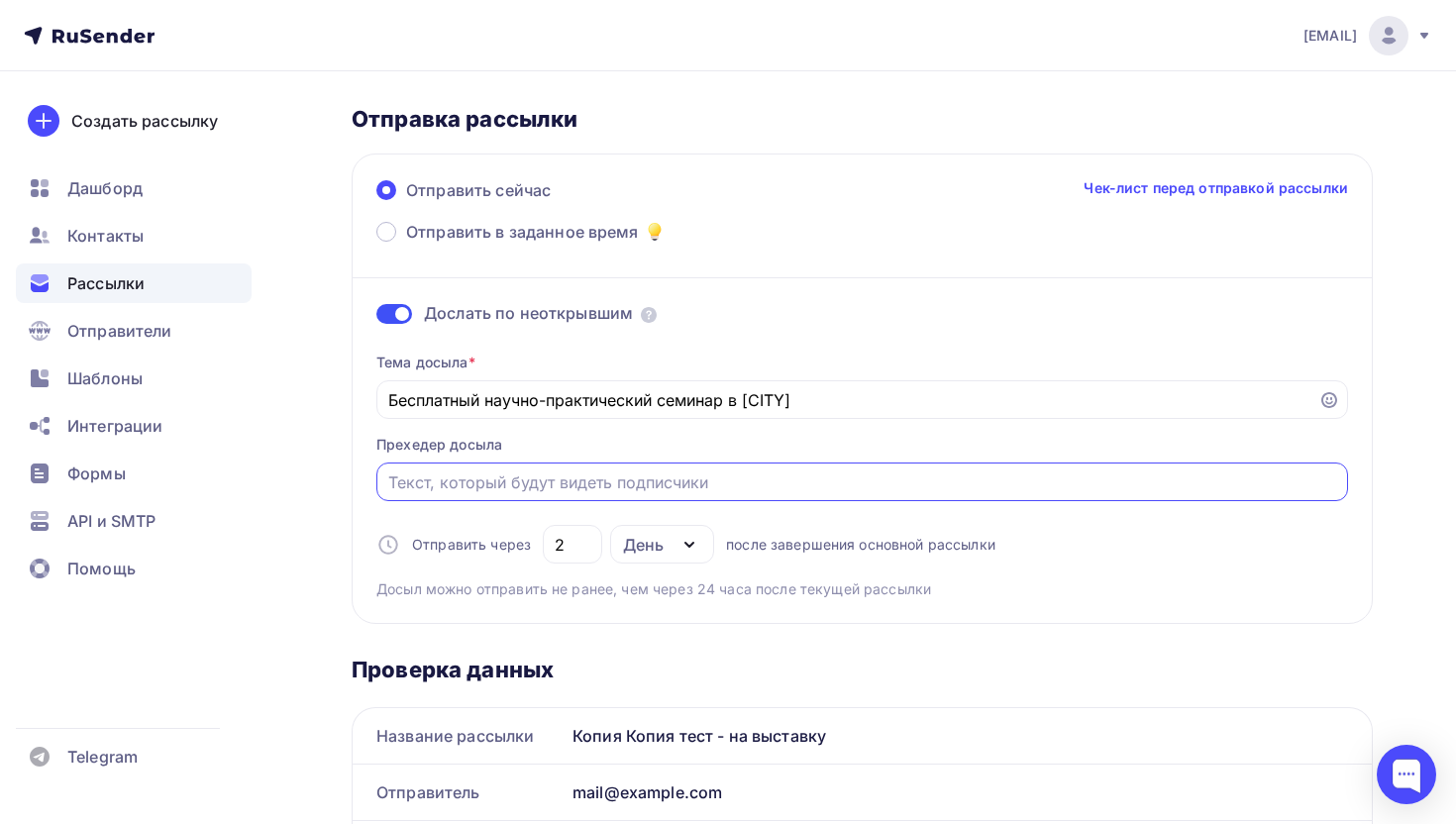 paste on "«Репродуктивный потенциал России: версии и контраверсии»" 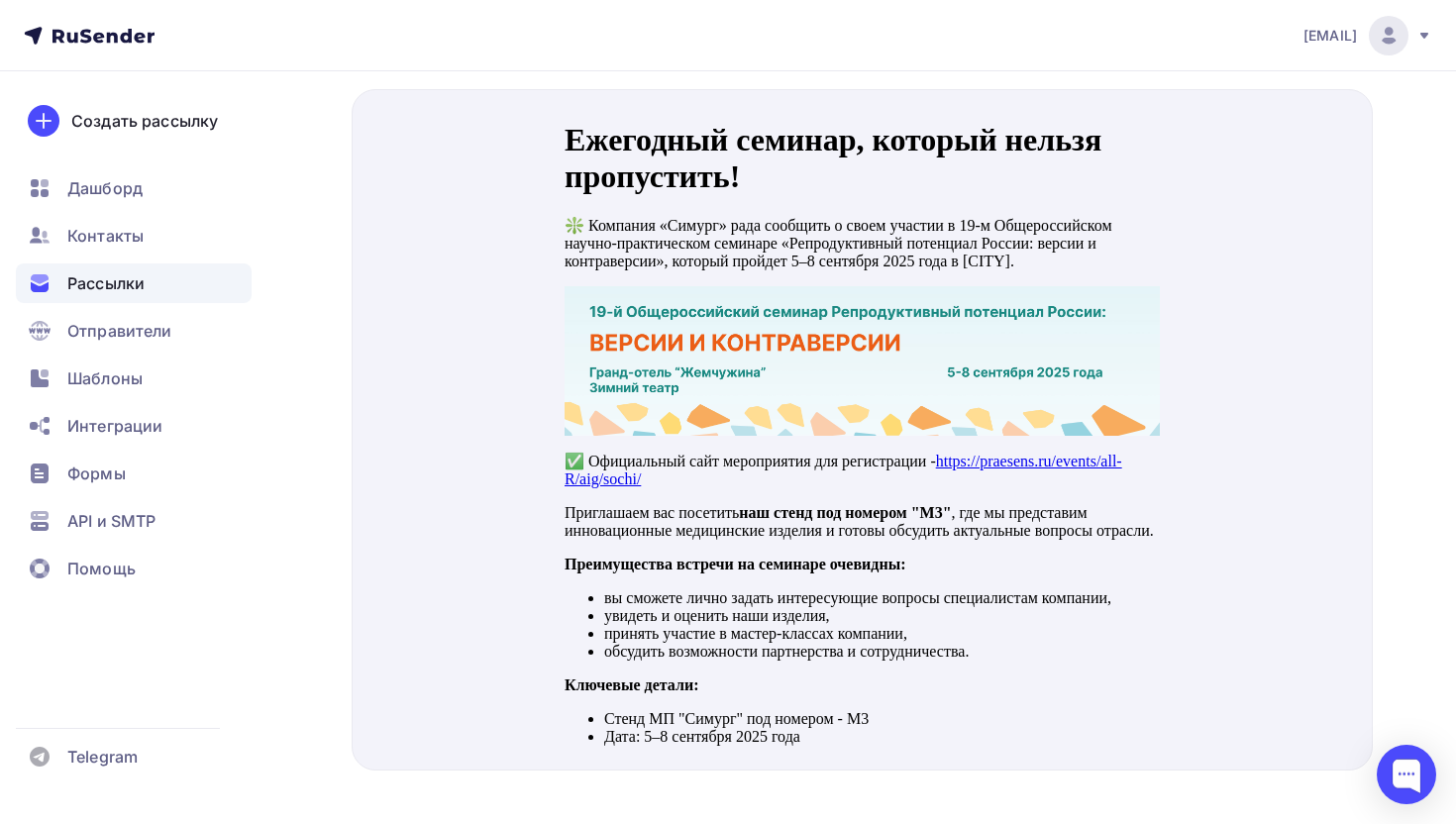 scroll, scrollTop: 1227, scrollLeft: 0, axis: vertical 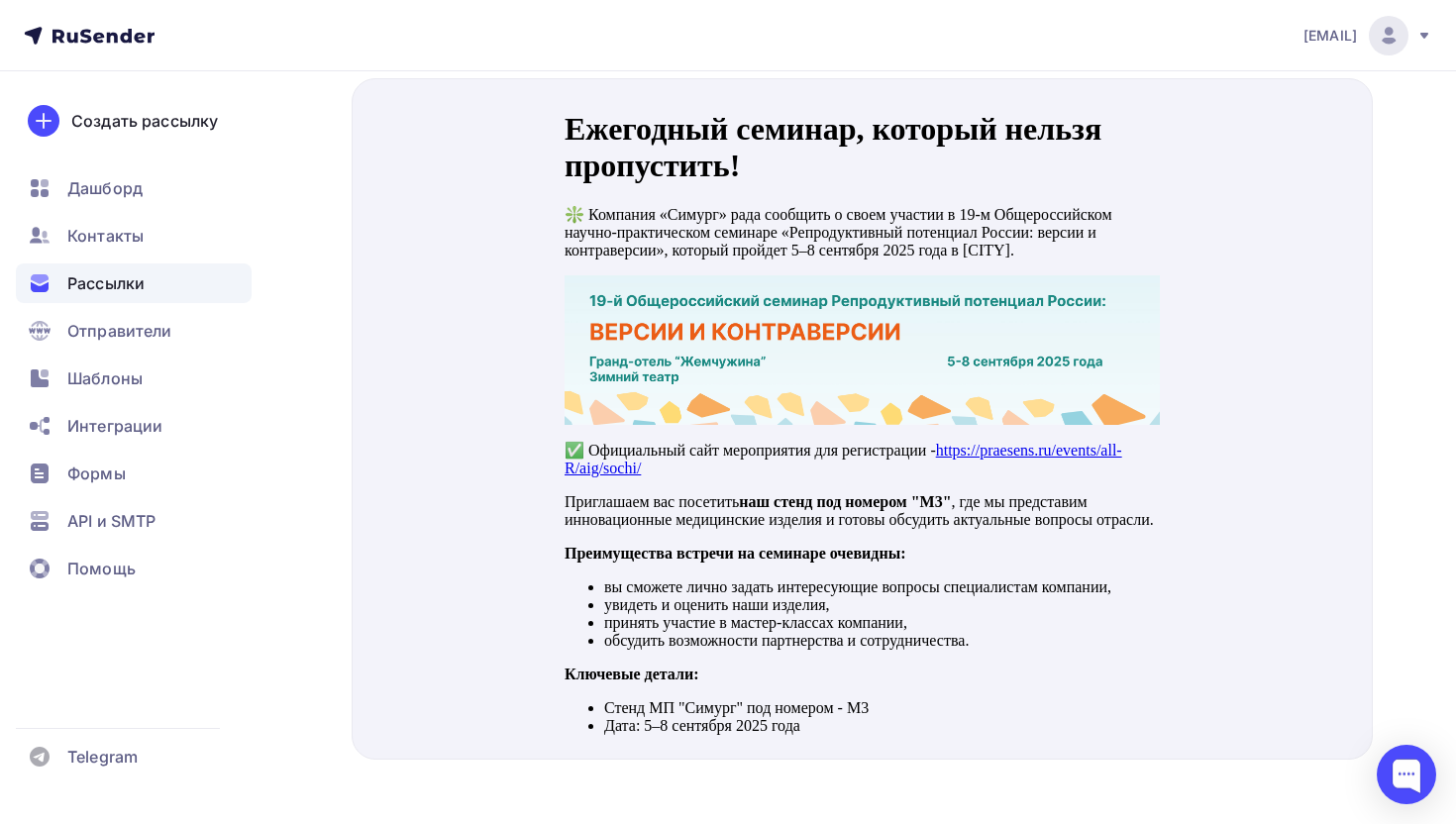 type on "Репродуктивный потенциал России: версии и контраверсии" 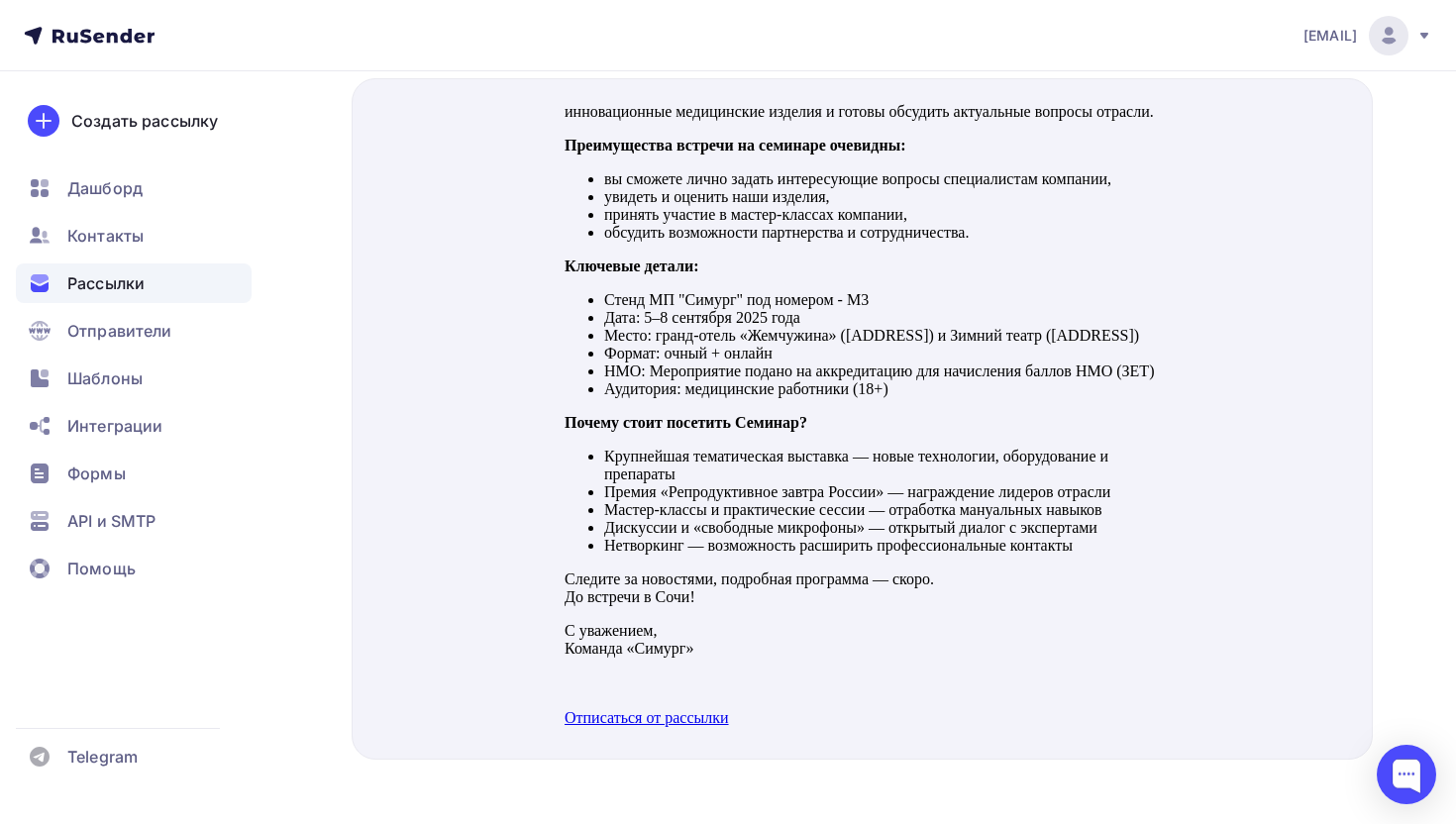 scroll, scrollTop: 0, scrollLeft: 0, axis: both 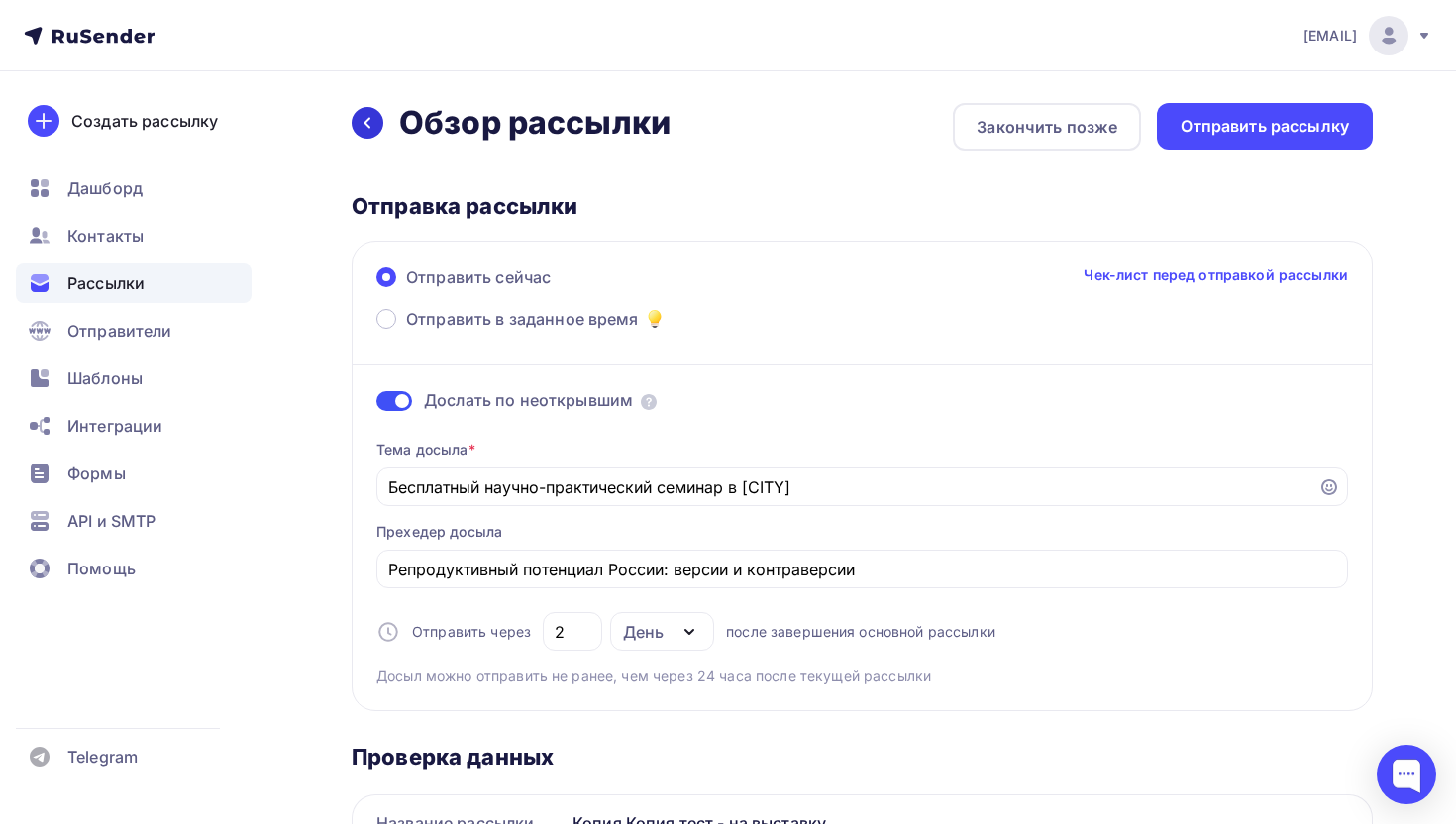 click 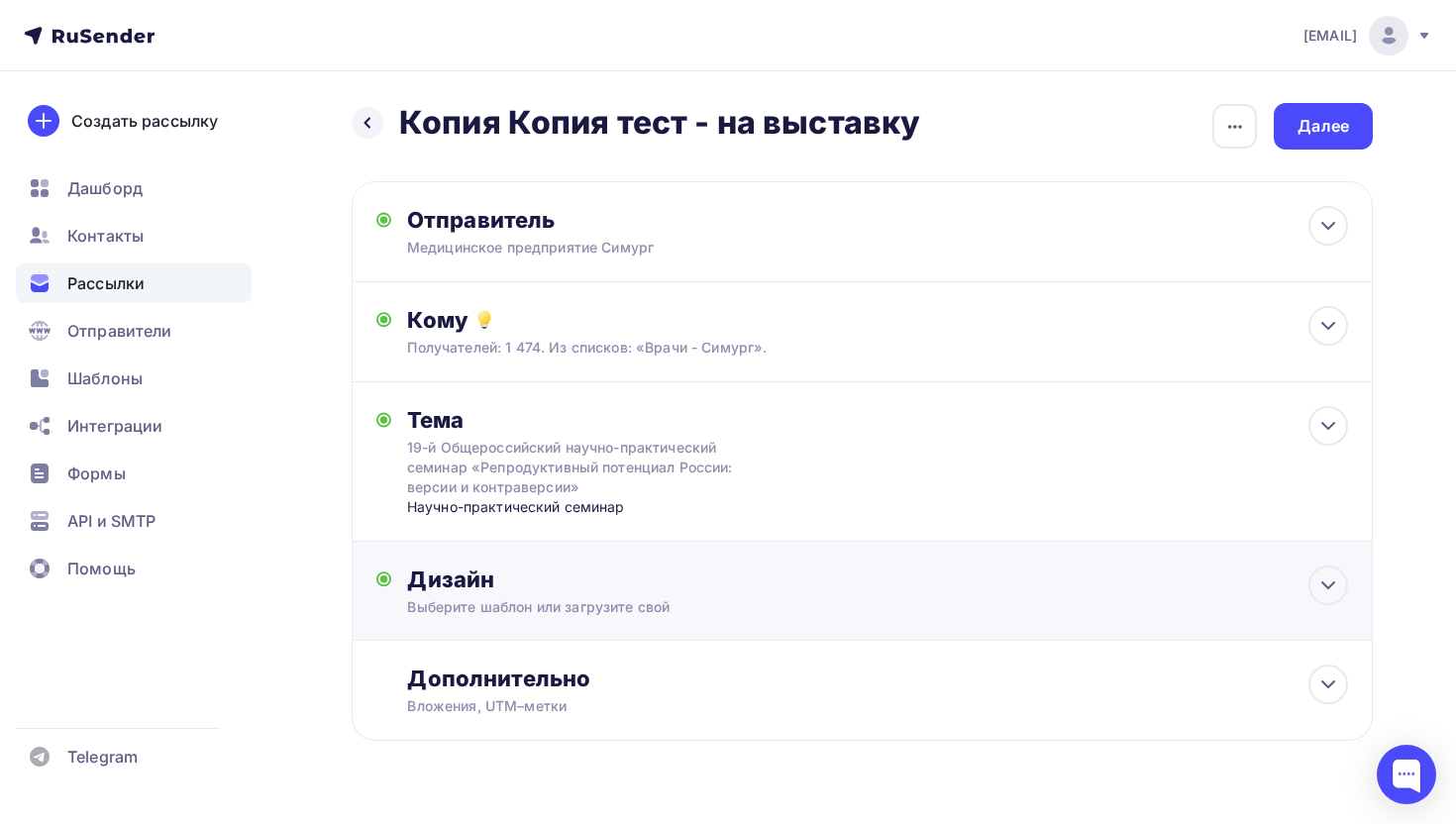 click on "Дизайн" at bounding box center (878, 579) 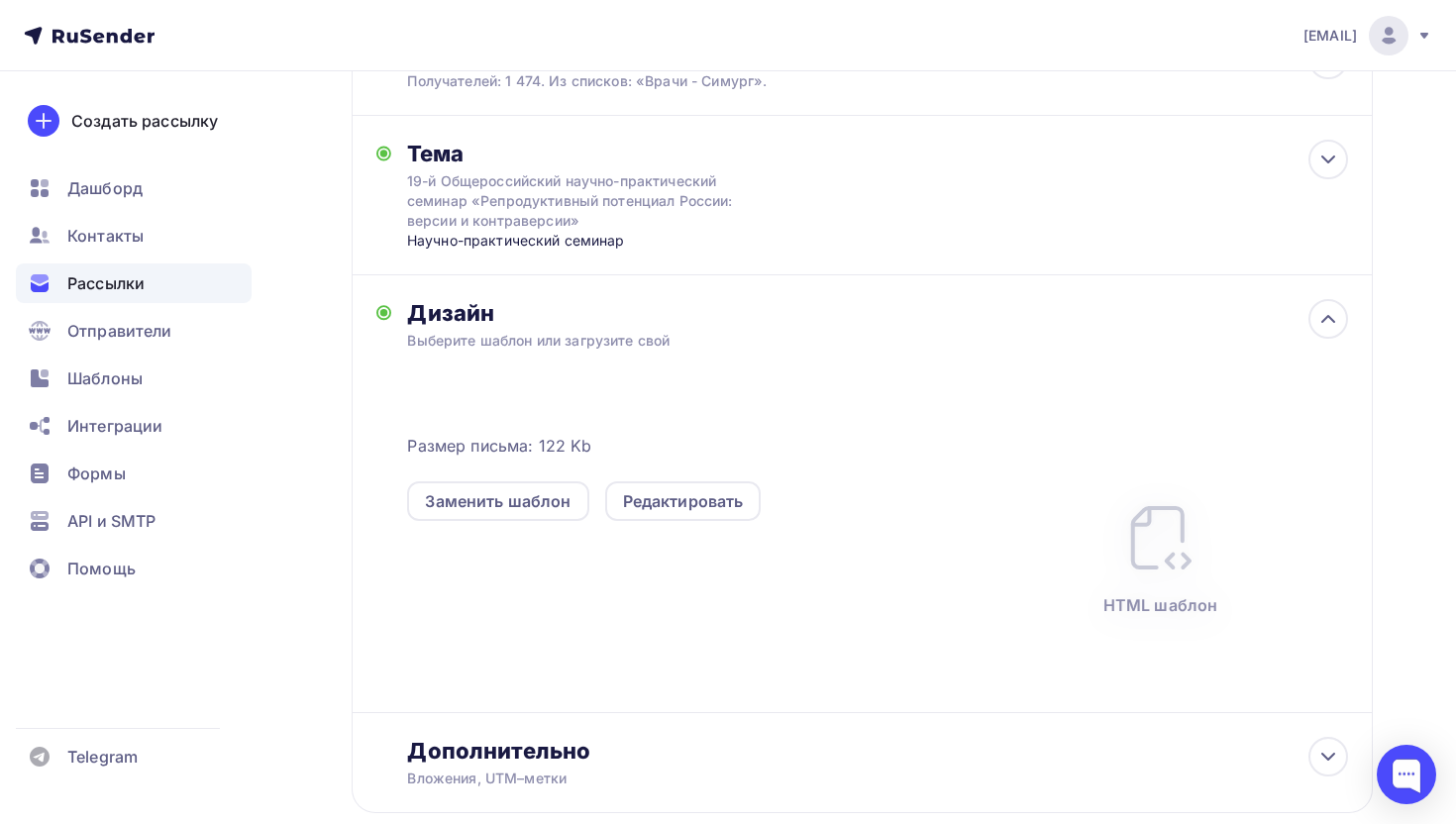 scroll, scrollTop: 337, scrollLeft: 0, axis: vertical 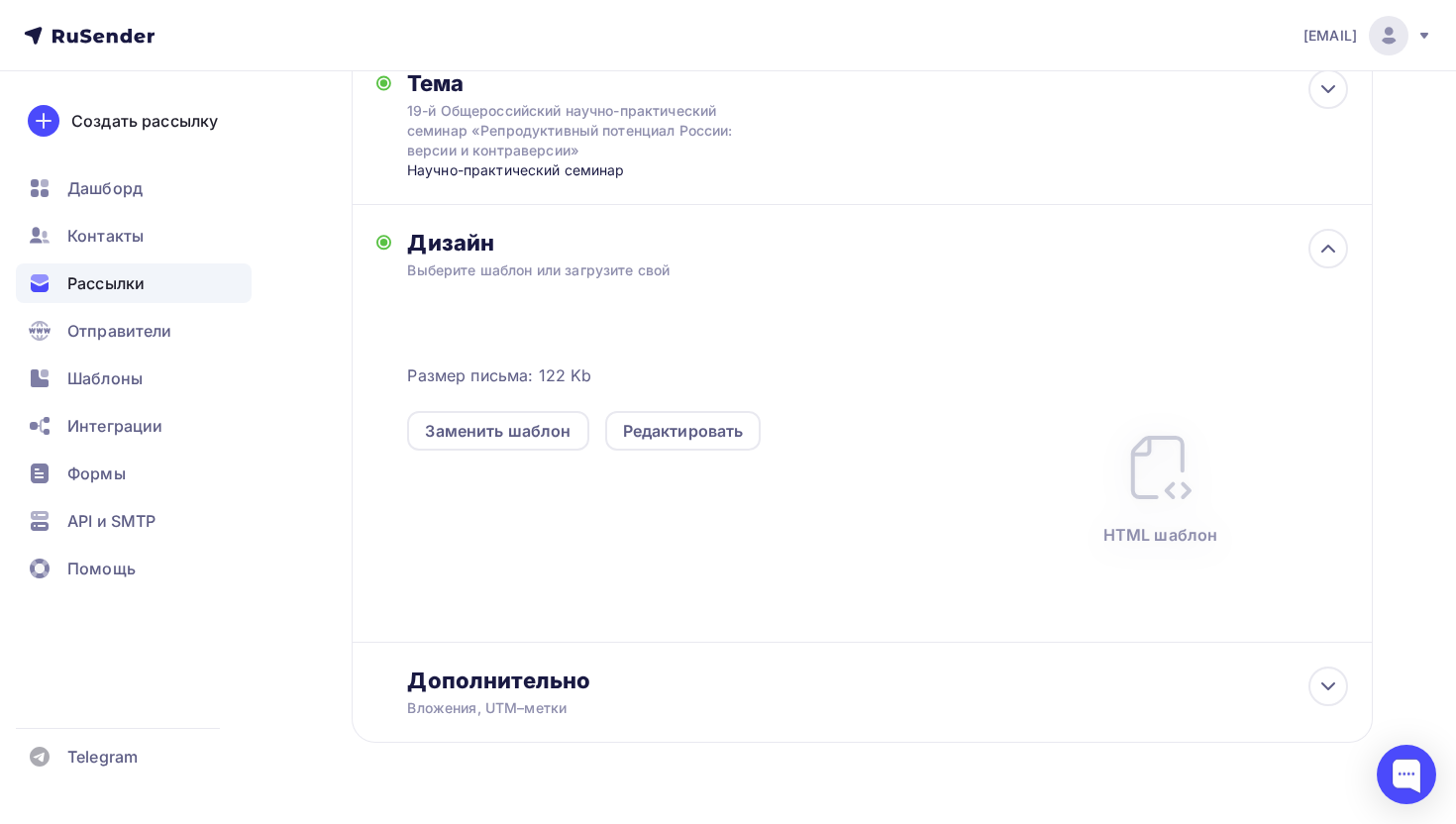click on "Размер письма: 122 Kb     Заменить шаблон
Редактировать
HTML шаблон" at bounding box center (878, 476) 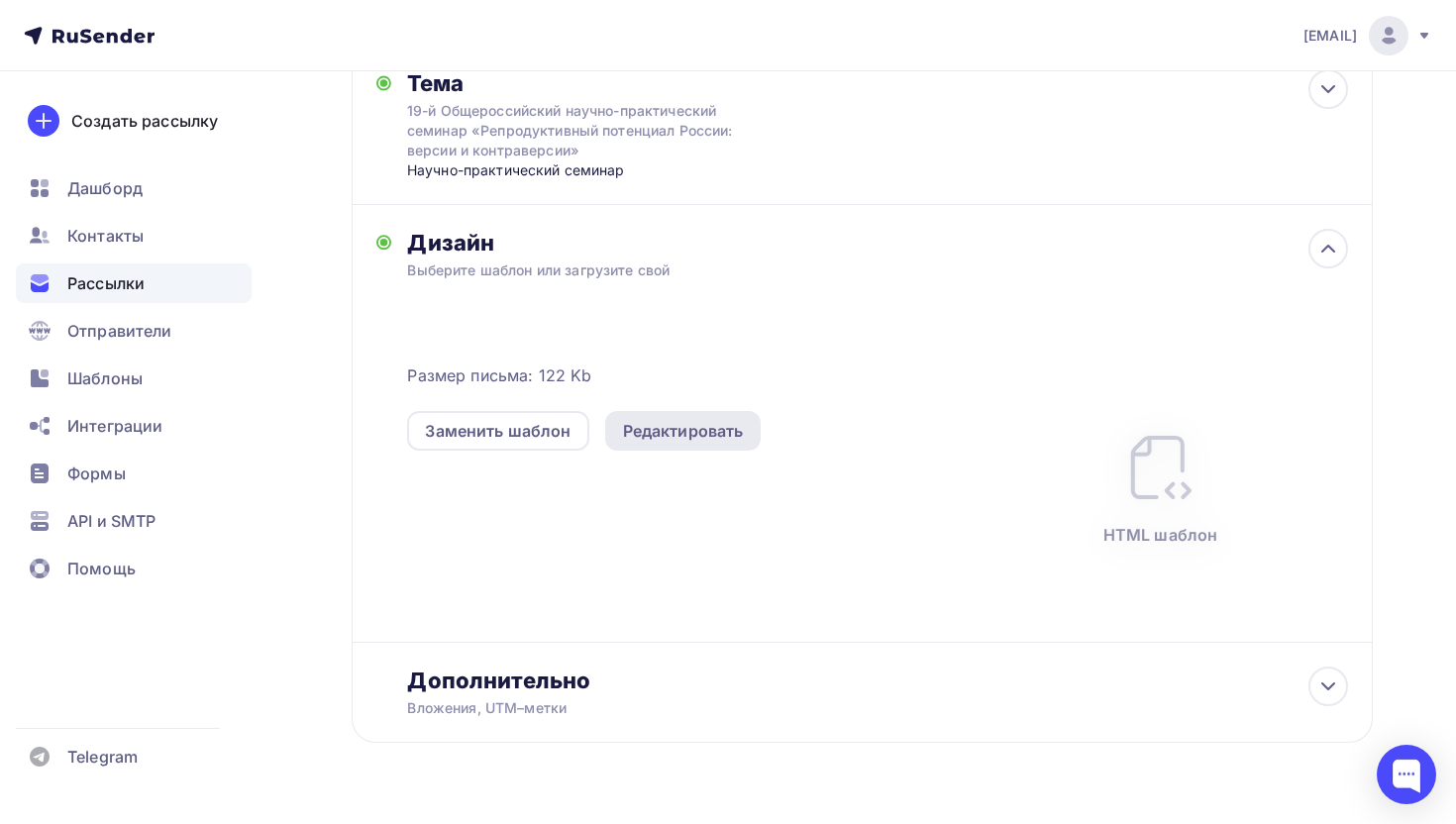 click on "Редактировать" at bounding box center (683, 431) 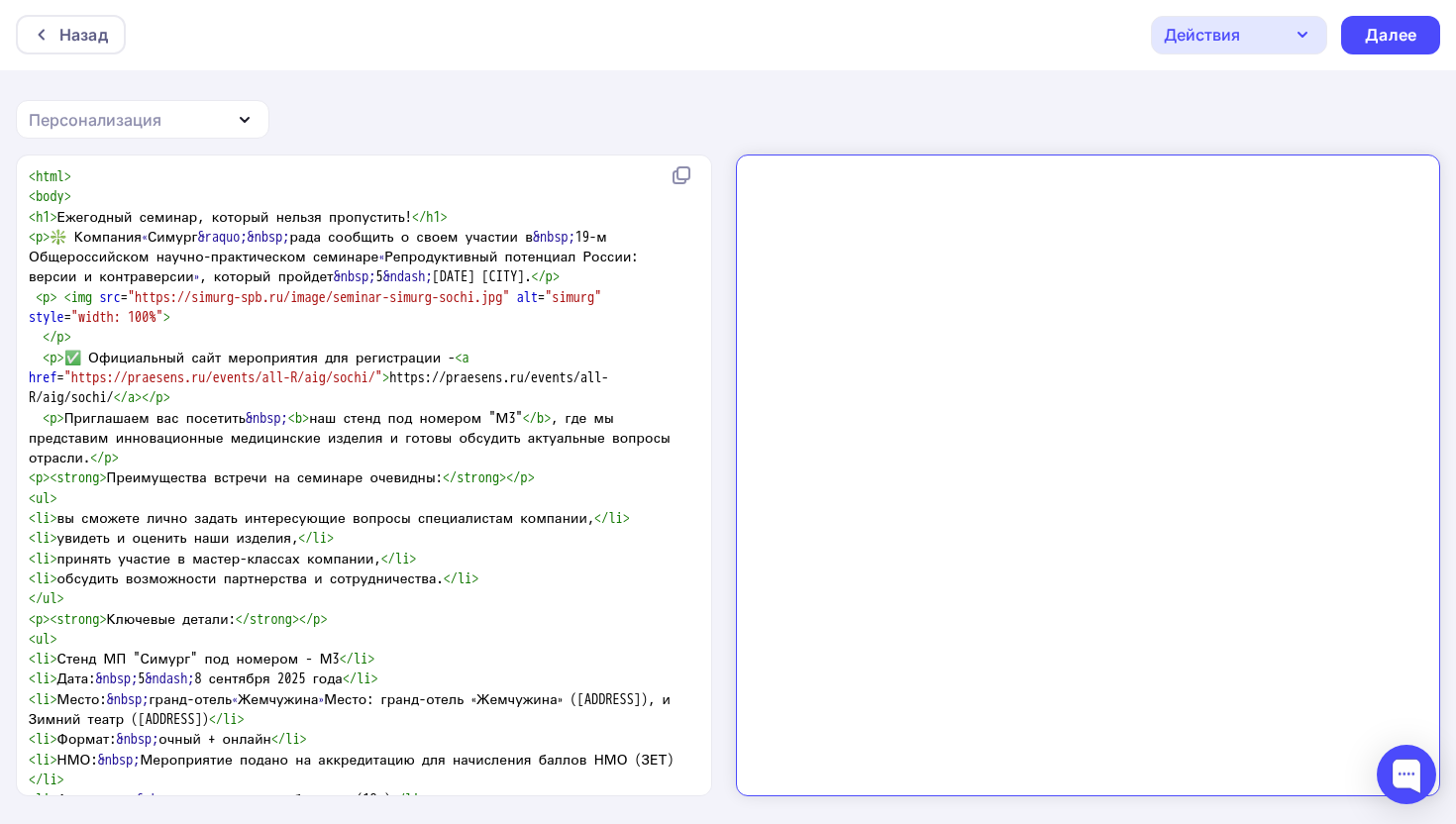 scroll, scrollTop: 0, scrollLeft: 0, axis: both 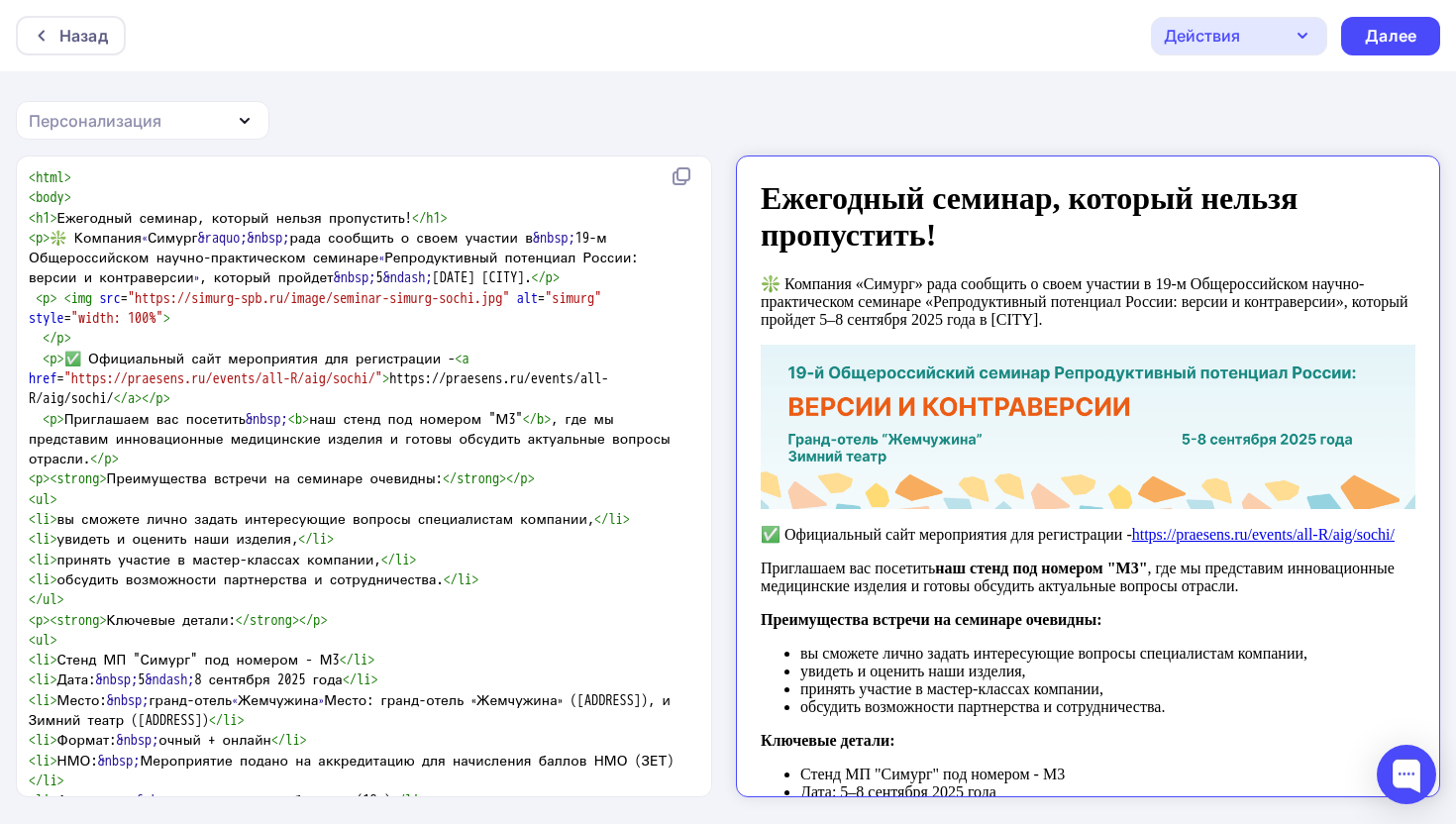click on "❇️ Компания « Симург » рада сообщить о своем участии в 19-м Общероссийском научно-практическом семинаре « Репродуктивный потенциал России: версии и контраверсии » , который пройдет 5 – 8 сентября 2025 года в [CITY]." at bounding box center [337, 258] 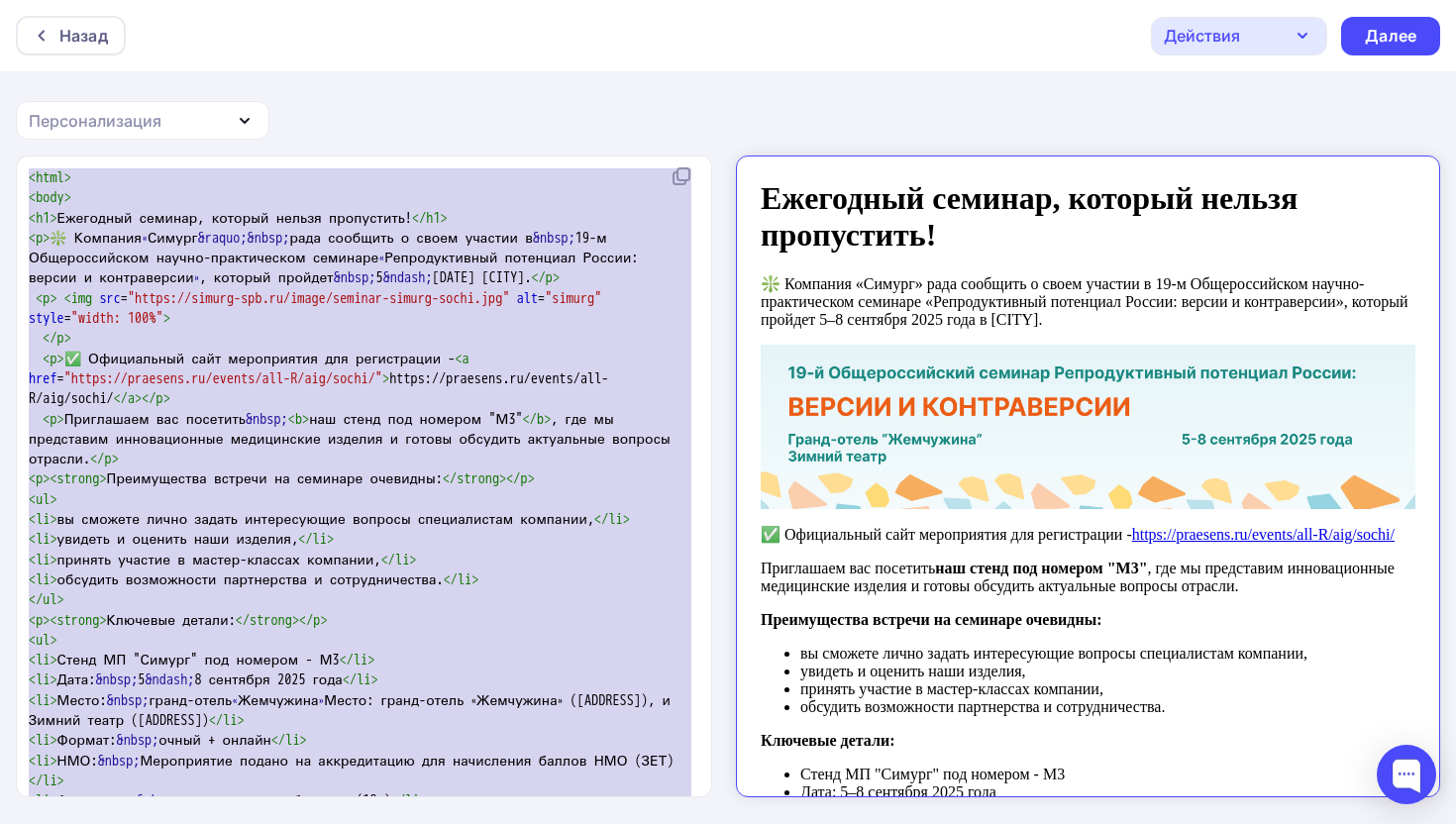 click on "b" at bounding box center (298, 419) 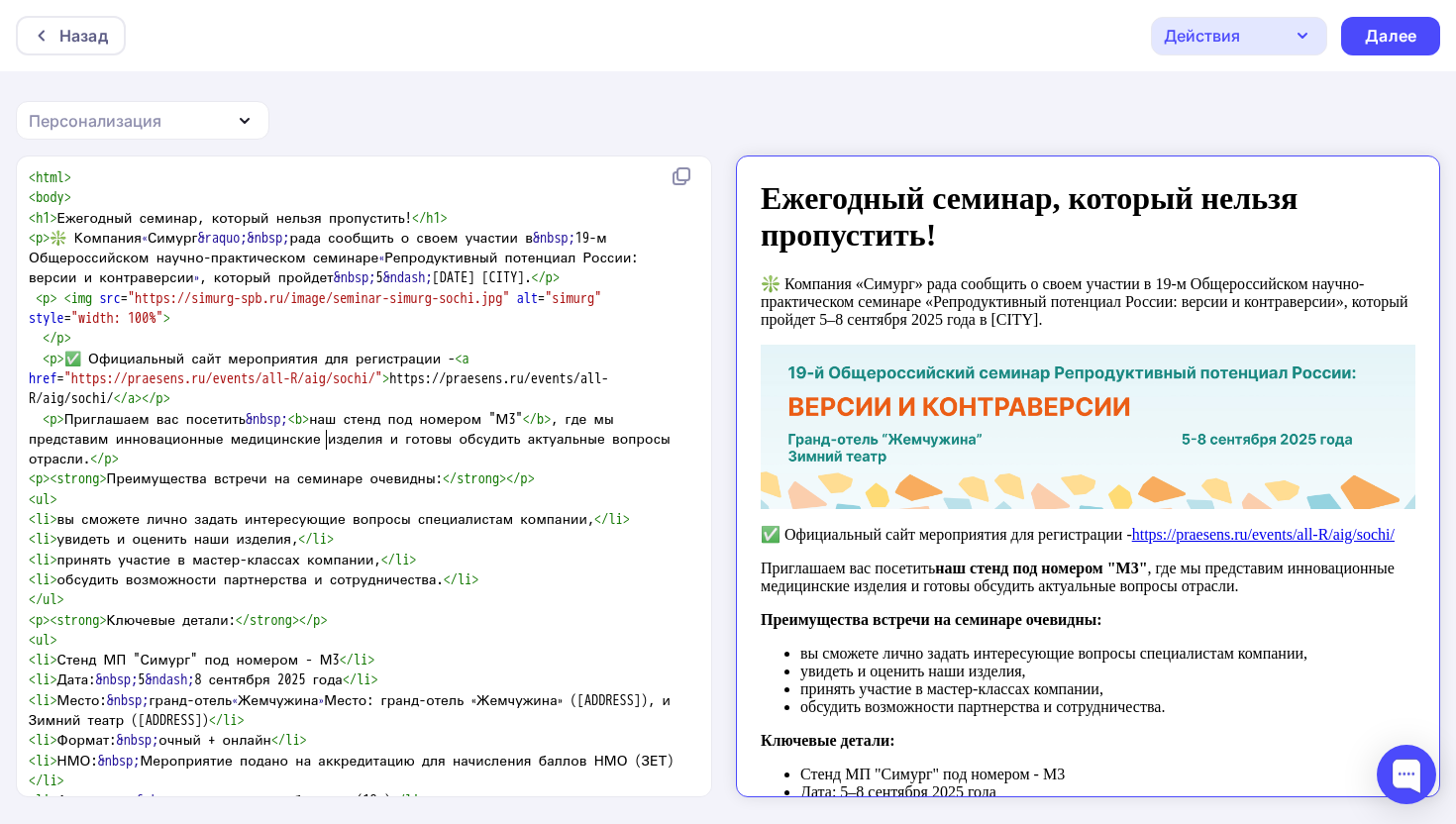 scroll, scrollTop: 79, scrollLeft: 0, axis: vertical 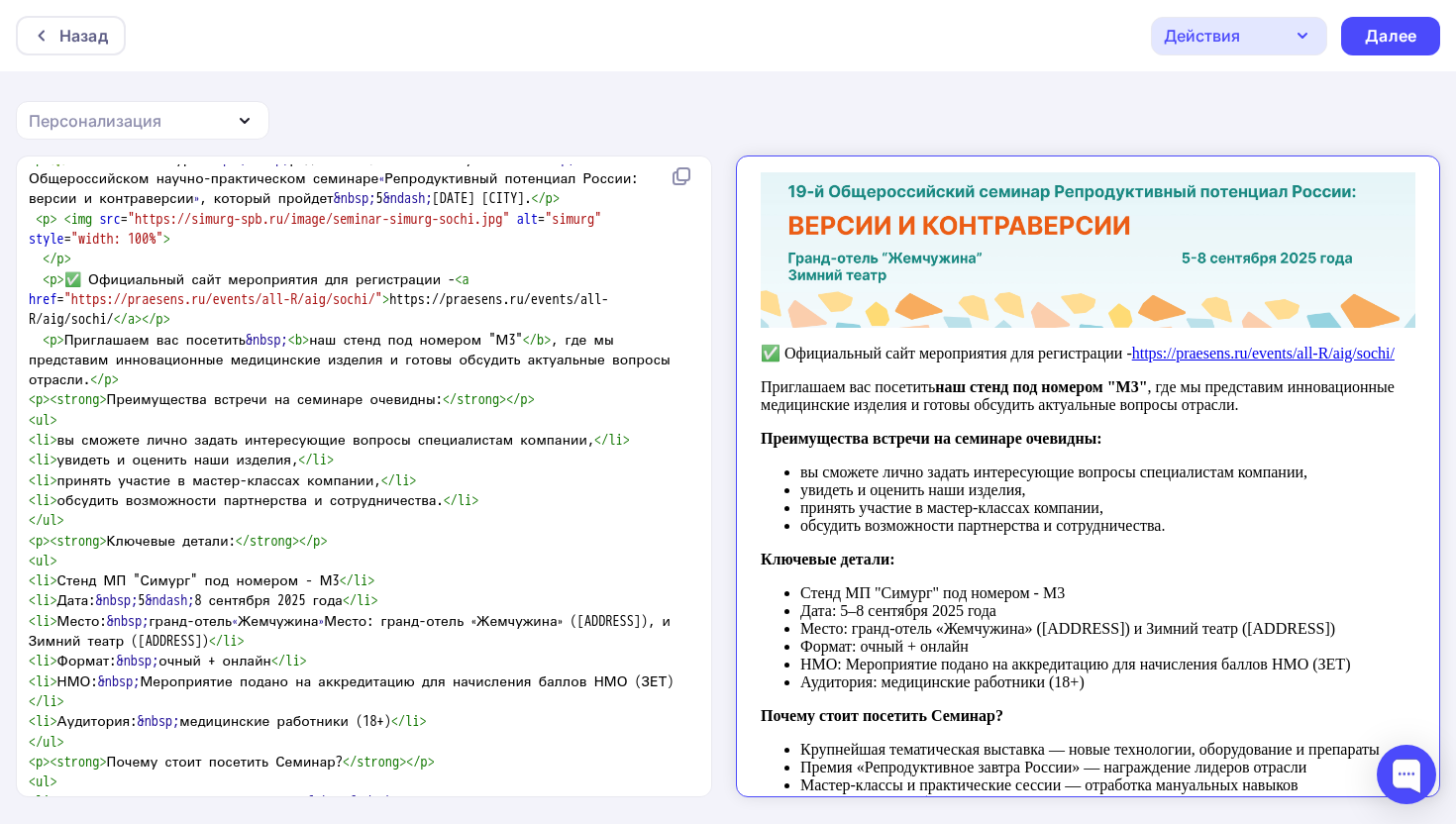 click on "><" at bounding box center (50, 541) 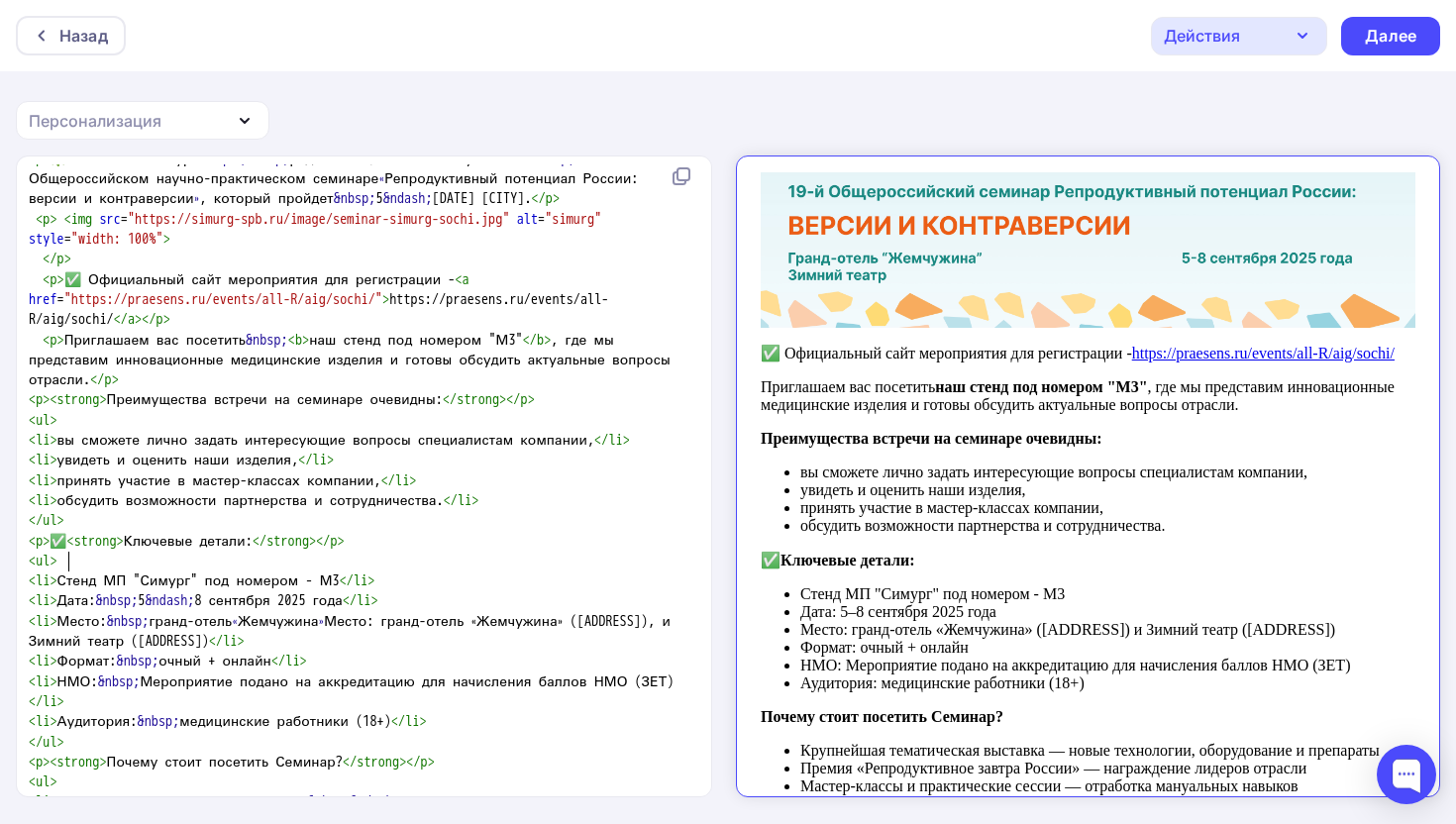 scroll, scrollTop: 181, scrollLeft: 0, axis: vertical 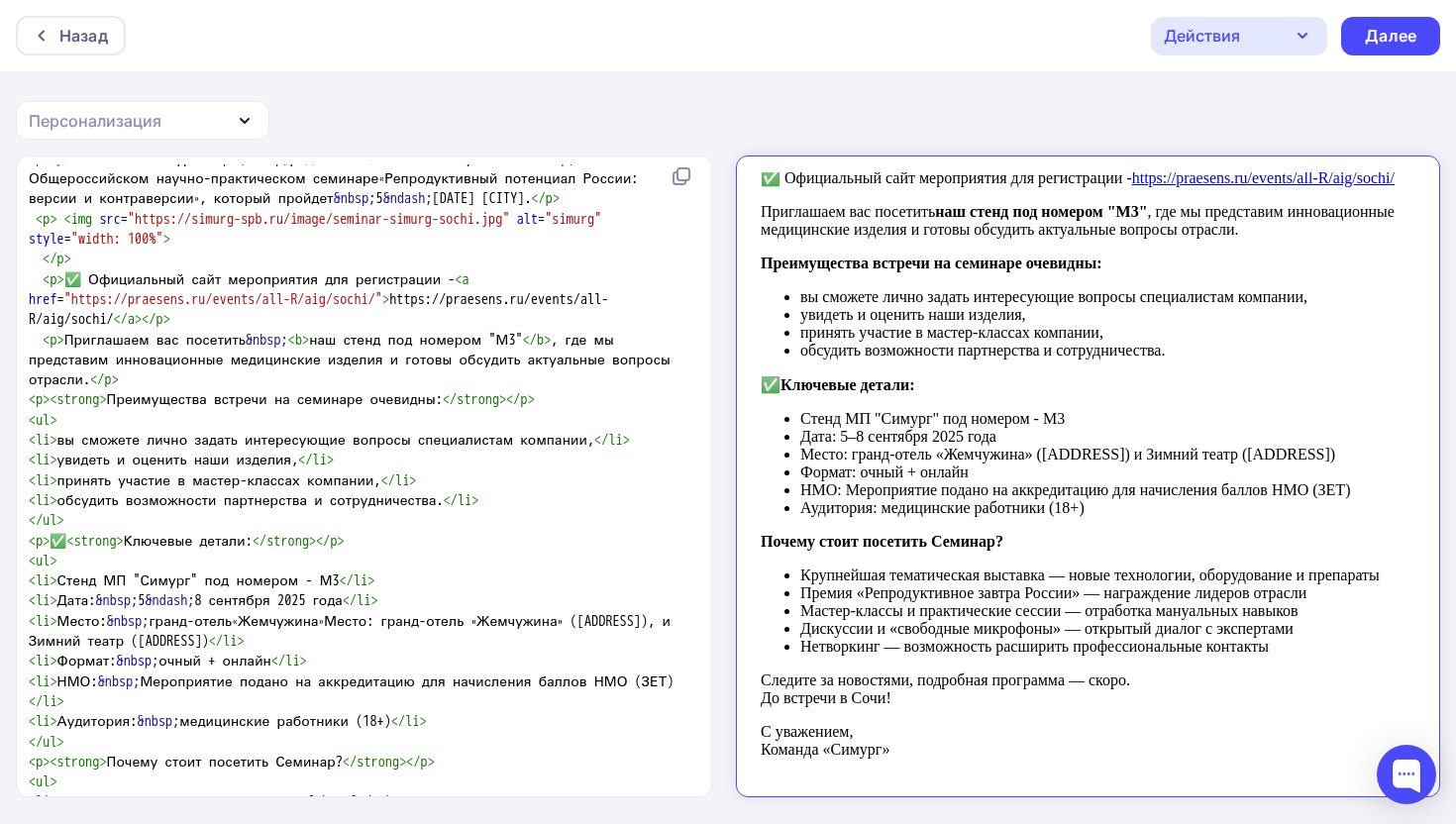 click on "><" at bounding box center (50, 399) 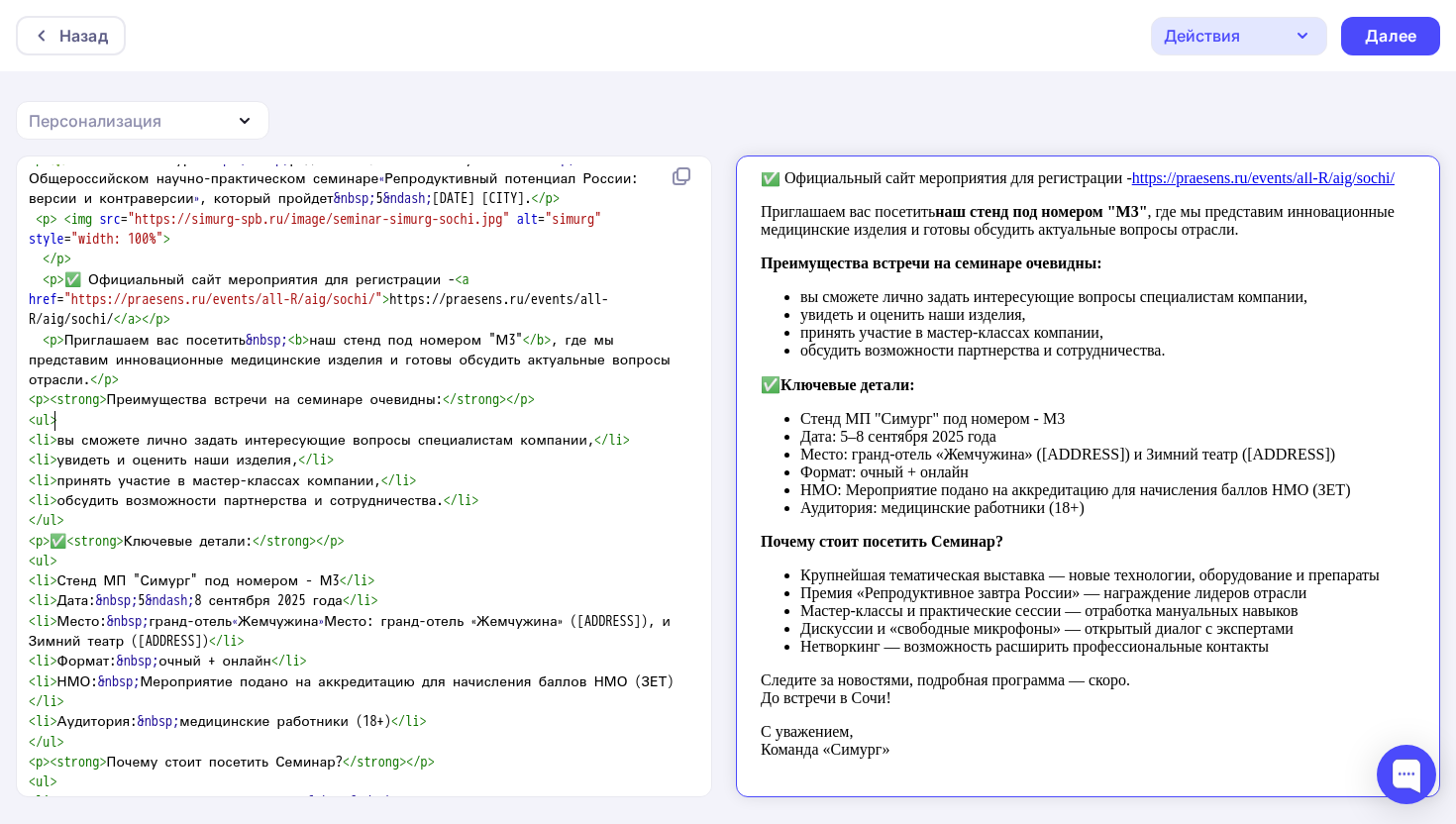 paste 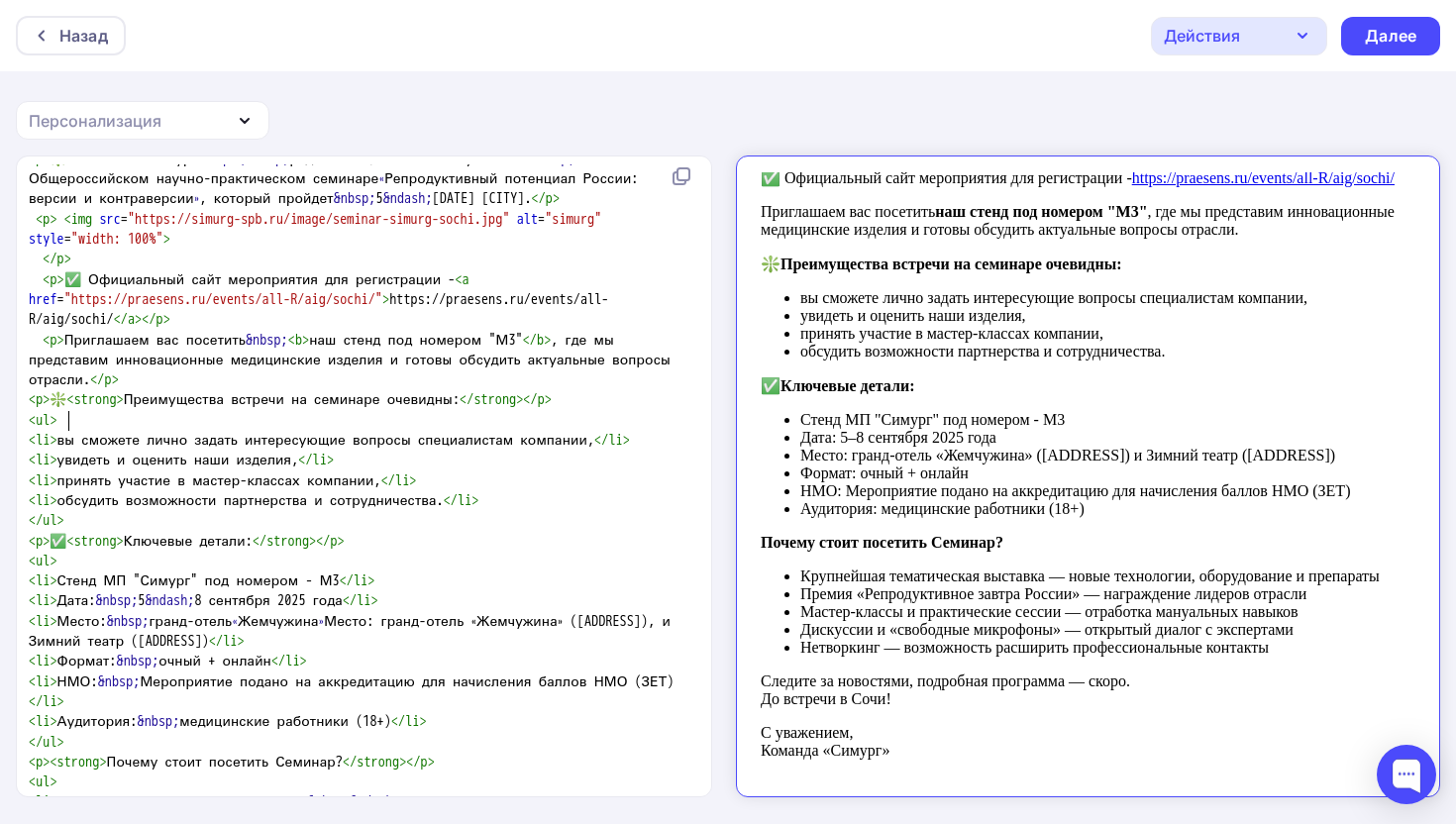 scroll, scrollTop: 0, scrollLeft: 0, axis: both 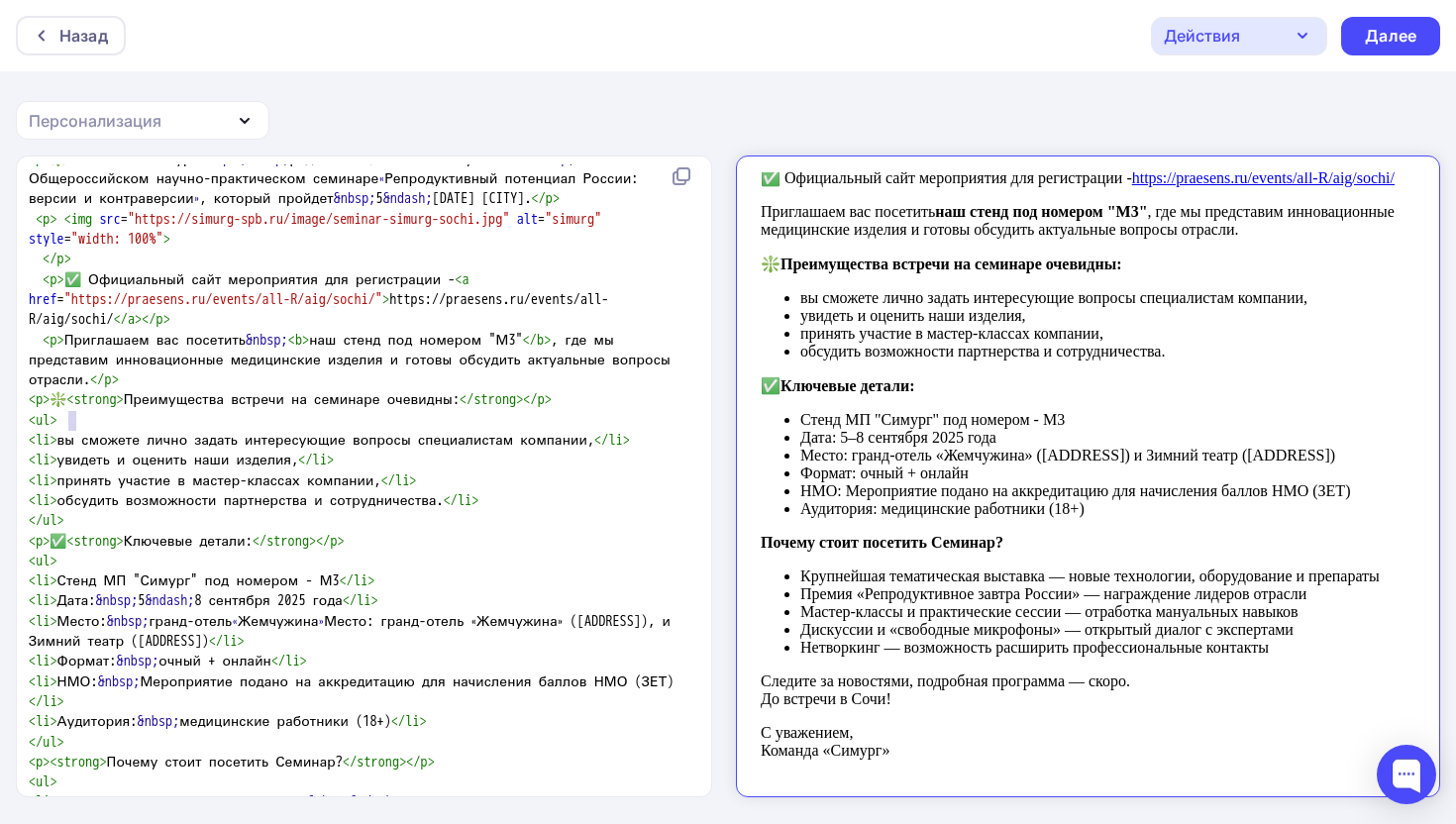 type on "❇️" 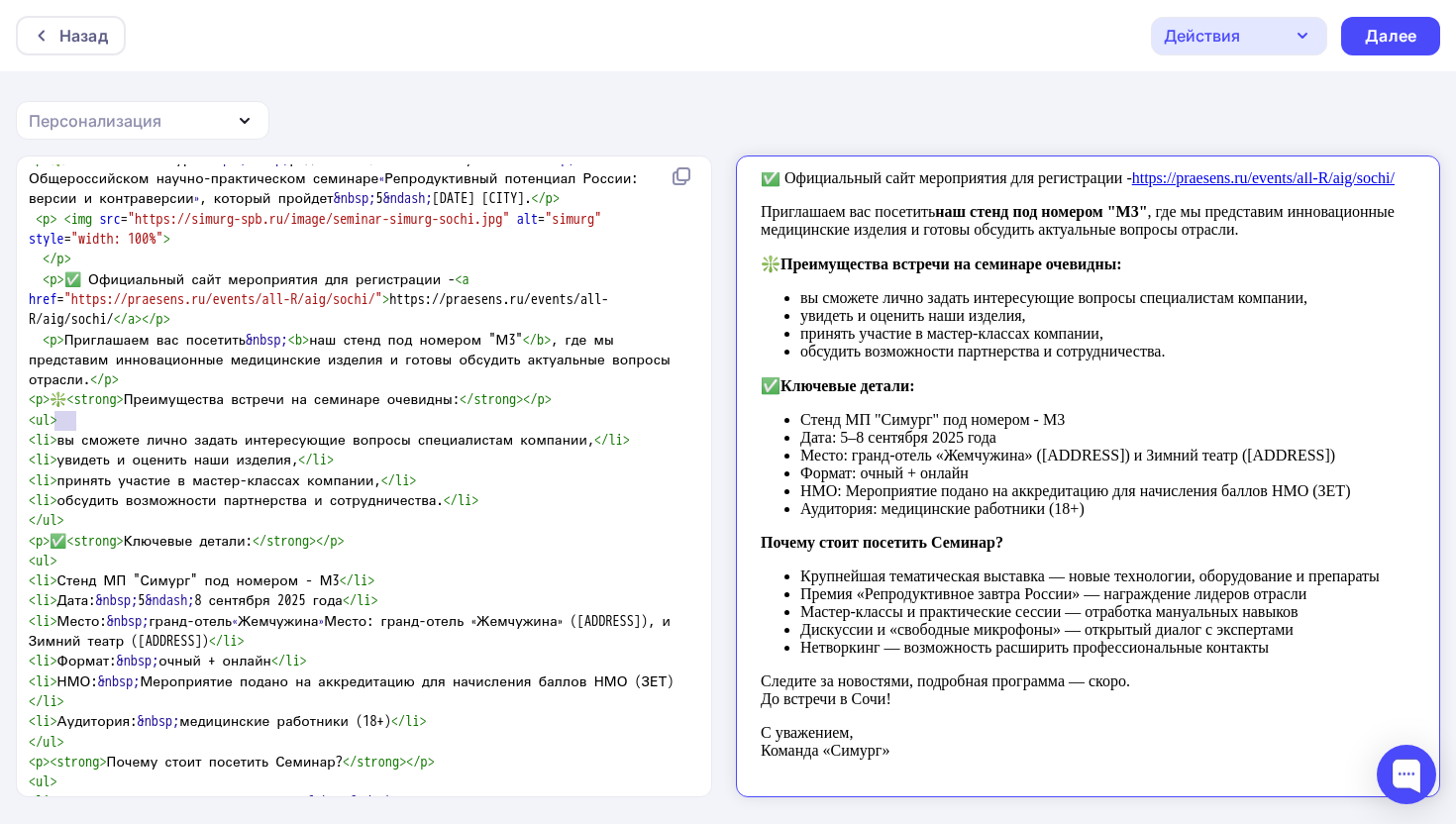 drag, startPoint x: 77, startPoint y: 429, endPoint x: 57, endPoint y: 428, distance: 20.024984 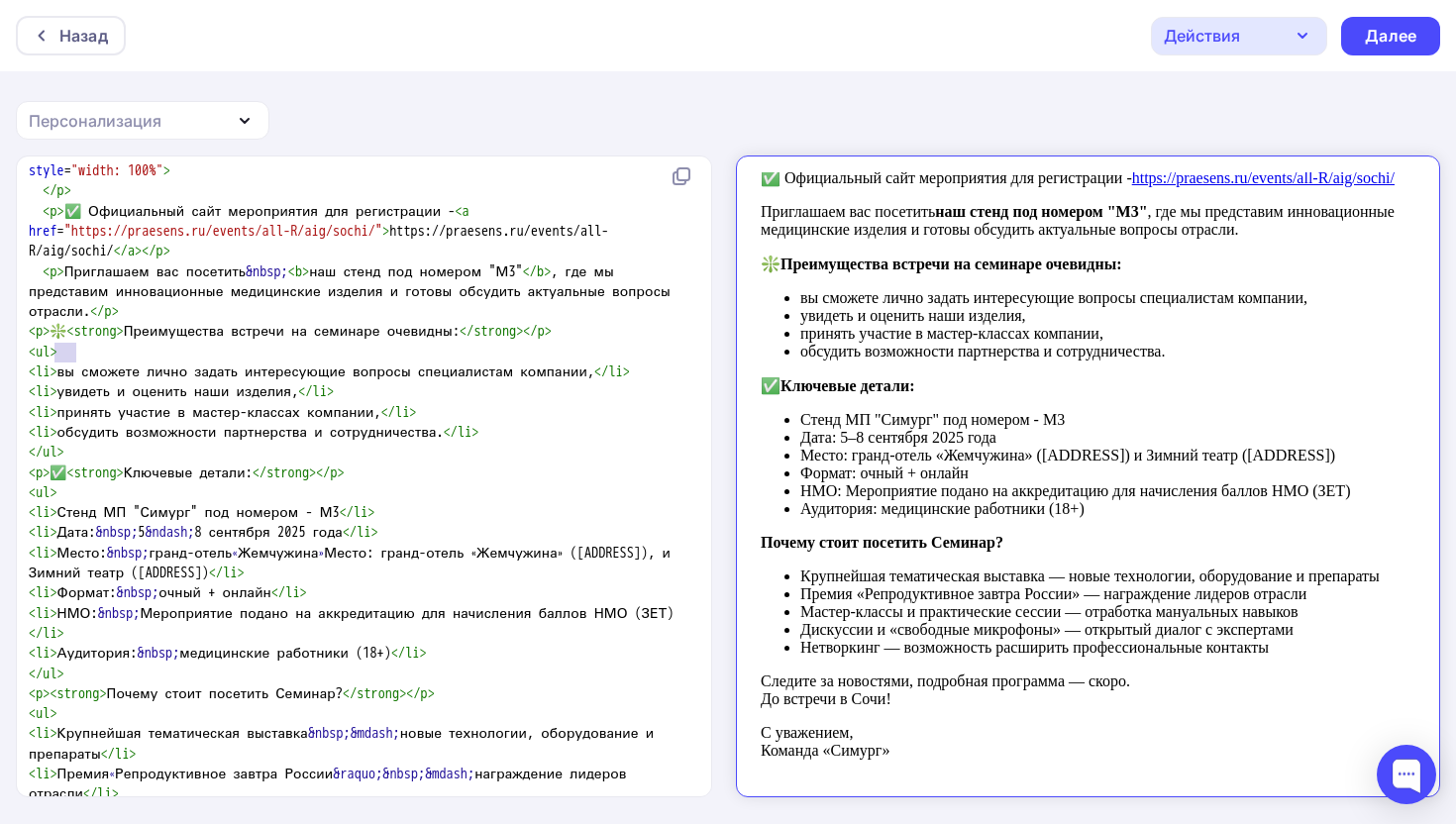 scroll, scrollTop: 177, scrollLeft: 0, axis: vertical 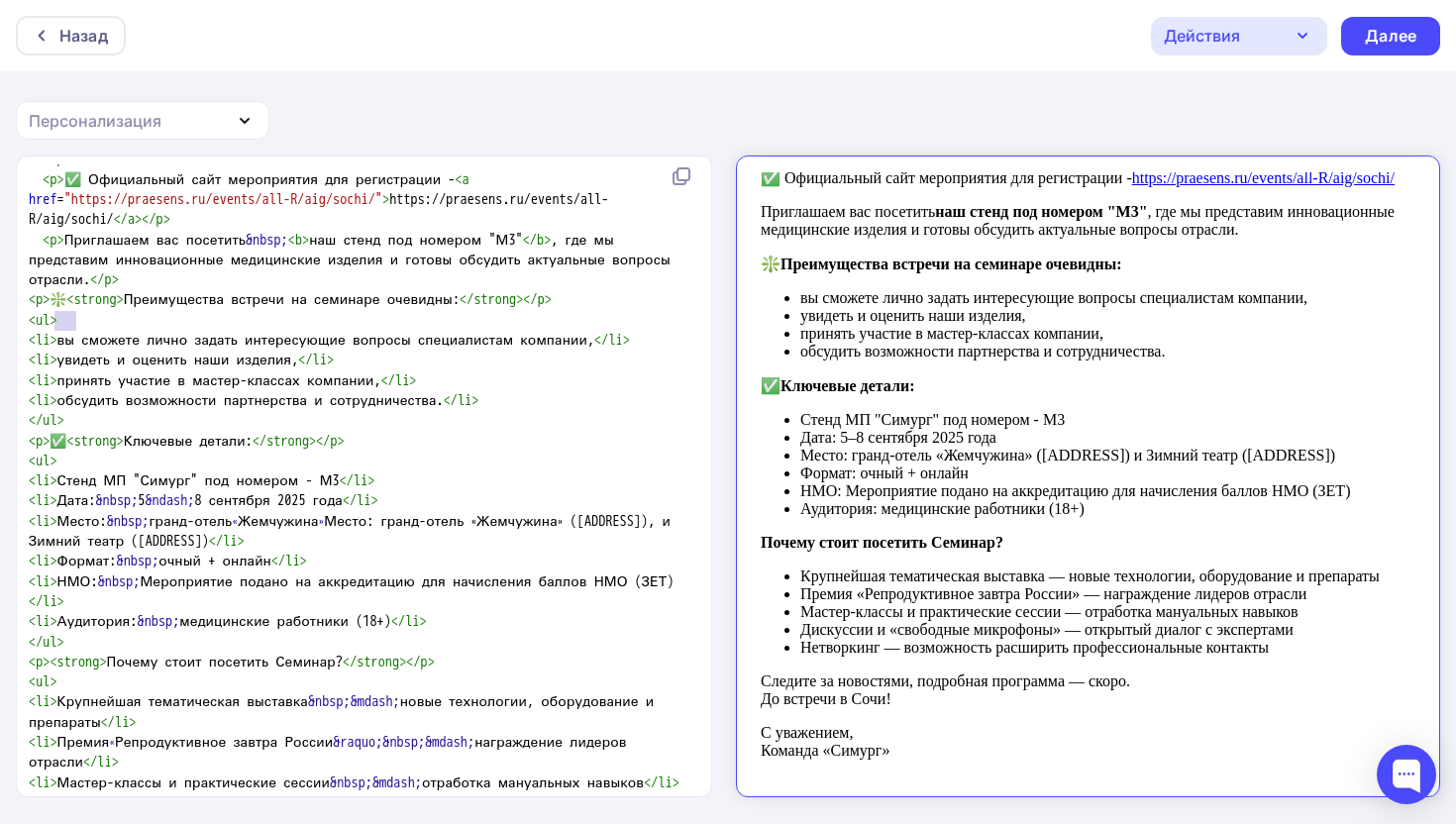 click on "><" at bounding box center (50, 662) 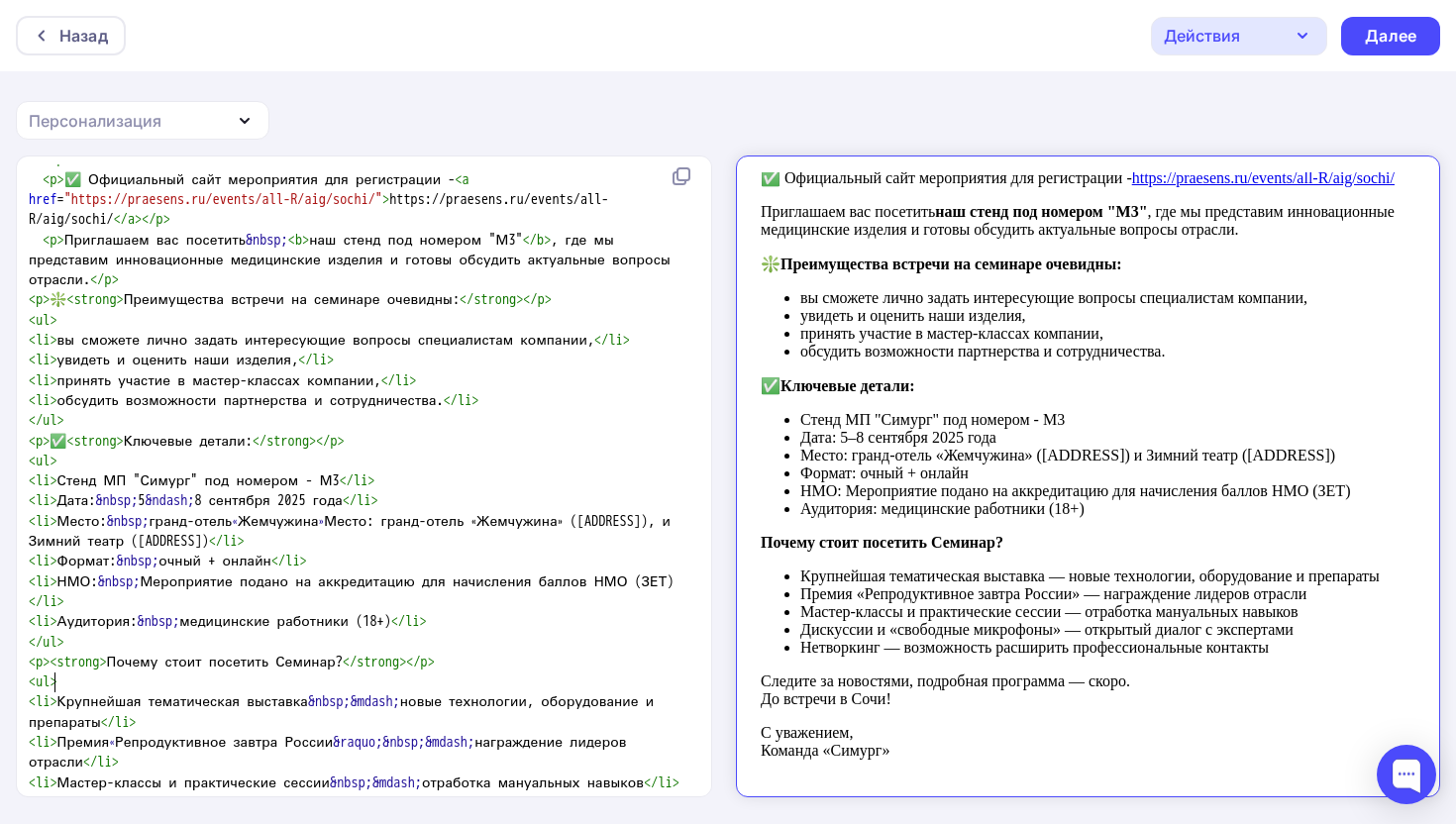 paste 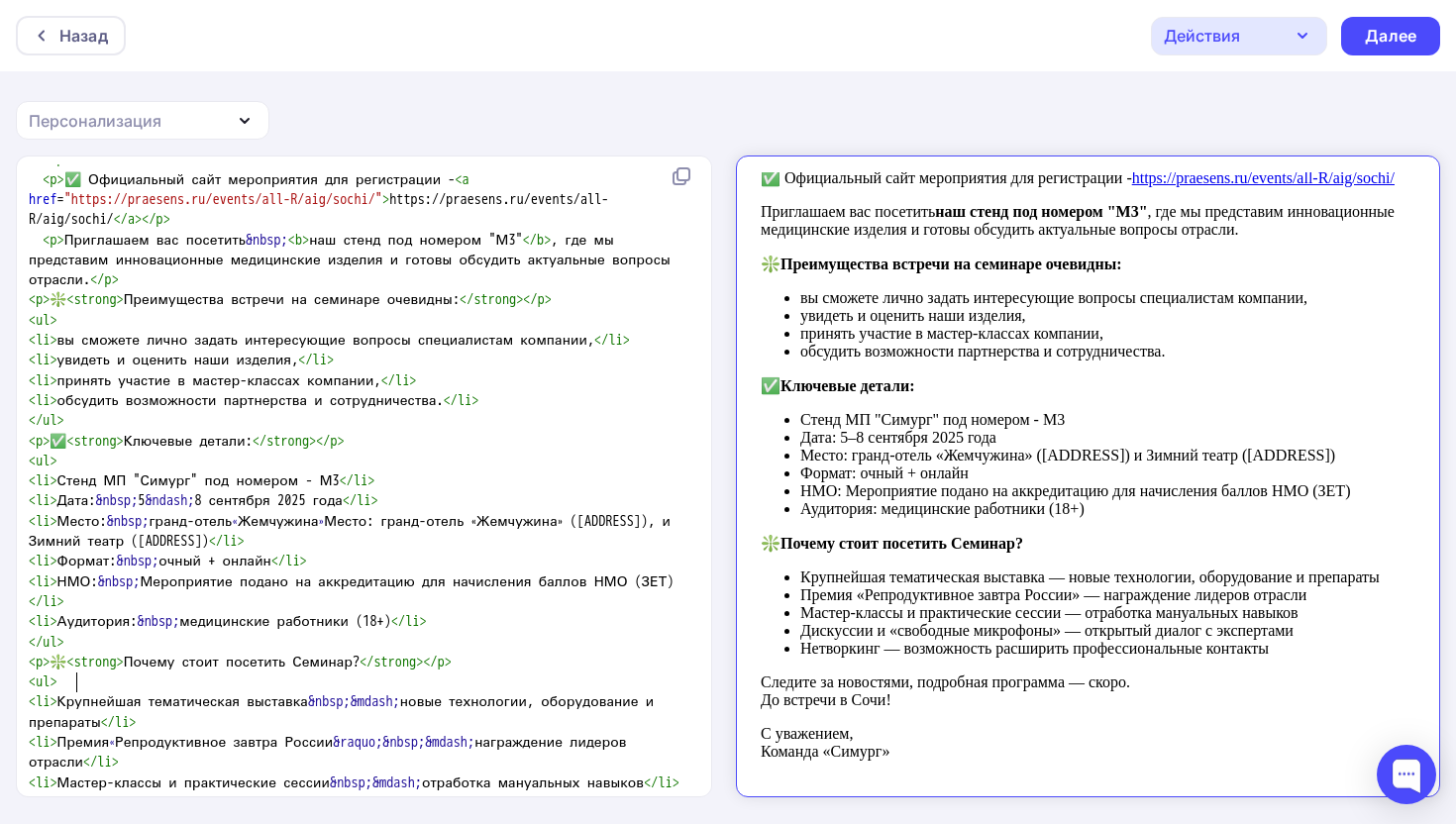 scroll, scrollTop: 357, scrollLeft: 0, axis: vertical 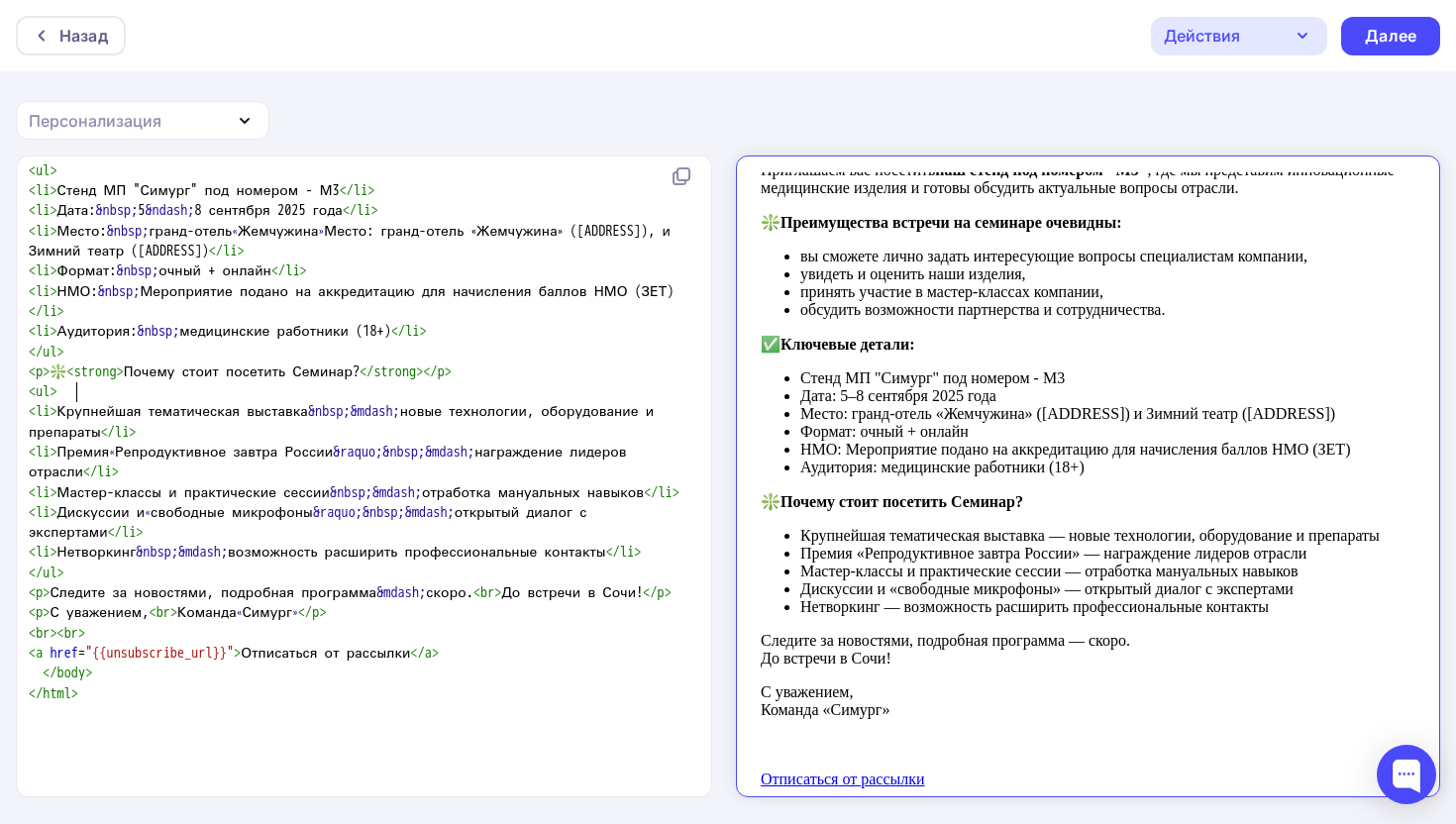 click on ">" at bounding box center [46, 612] 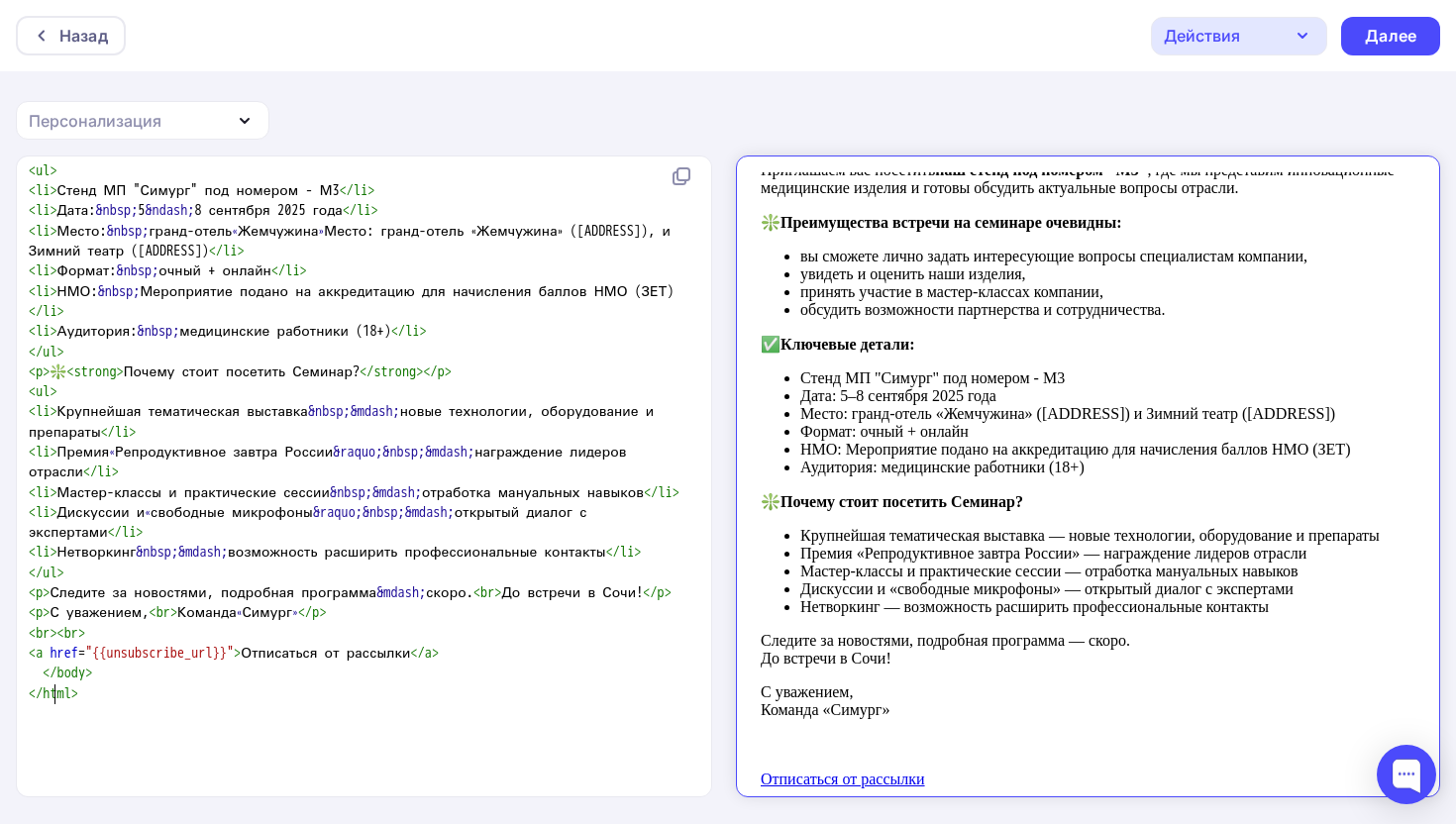 paste 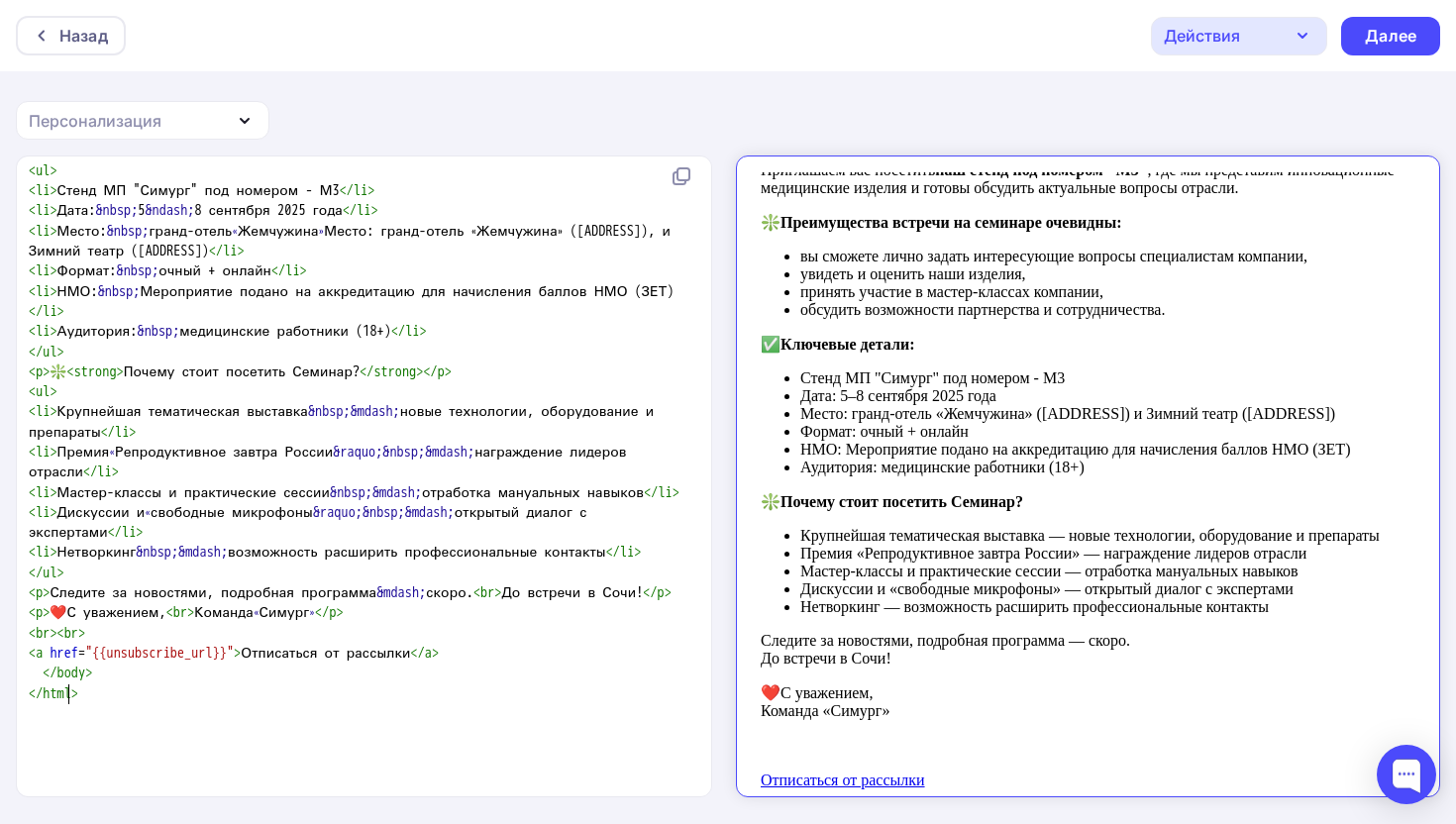 scroll, scrollTop: 439, scrollLeft: 0, axis: vertical 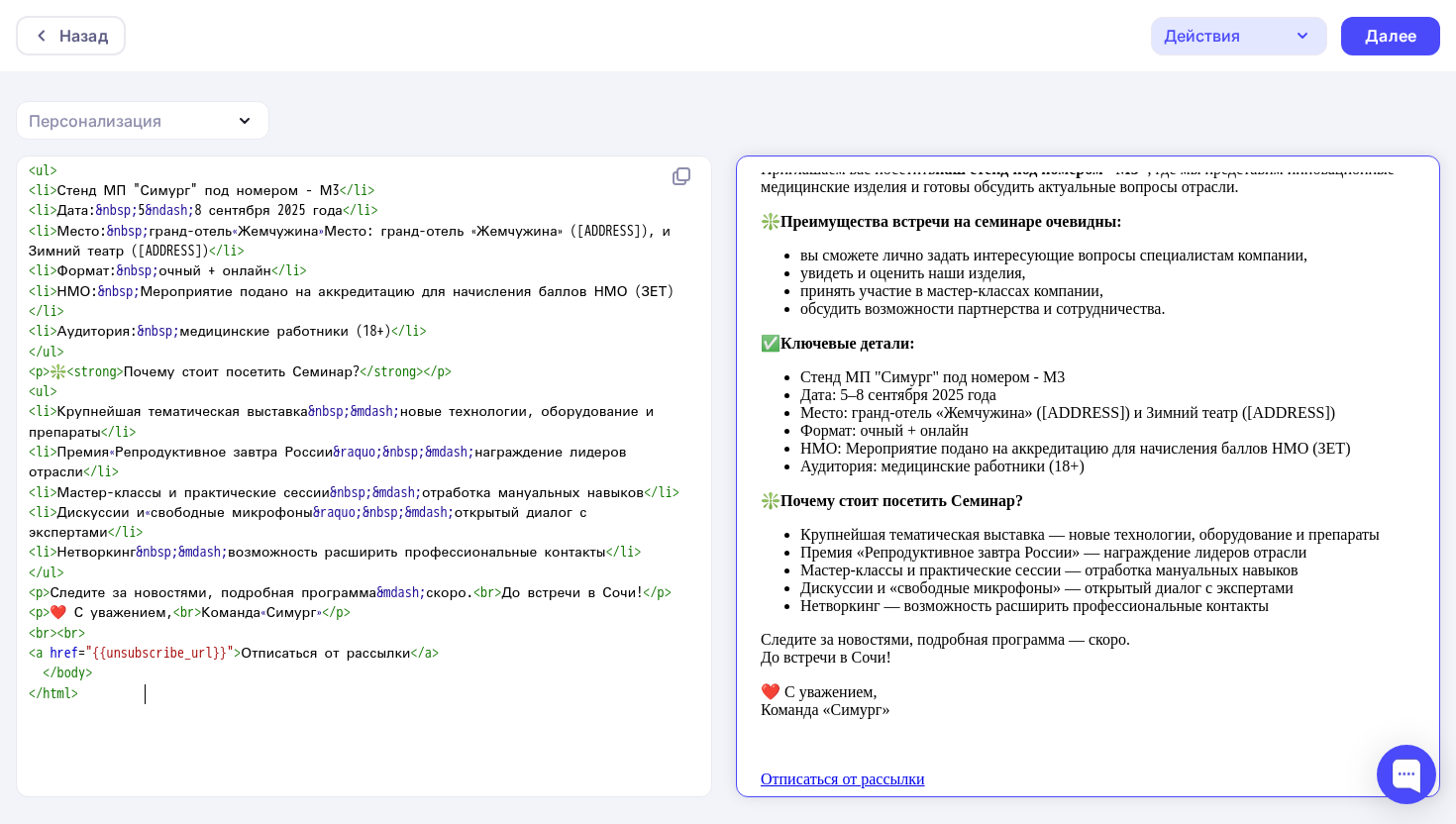 click on "❤️ С уважением, <br> Команда « Симург »" at bounding box center (189, 612) 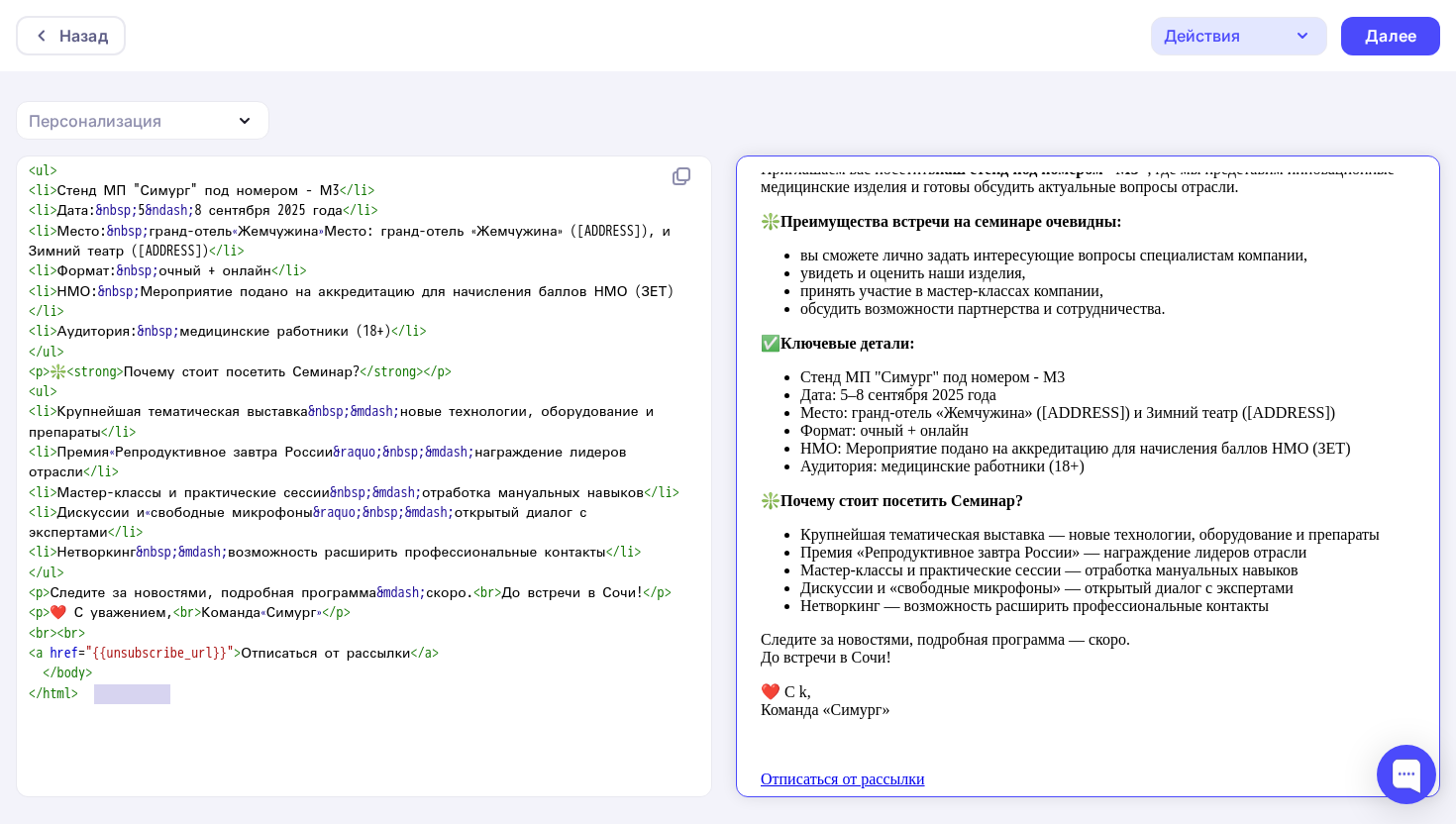 scroll, scrollTop: 7, scrollLeft: 7, axis: both 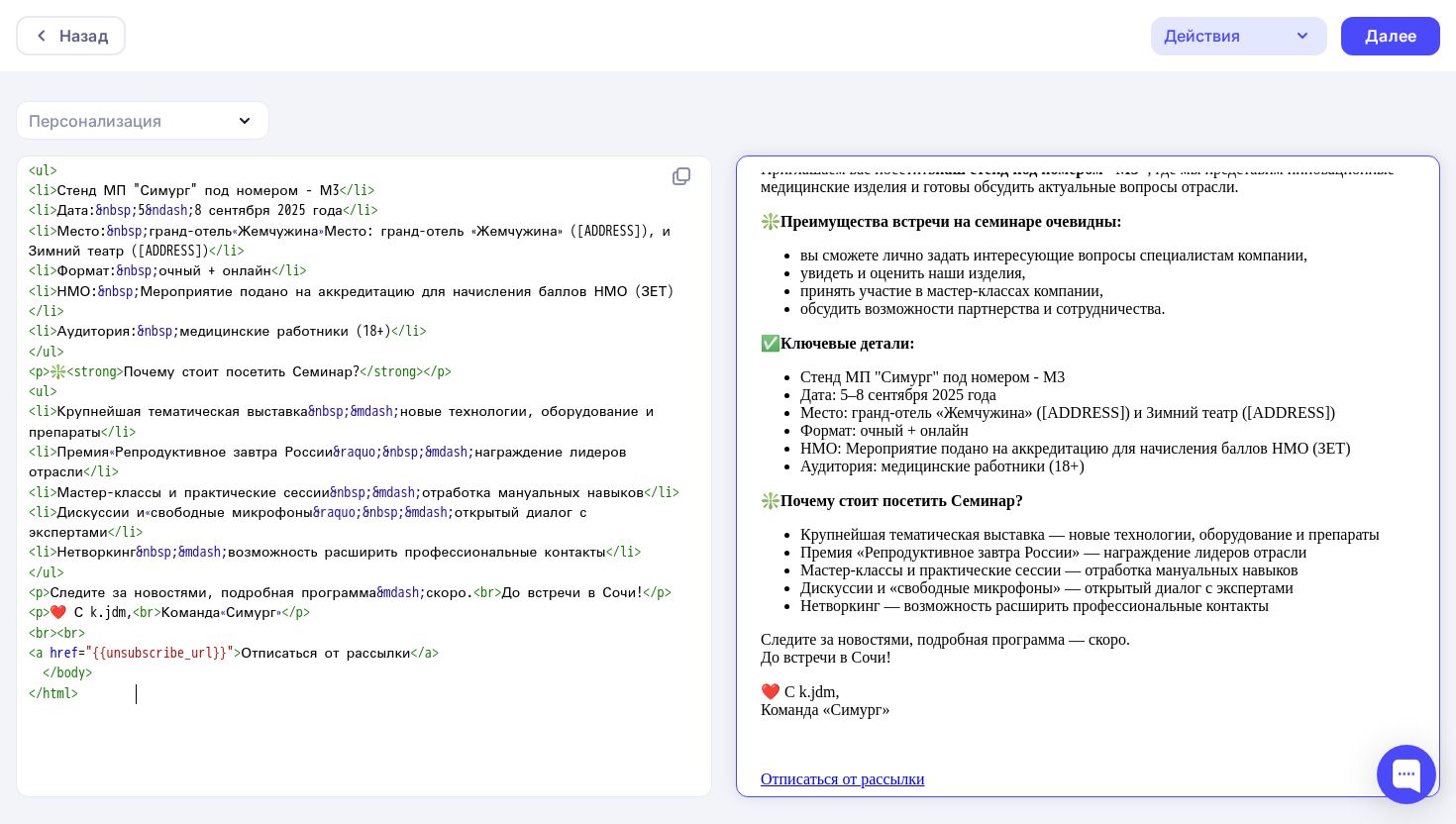 type on "[INITIALS]." 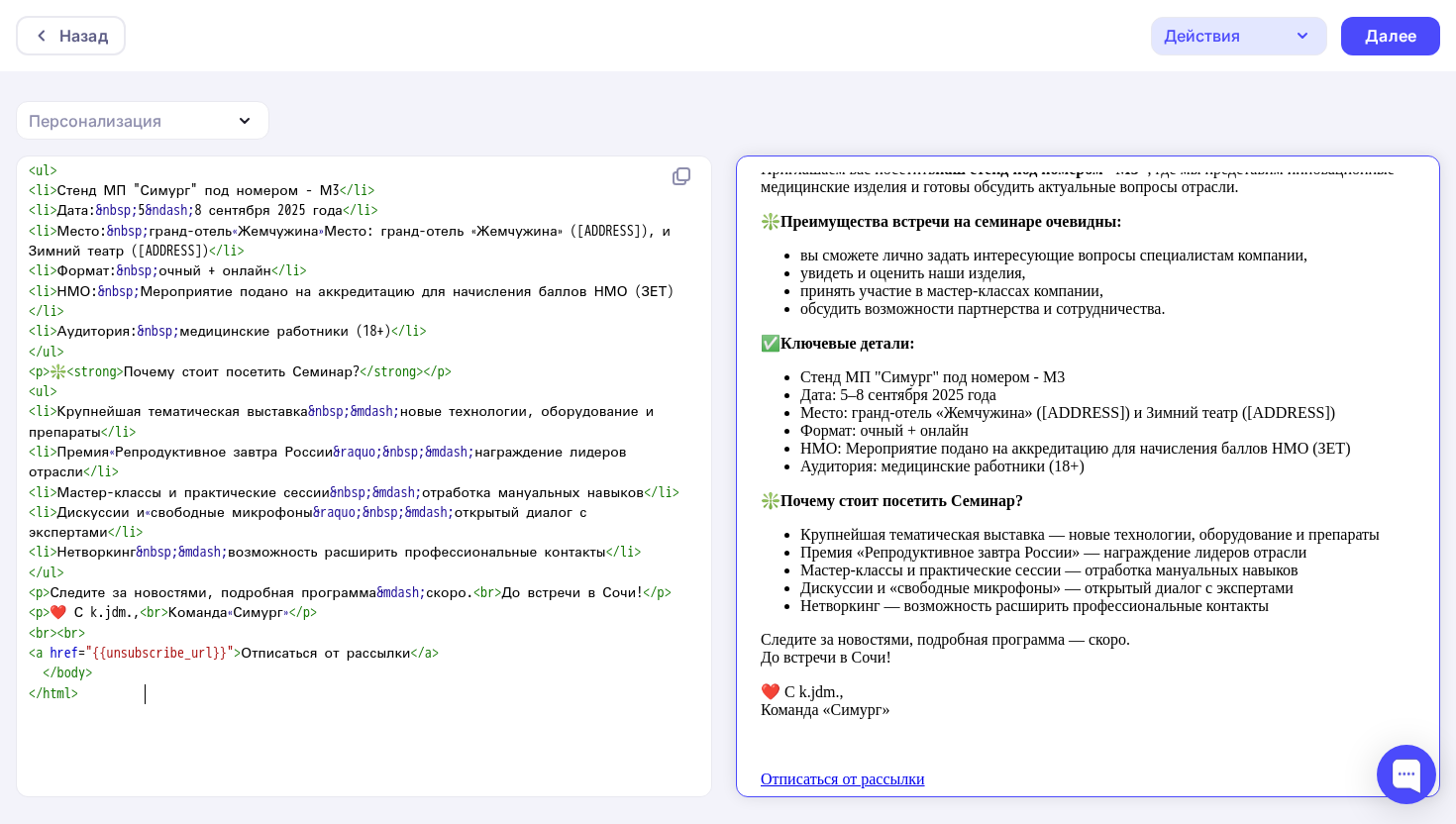 scroll, scrollTop: 439, scrollLeft: 0, axis: vertical 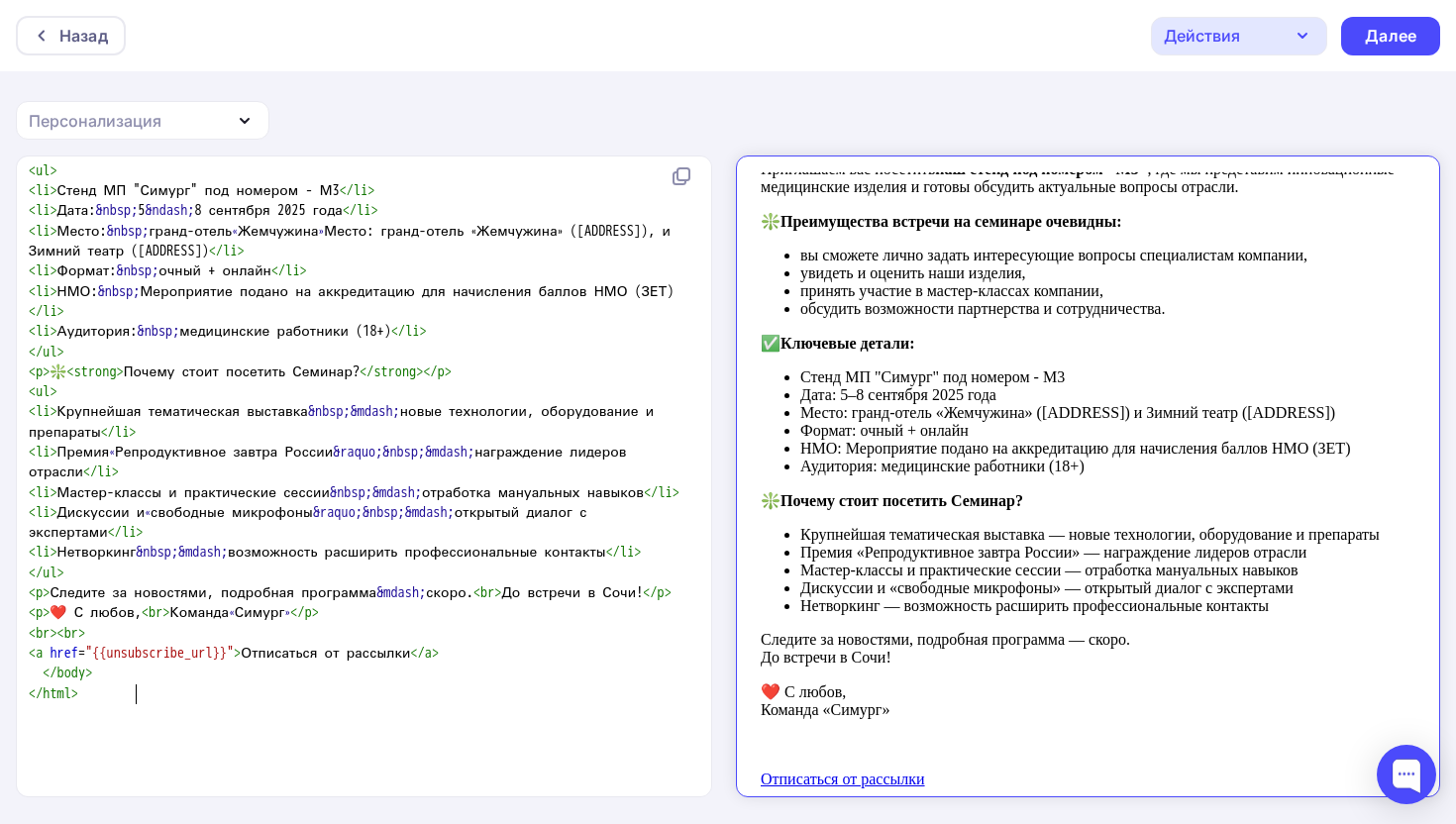 type on "любовью" 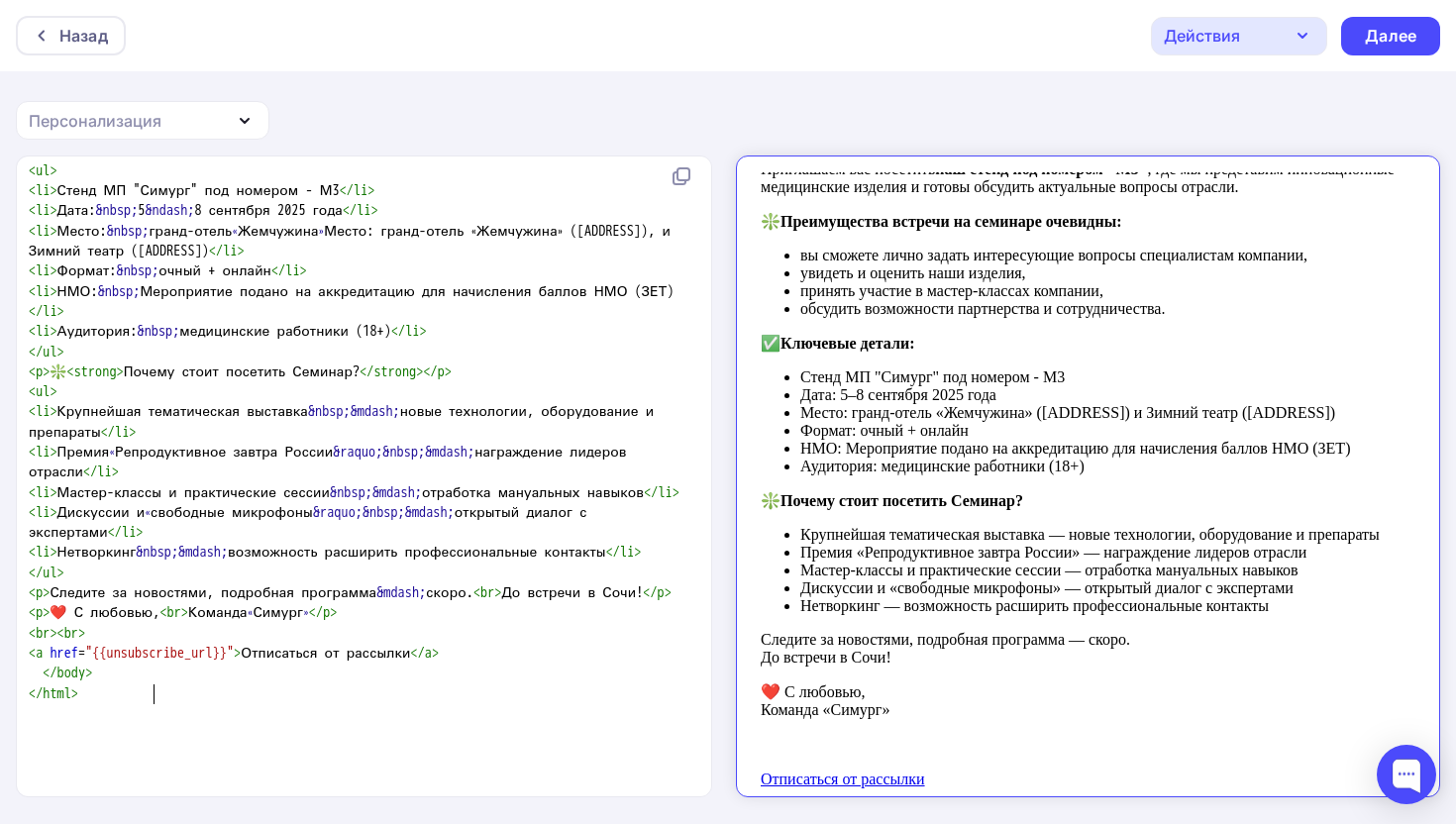 click on "❤️ С любовью, <br> Команда « Симург »" at bounding box center (183, 612) 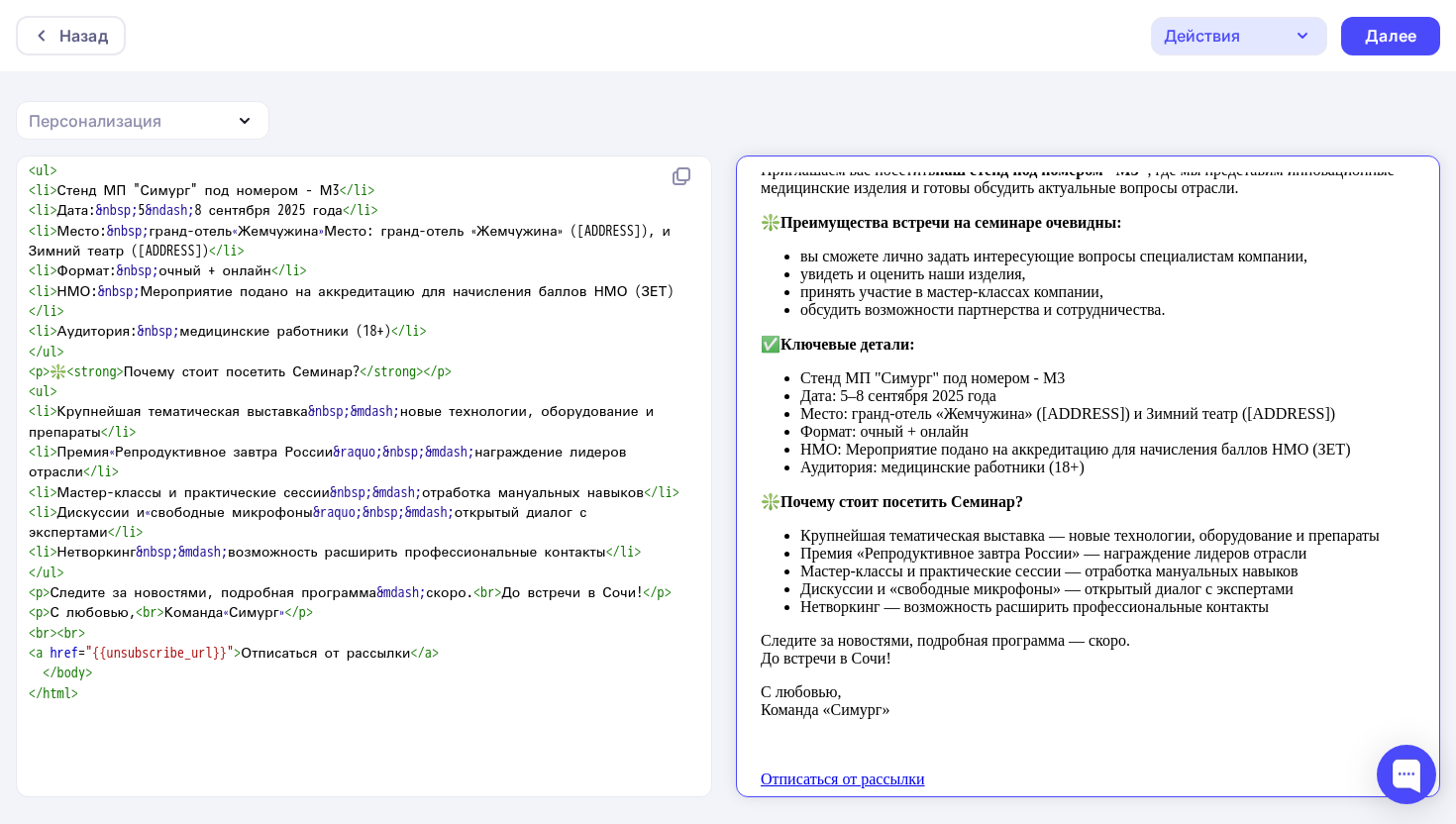 click on "< p > С любовью, < br > Команда  « Симург » < / p >" at bounding box center (170, 612) 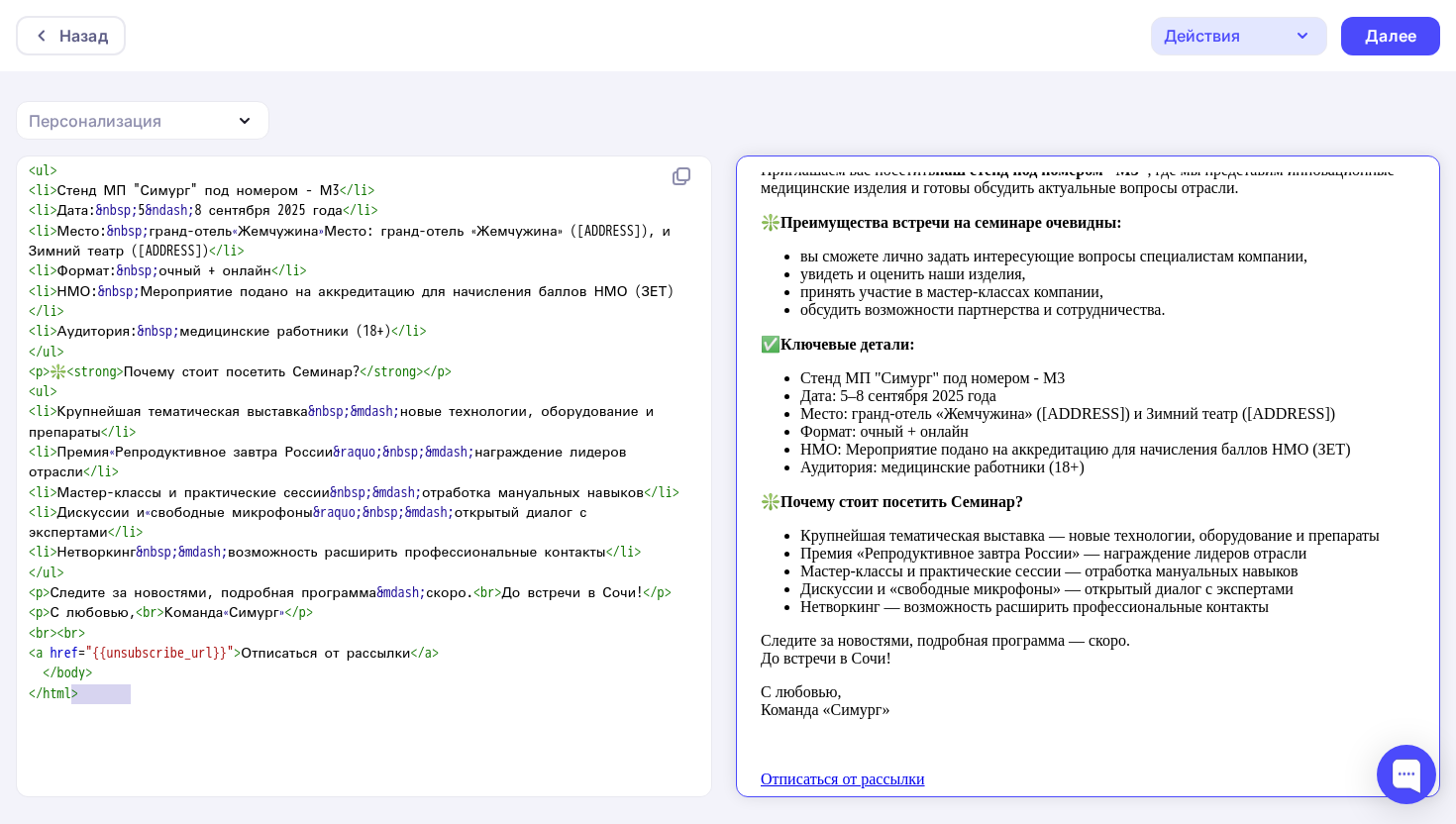 click on "< p > С любовью, < br > Команда  « Симург » < / p >" at bounding box center (170, 612) 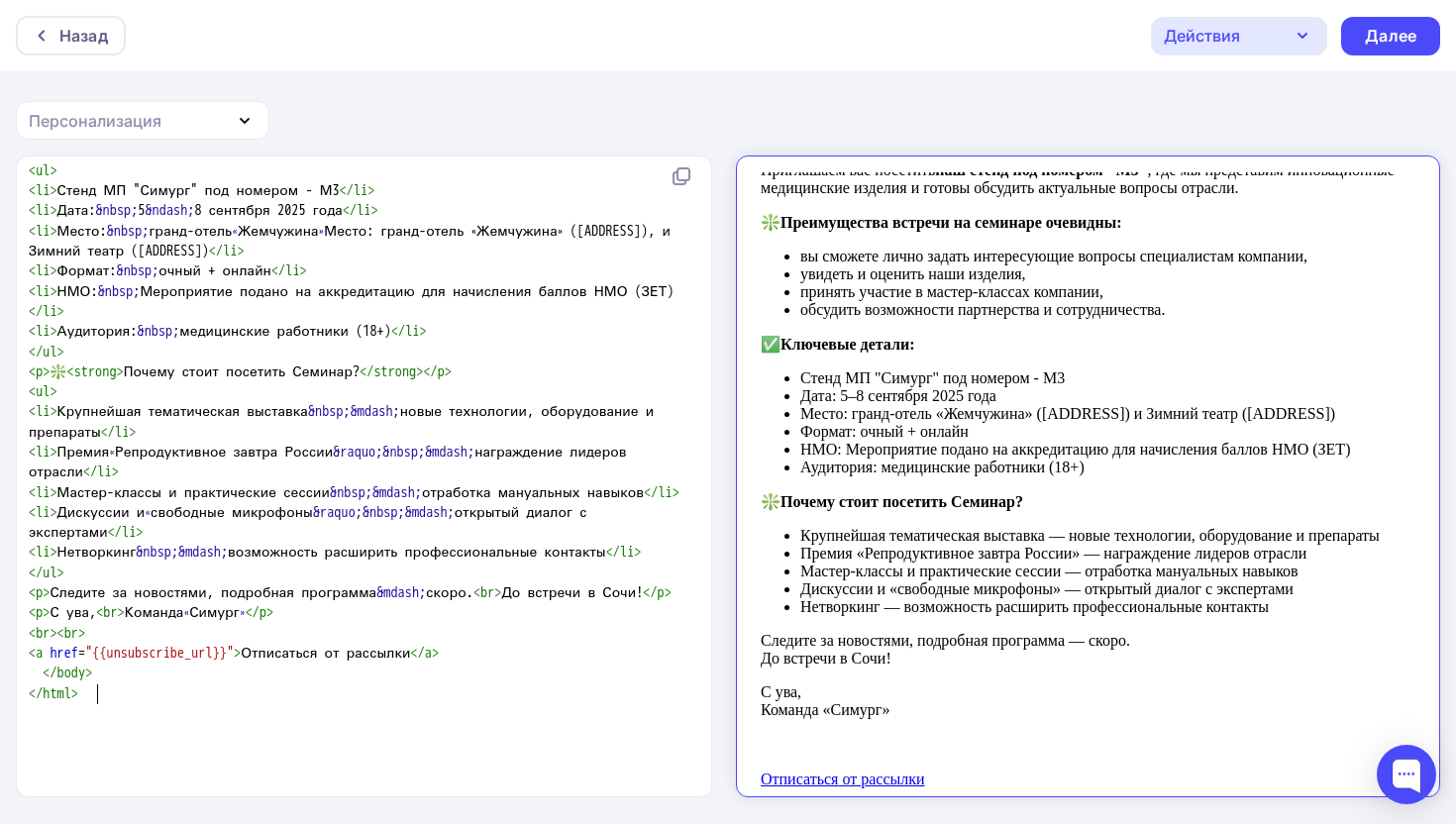 type on "уваде" 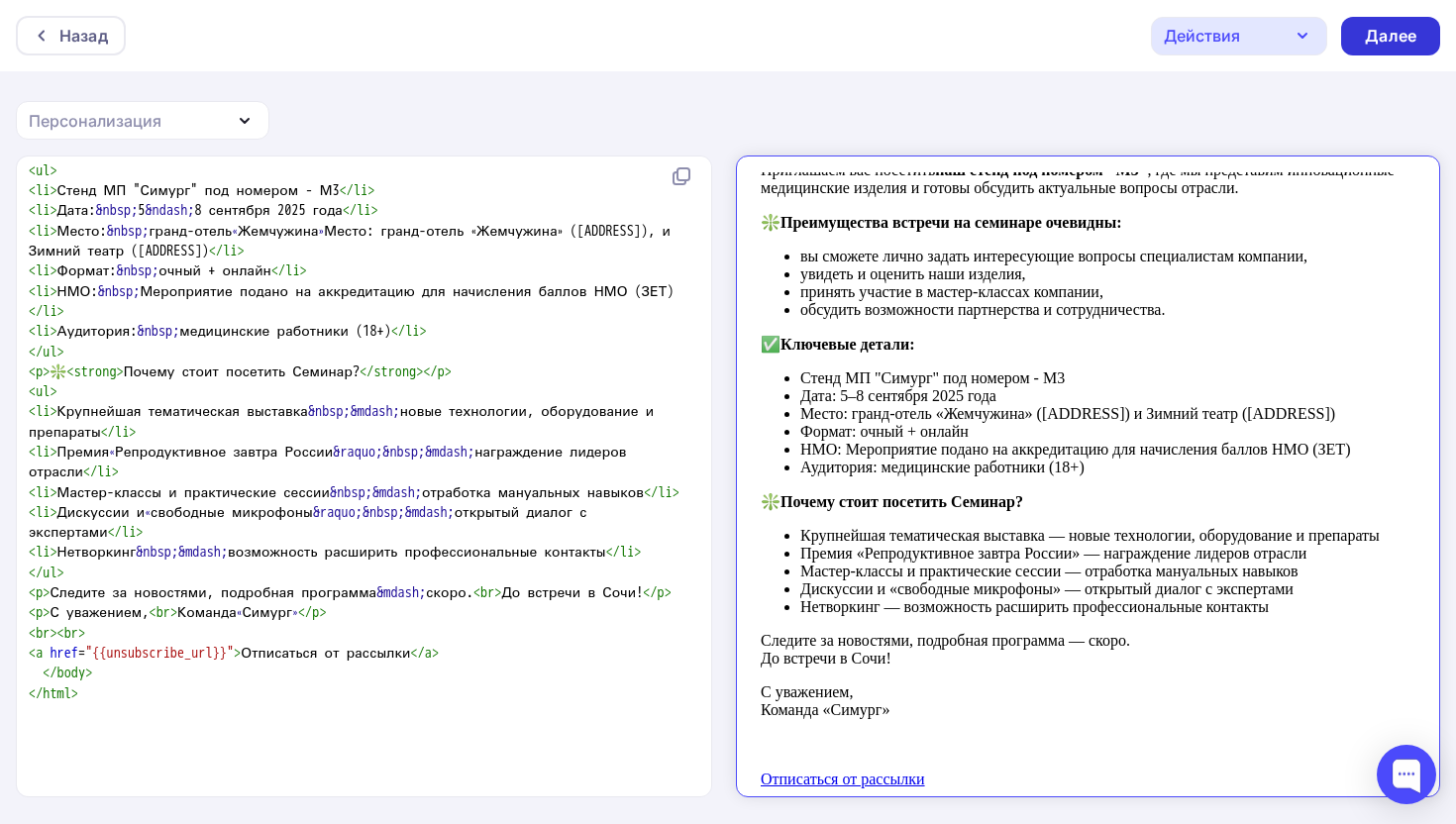 type on "жением" 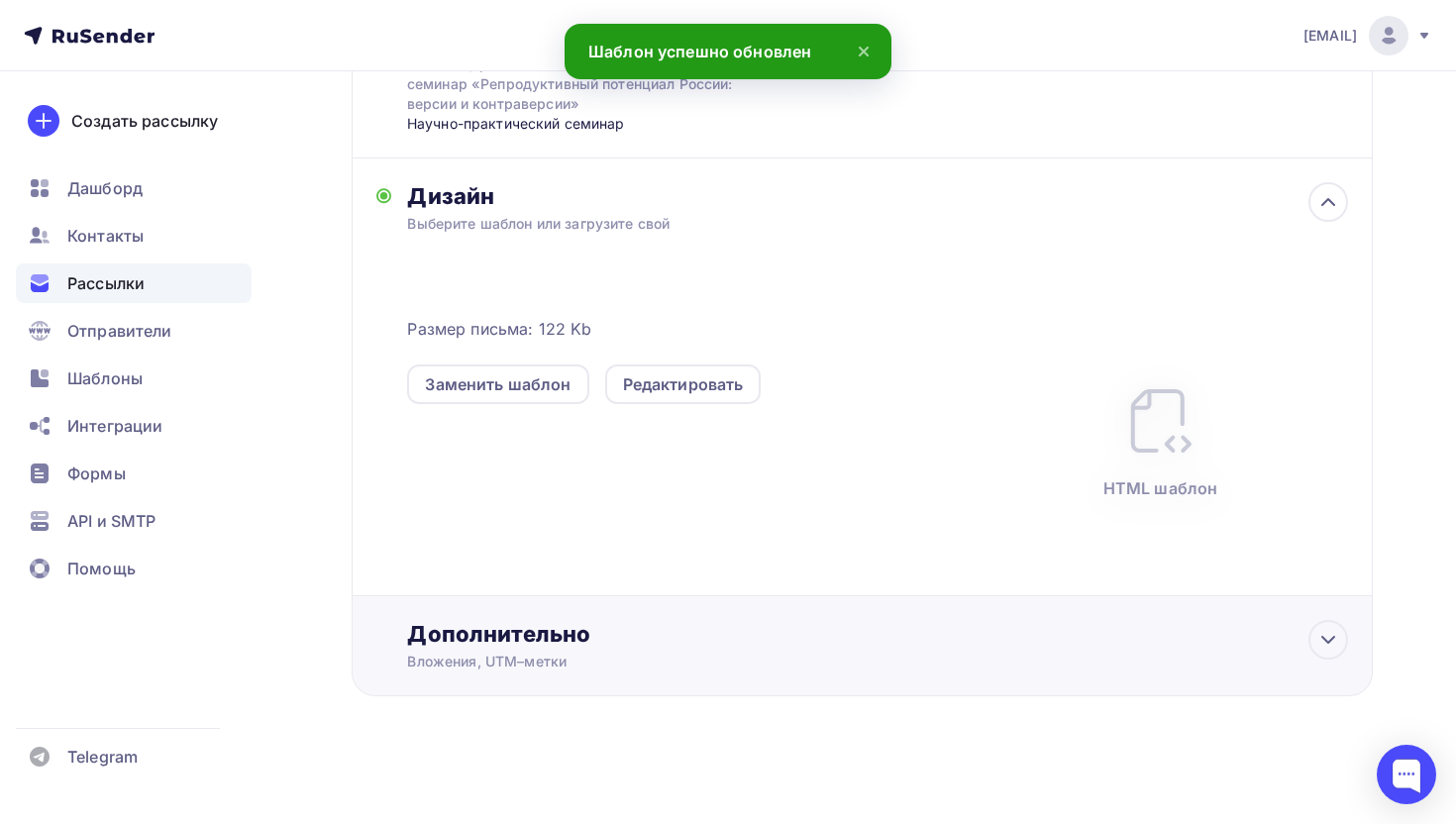 click on "Дополнительно" at bounding box center [878, 634] 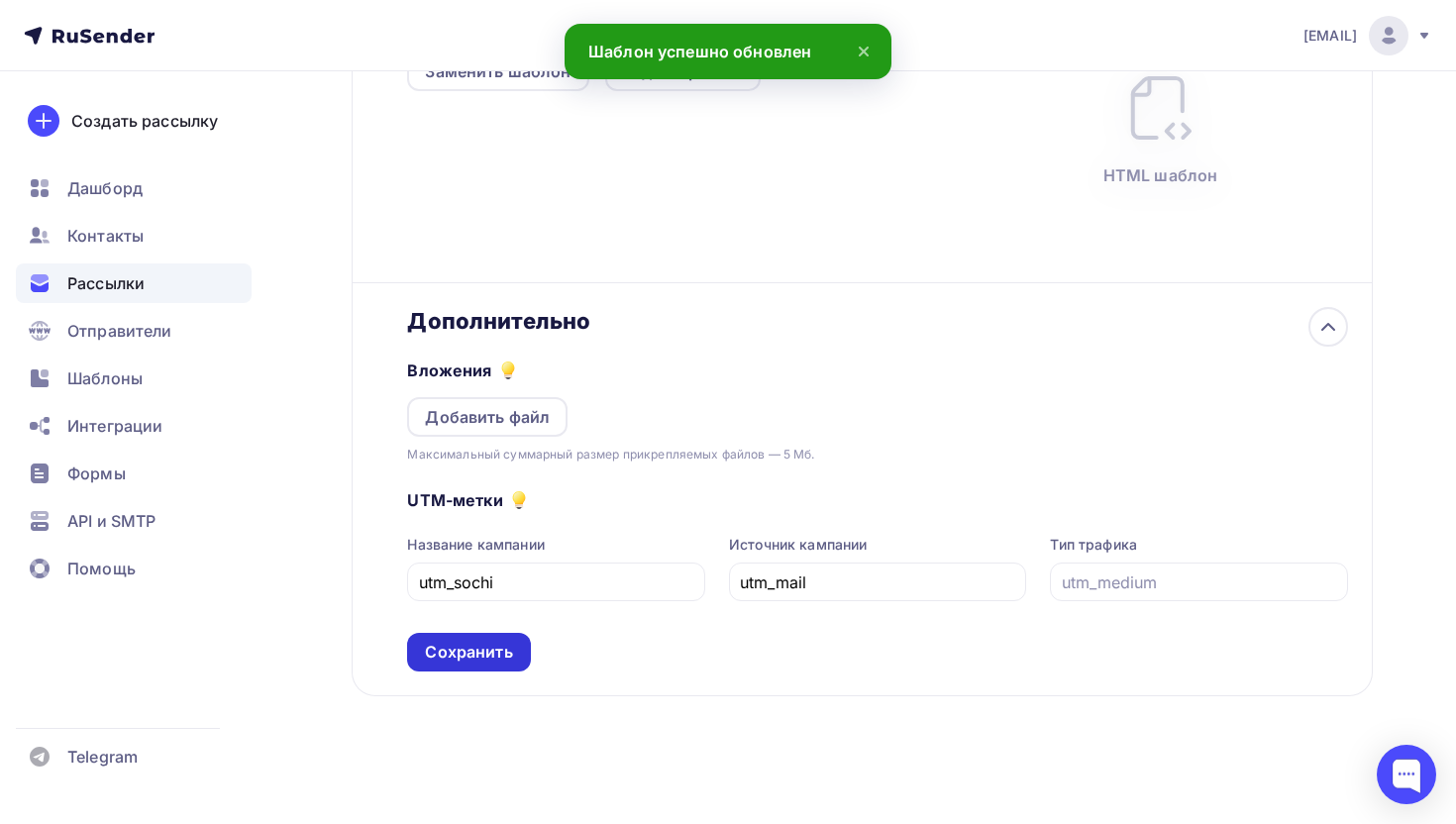 click on "Сохранить" at bounding box center [468, 652] 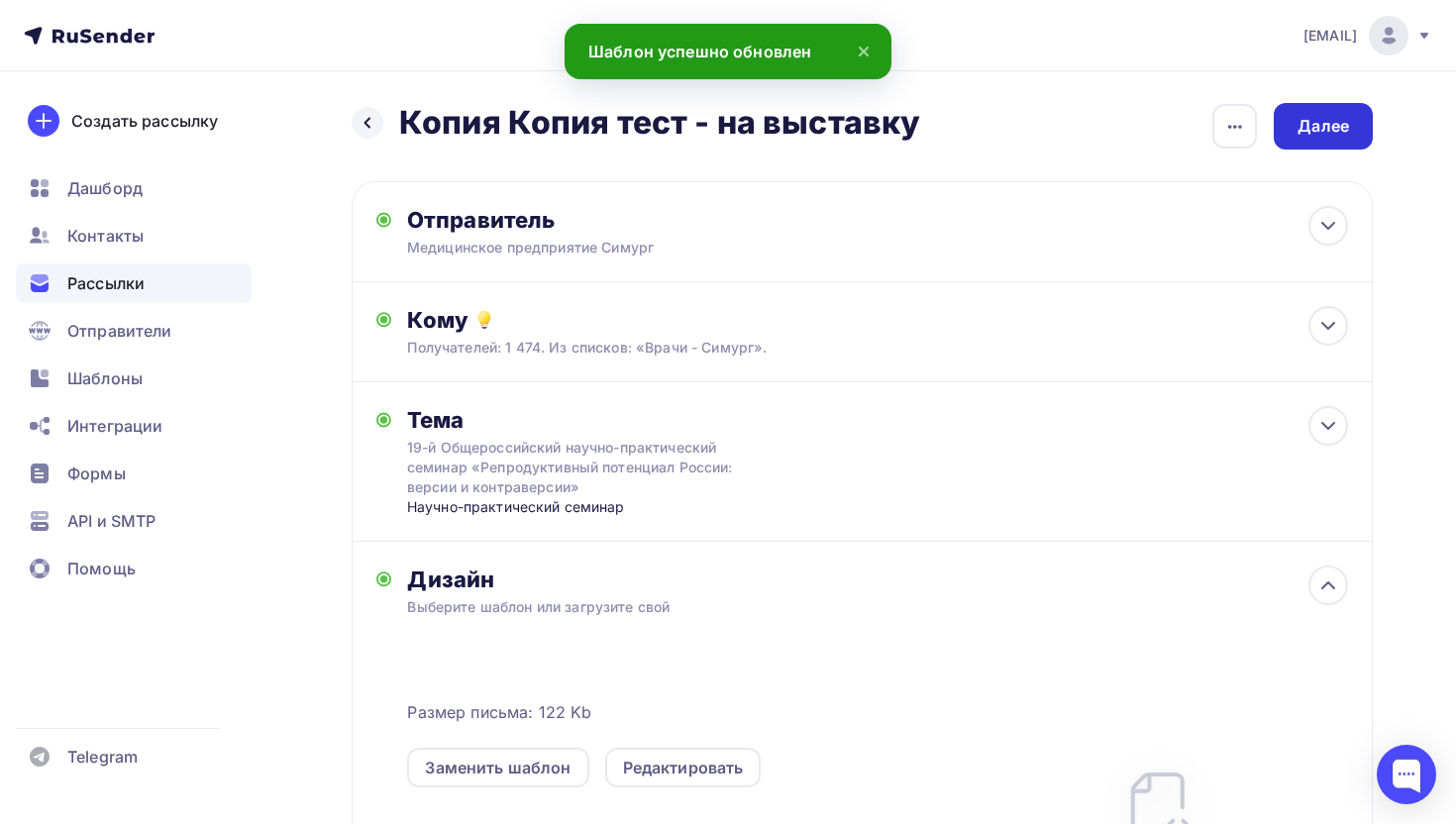 click on "Далее" at bounding box center [1323, 126] 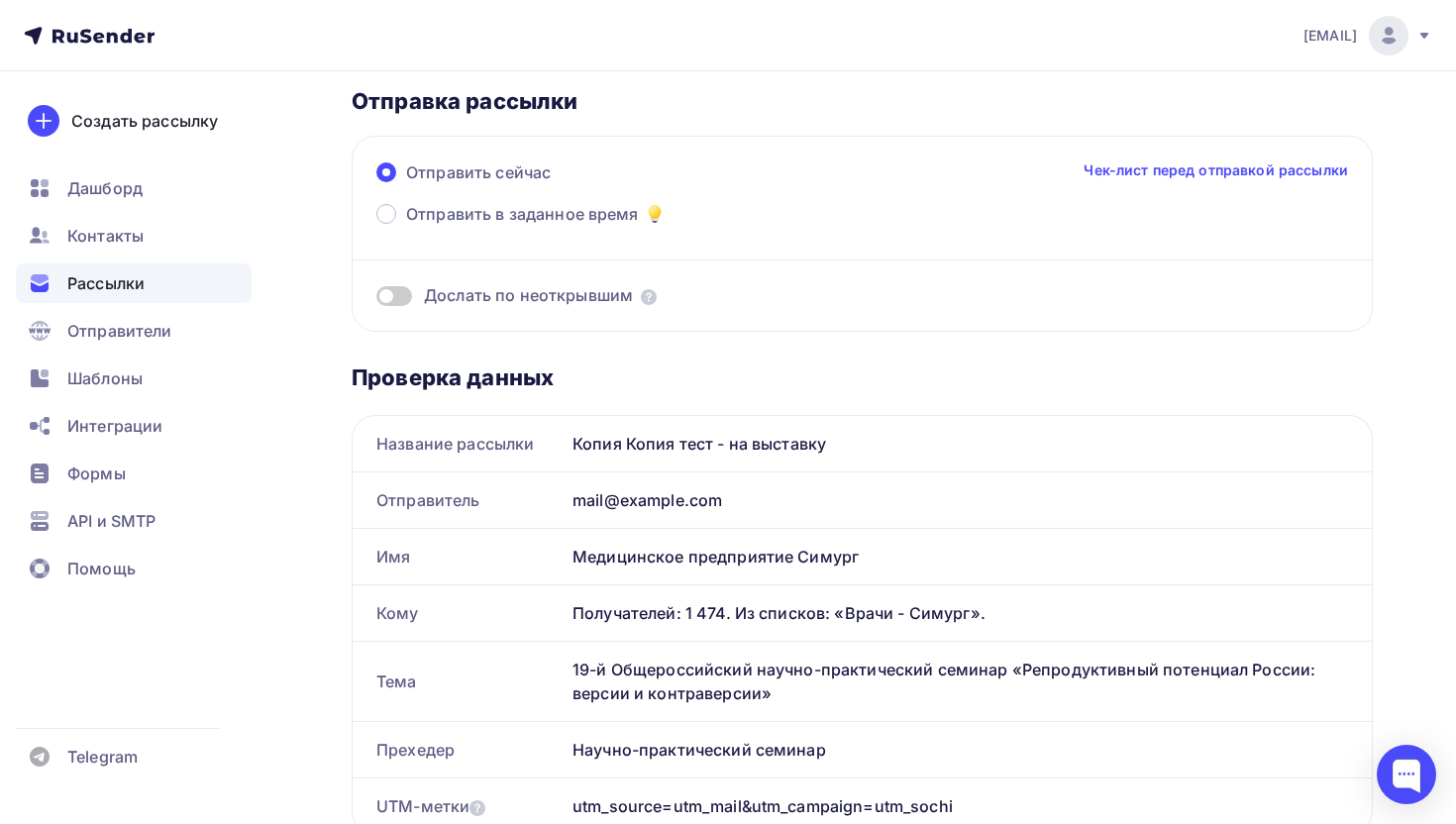 click on "Дослать по неоткрывшим" at bounding box center (528, 295) 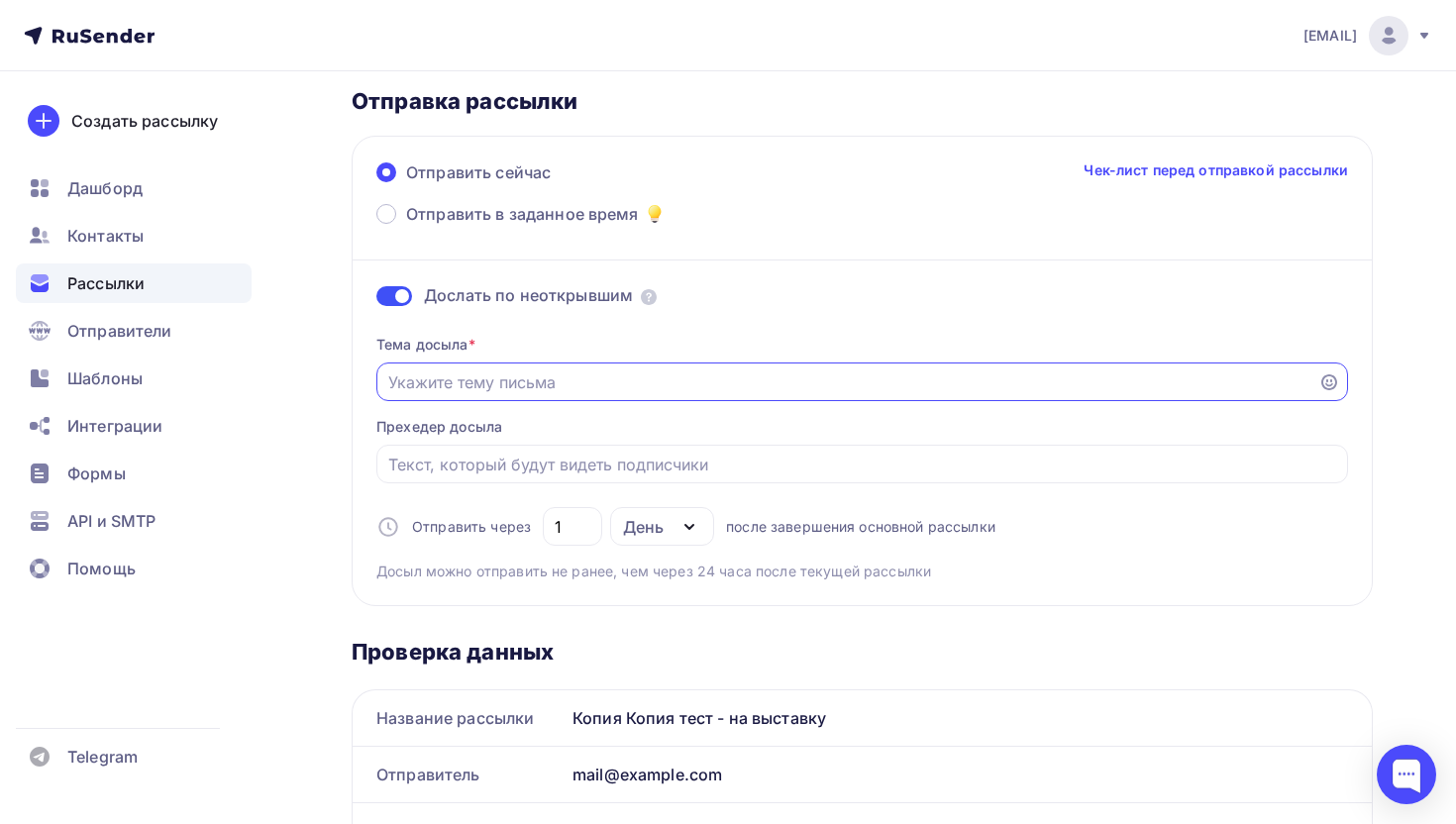 click on "Отправить в заданное время" at bounding box center (848, 382) 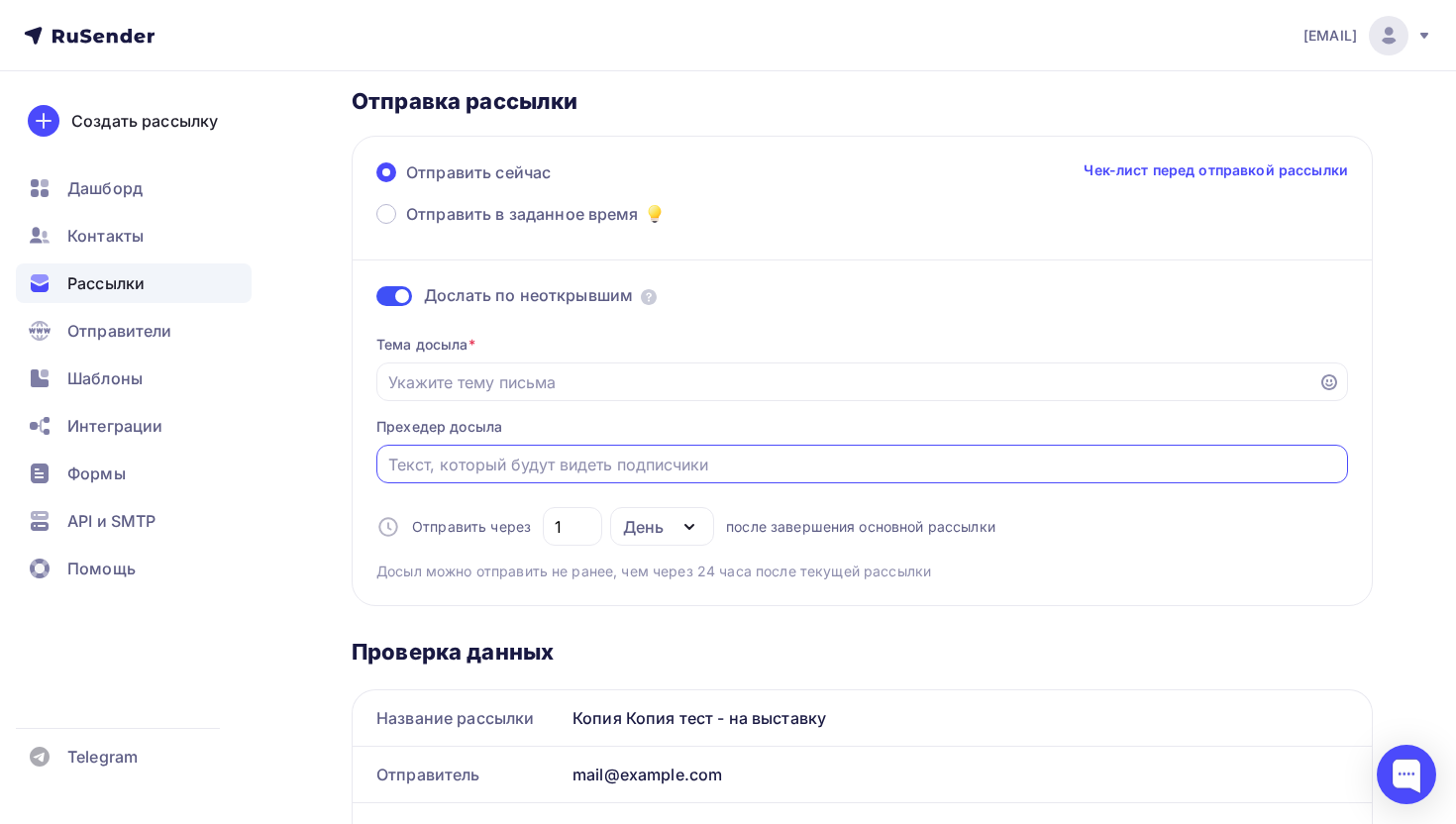 click on "Отправить в заданное время" at bounding box center [863, 464] 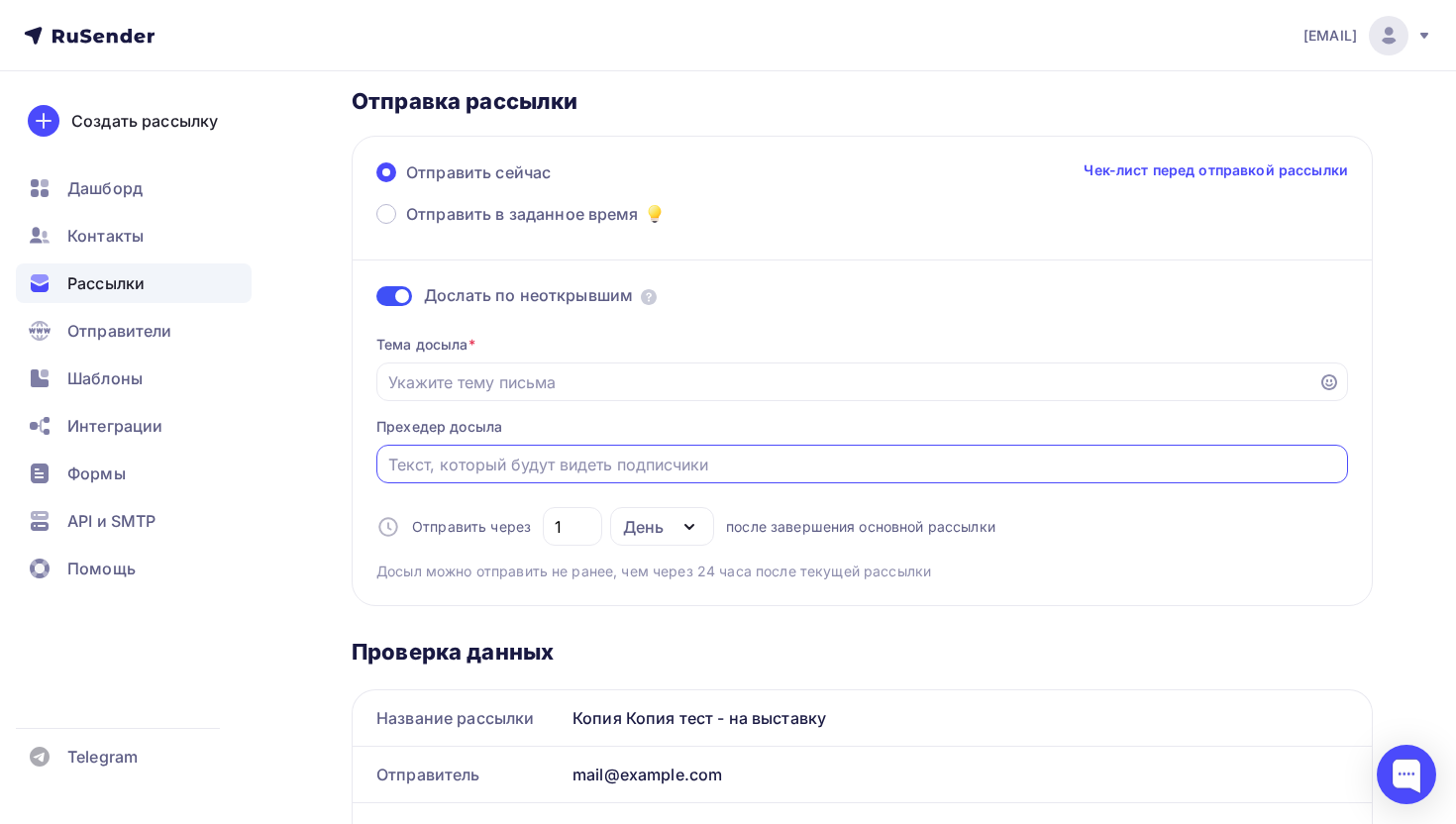 paste on "«Репродуктивный потенциал России: версии и контраверсии»" 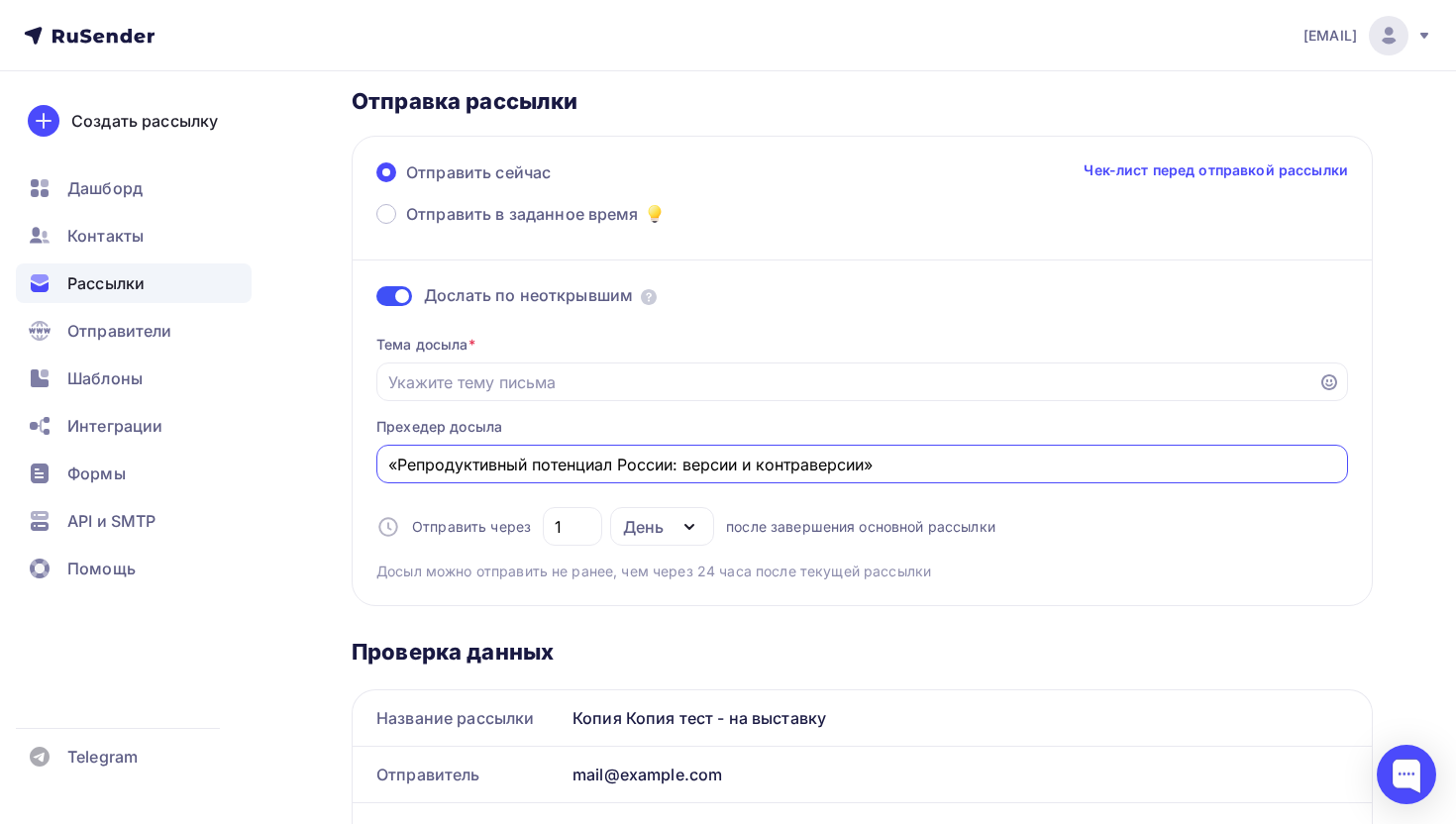drag, startPoint x: 396, startPoint y: 464, endPoint x: 366, endPoint y: 464, distance: 30 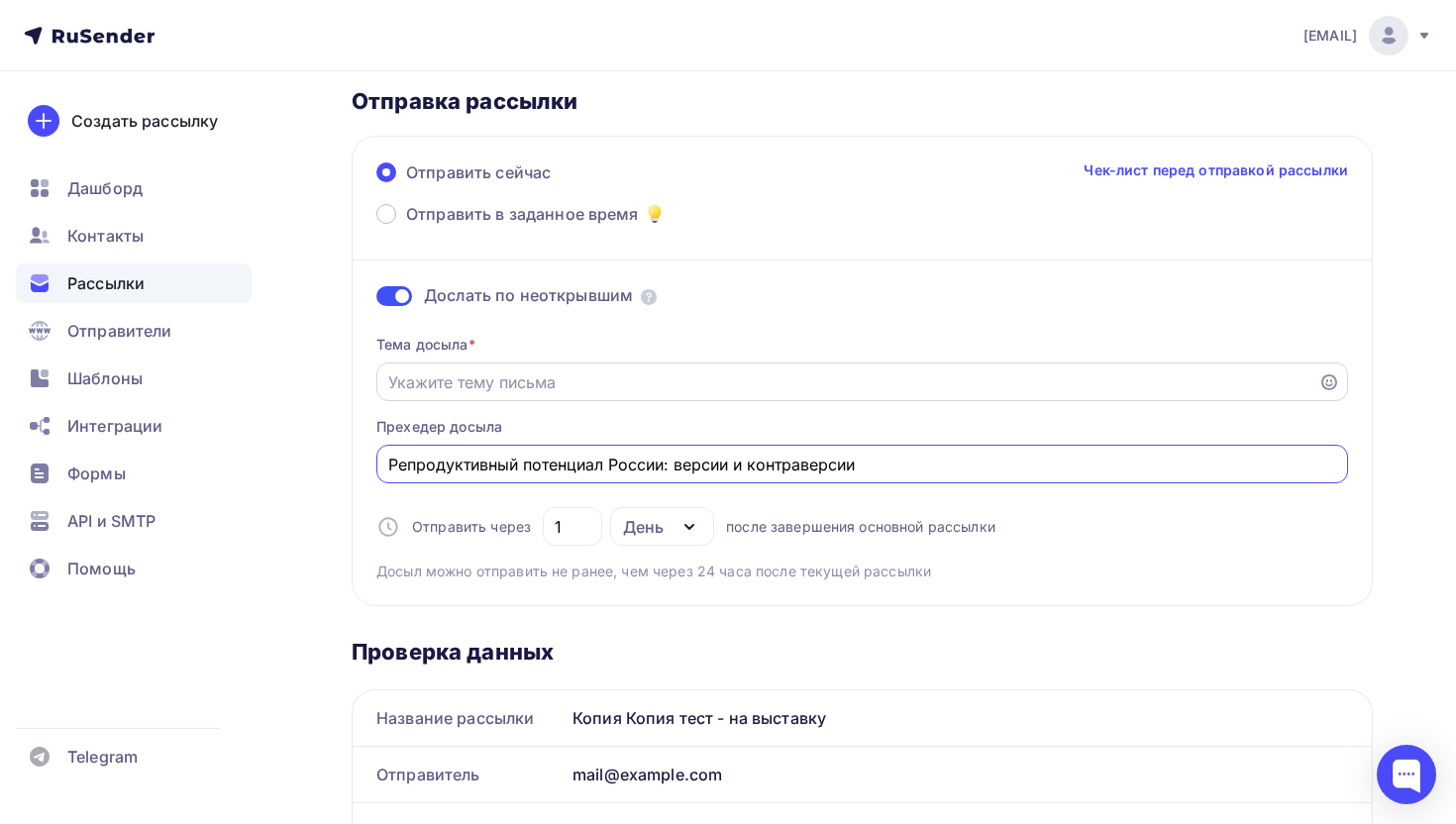 type on "Репродуктивный потенциал России: версии и контраверсии" 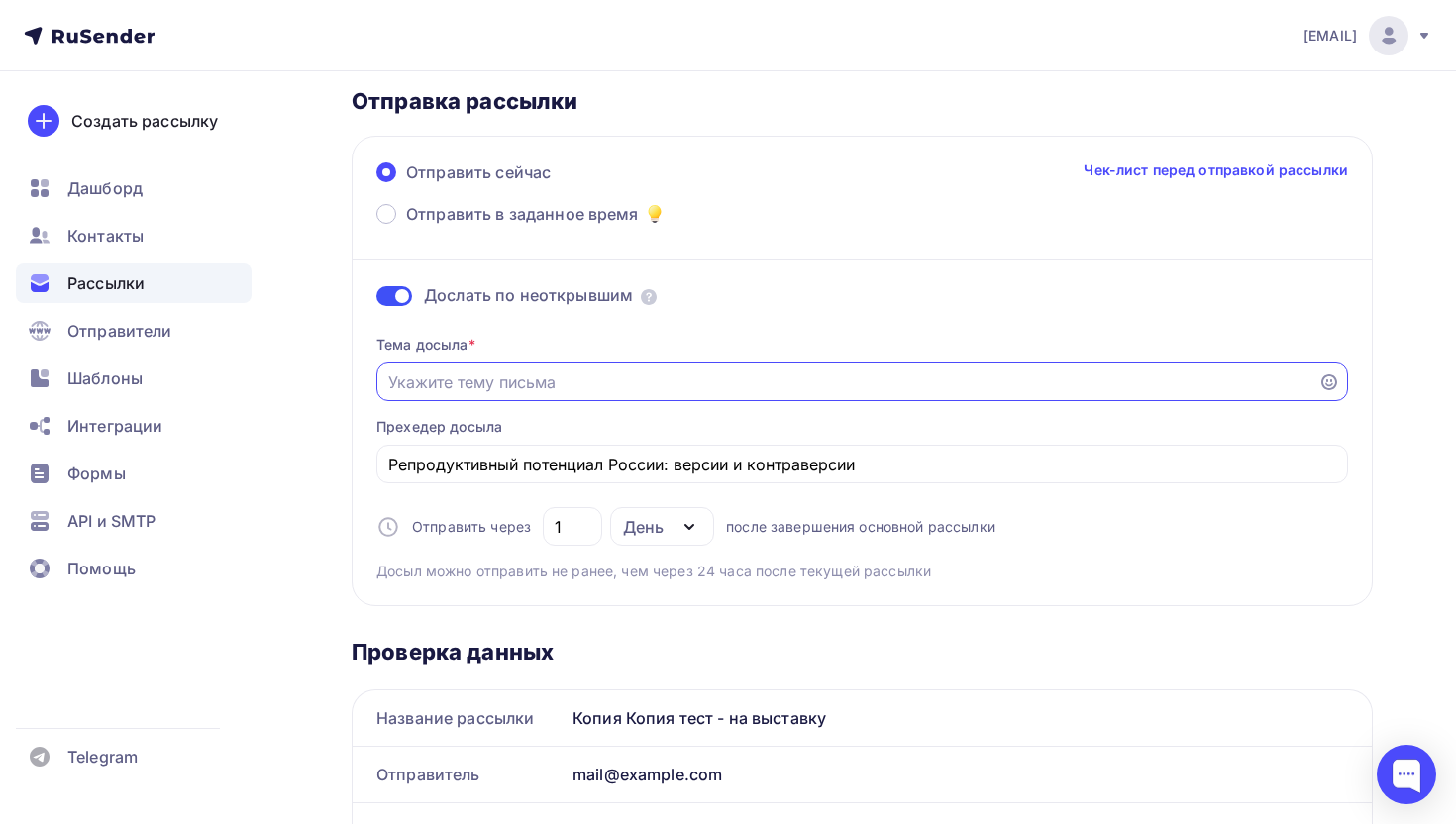 click on "Отправить в заданное время" at bounding box center [848, 382] 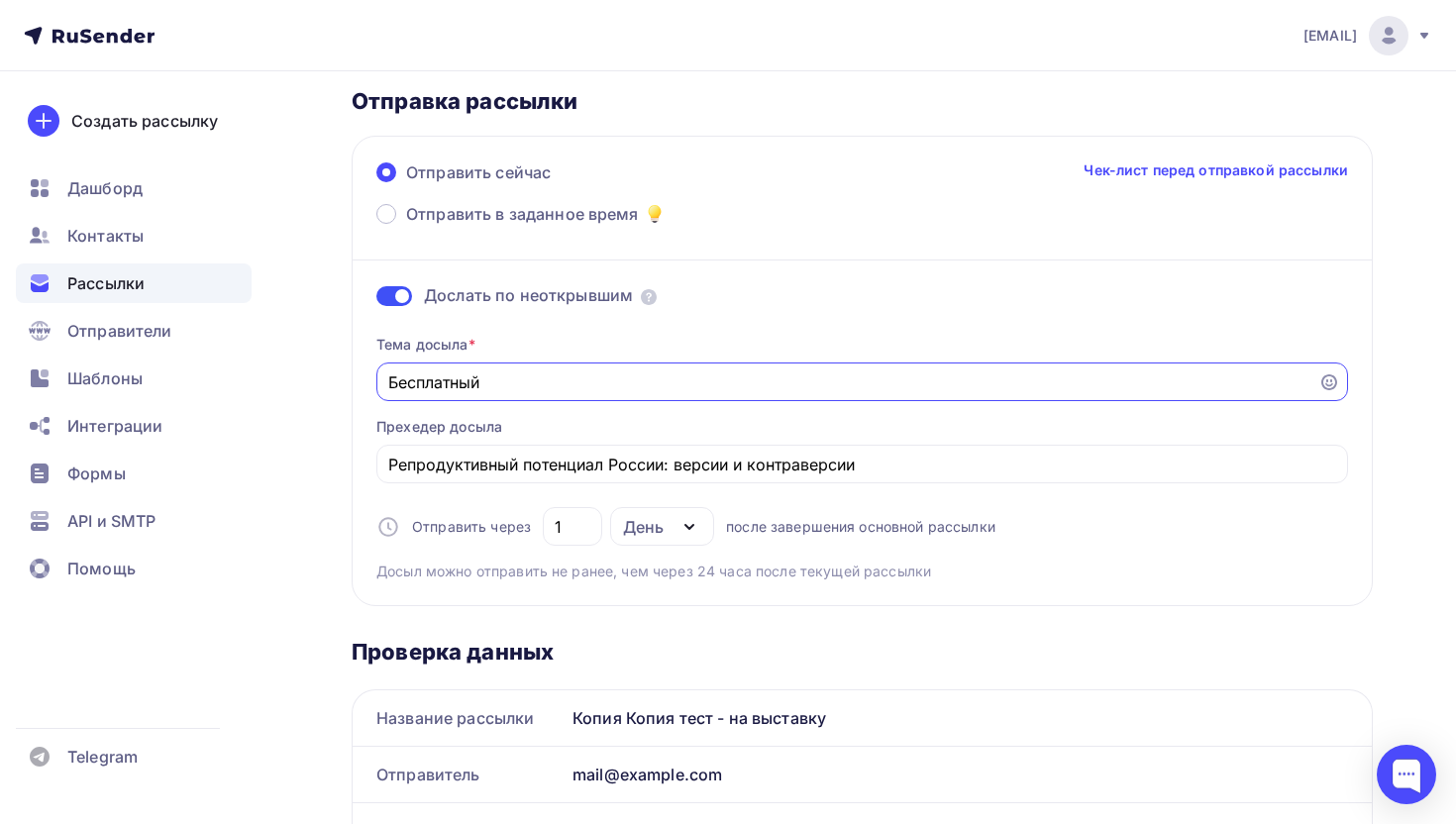 paste on "научно-практический семинар" 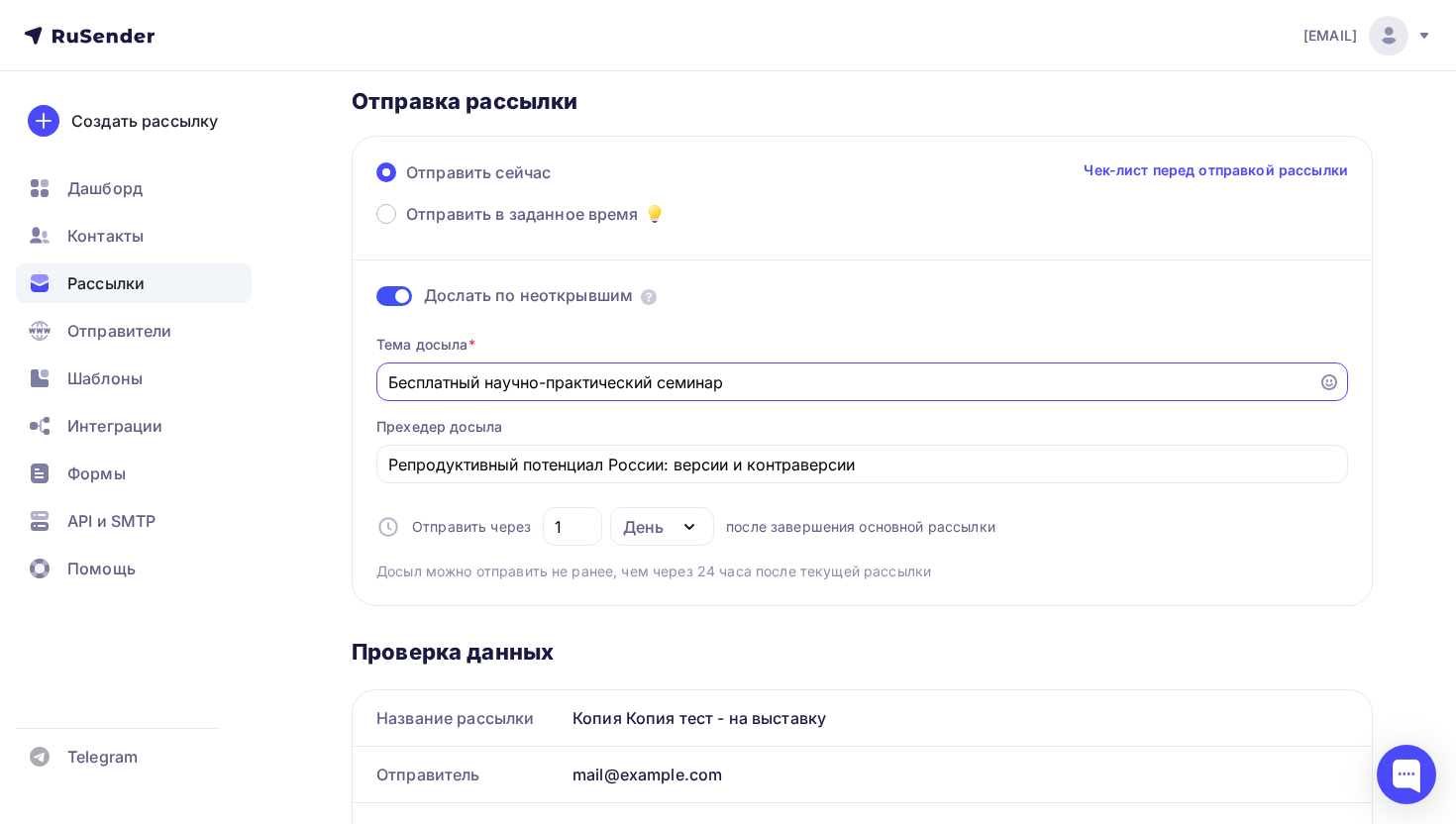 drag, startPoint x: 496, startPoint y: 384, endPoint x: 284, endPoint y: 384, distance: 212 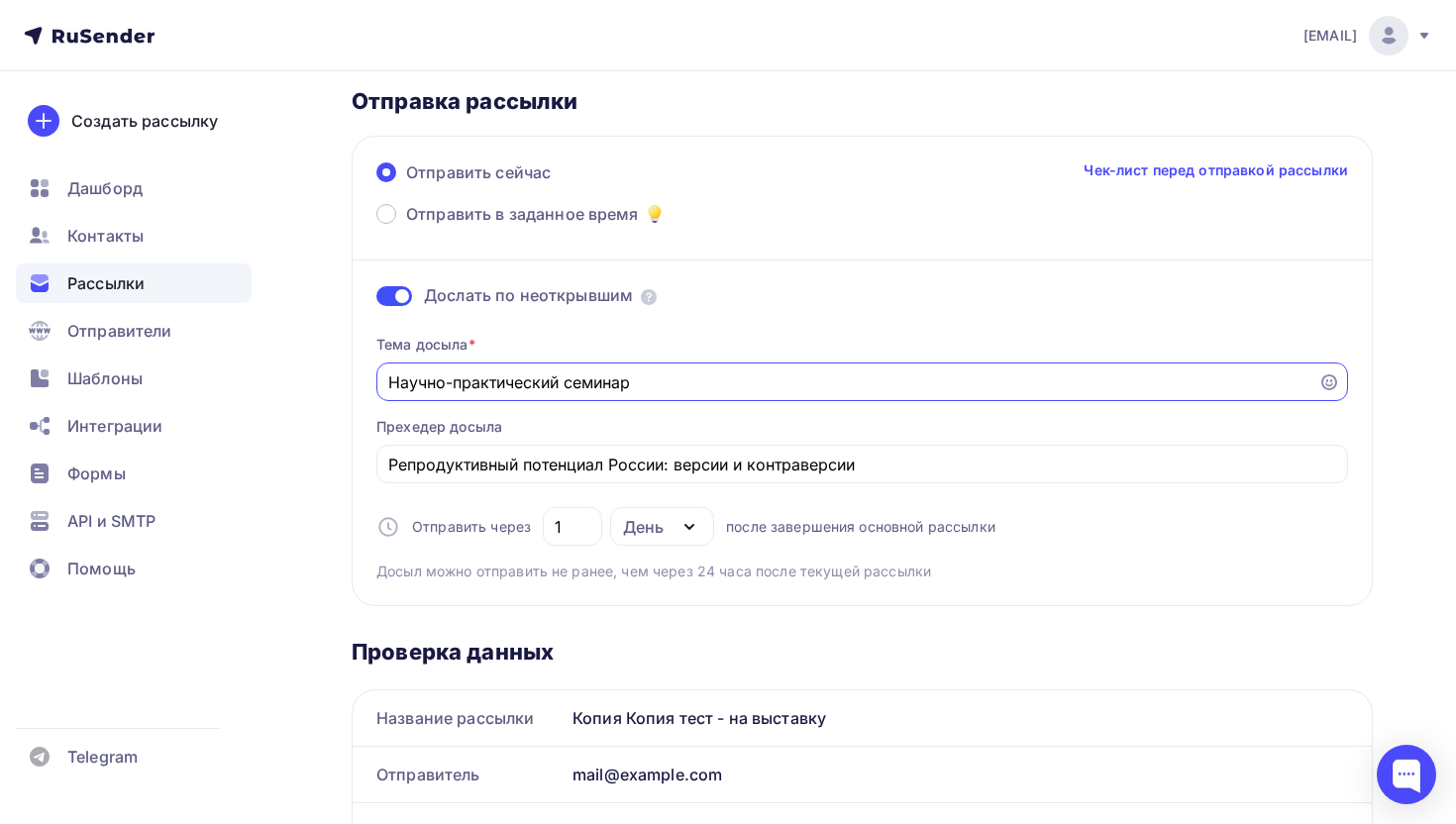 click on "Научно-практический семинар" at bounding box center [848, 382] 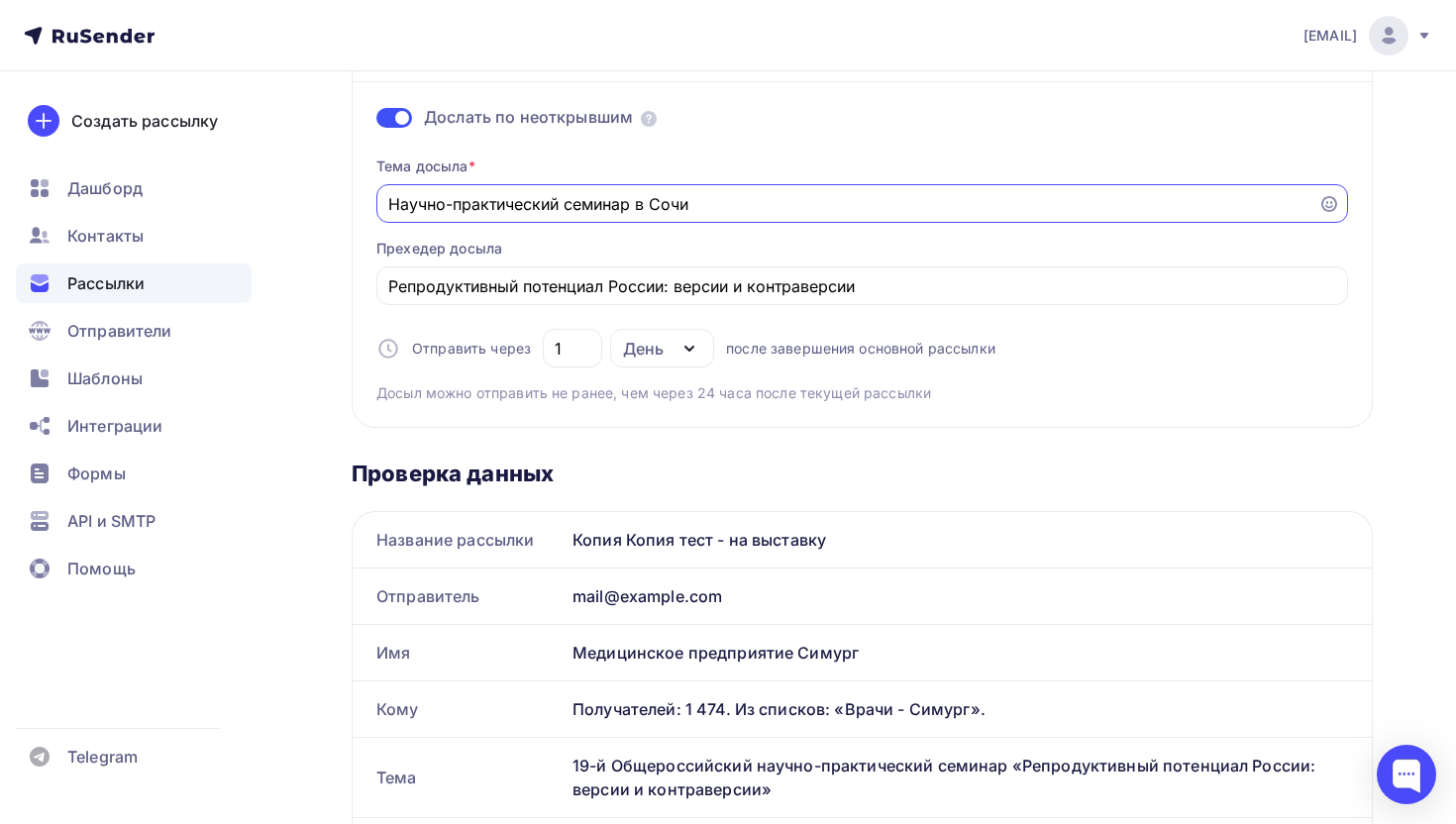 scroll, scrollTop: 323, scrollLeft: 0, axis: vertical 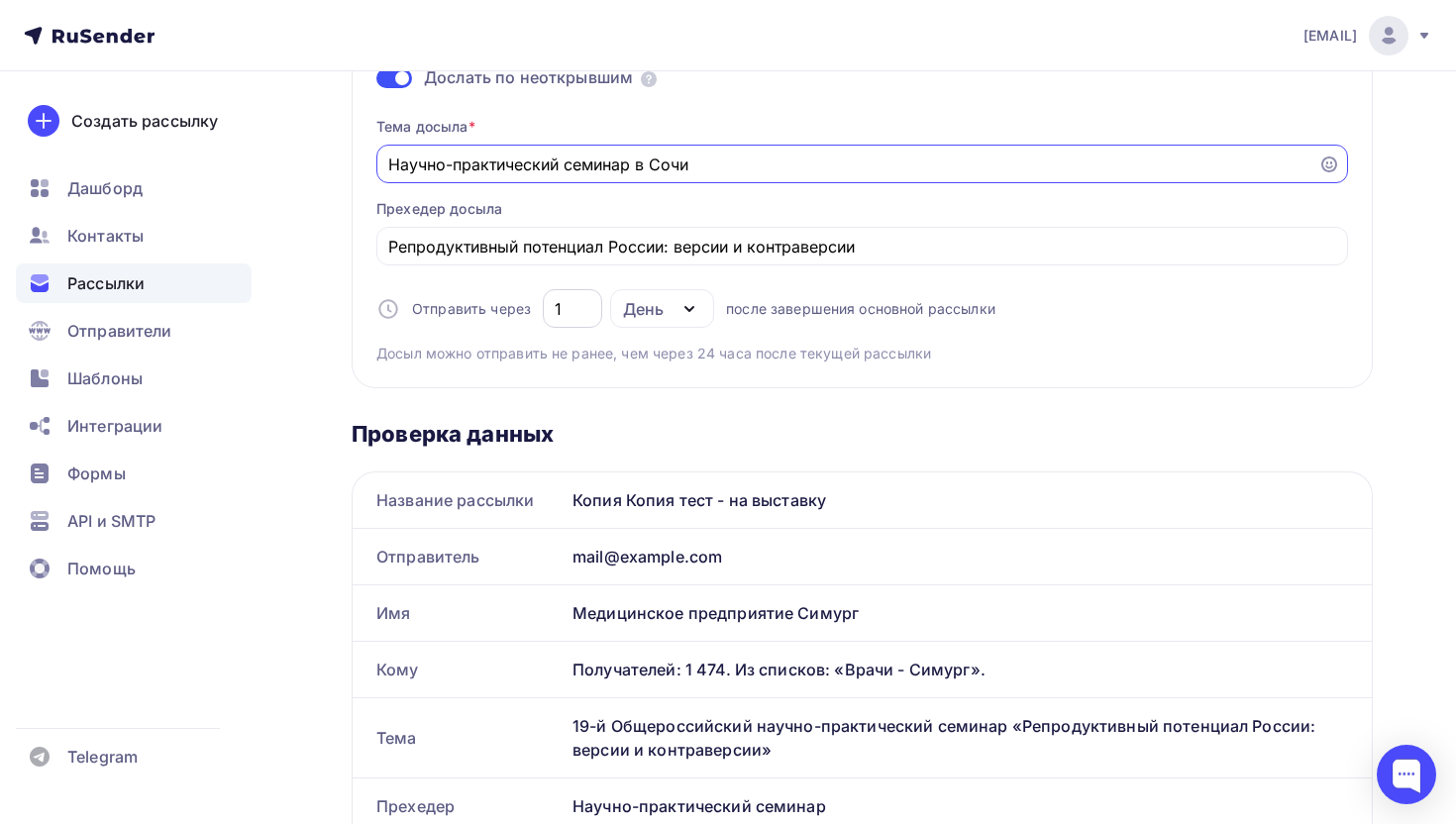 type on "Научно-практический семинар в Сочи" 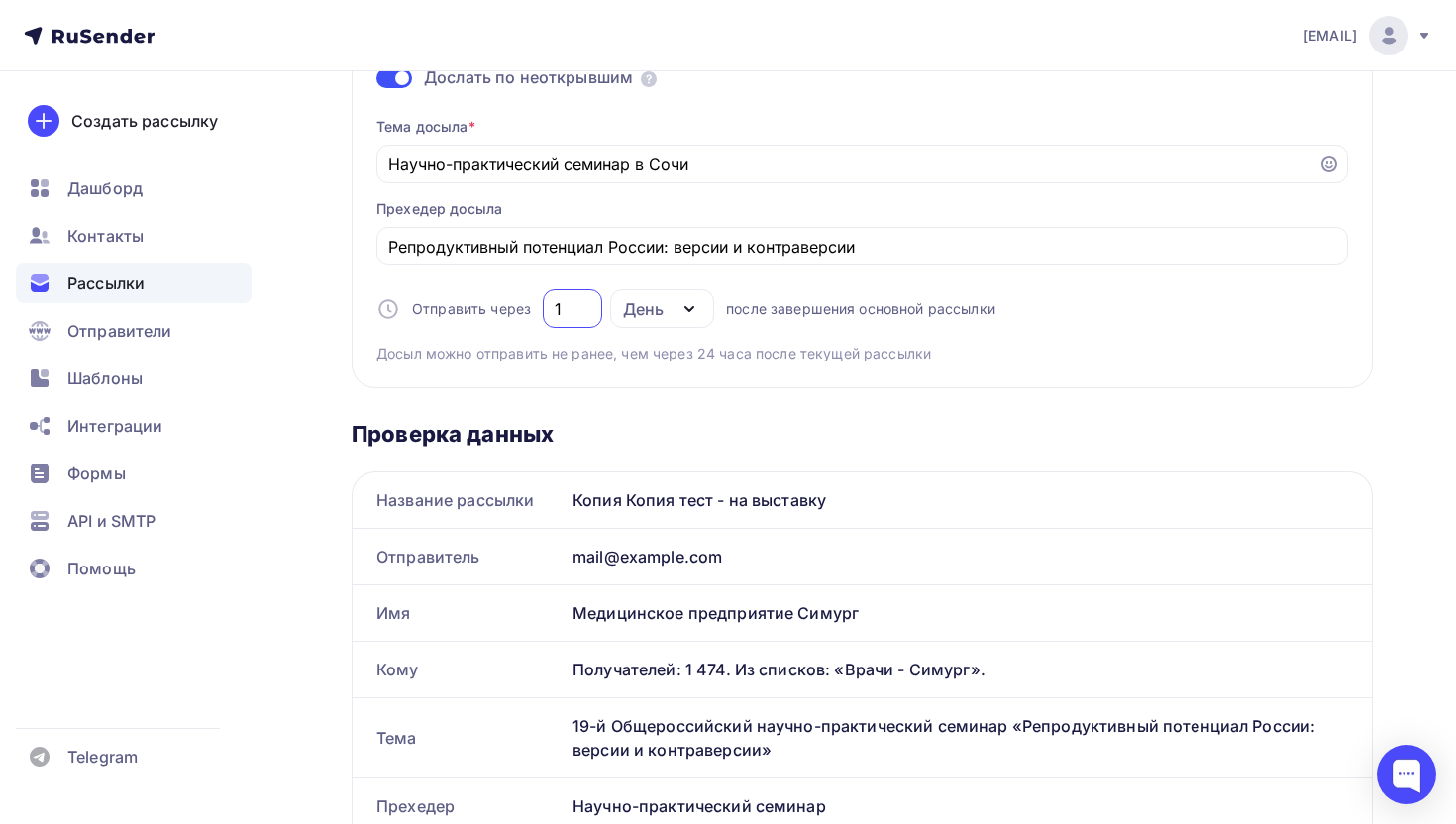 click on "1" at bounding box center (572, 309) 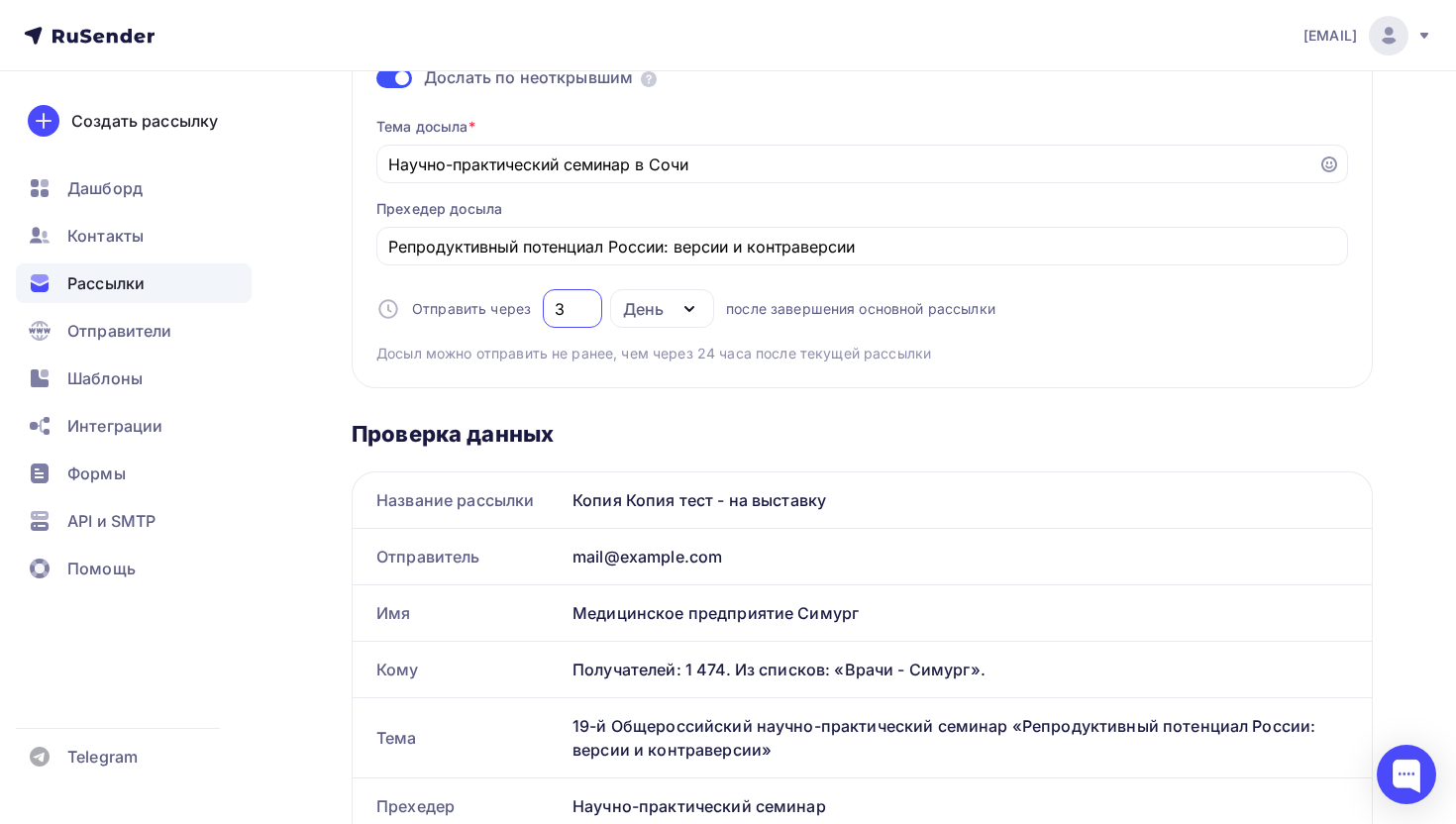 type on "3" 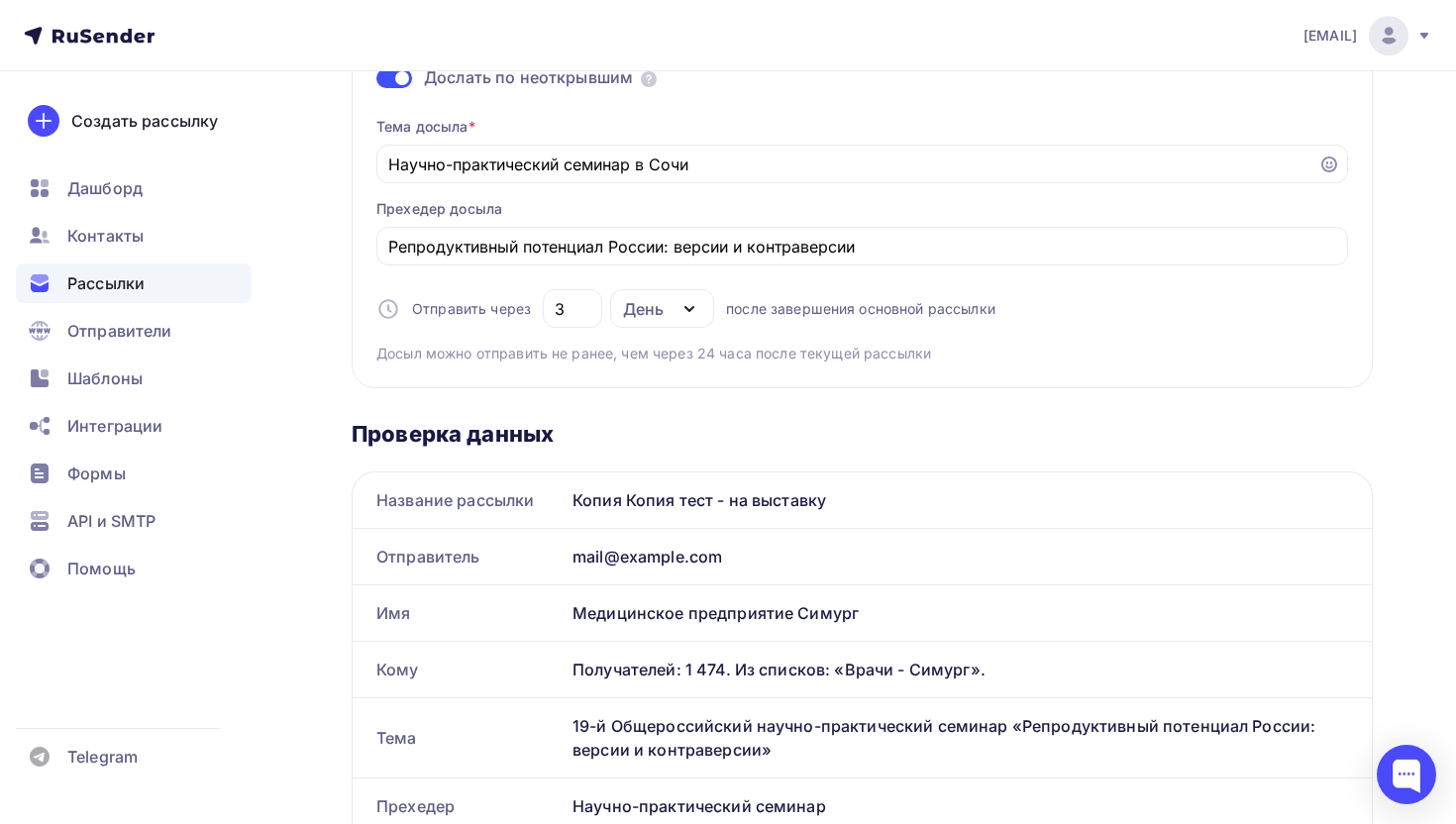 click on "Досыл можно отправить не ранее, чем через 24 часа после текущей
рассылки" at bounding box center [654, 354] 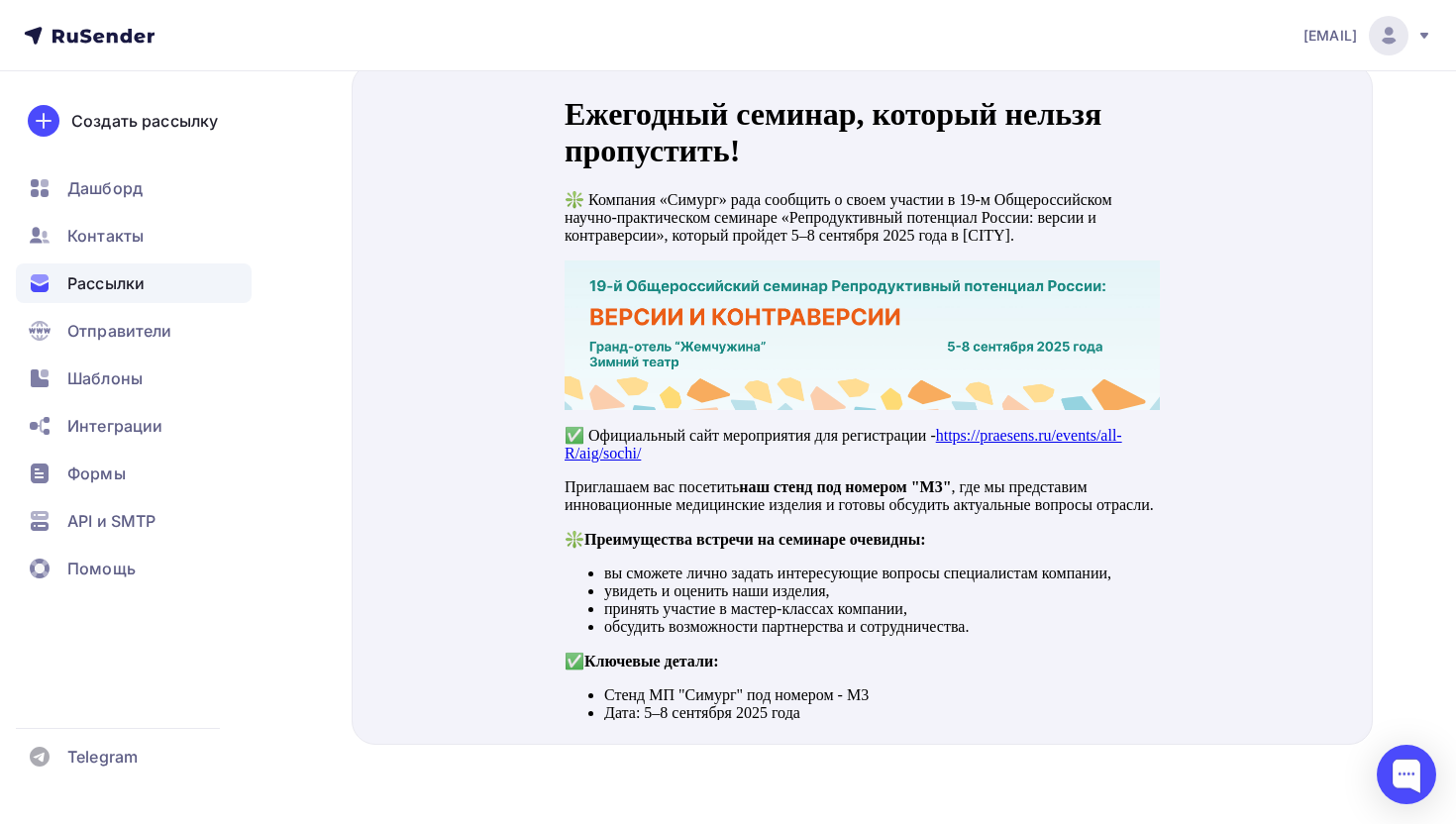 scroll, scrollTop: 1245, scrollLeft: 0, axis: vertical 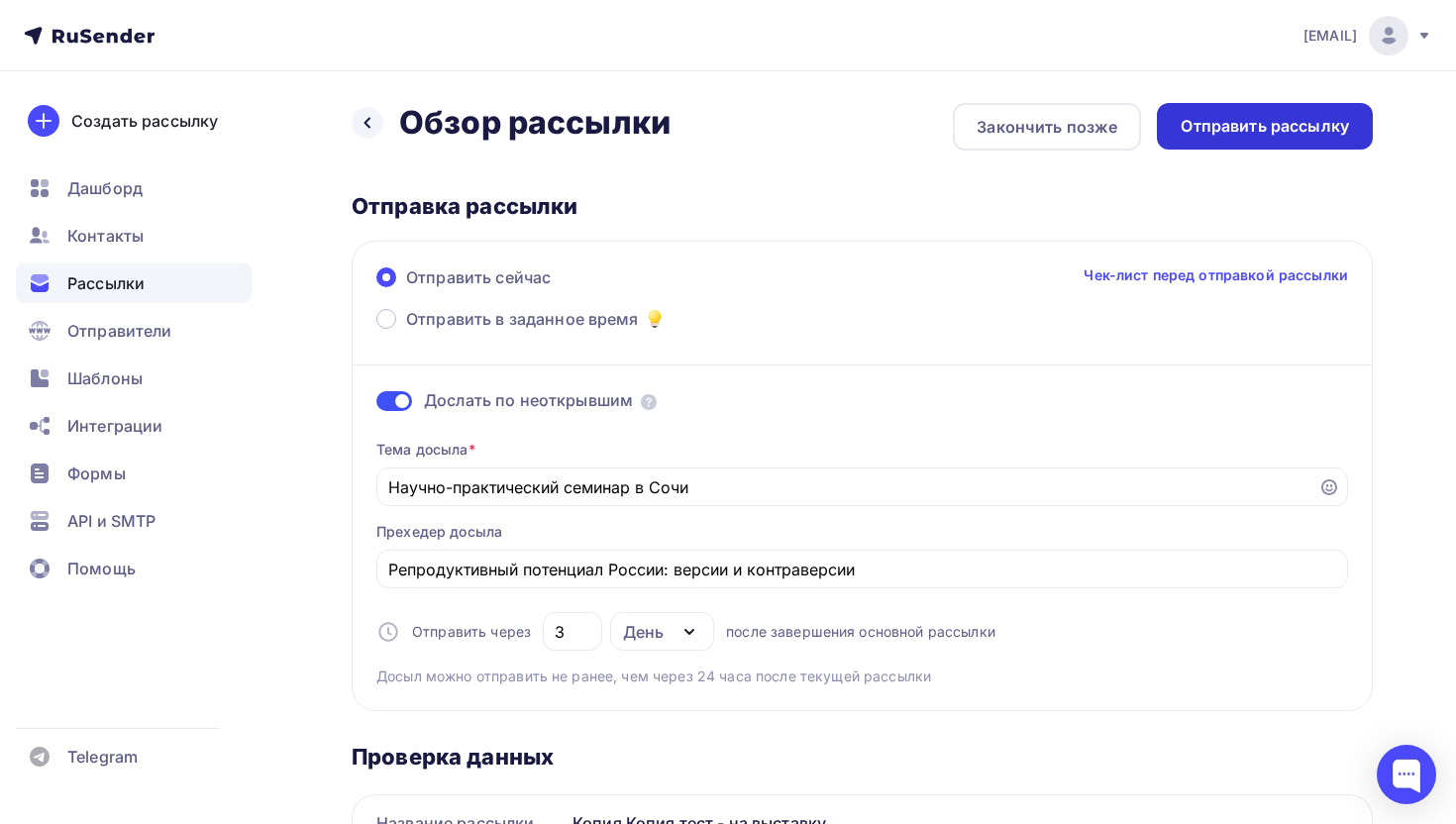 click on "Отправить рассылку" at bounding box center (1265, 126) 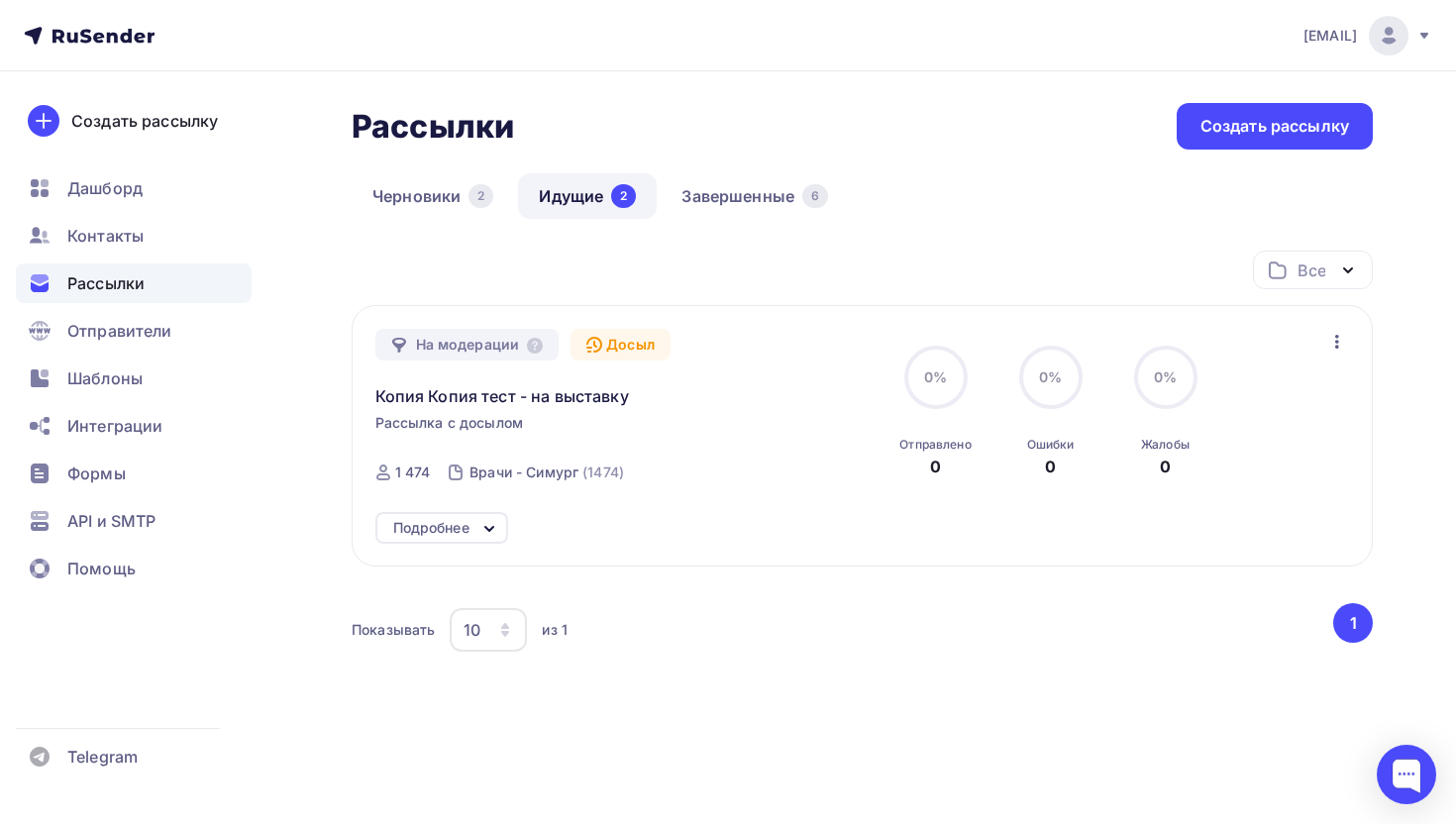 click on "Идущие
2" at bounding box center (587, 196) 